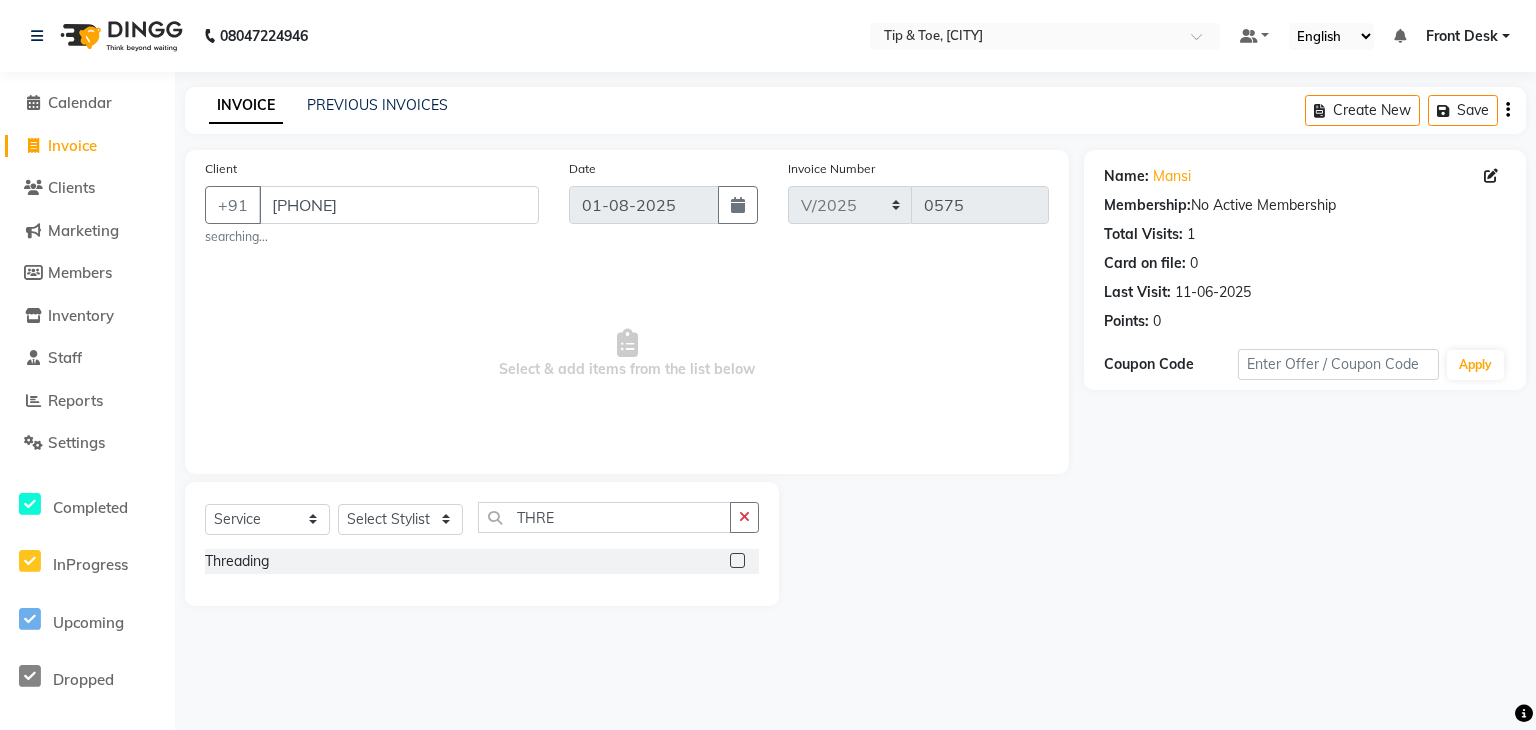 select on "[NUMBER]" 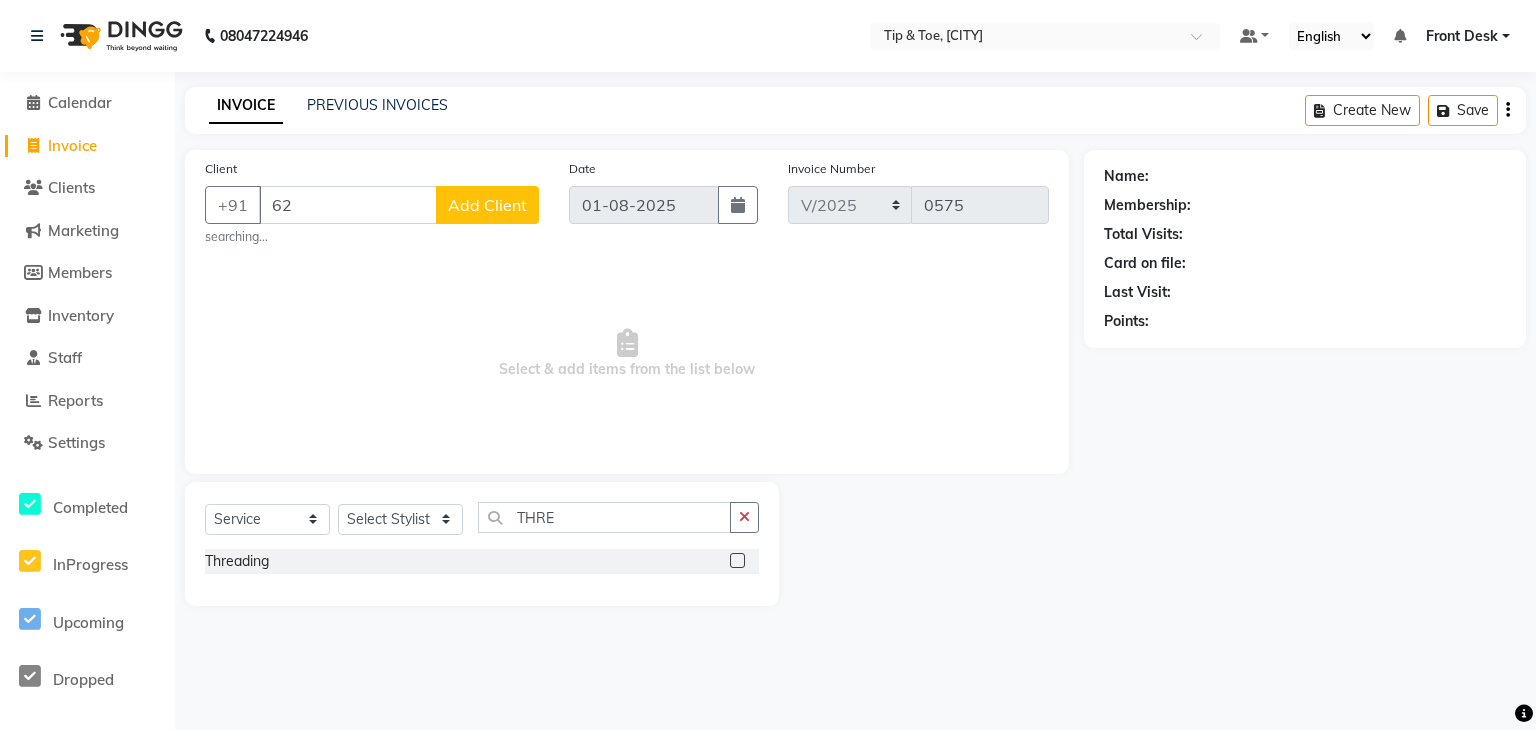 type on "6" 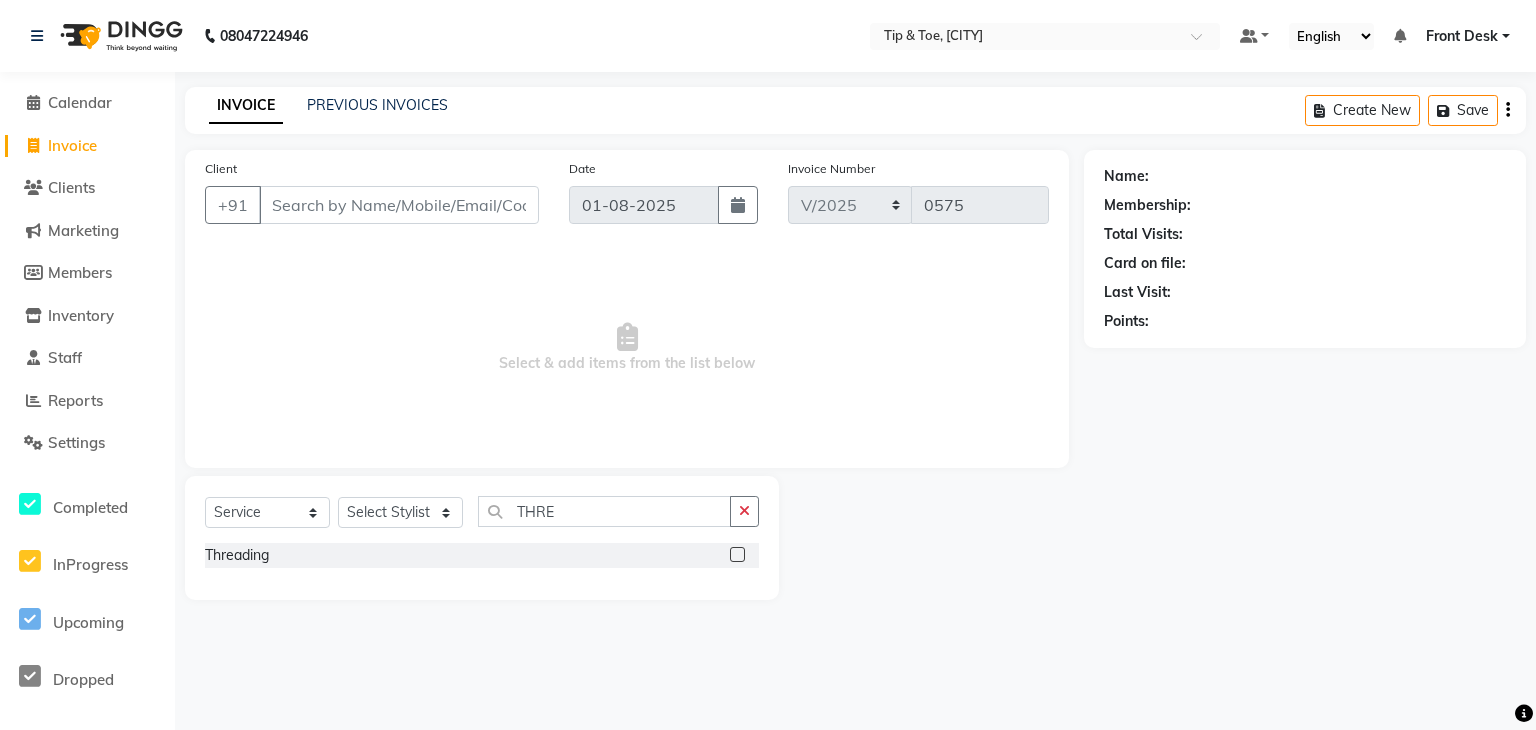 type 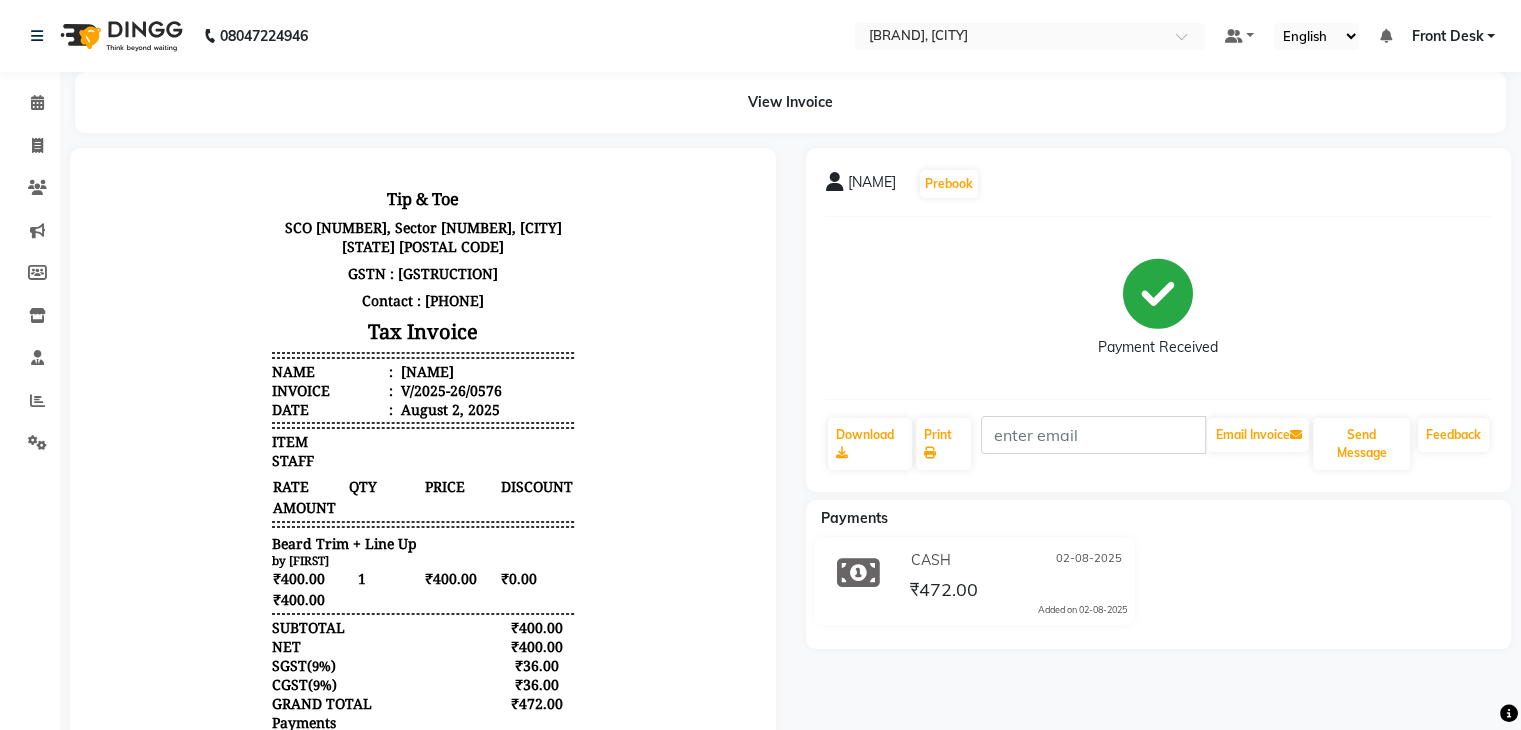 scroll, scrollTop: 0, scrollLeft: 0, axis: both 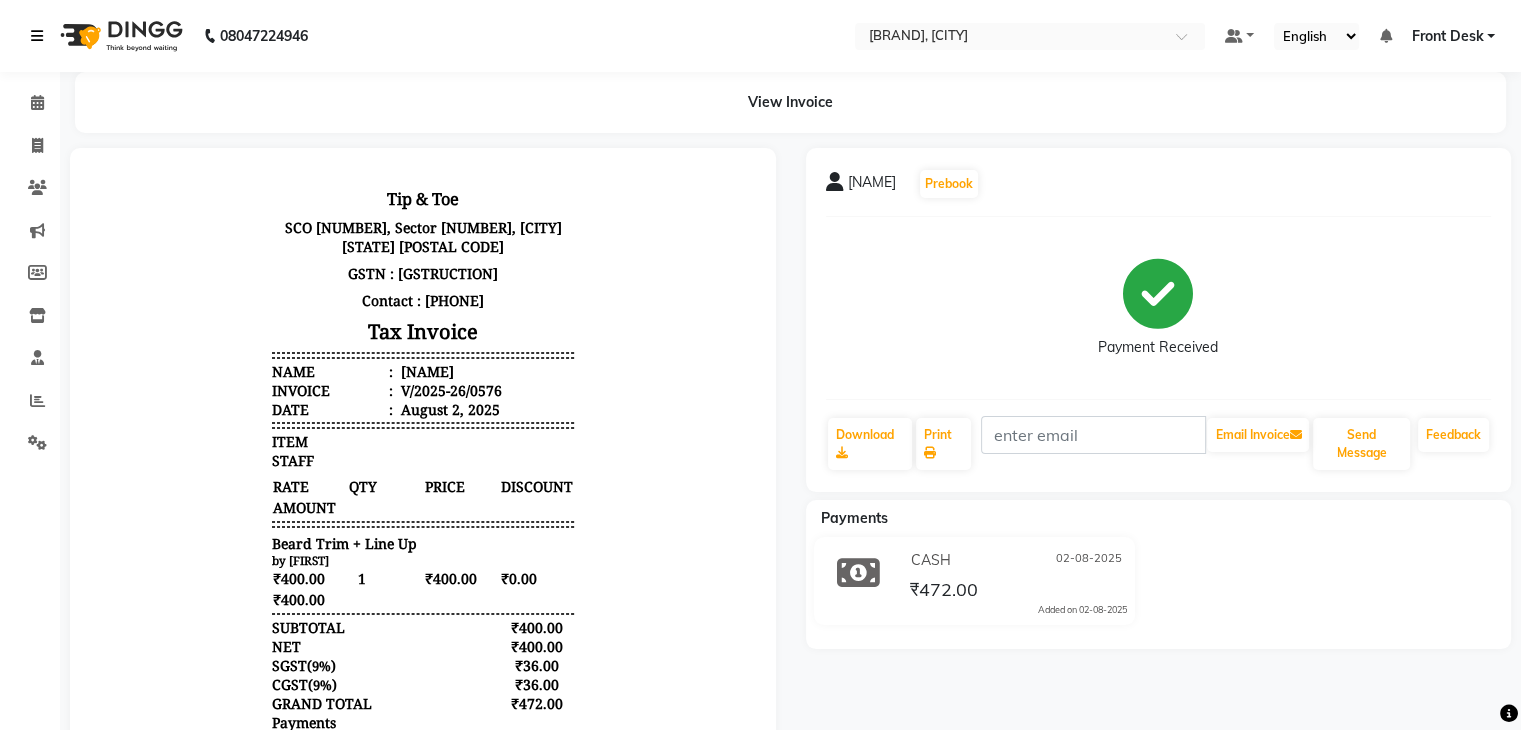 click at bounding box center (37, 36) 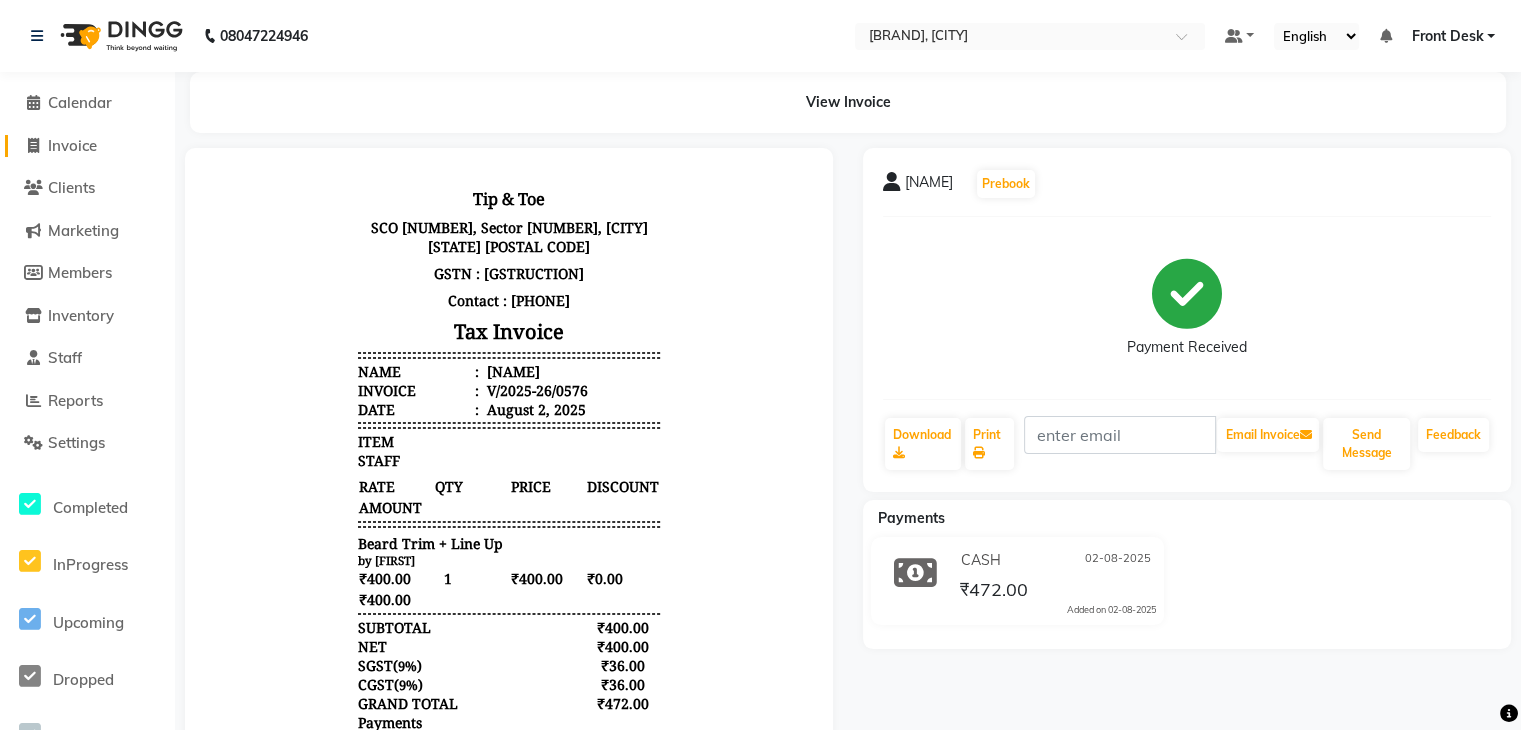 click on "Invoice" 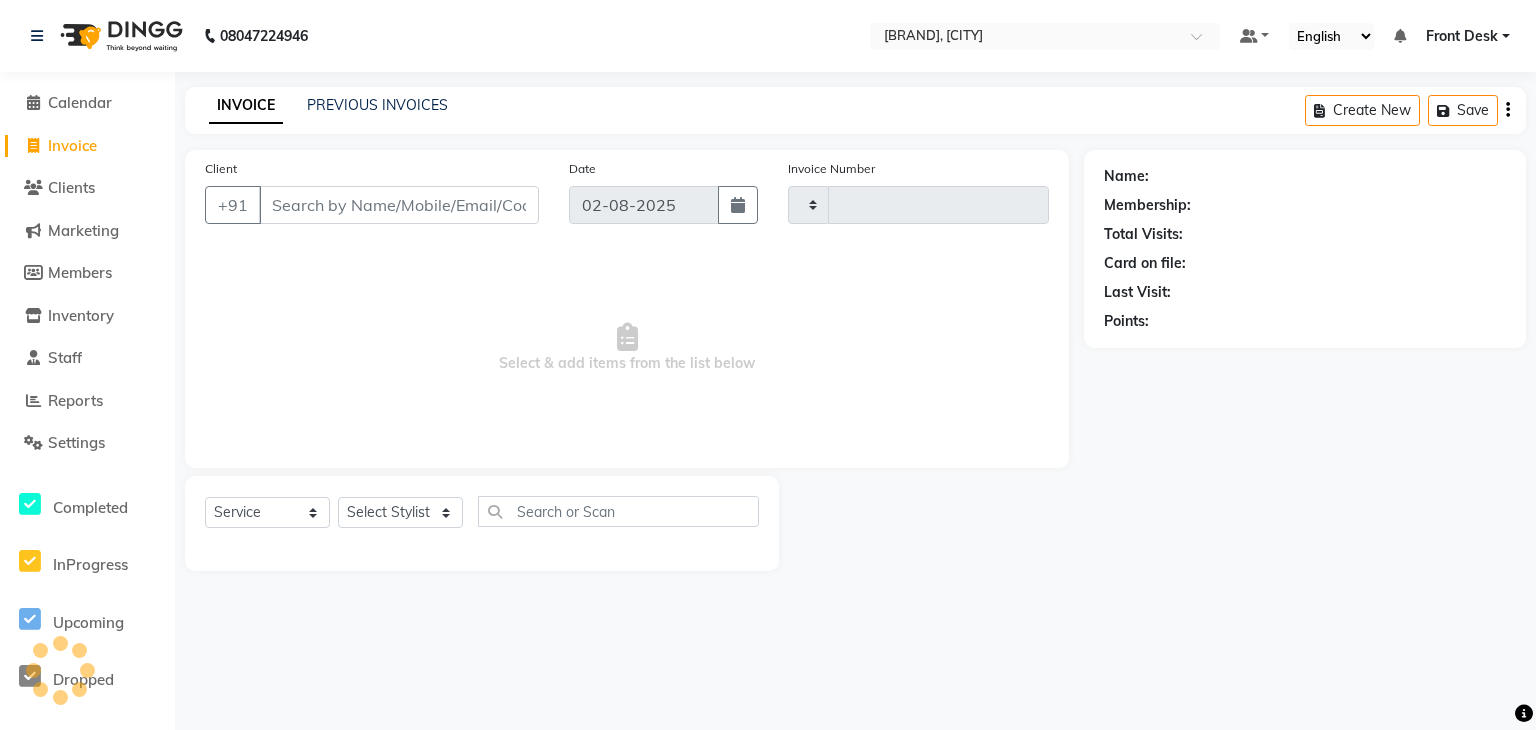 type on "0577" 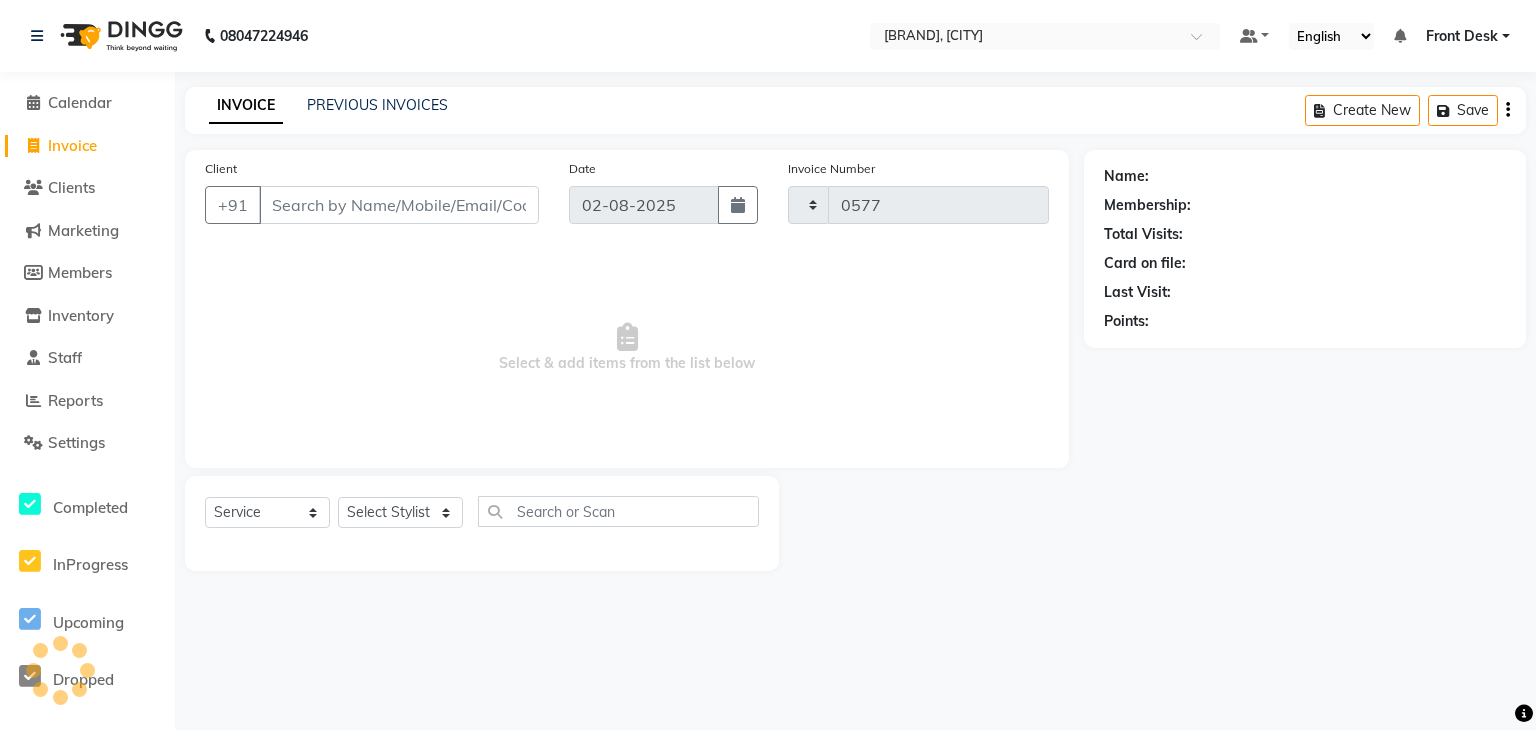 select on "5835" 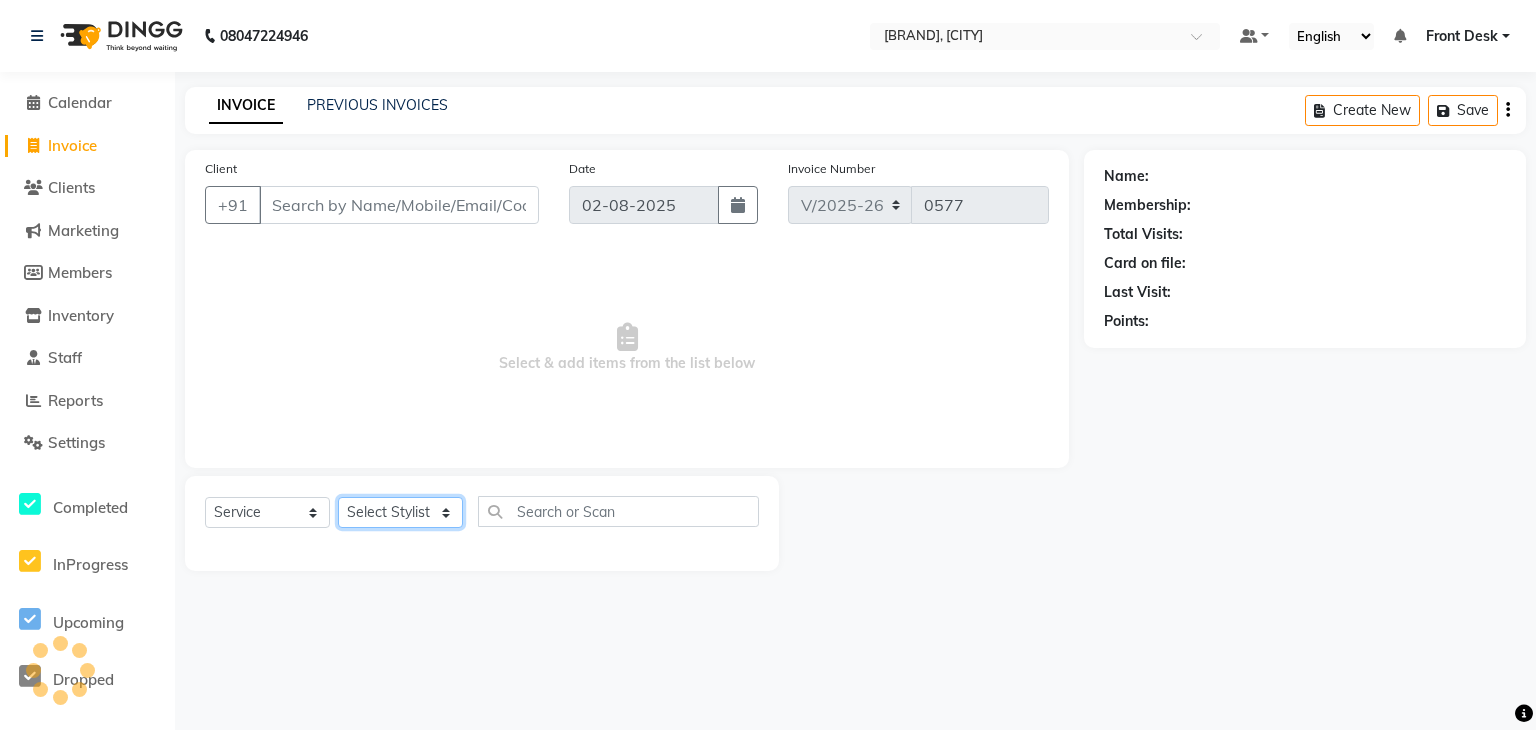 click on "Select Stylist" 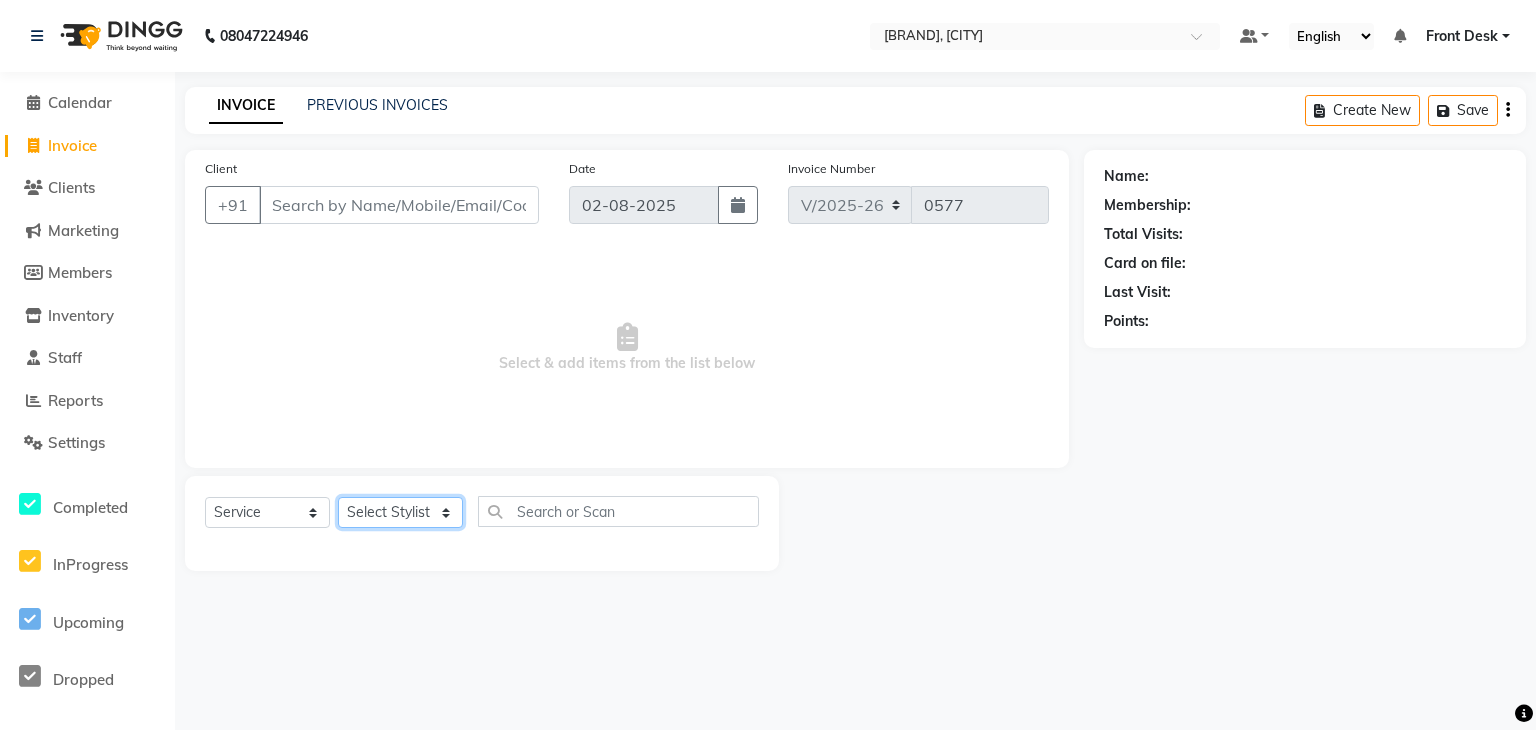 select on "[PHONE]" 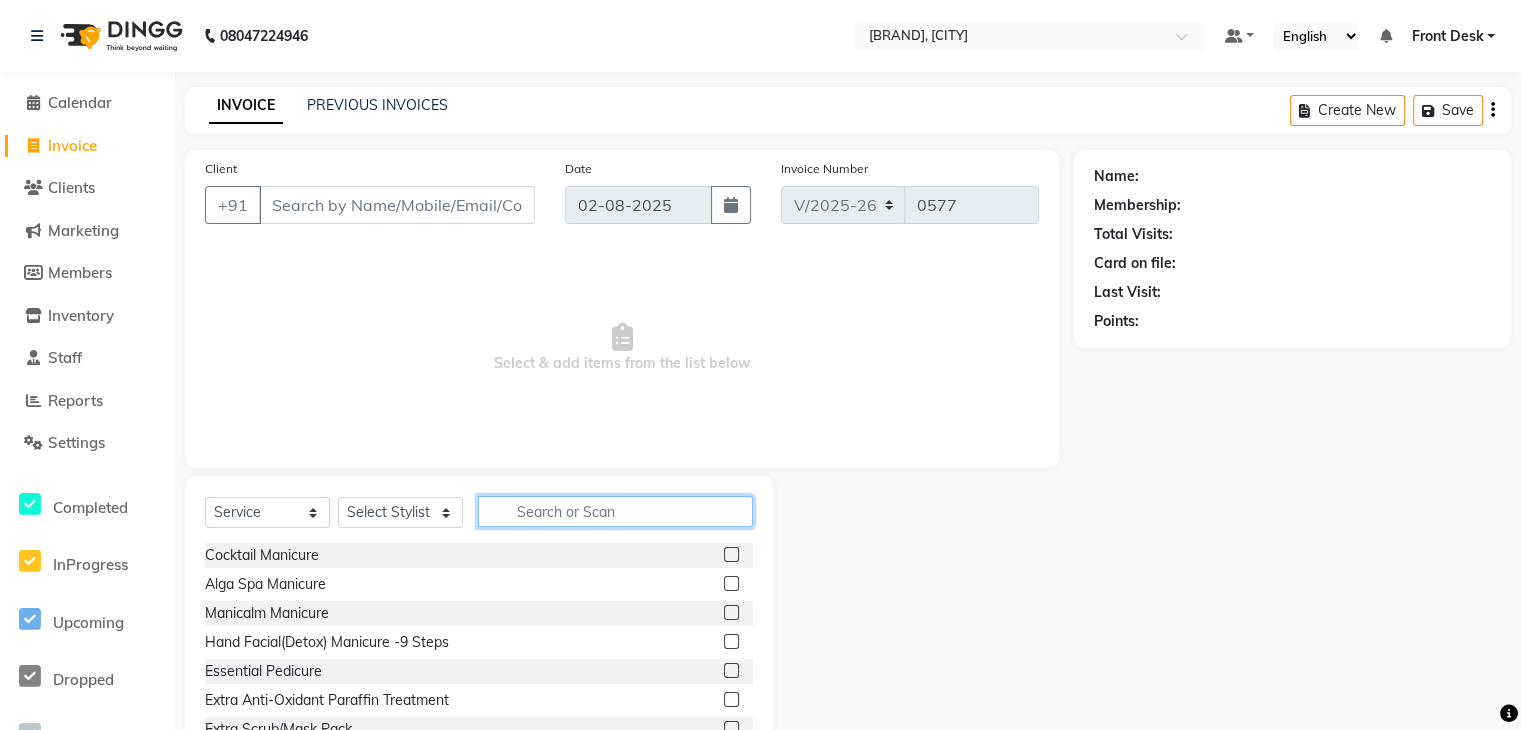 click 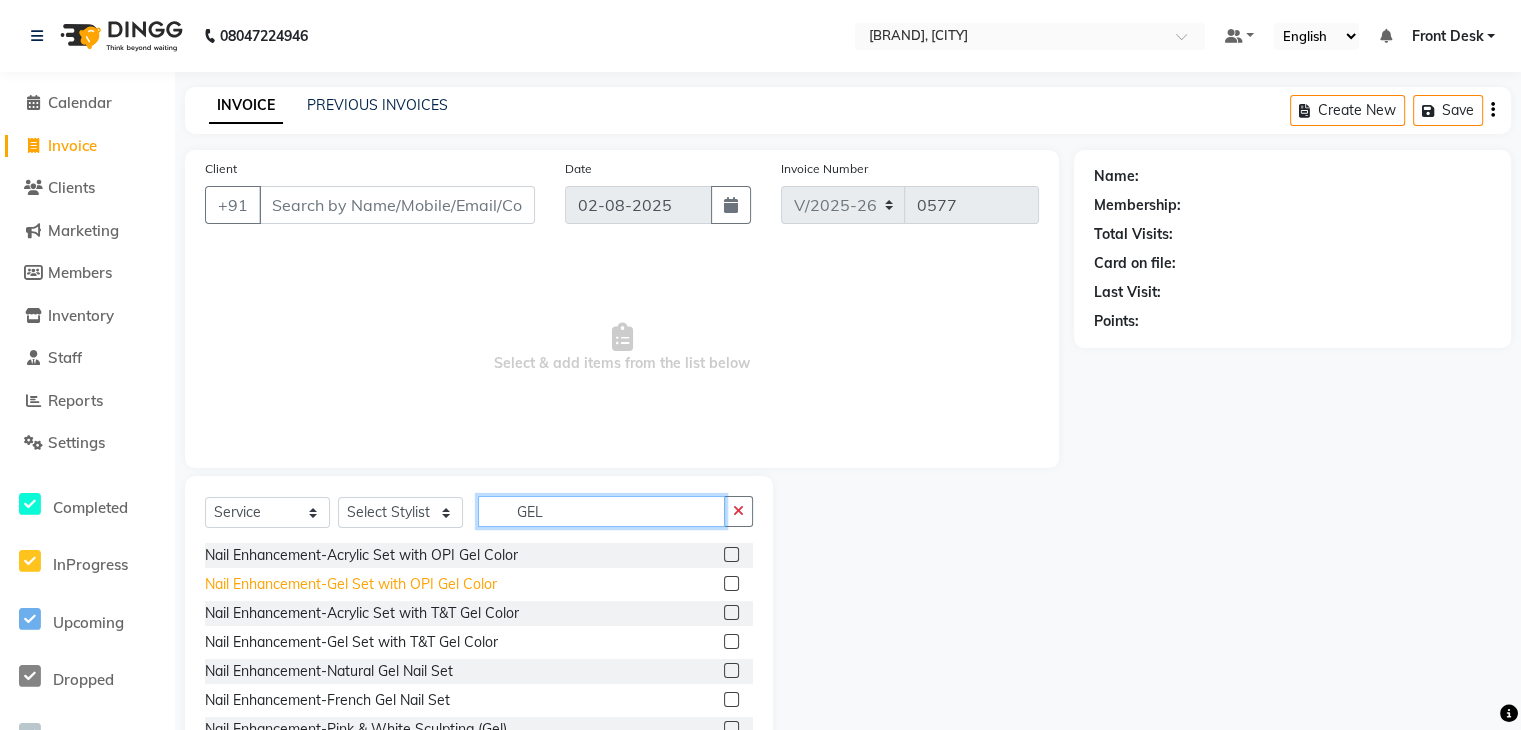 type on "GEL" 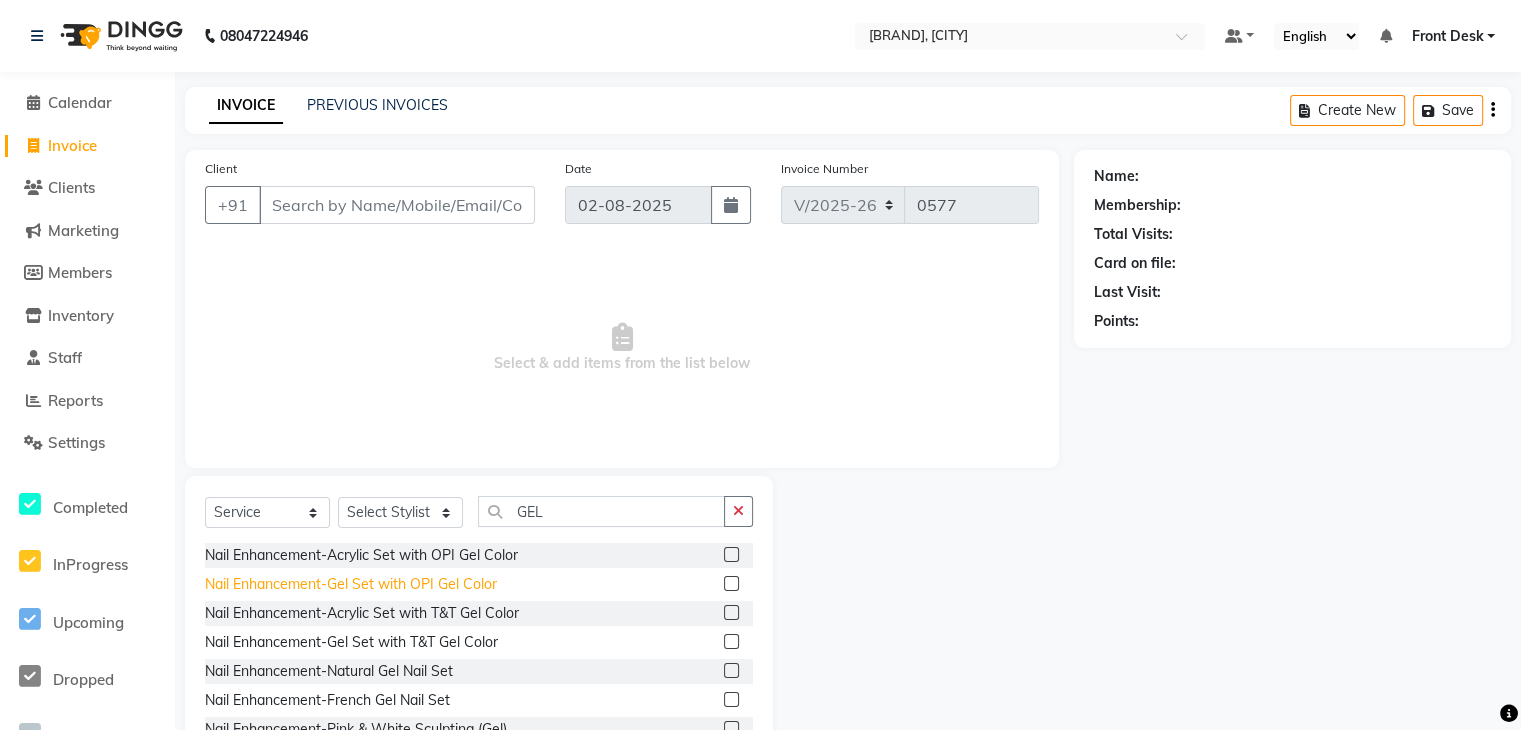 click on "Nail Enhancement-Gel Set with OPI Gel Color" 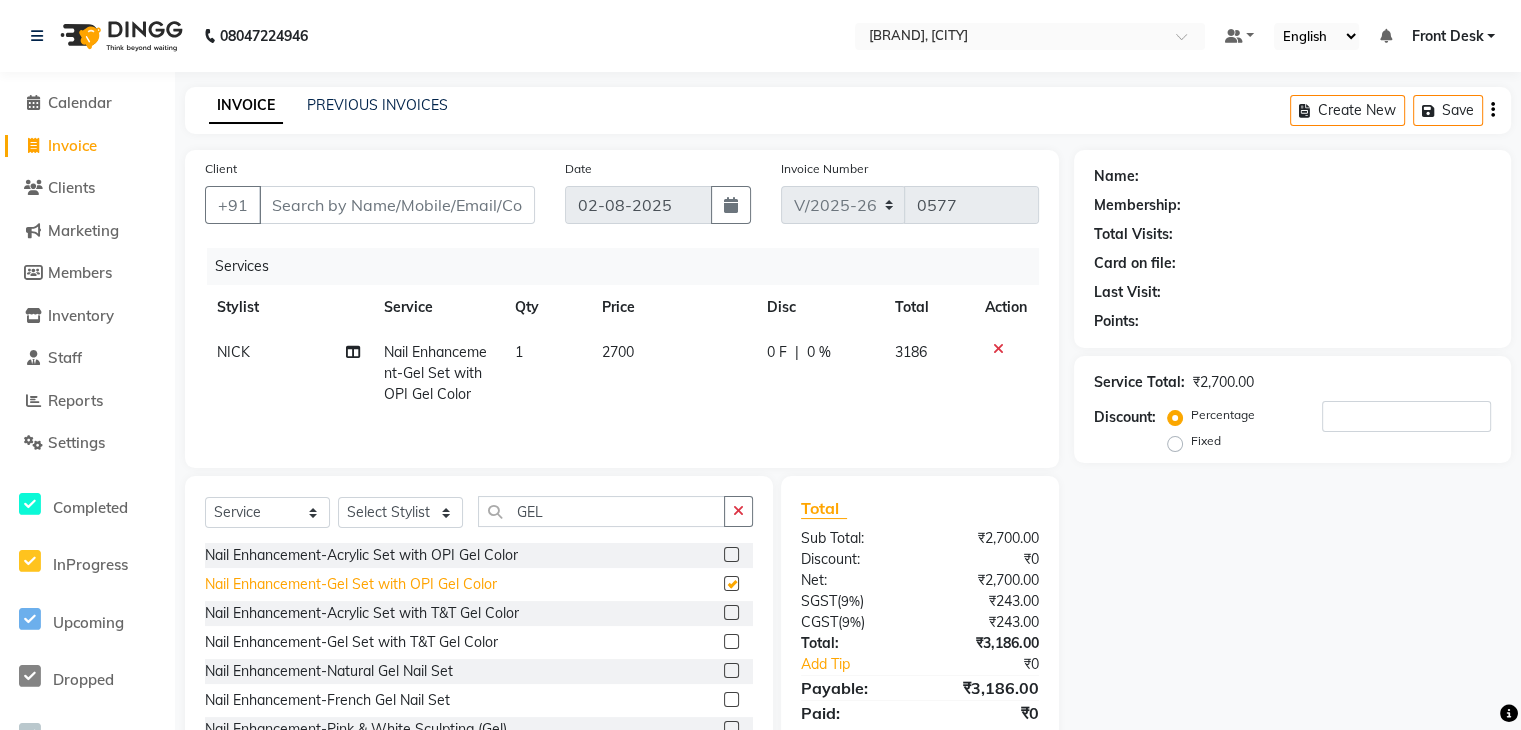 checkbox on "false" 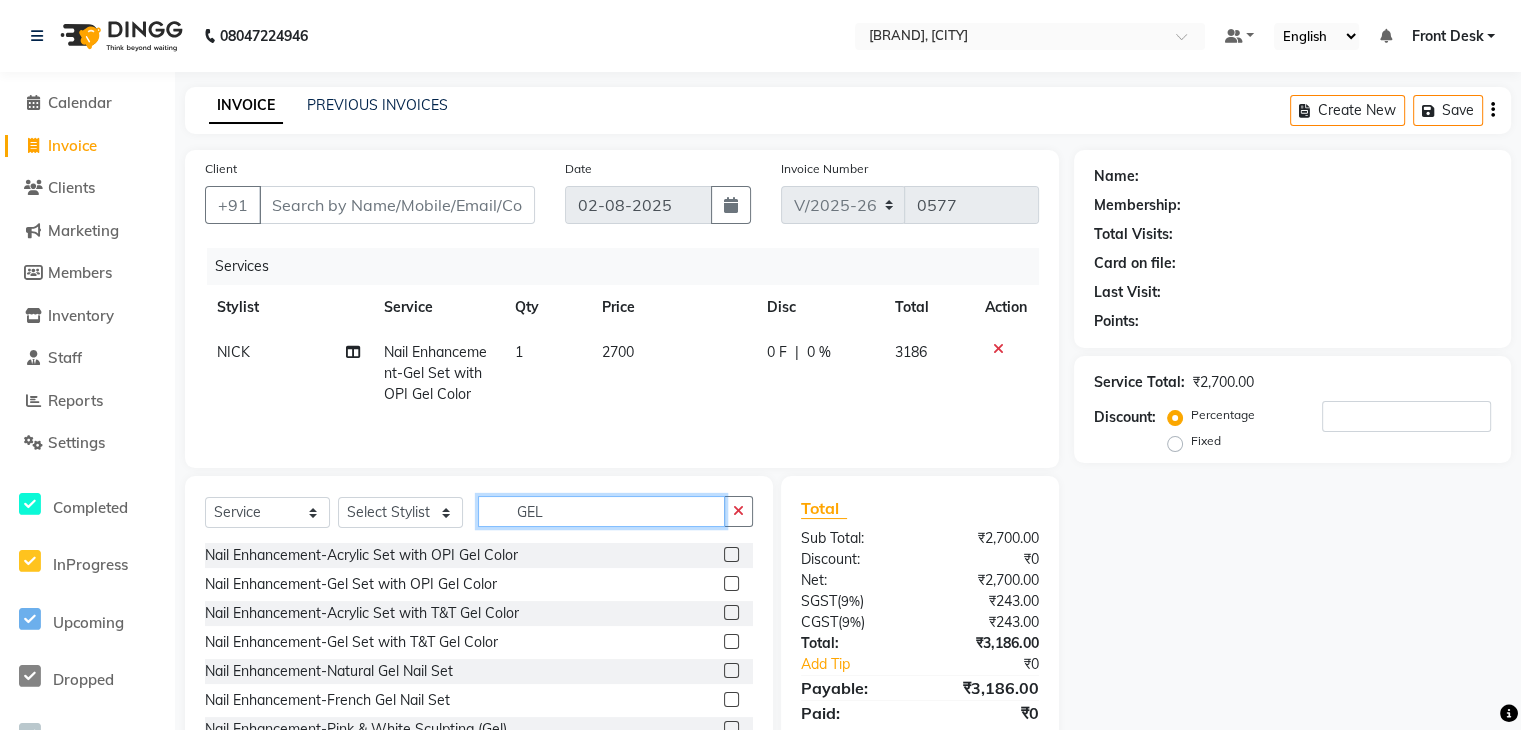 click on "GEL" 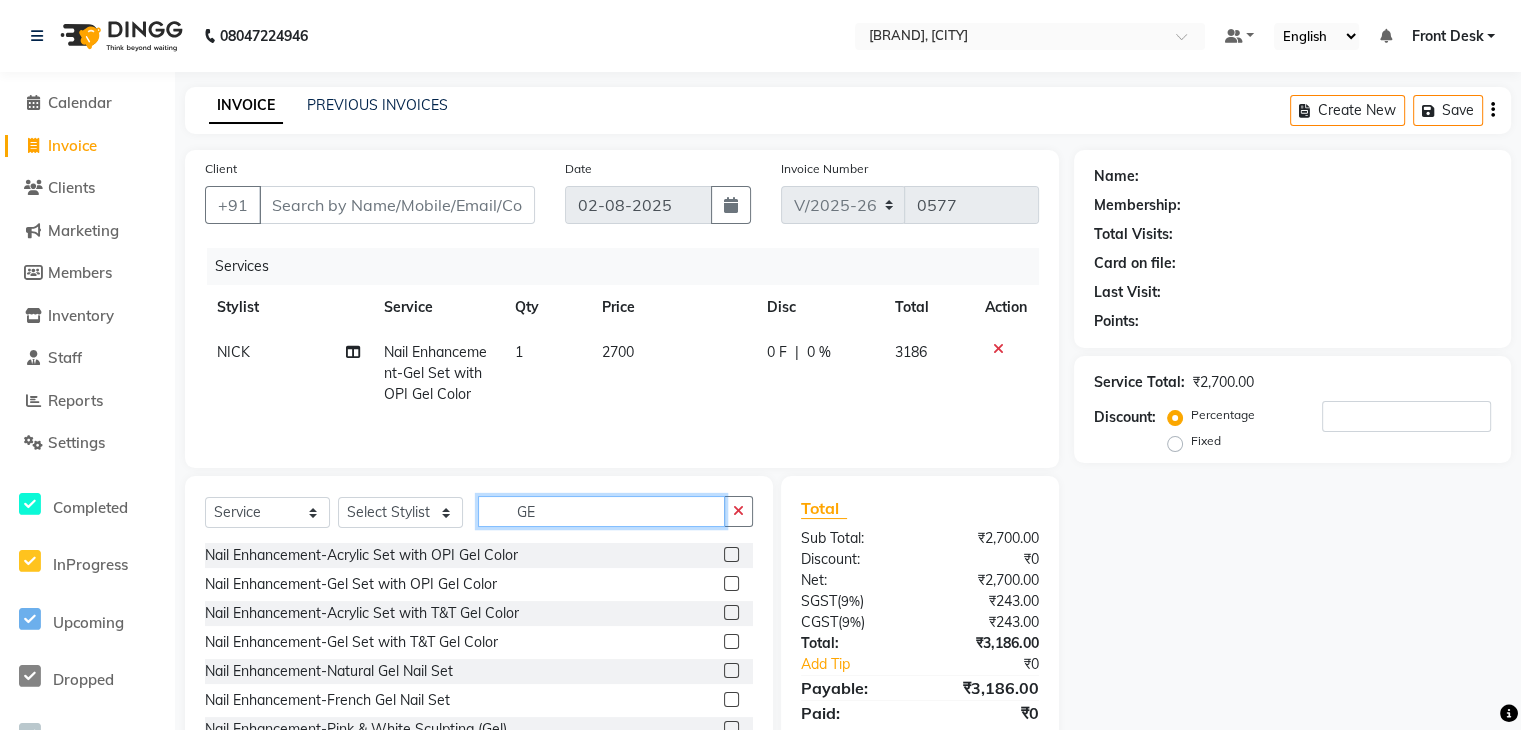 type on "G" 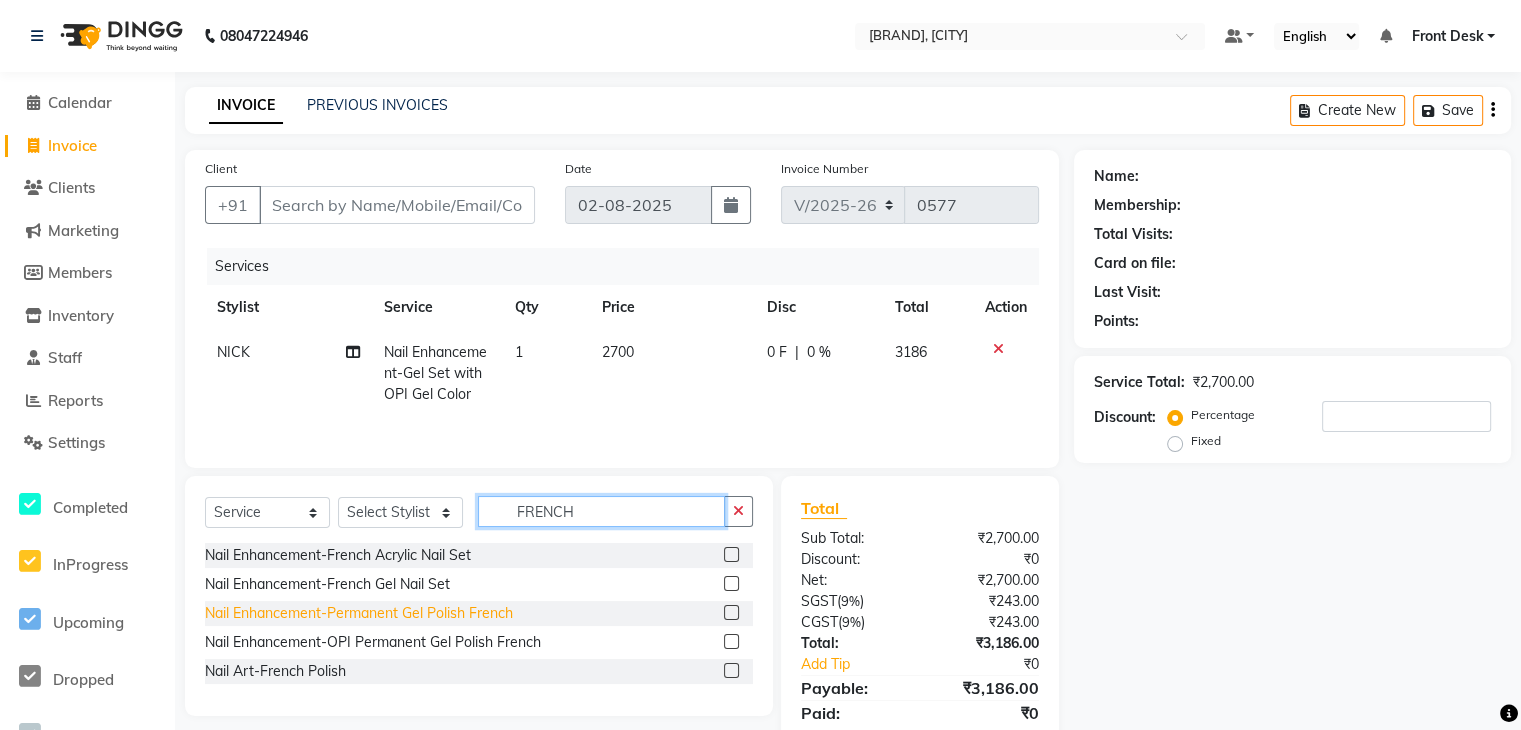 type on "FRENCH" 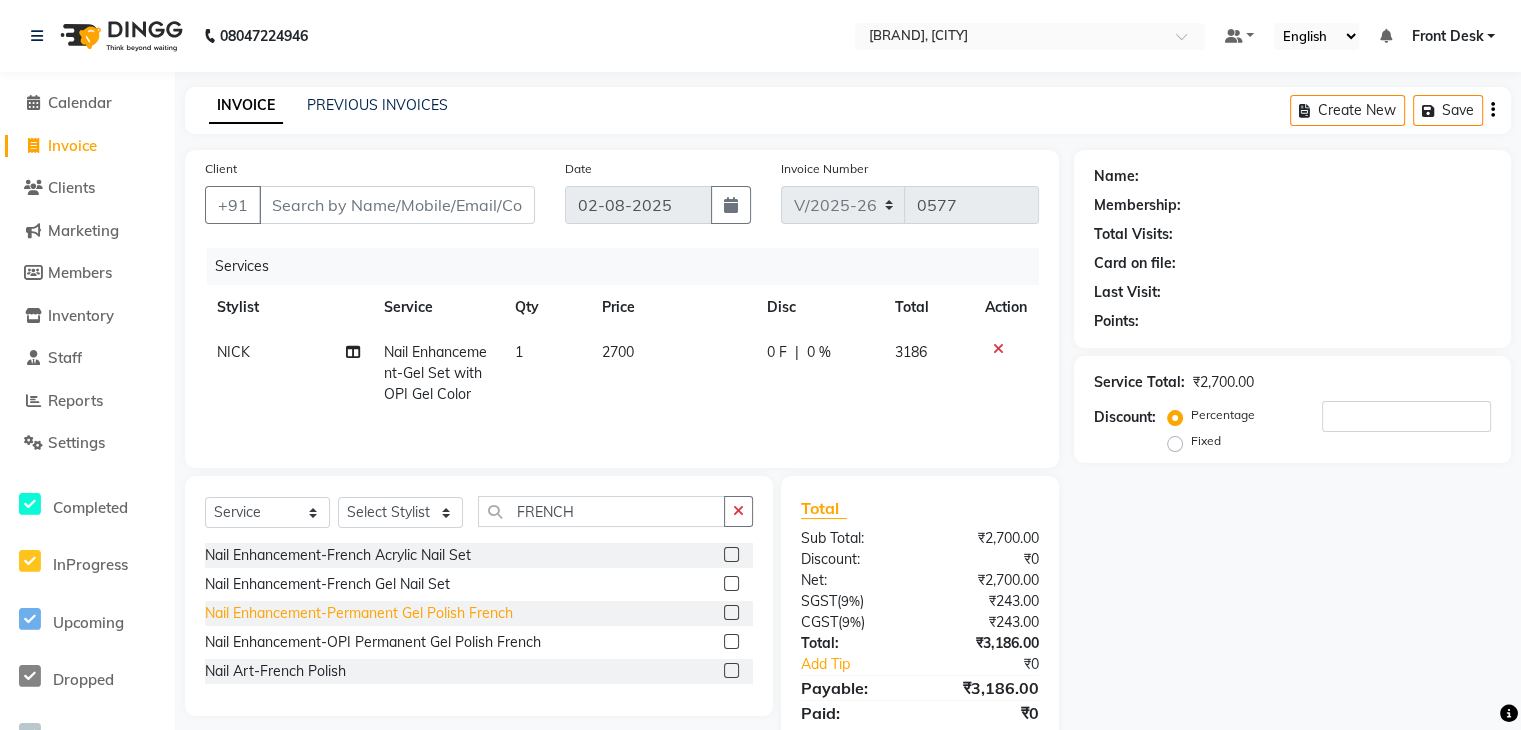 click on "Nail Enhancement-Permanent Gel Polish French" 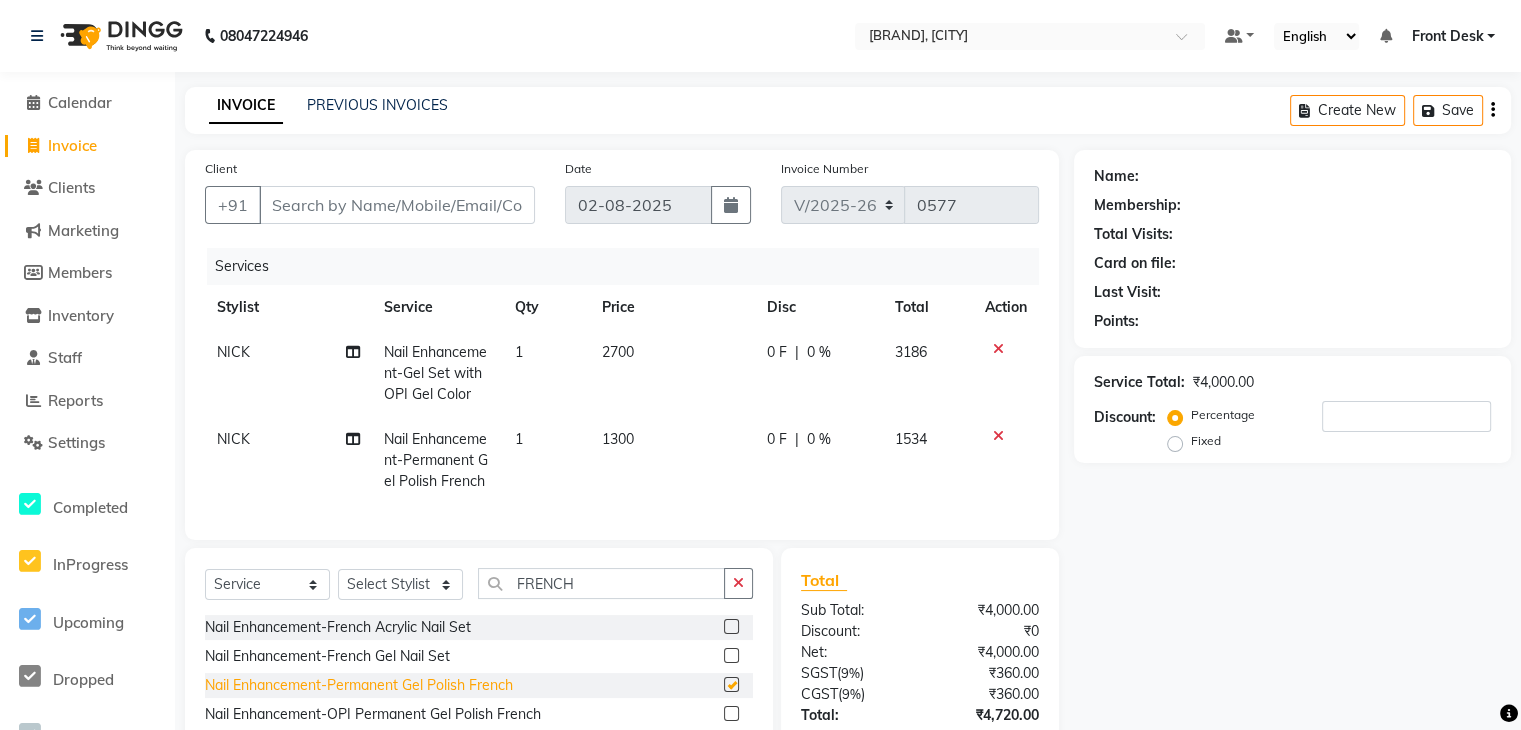 checkbox on "false" 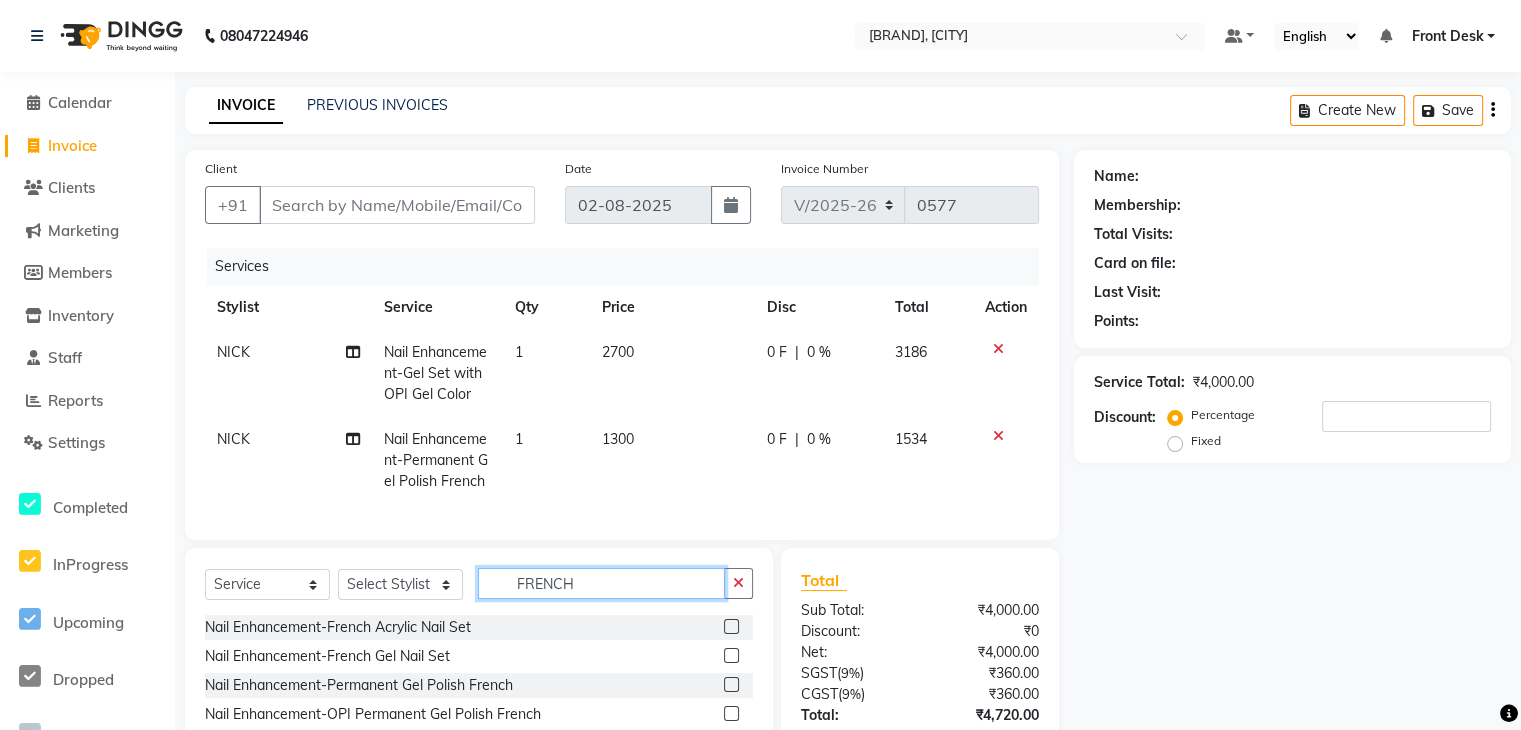 click on "FRENCH" 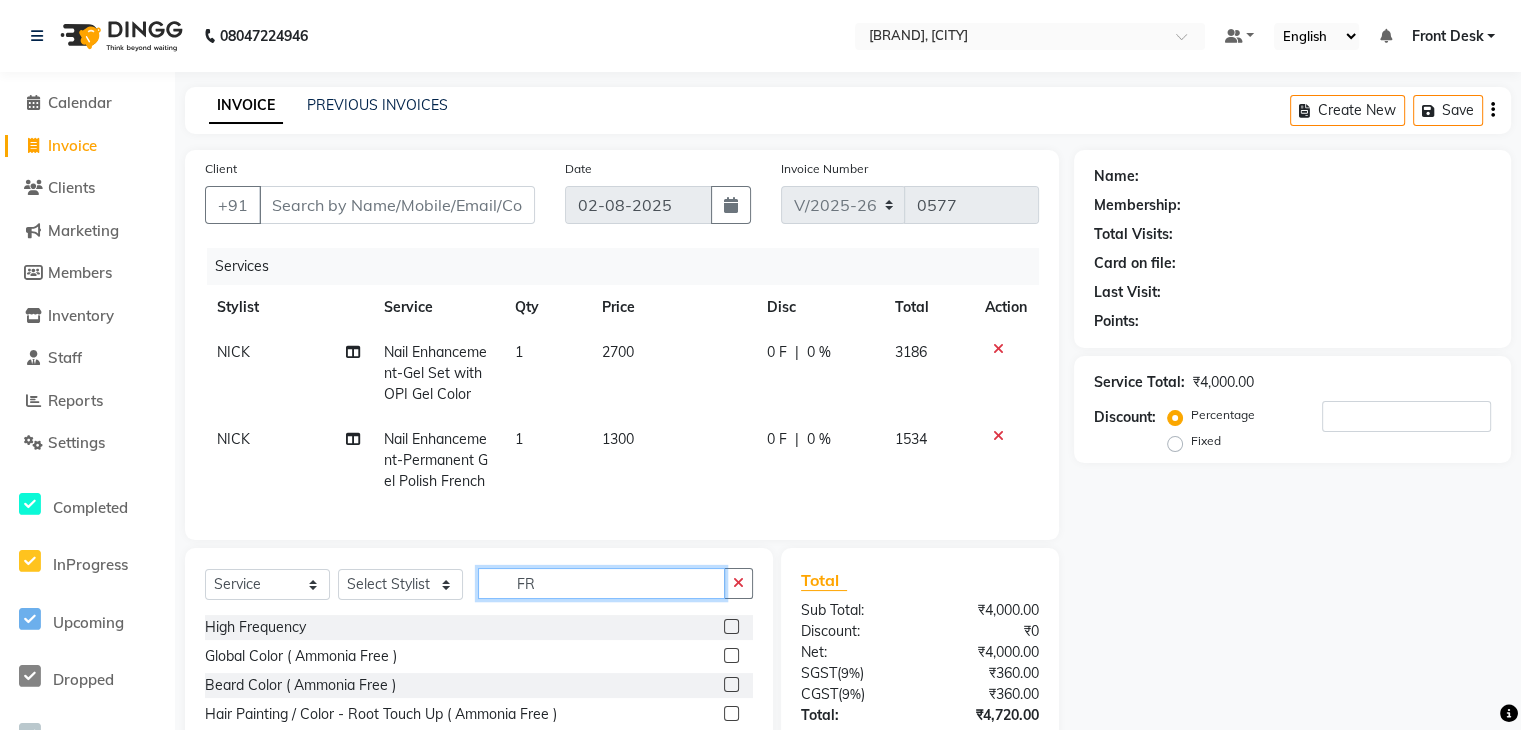 type on "F" 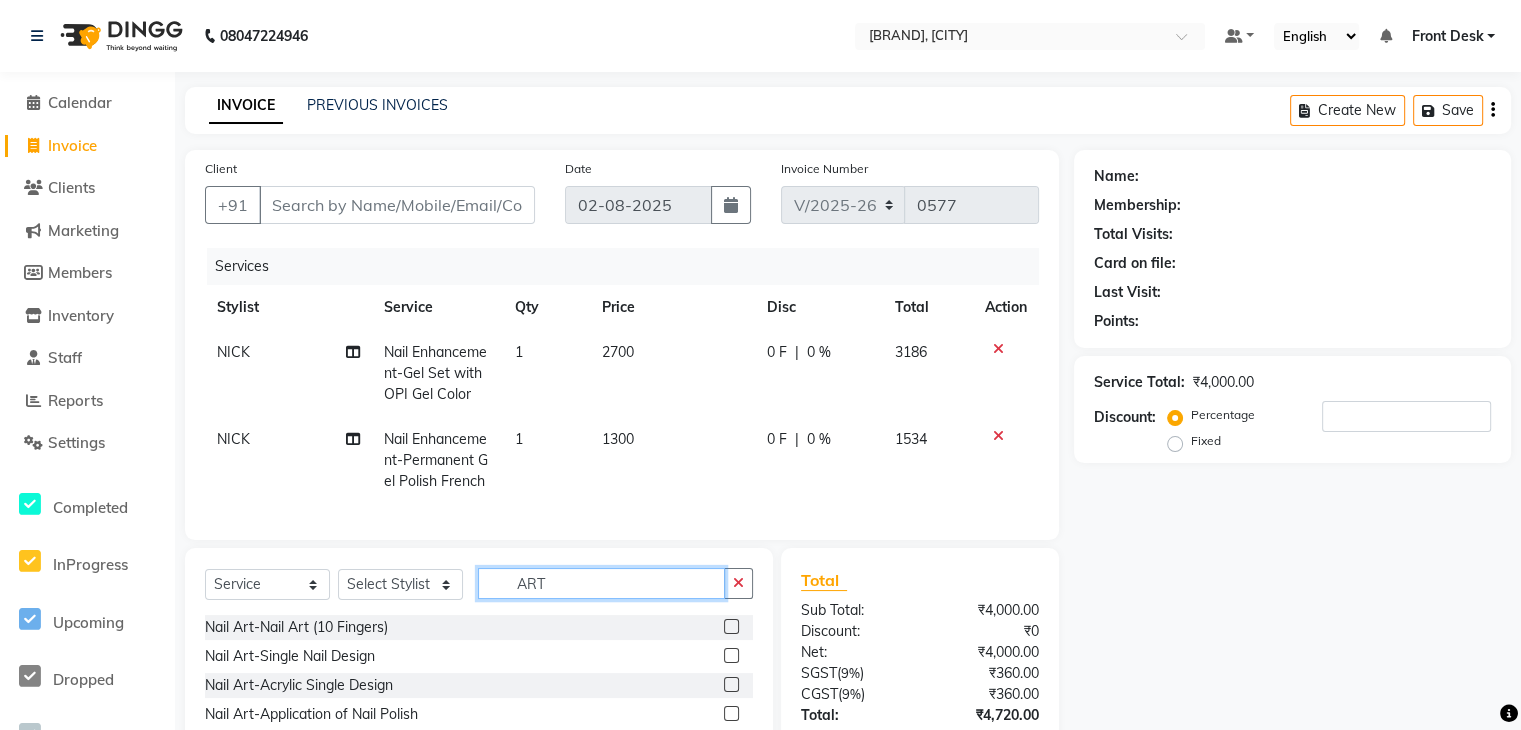 scroll, scrollTop: 159, scrollLeft: 0, axis: vertical 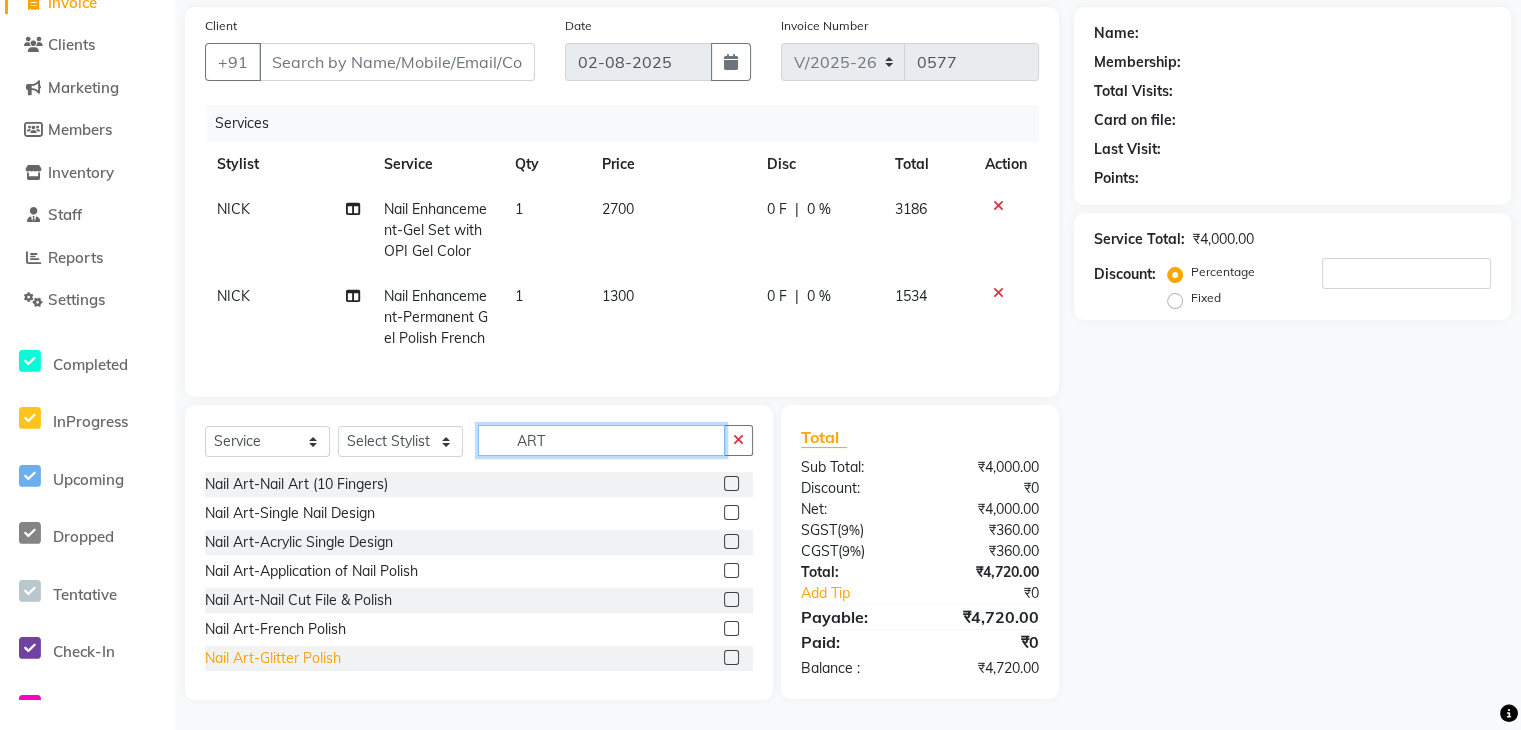 type on "ART" 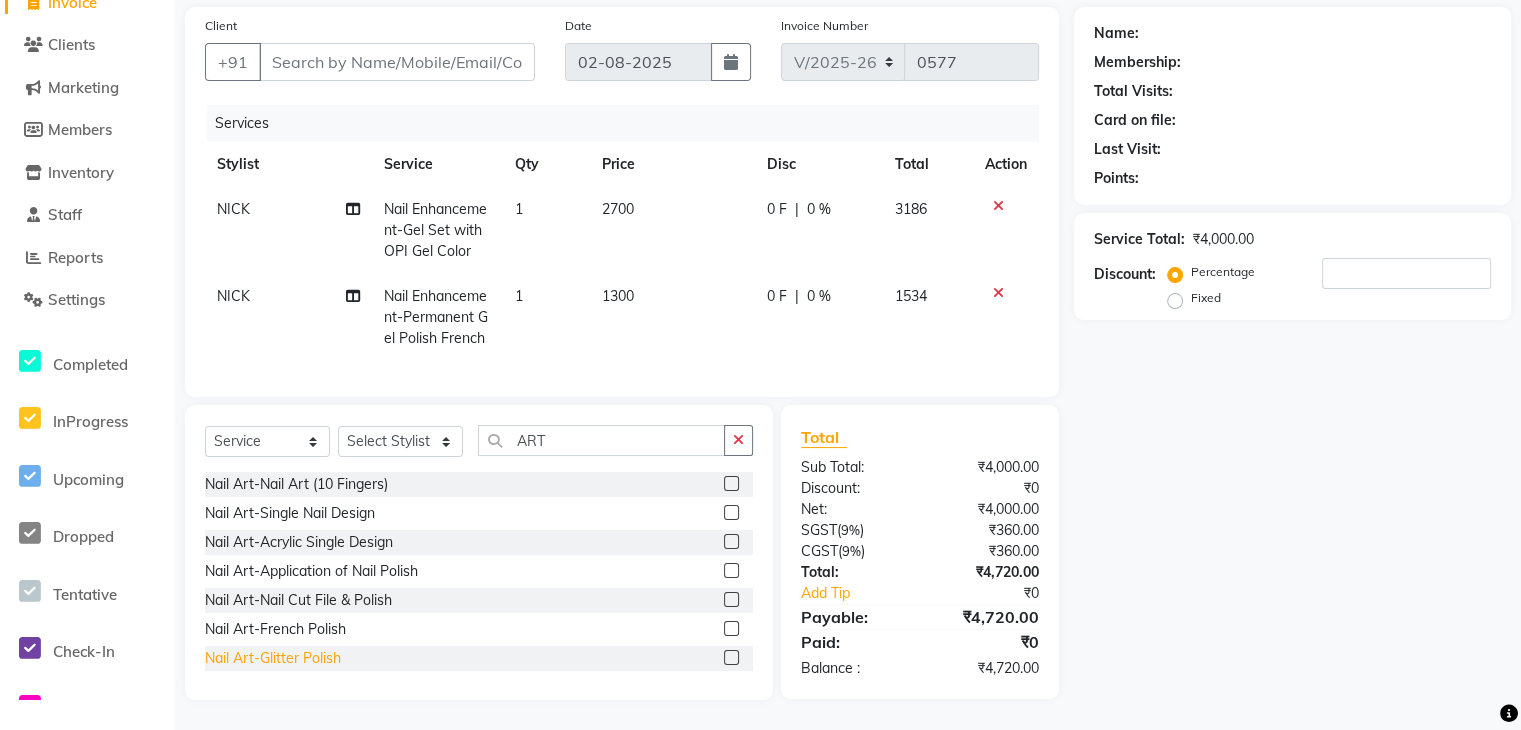 click on "Nail Art-Glitter Polish" 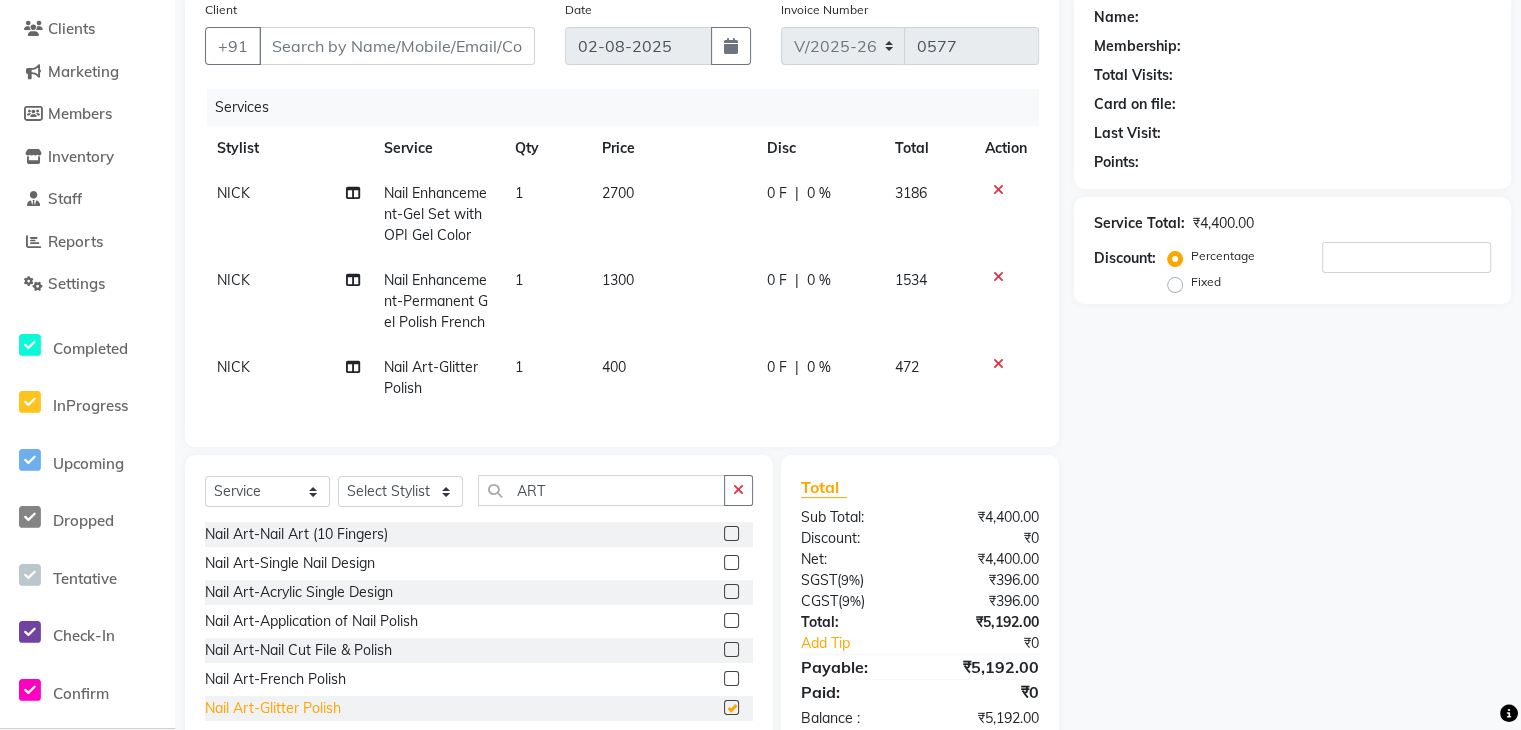 checkbox on "false" 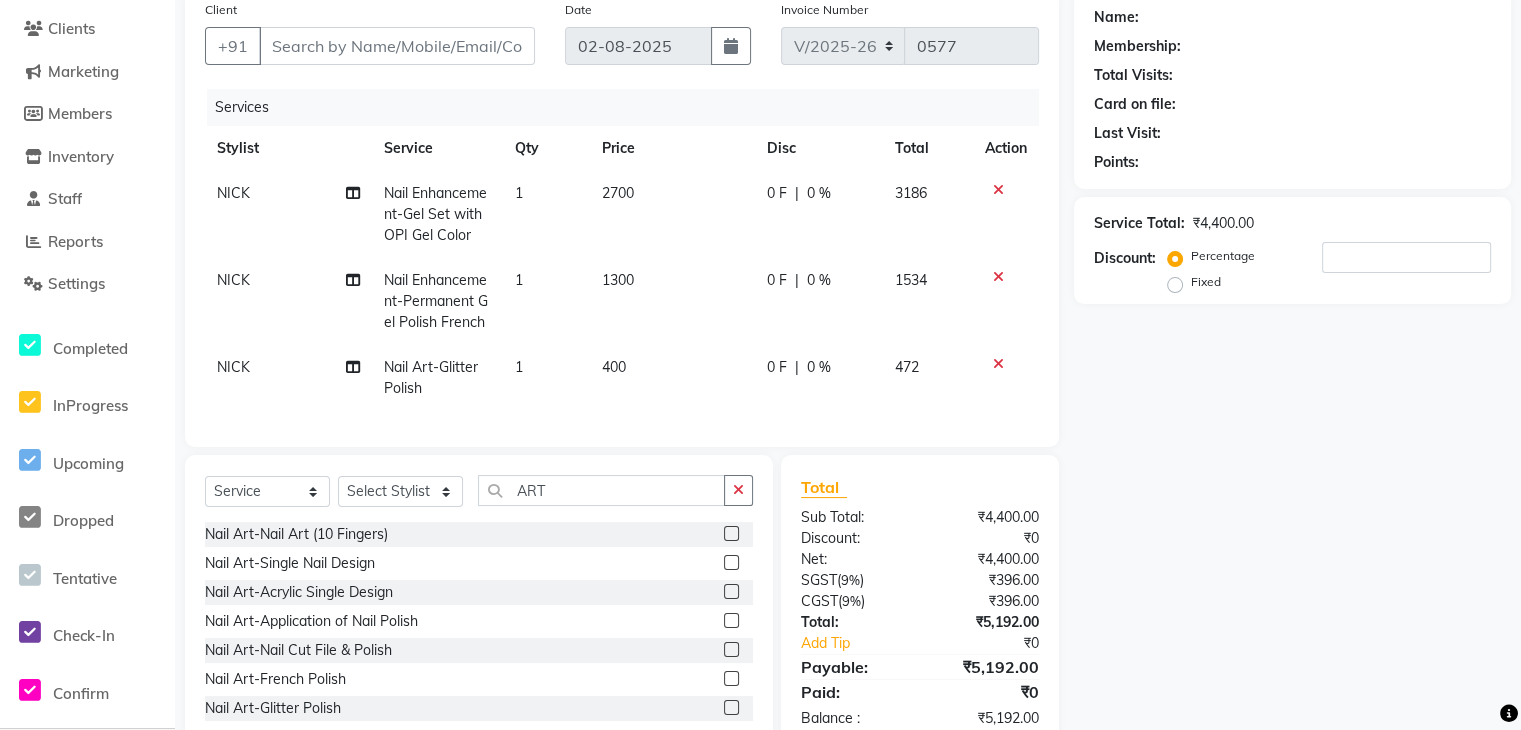 click on "400" 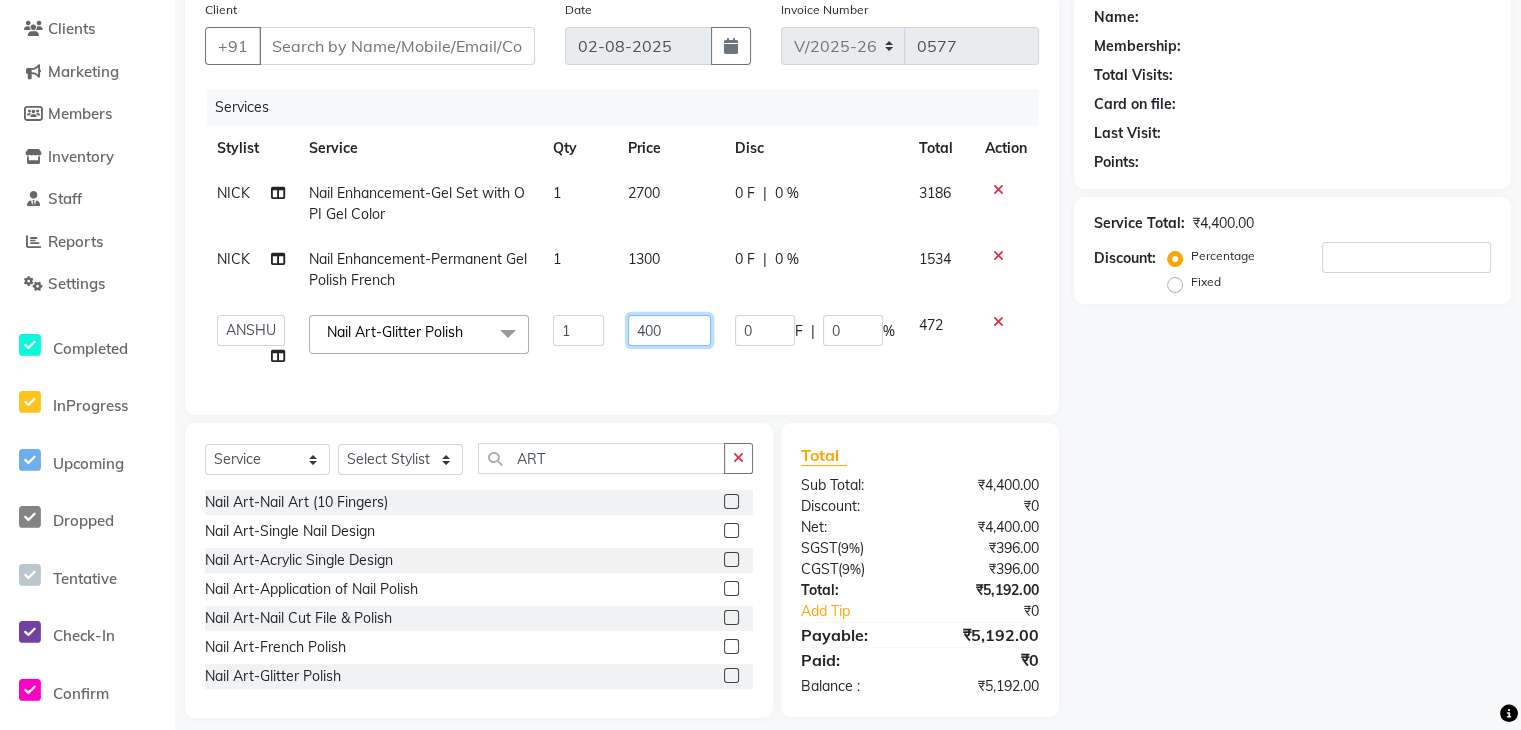 click on "400" 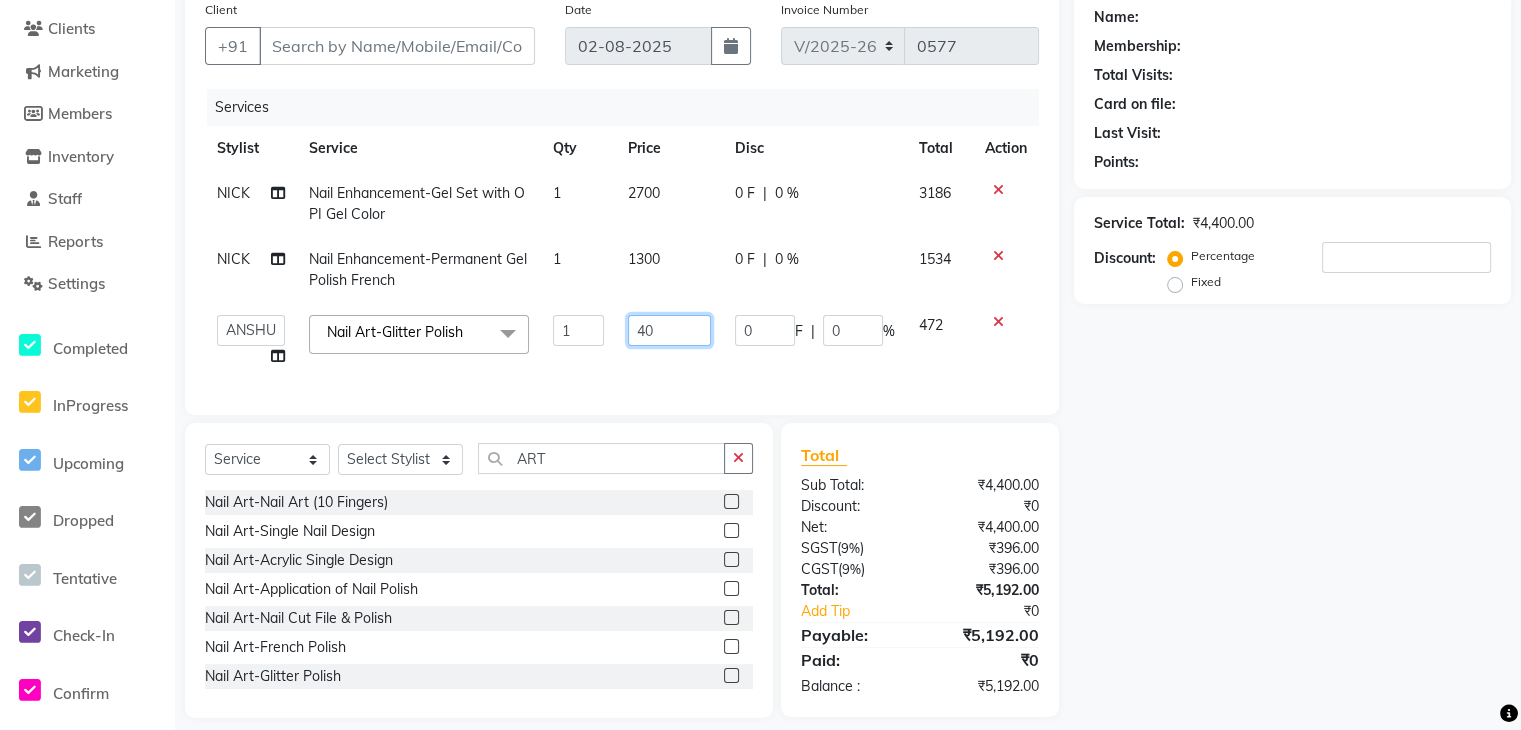type on "4" 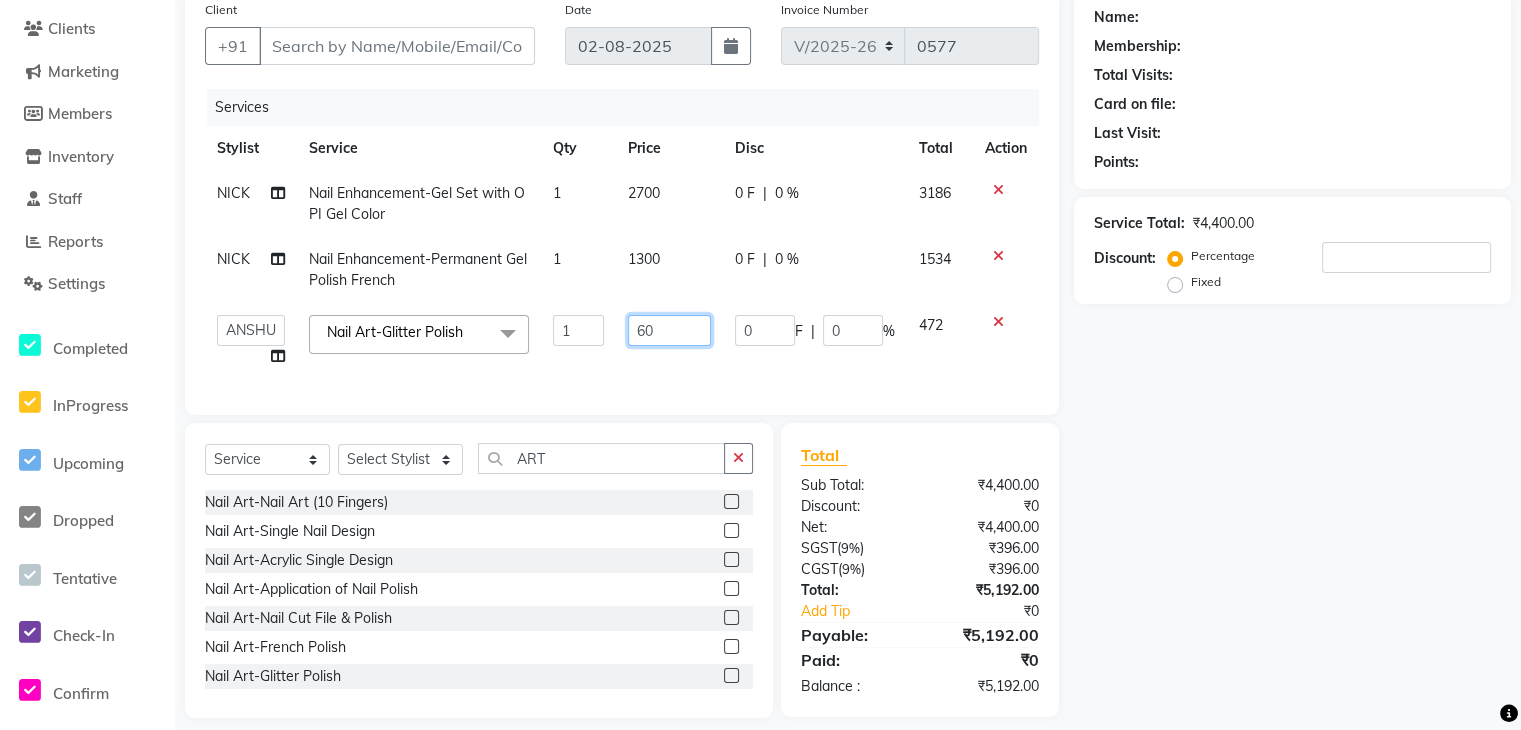 type on "600" 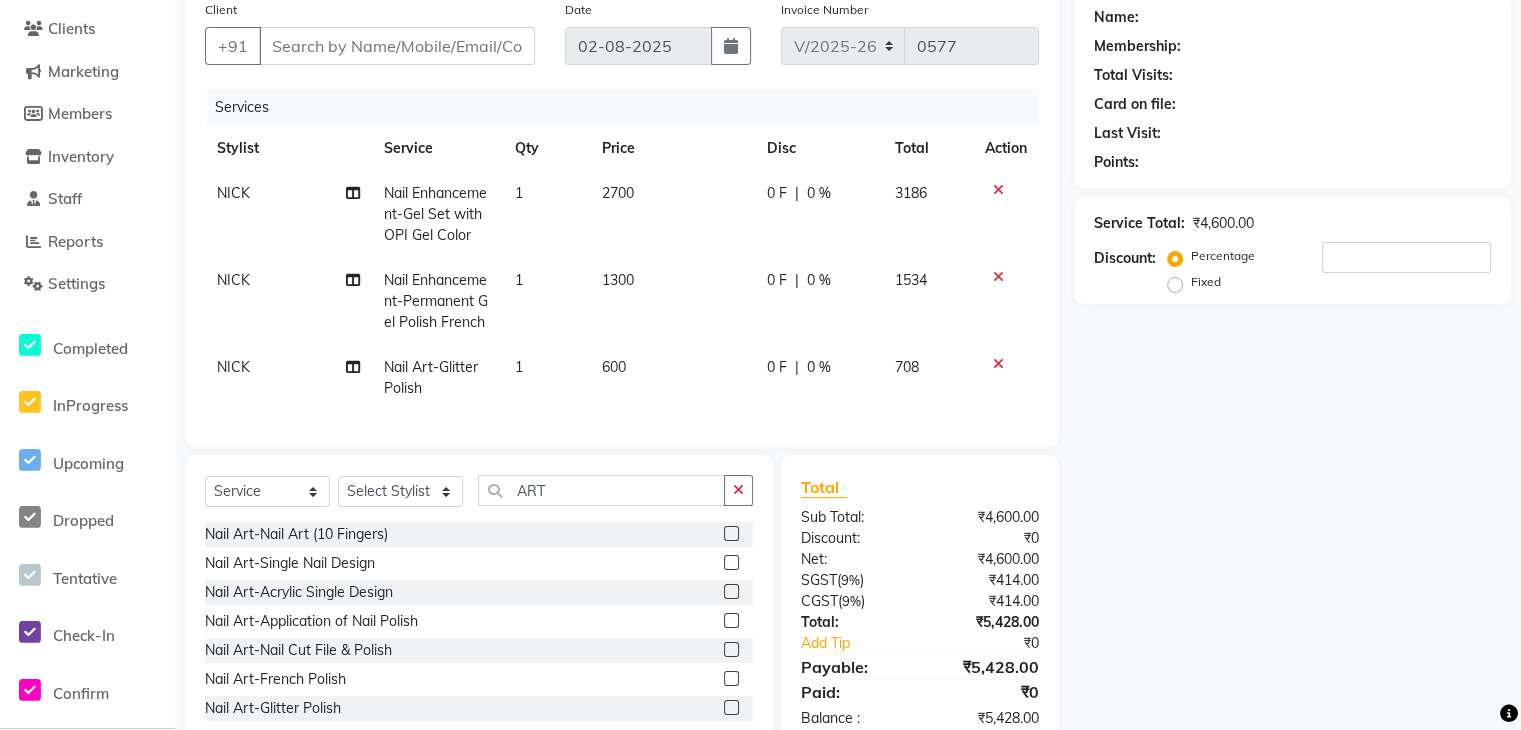 click on "Name: Membership: Total Visits: Card on file: Last Visit:  Points:  Service Total:  ₹4,600.00  Discount:  Percentage   Fixed" 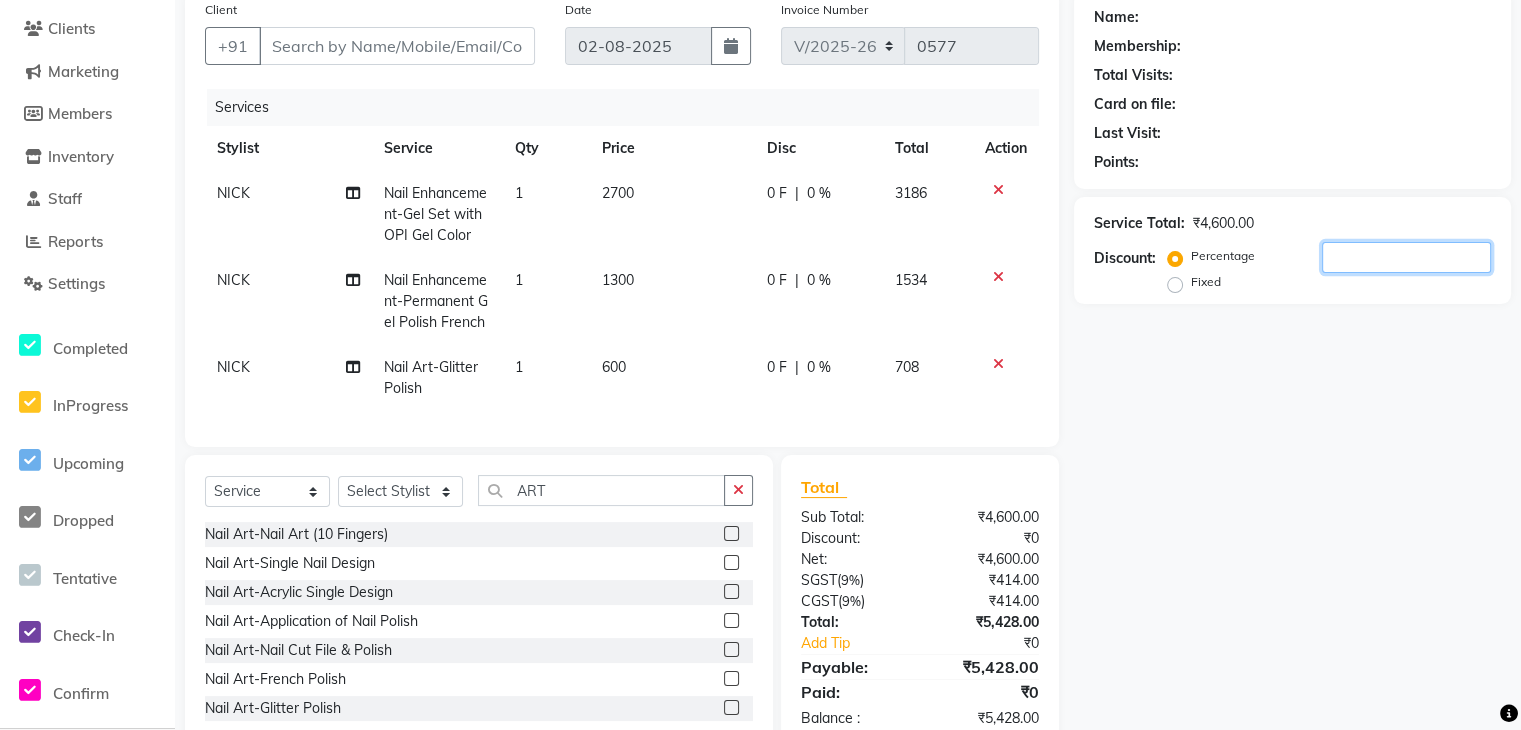 click 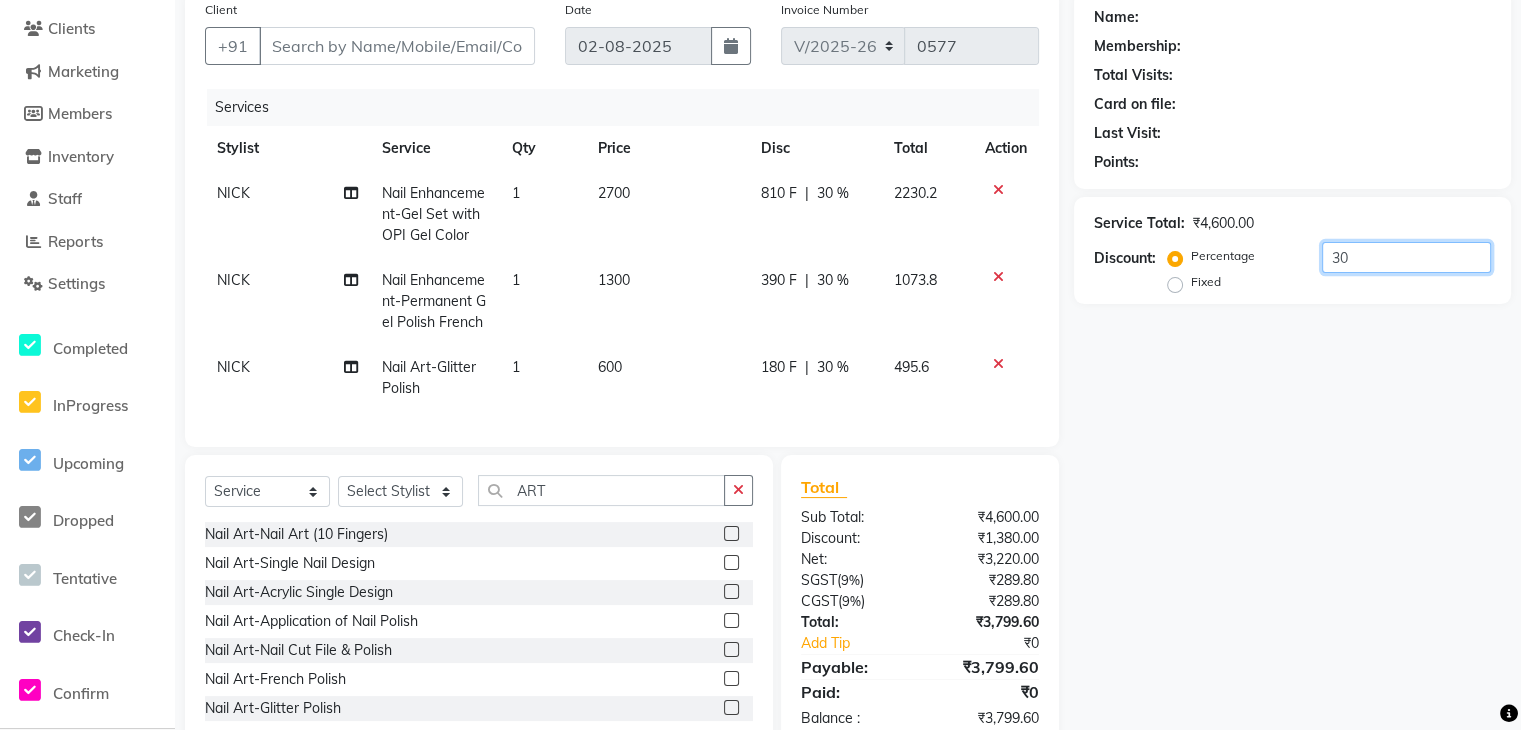 scroll, scrollTop: 225, scrollLeft: 0, axis: vertical 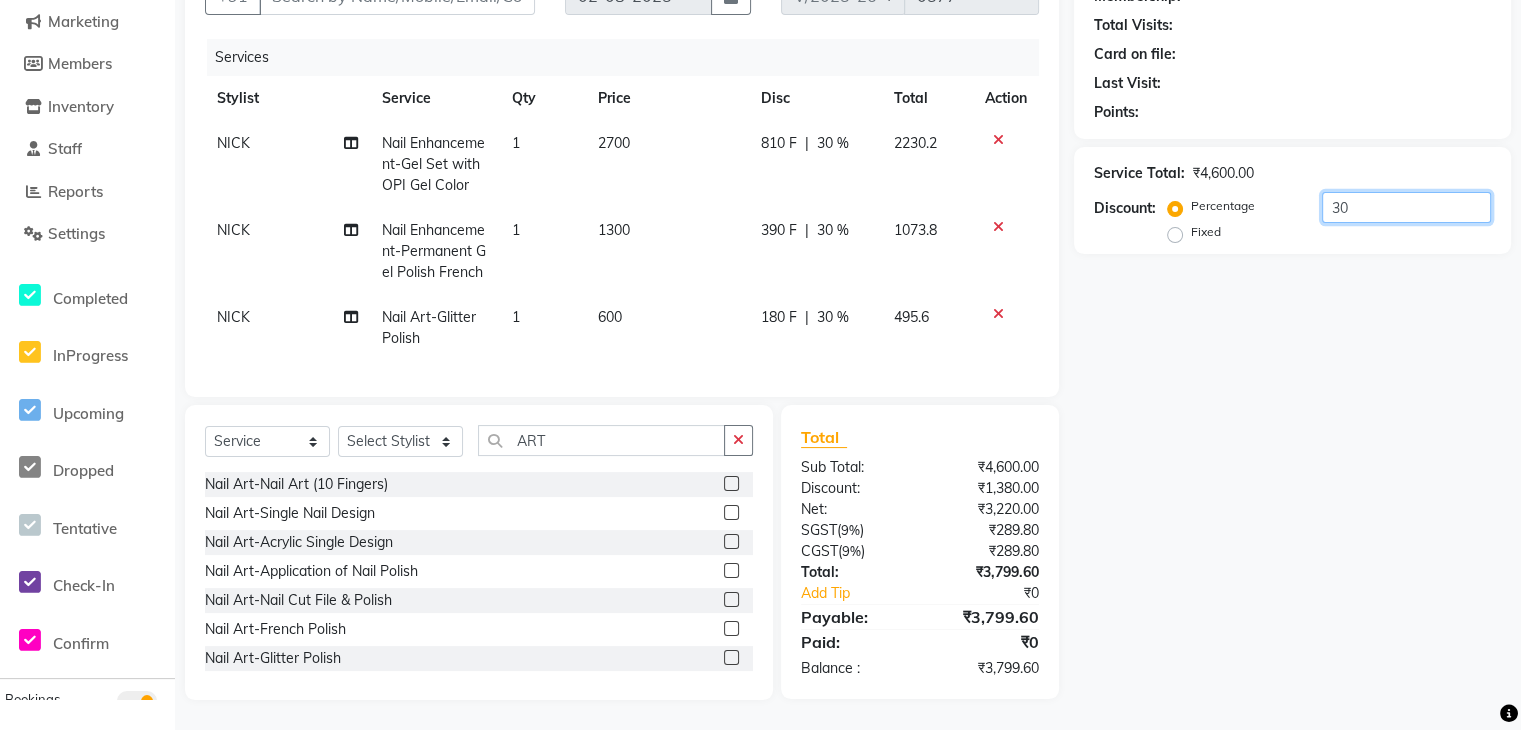 type on "30" 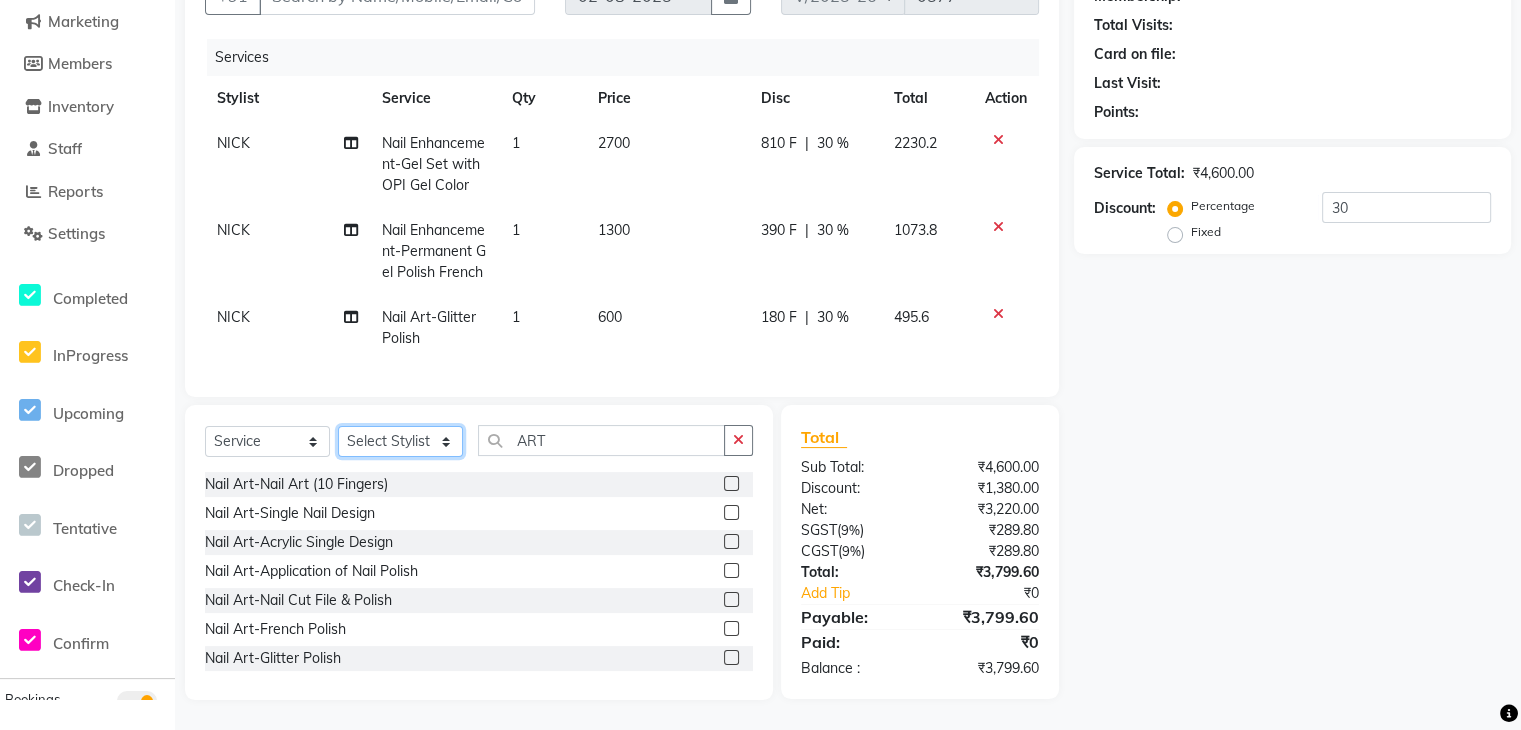 click on "Select Stylist [FIRST] Front Desk [FIRST] [FIRST] [FIRST] [FIRST] [FIRST] [FIRST] [FIRST] [FIRST] [FIRST] [FIRST]" 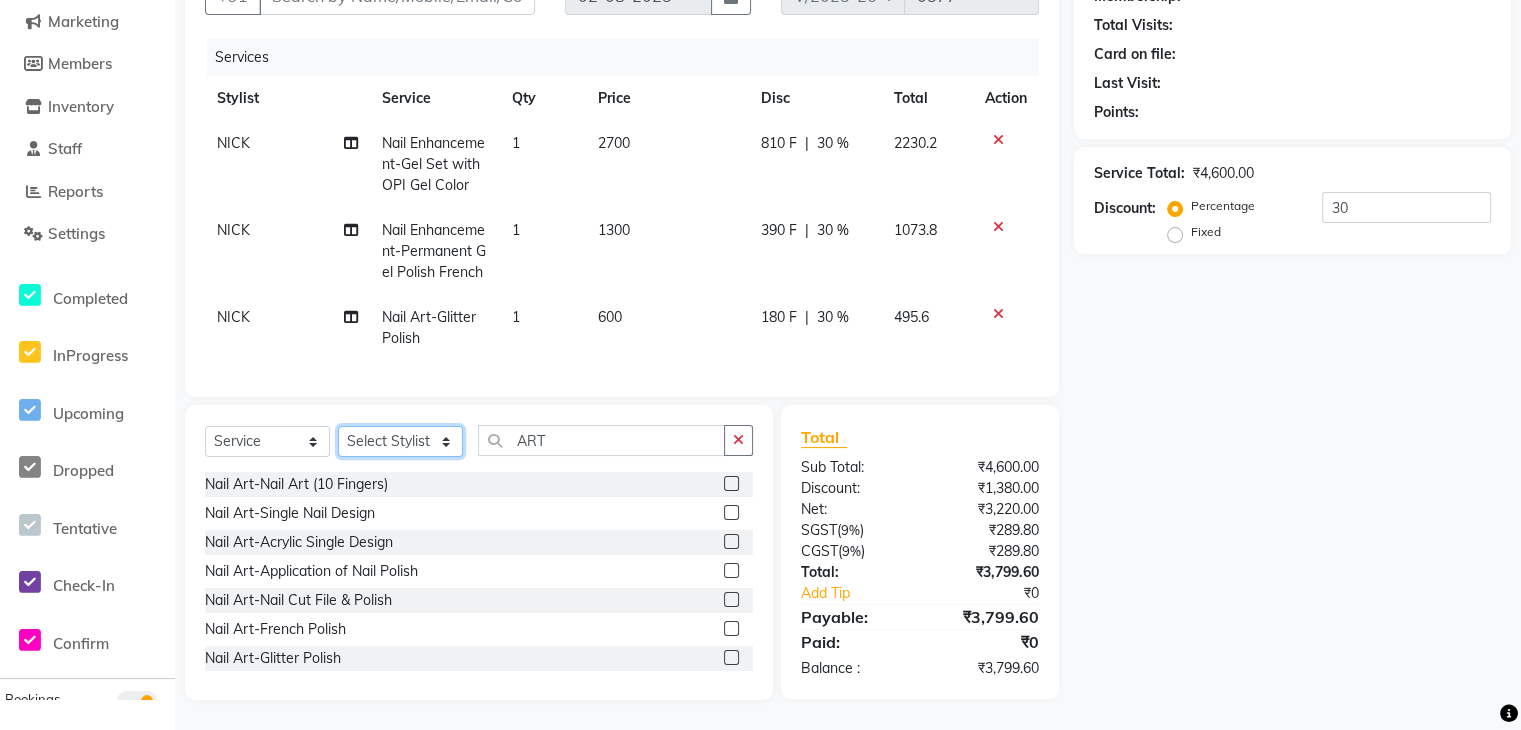 select on "[POSTAL_CODE]" 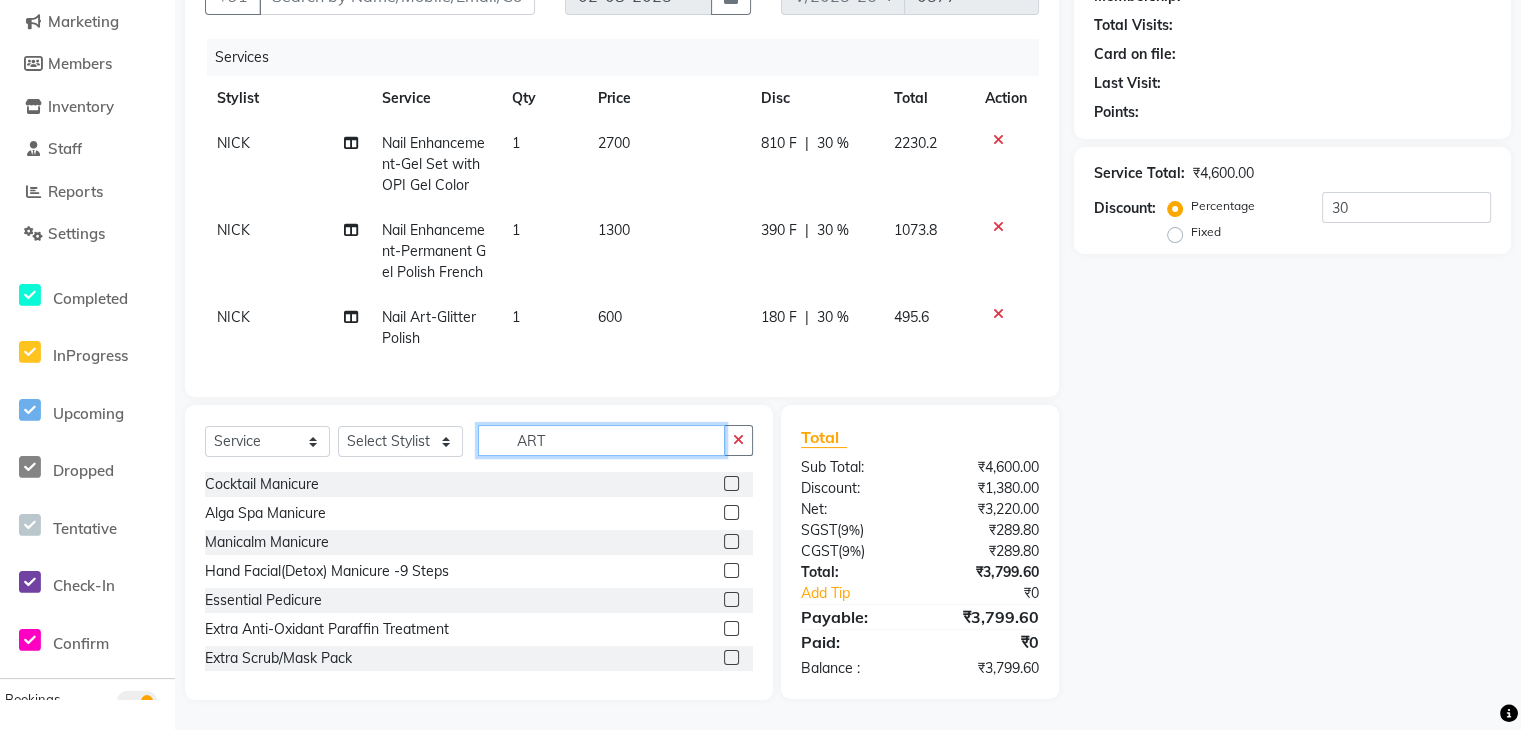 click on "ART" 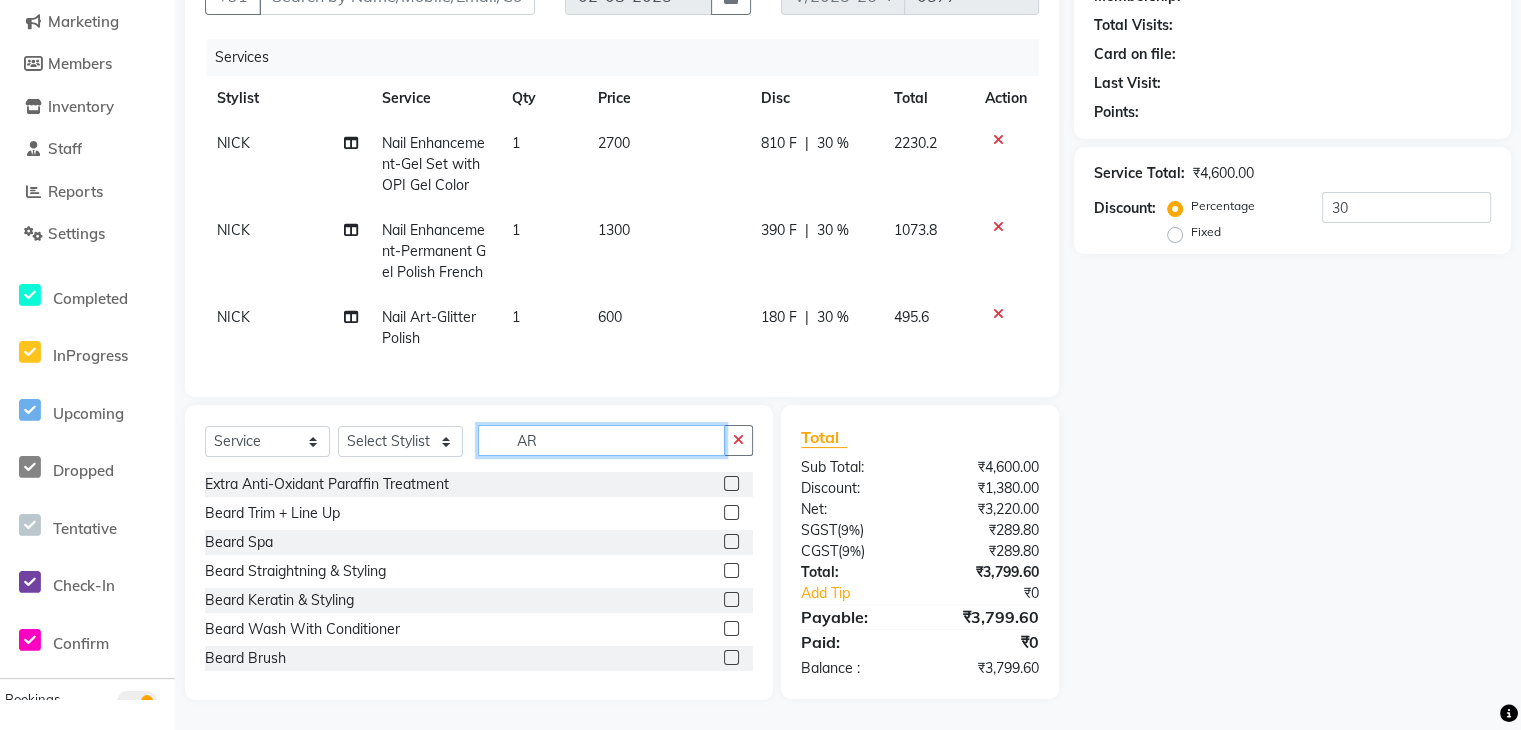 type on "A" 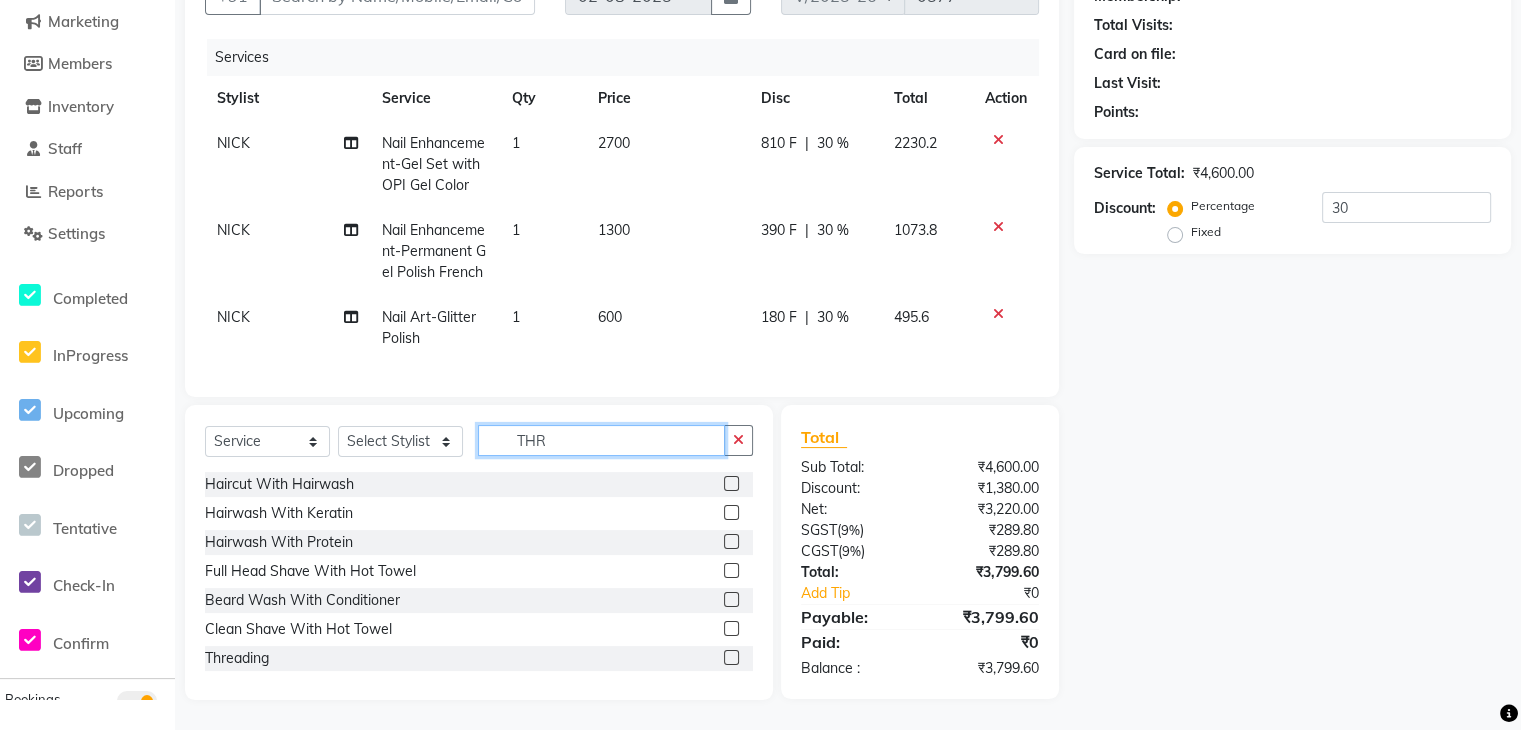 scroll, scrollTop: 224, scrollLeft: 0, axis: vertical 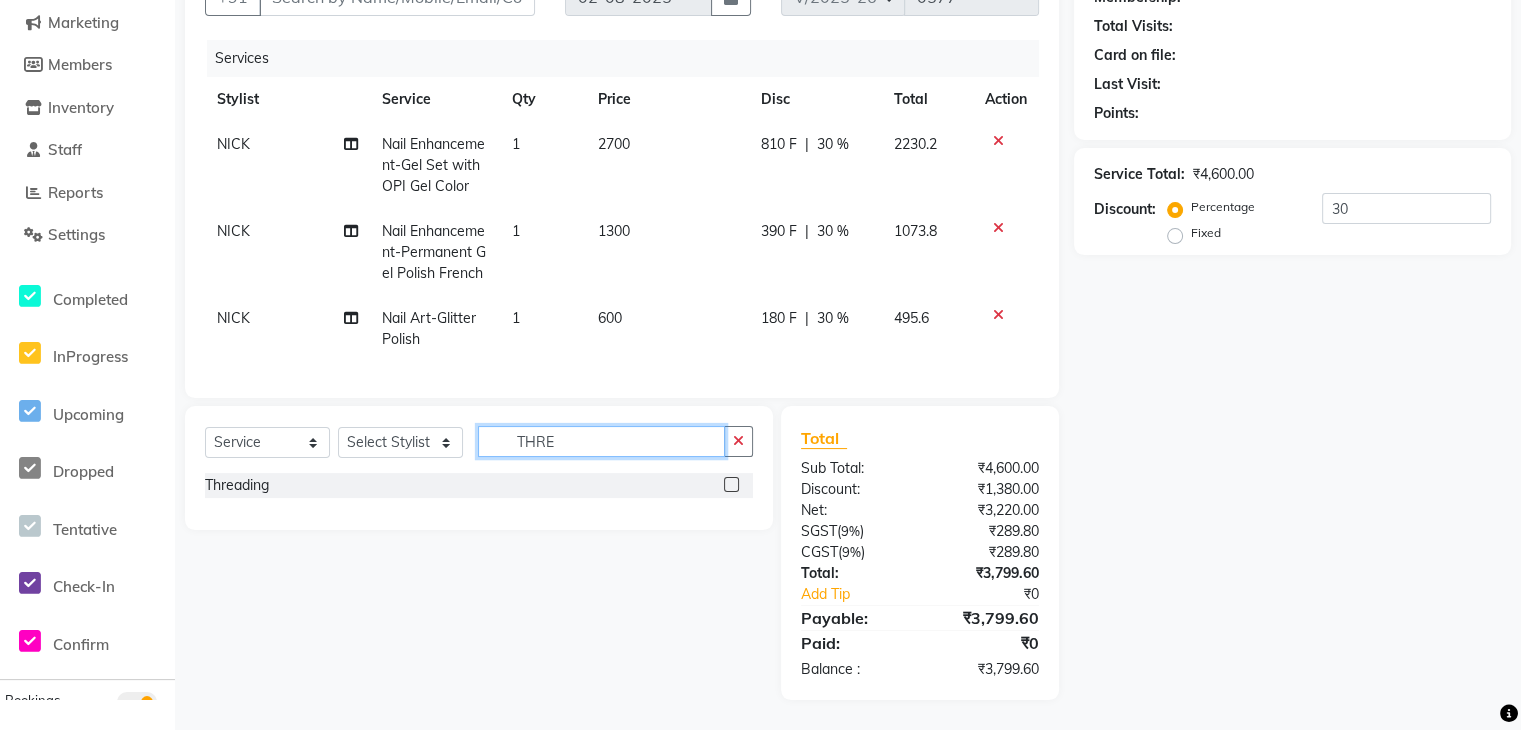 type on "THRE" 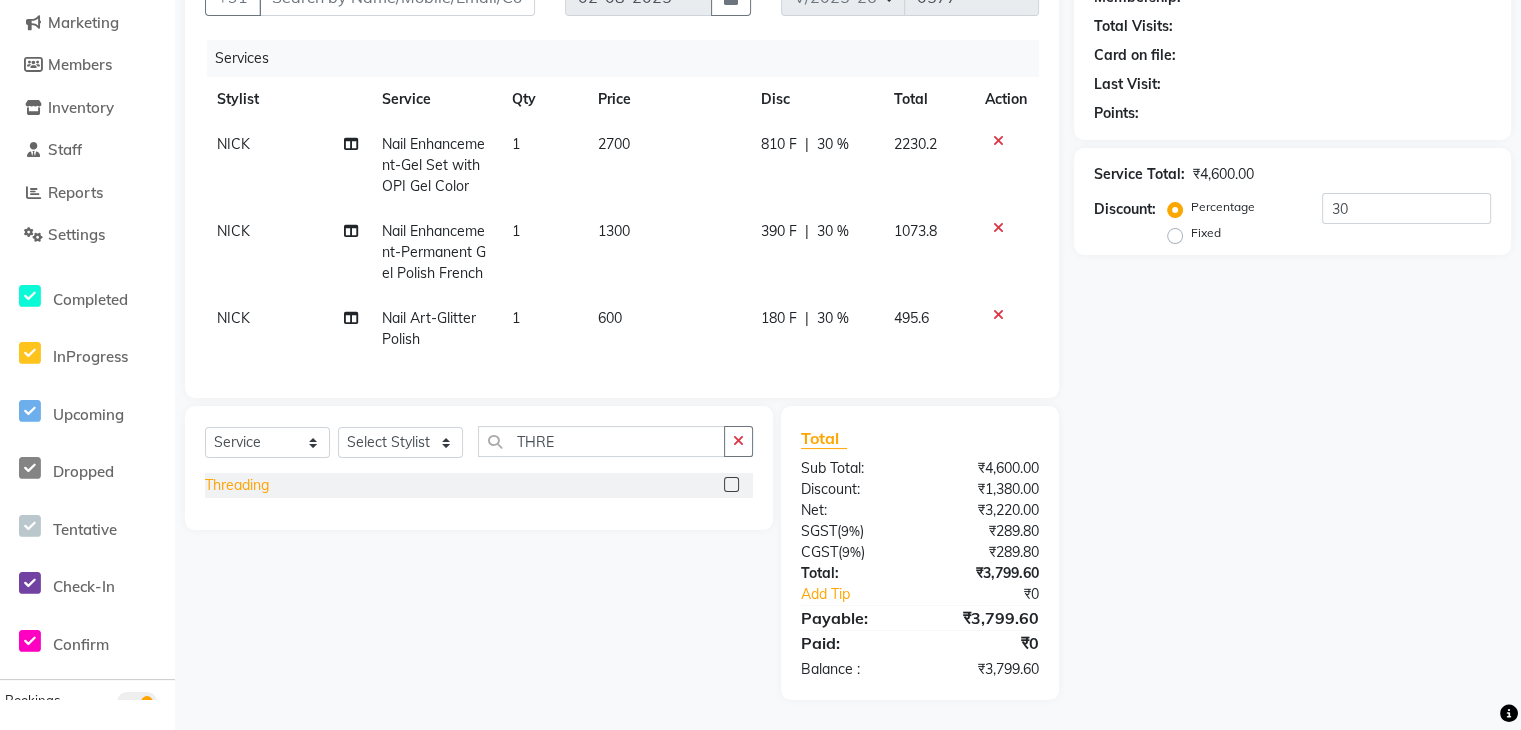 click on "Threading" 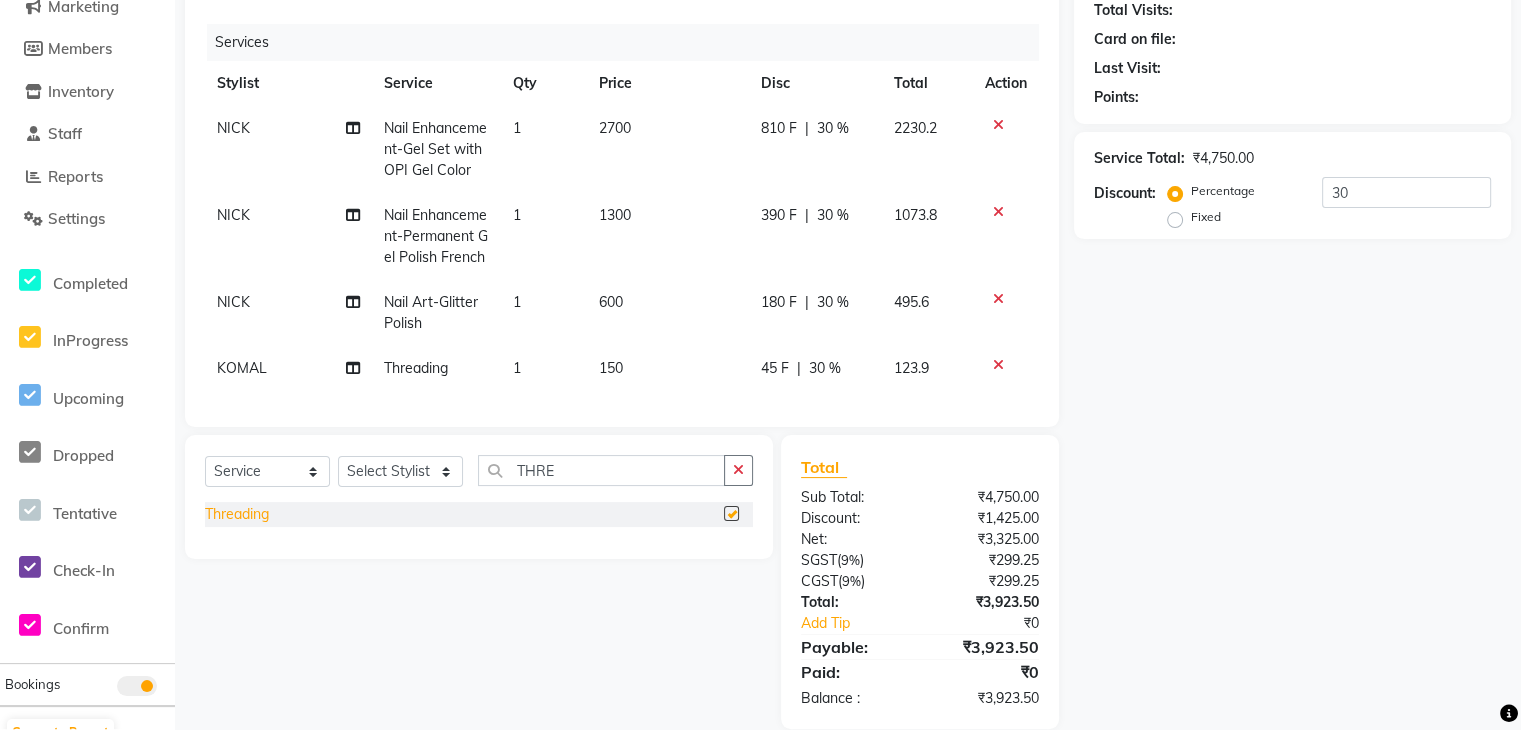 checkbox on "false" 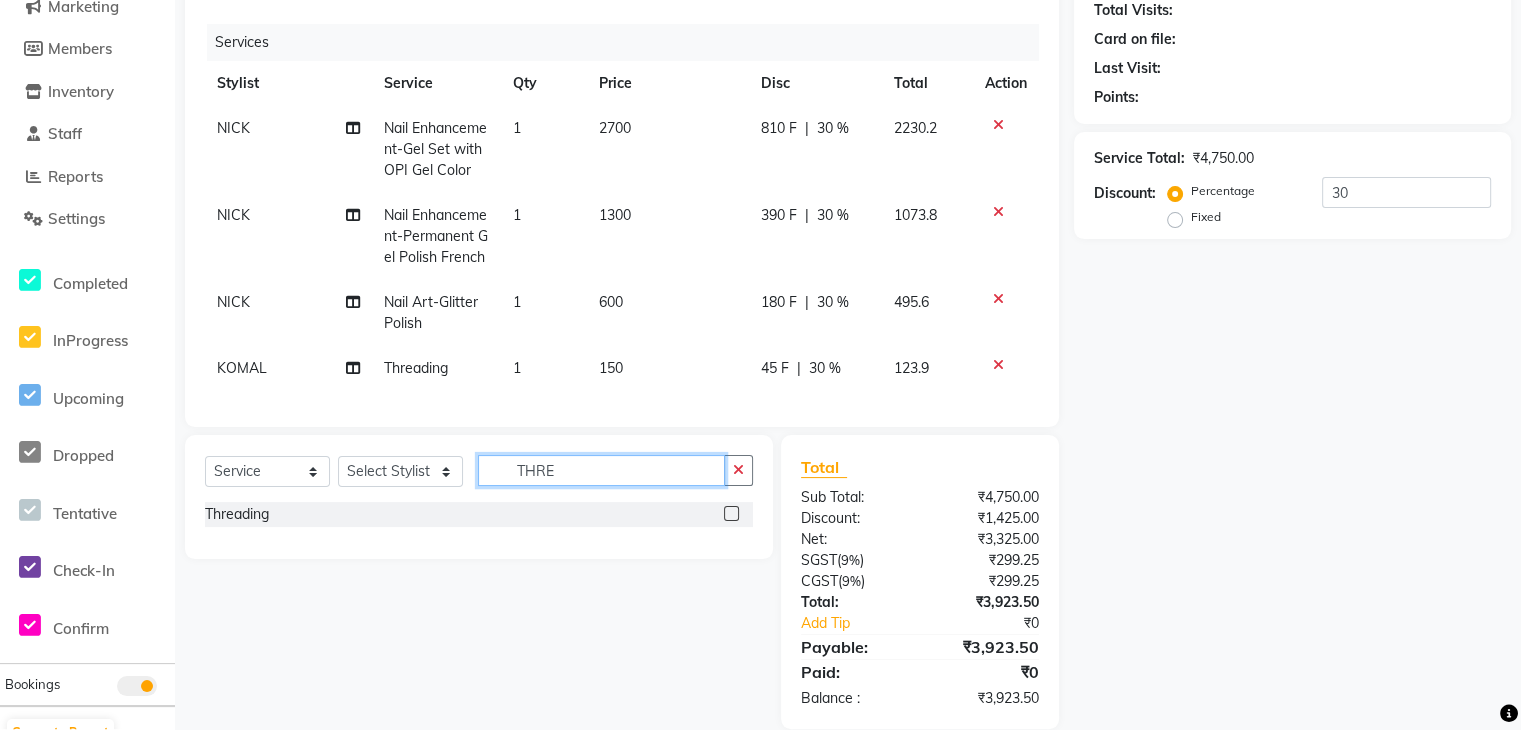 click on "THRE" 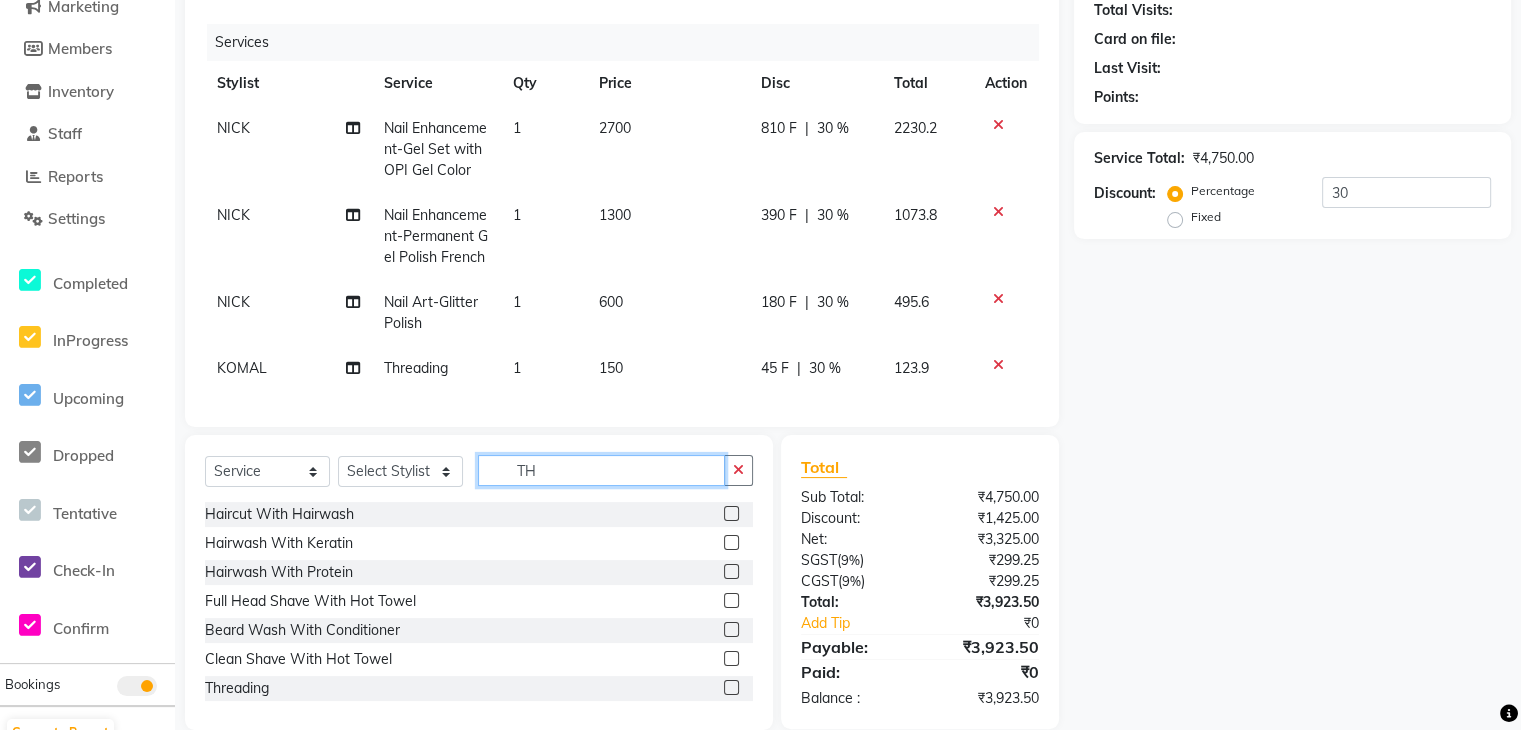 type on "T" 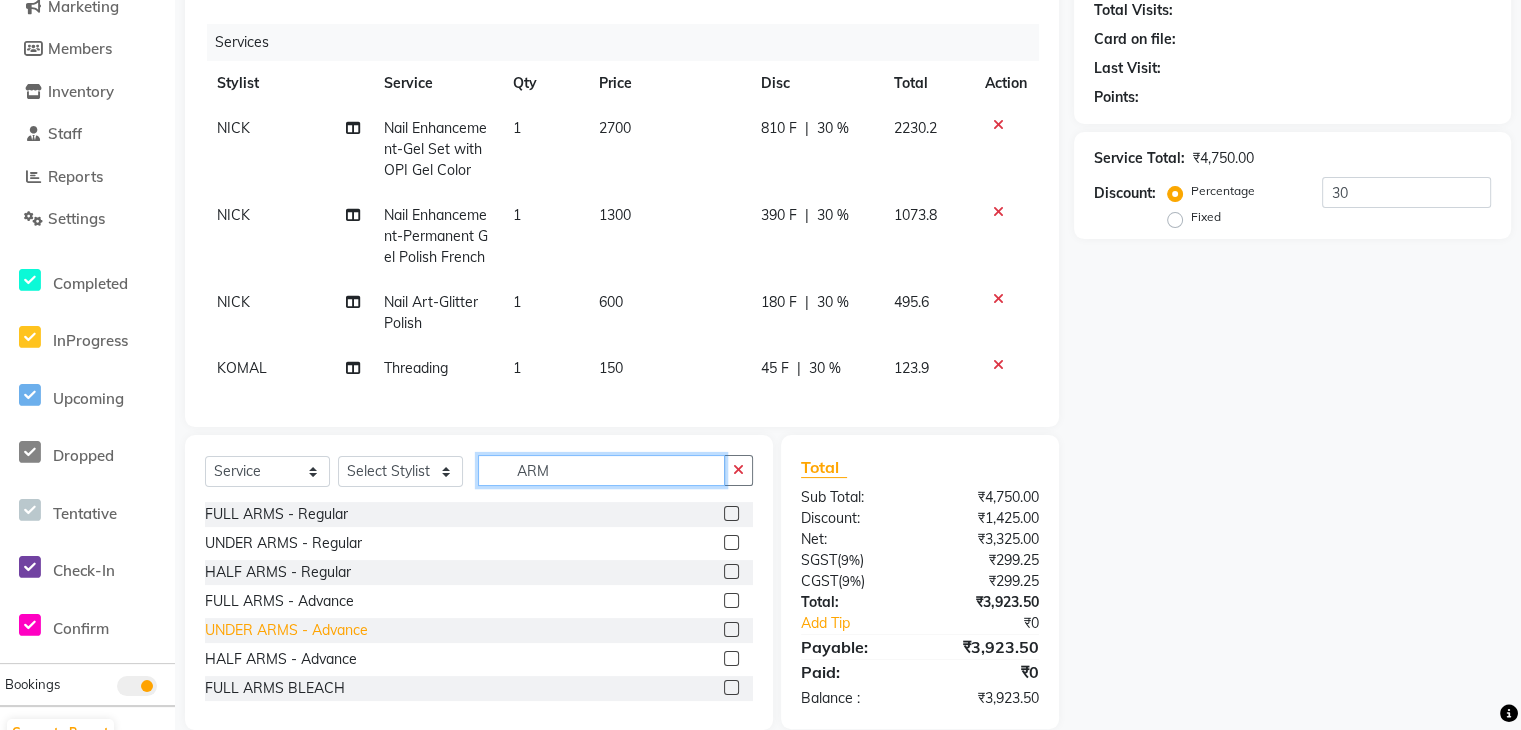 type on "ARM" 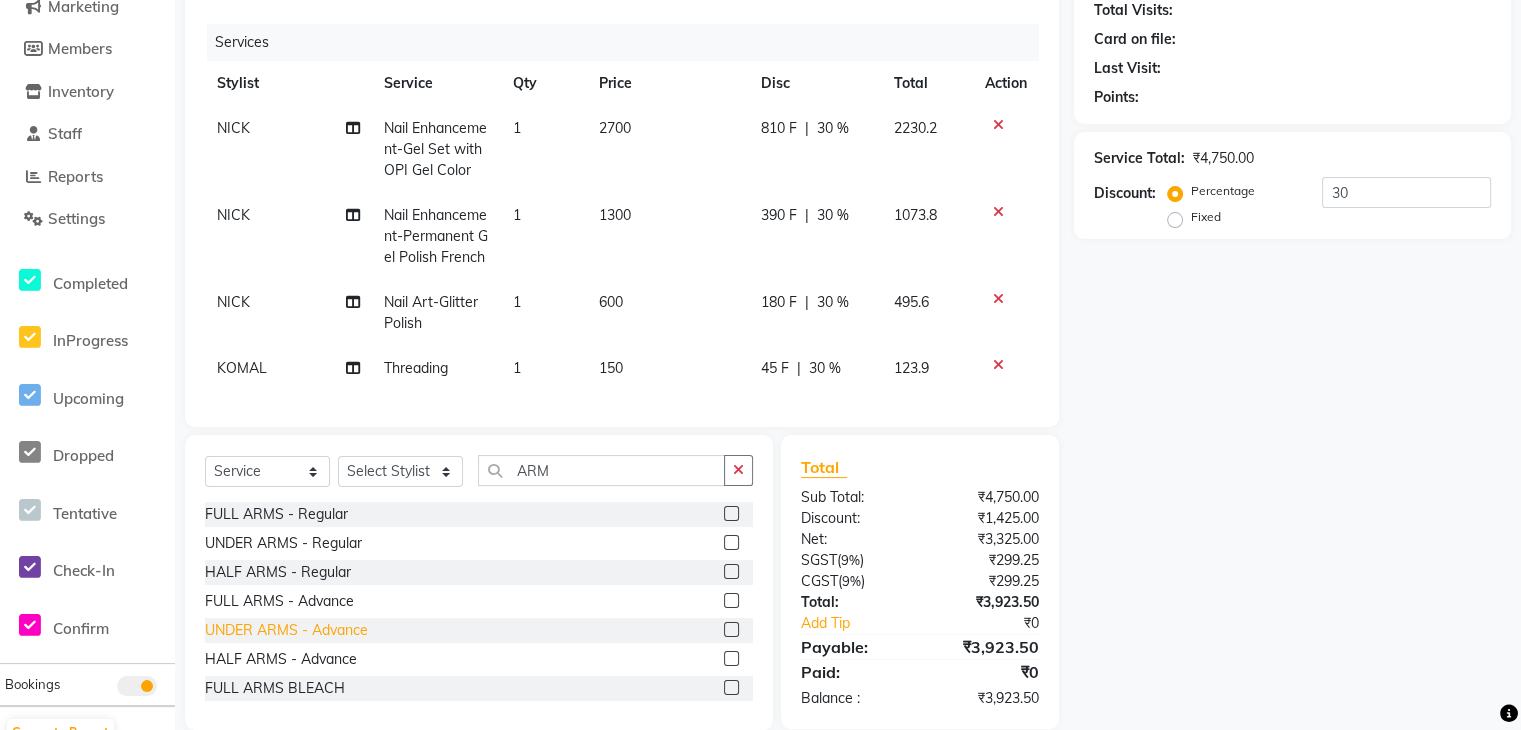 click on "UNDER ARMS - Advance" 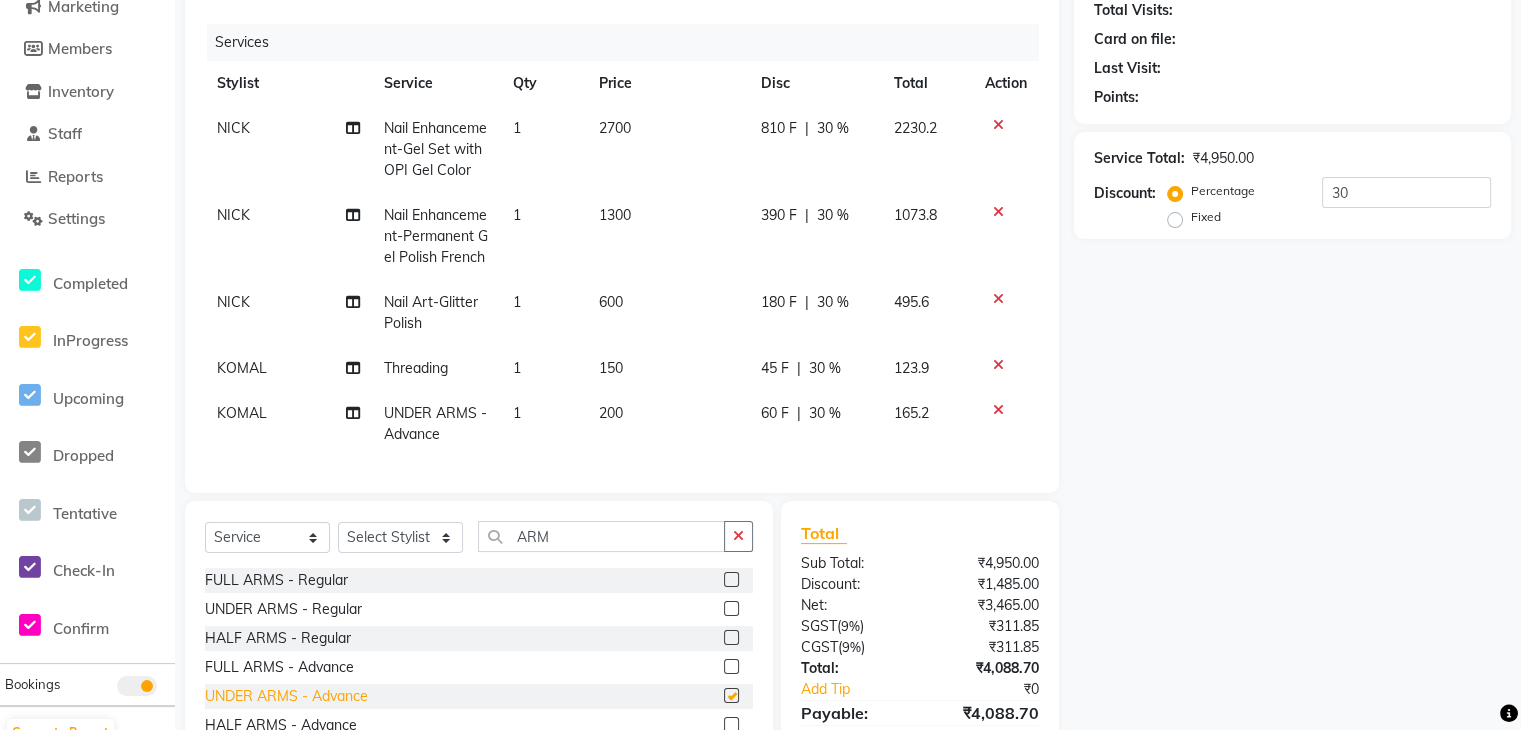 checkbox on "false" 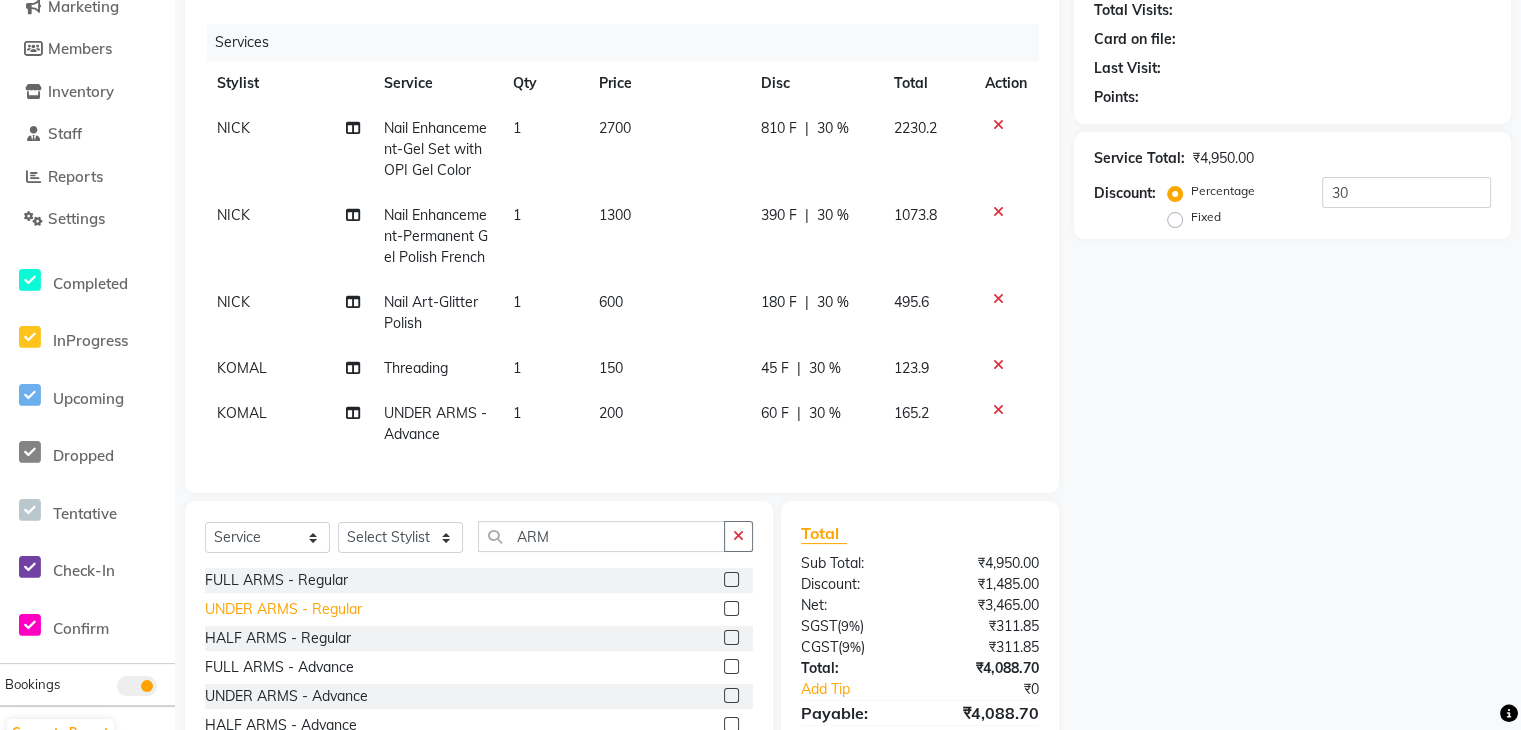 click on "UNDER ARMS - Regular" 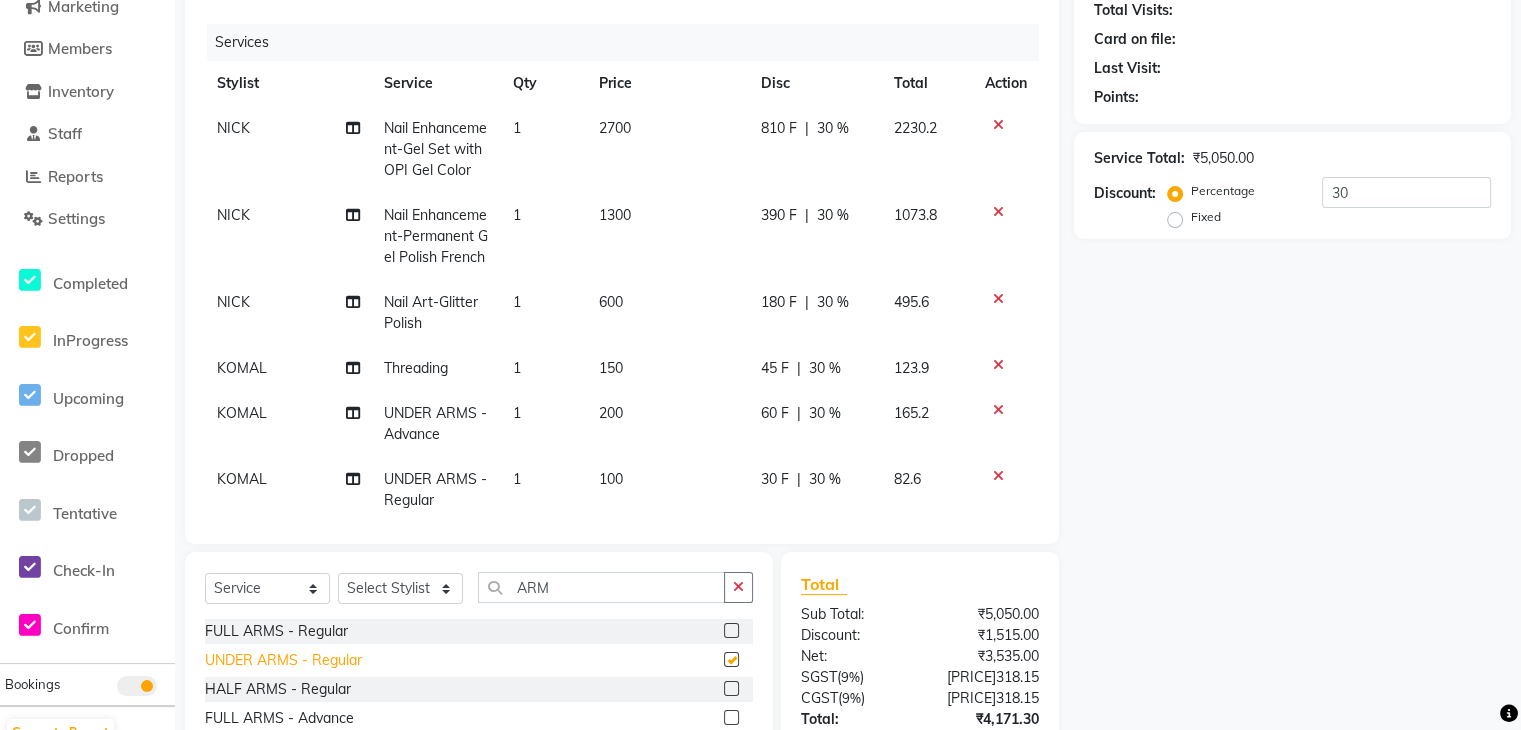 checkbox on "false" 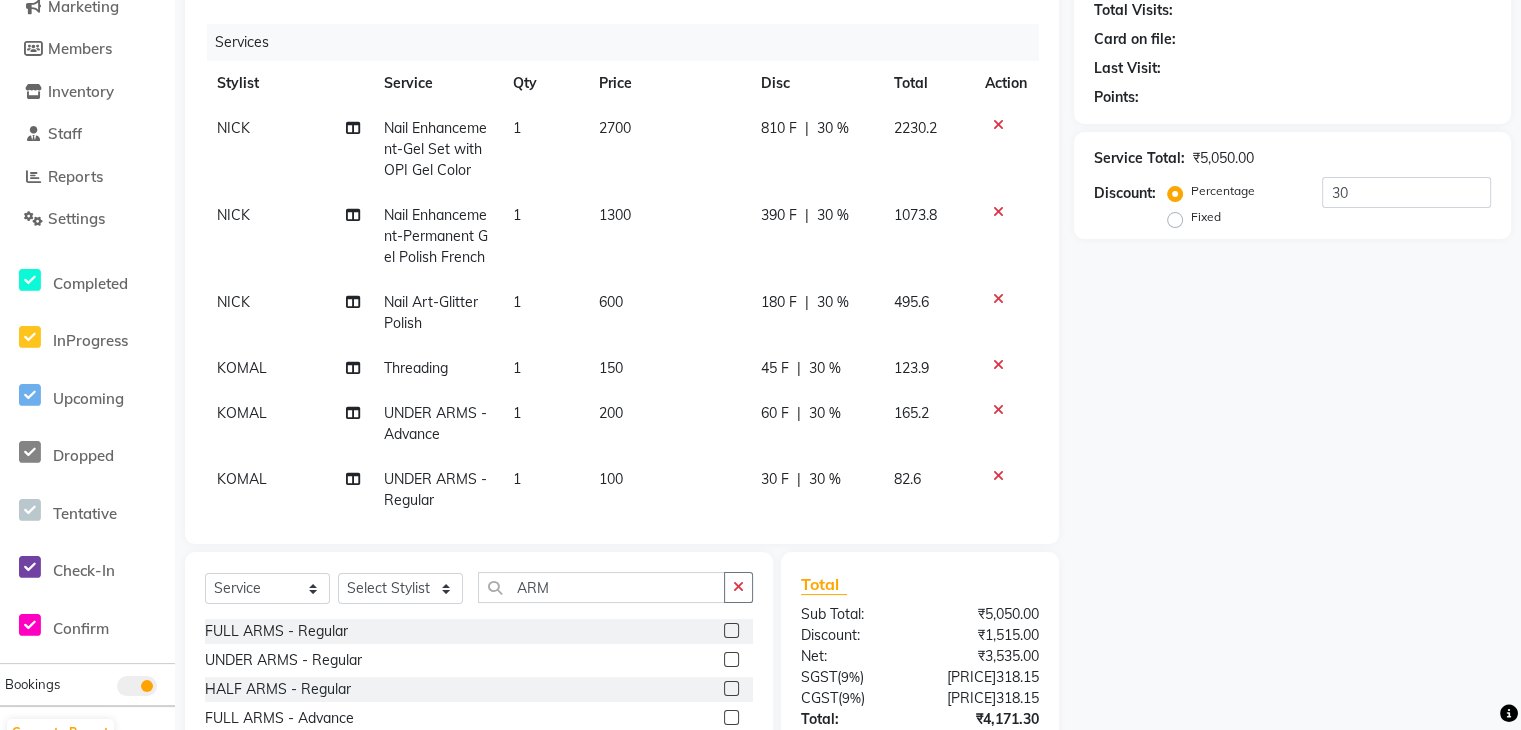 click 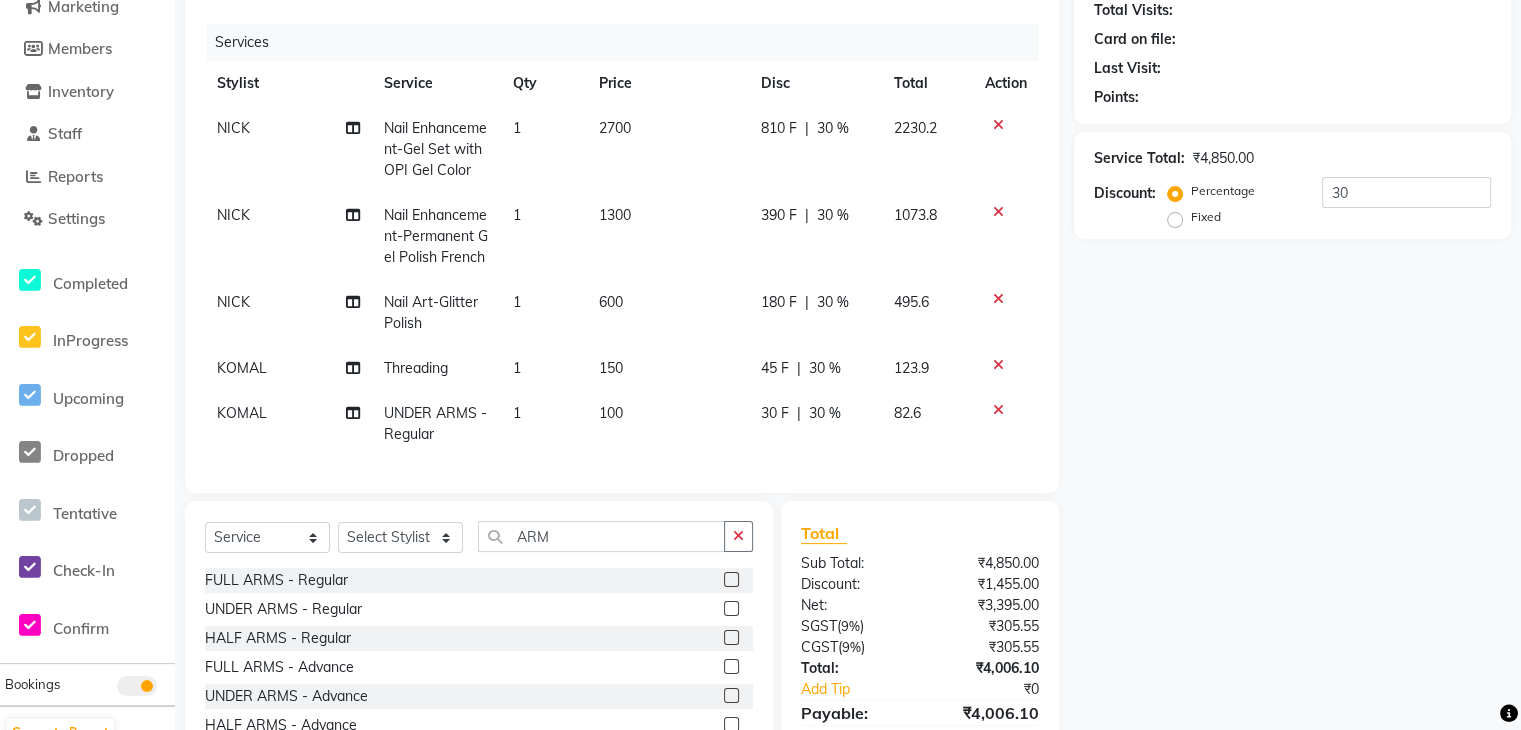 scroll, scrollTop: 321, scrollLeft: 0, axis: vertical 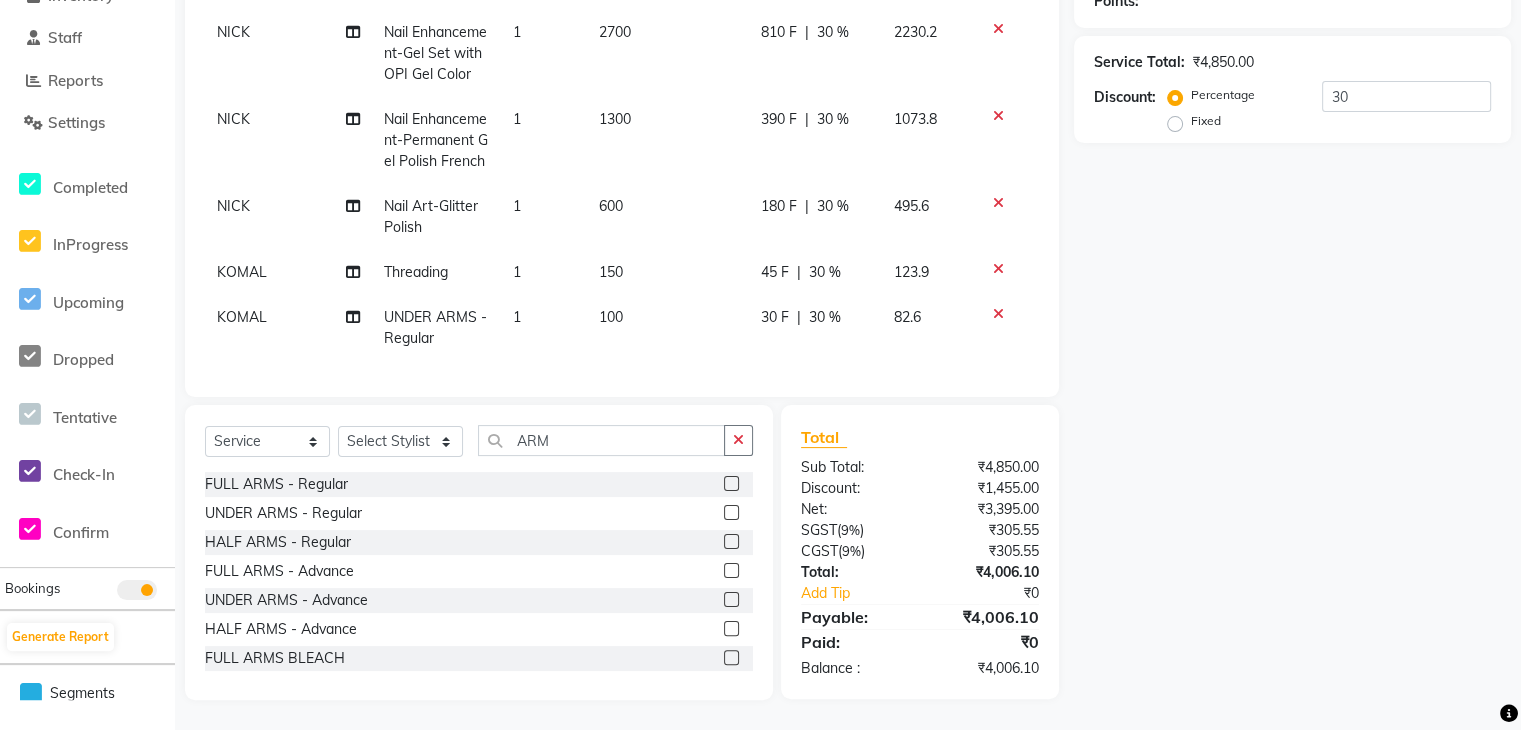 click on "30 F | 30 %" 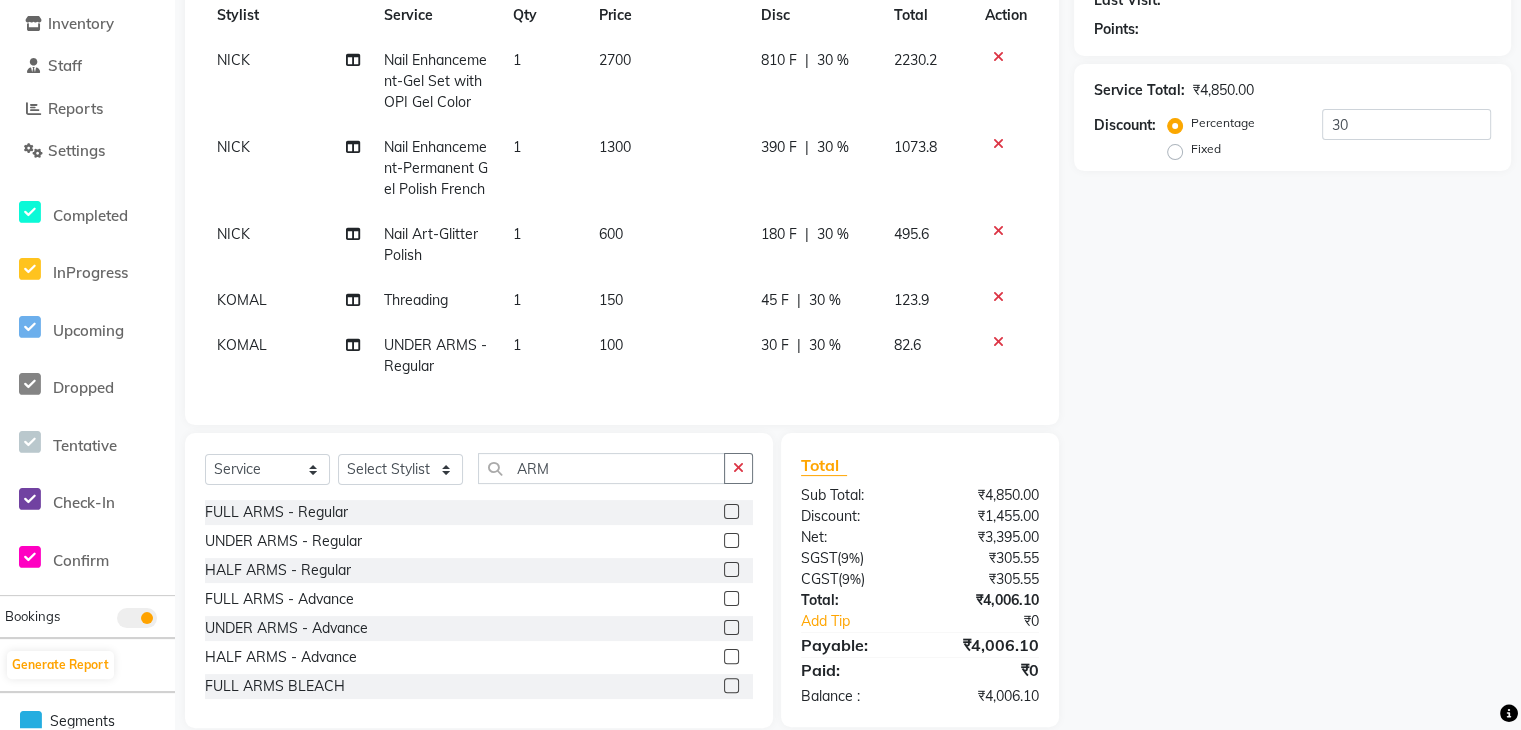 select on "[POSTAL_CODE]" 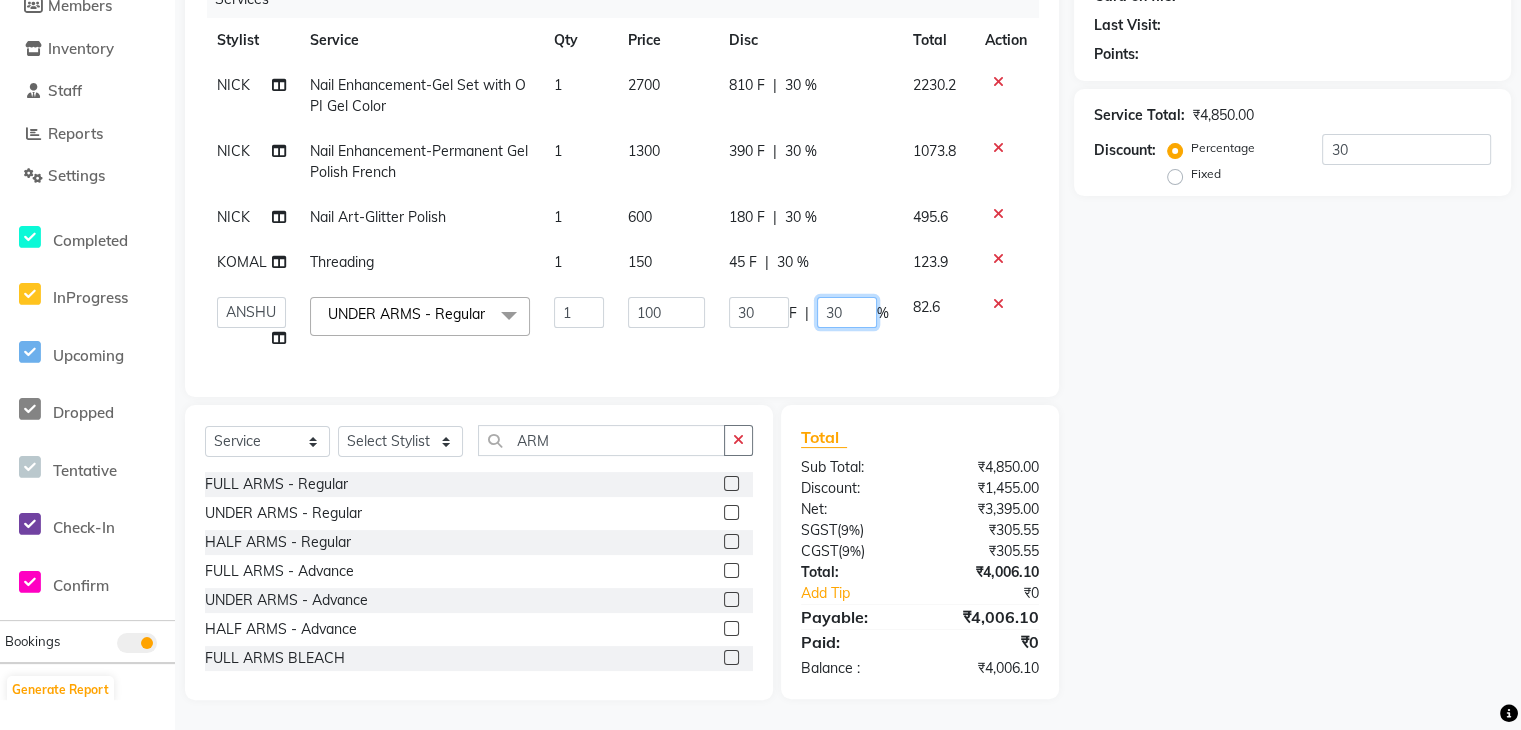 click on "30" 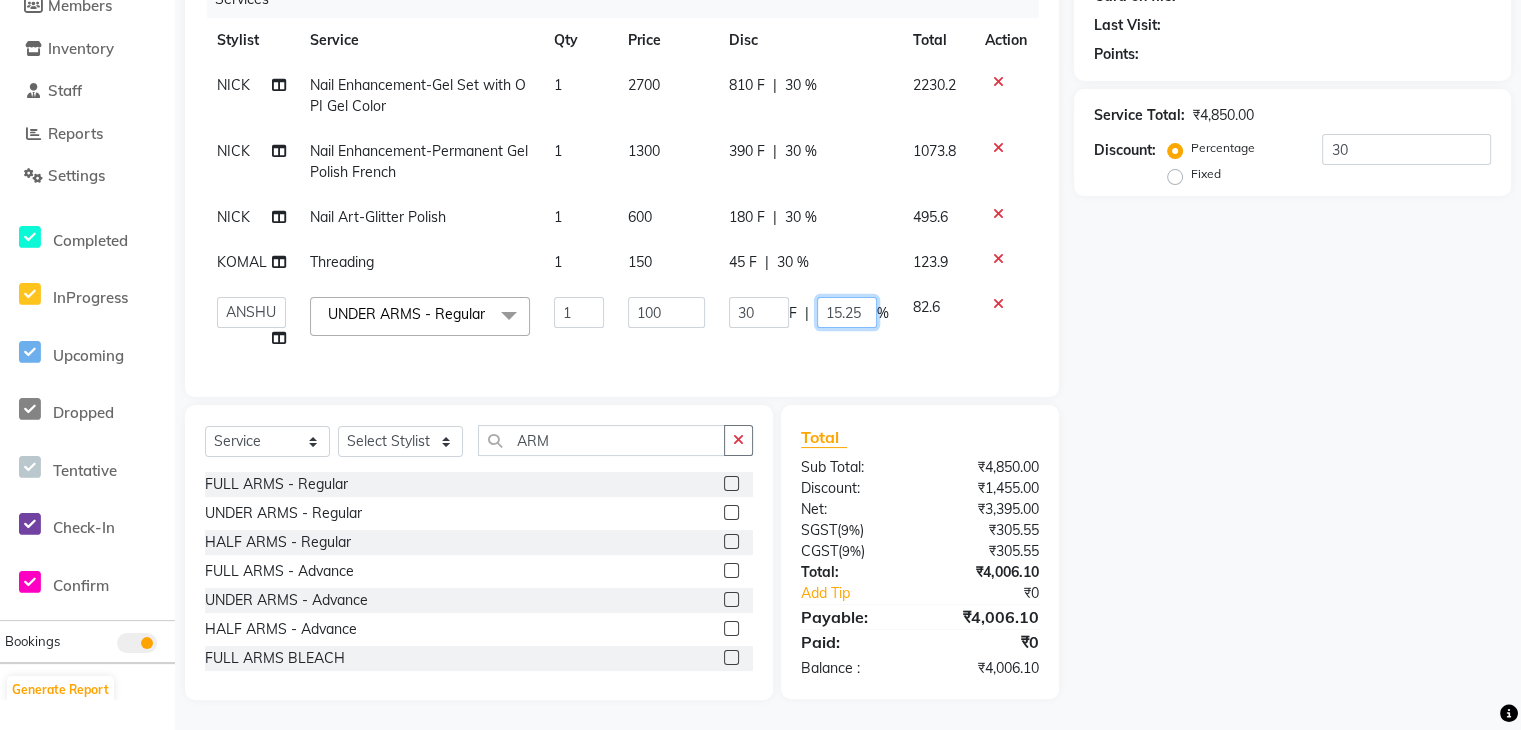 type on "15.254" 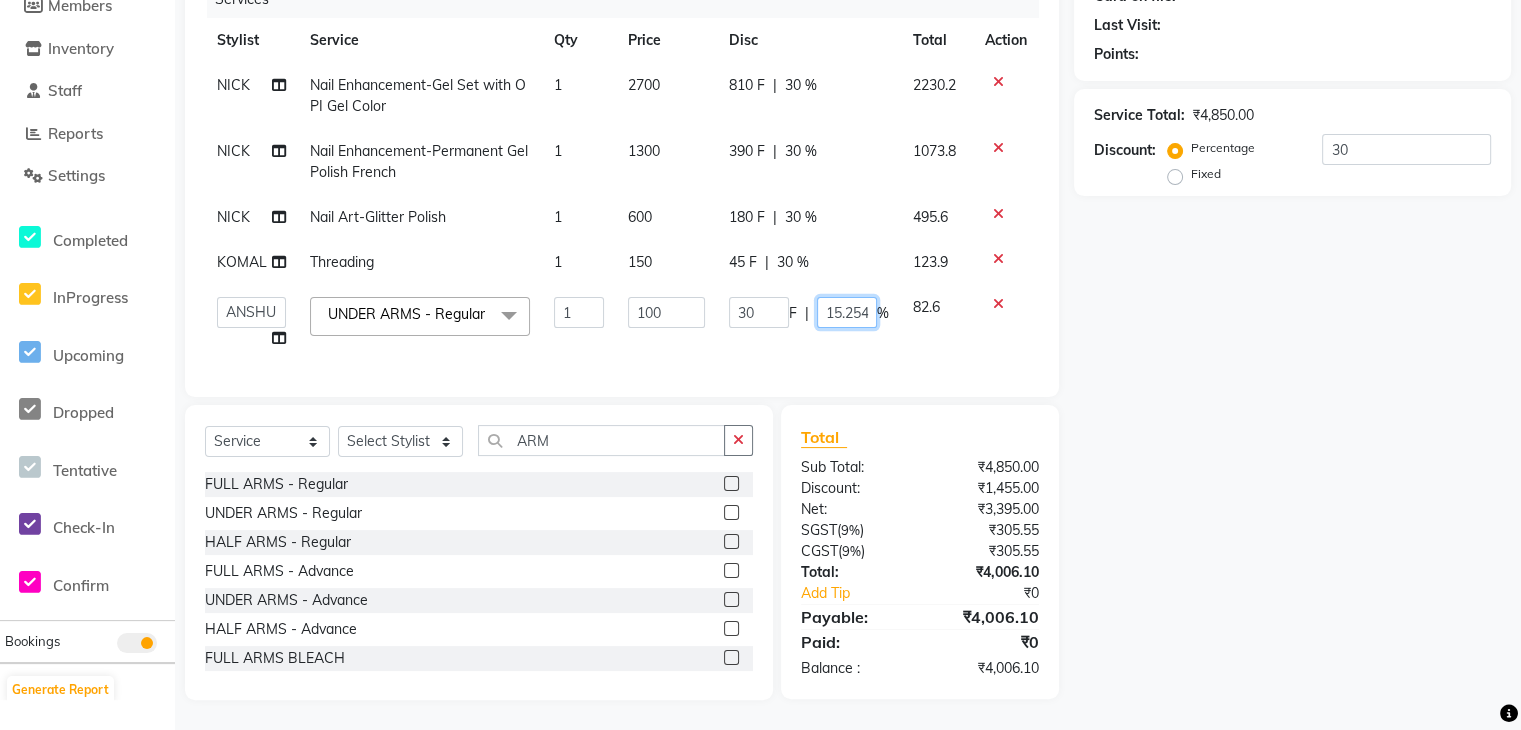 scroll, scrollTop: 0, scrollLeft: 2, axis: horizontal 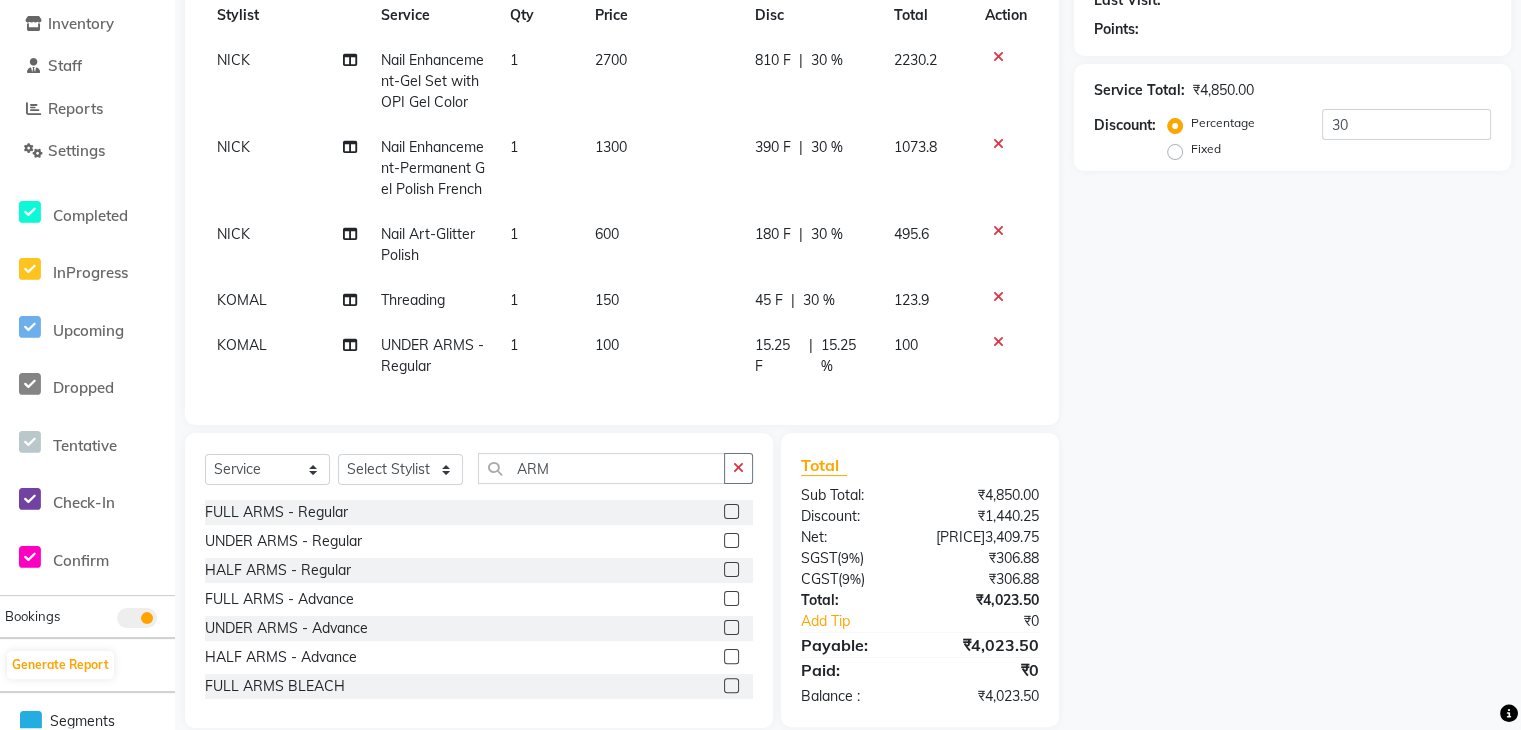 click on "Name: [NAME] Membership: Total Visits: Card on file: Last Visit: Points: Service Total: ₹4,850.00 Discount: Percentage Fixed 30" 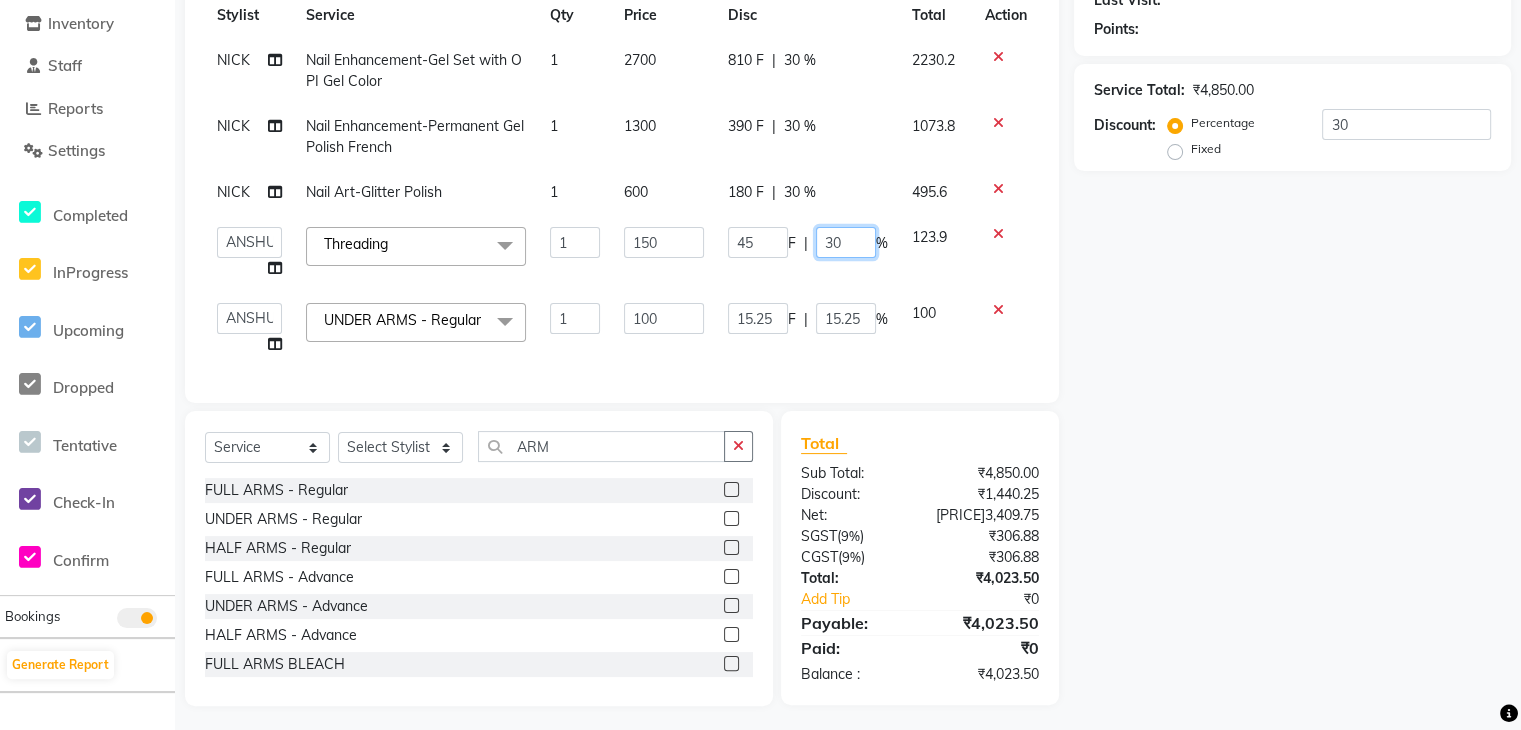 click on "30" 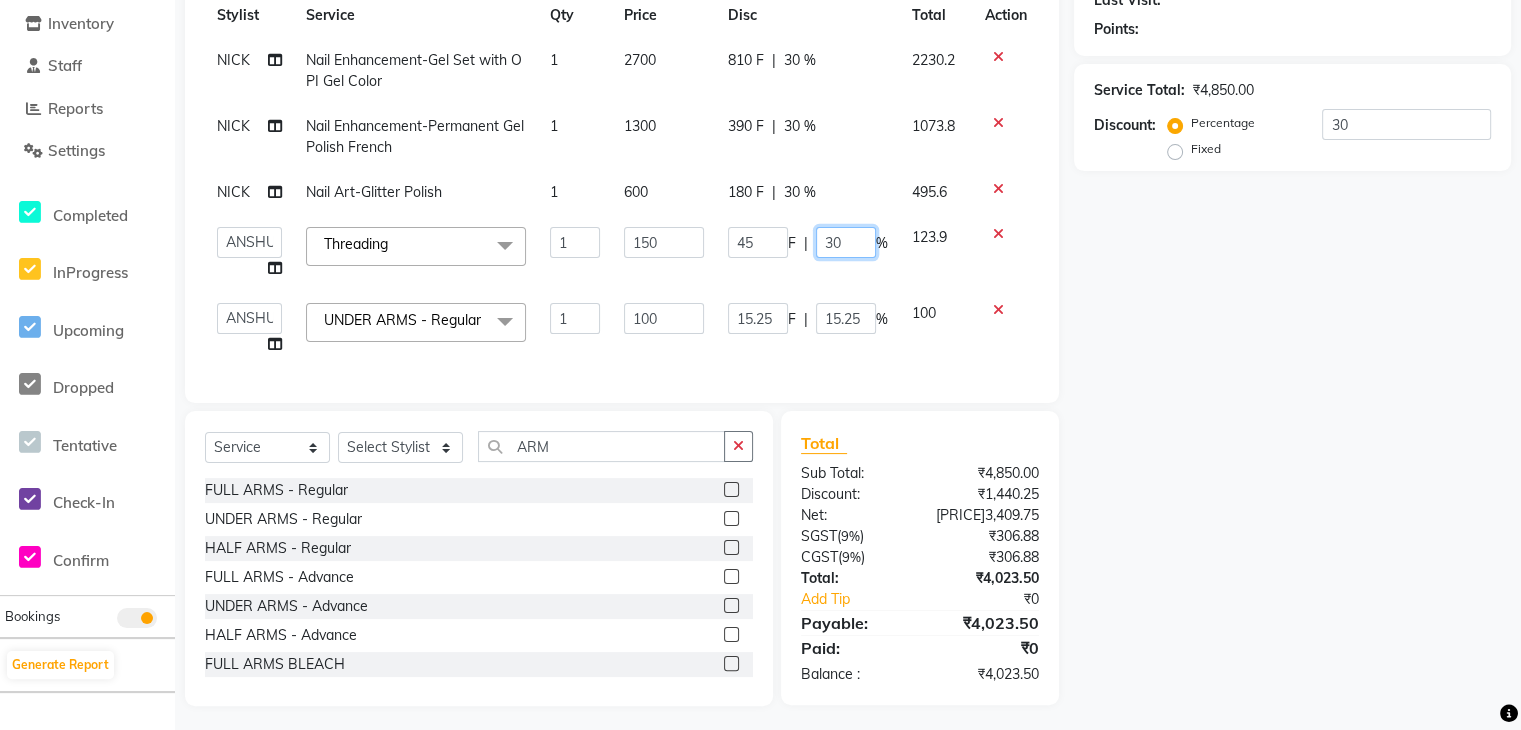 type on "3" 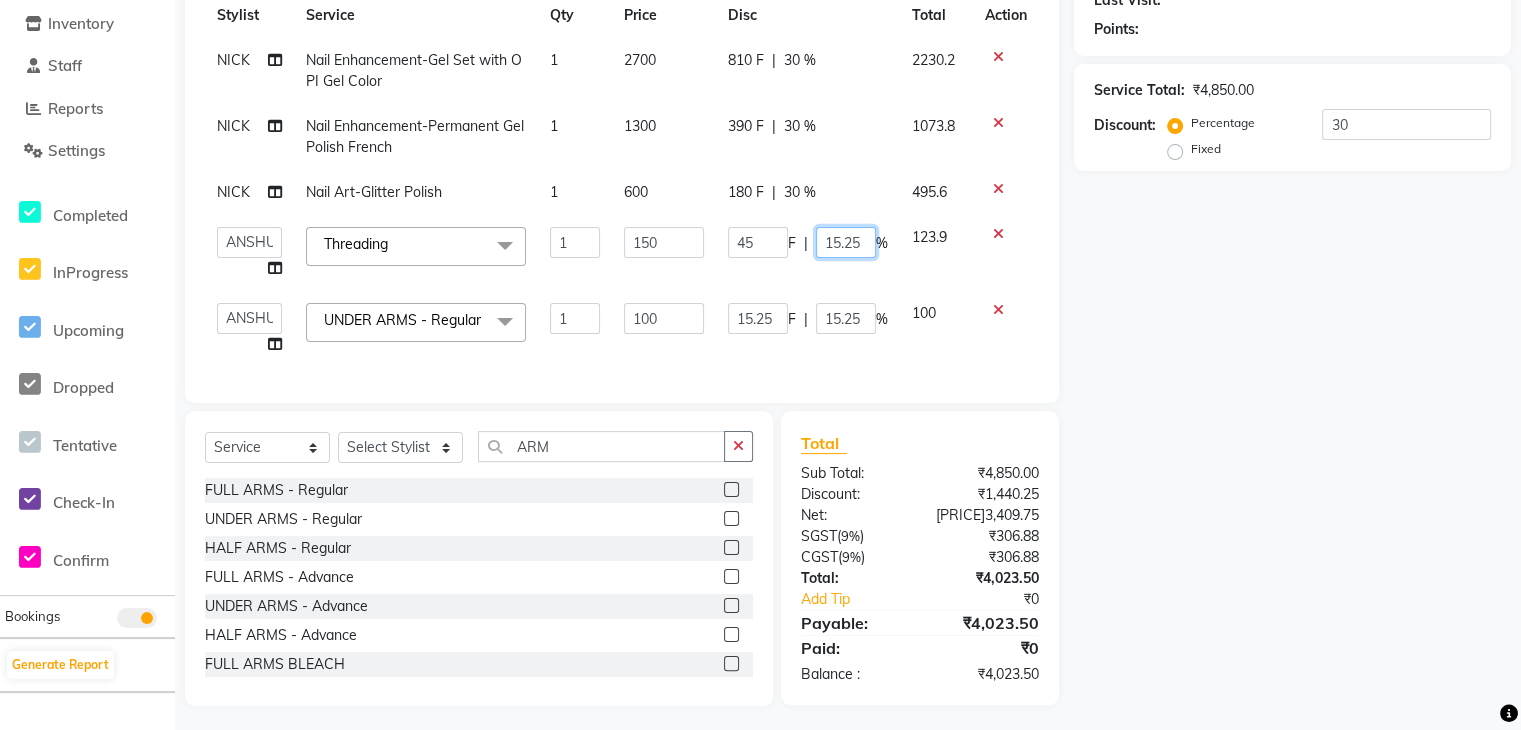 type on "15.254" 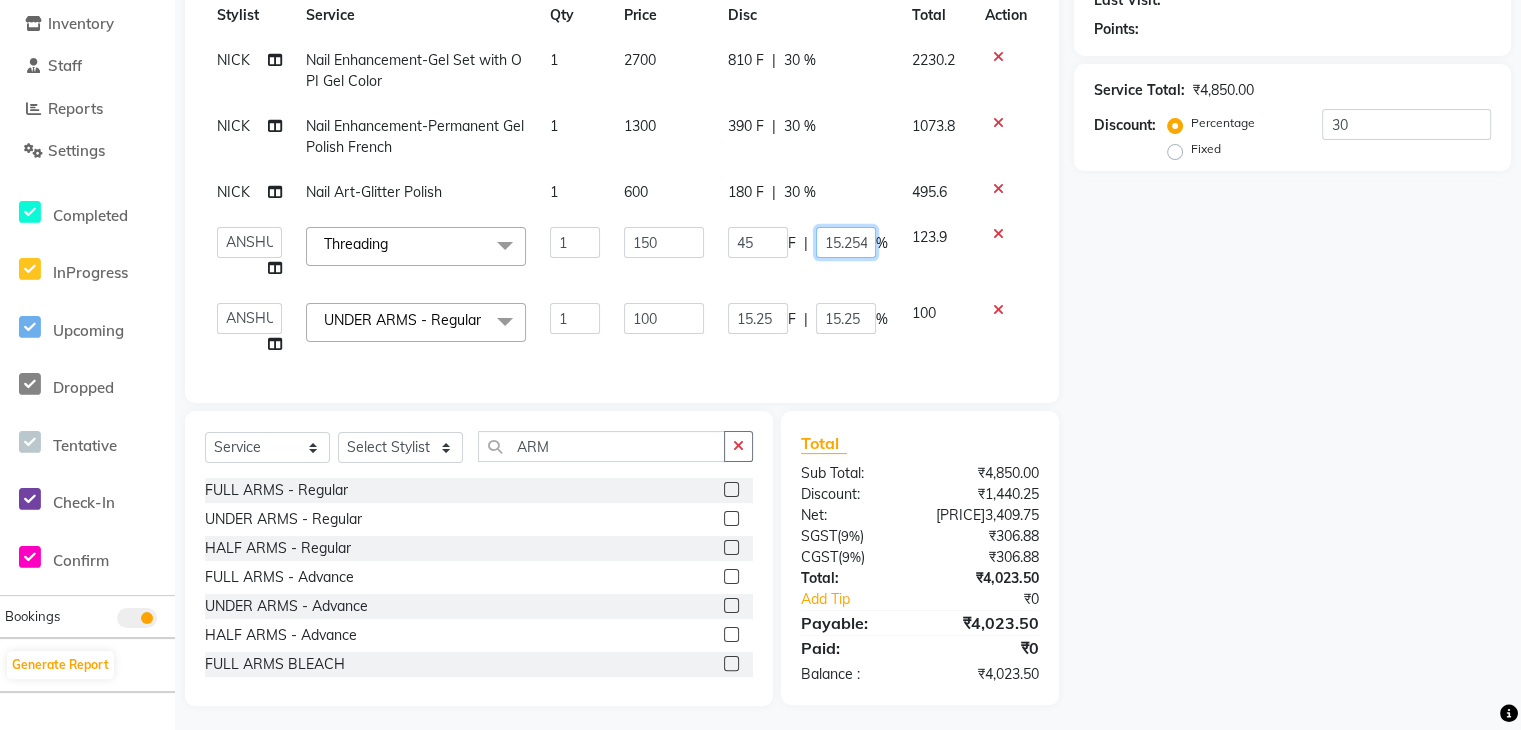 scroll, scrollTop: 0, scrollLeft: 3, axis: horizontal 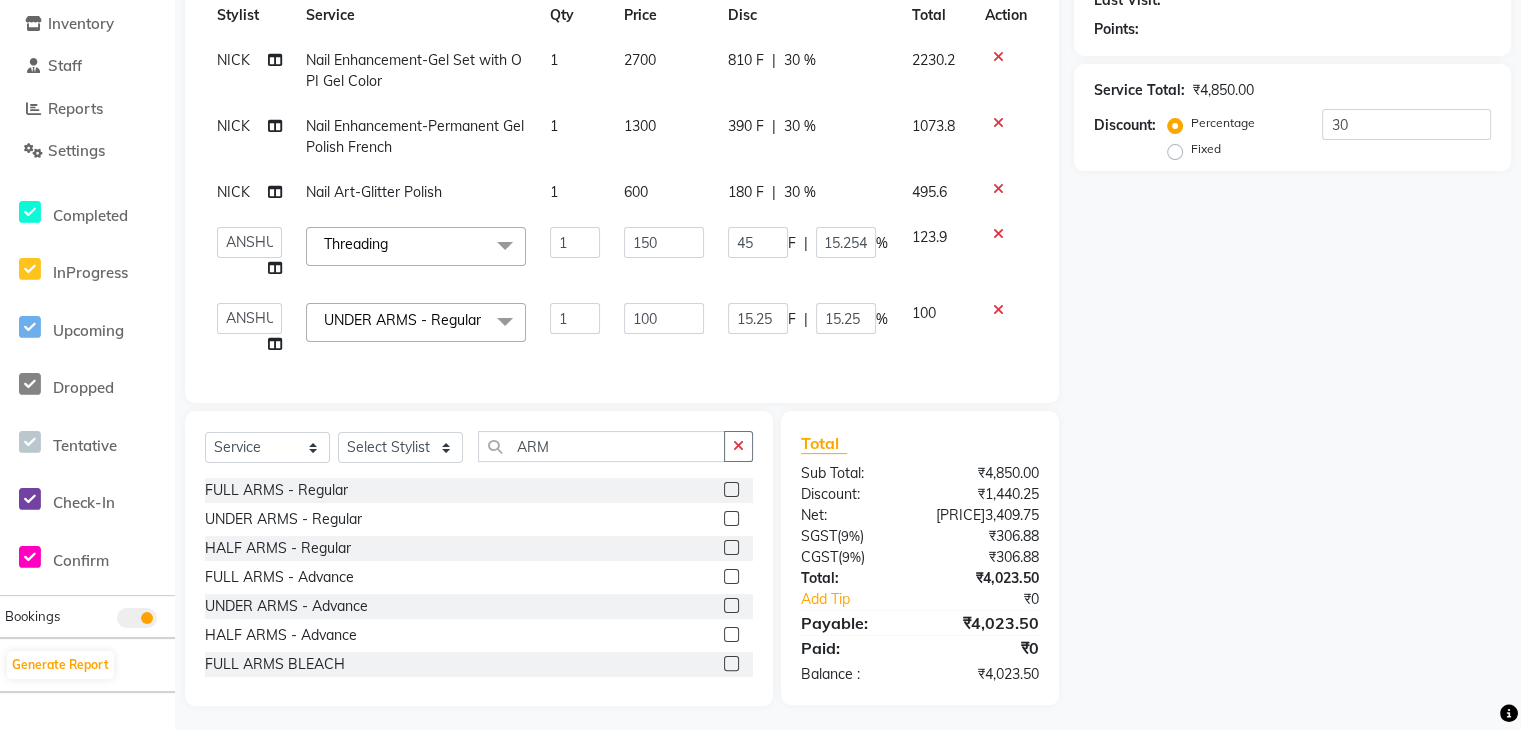 click on "Name: [NAME] Membership: Total Visits: Card on file: Last Visit: Points: Service Total: ₹4,850.00 Discount: Percentage Fixed 30" 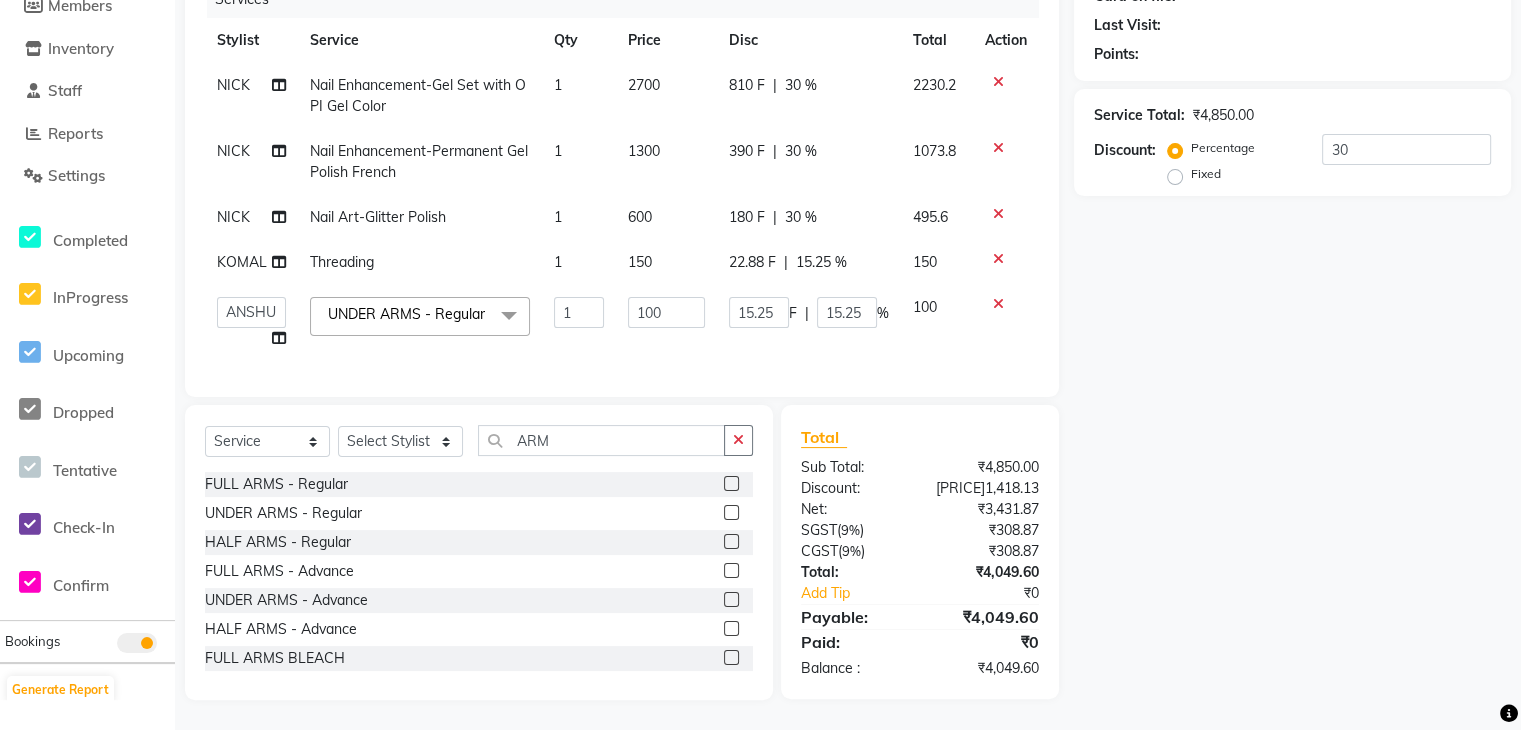 click on "30 %" 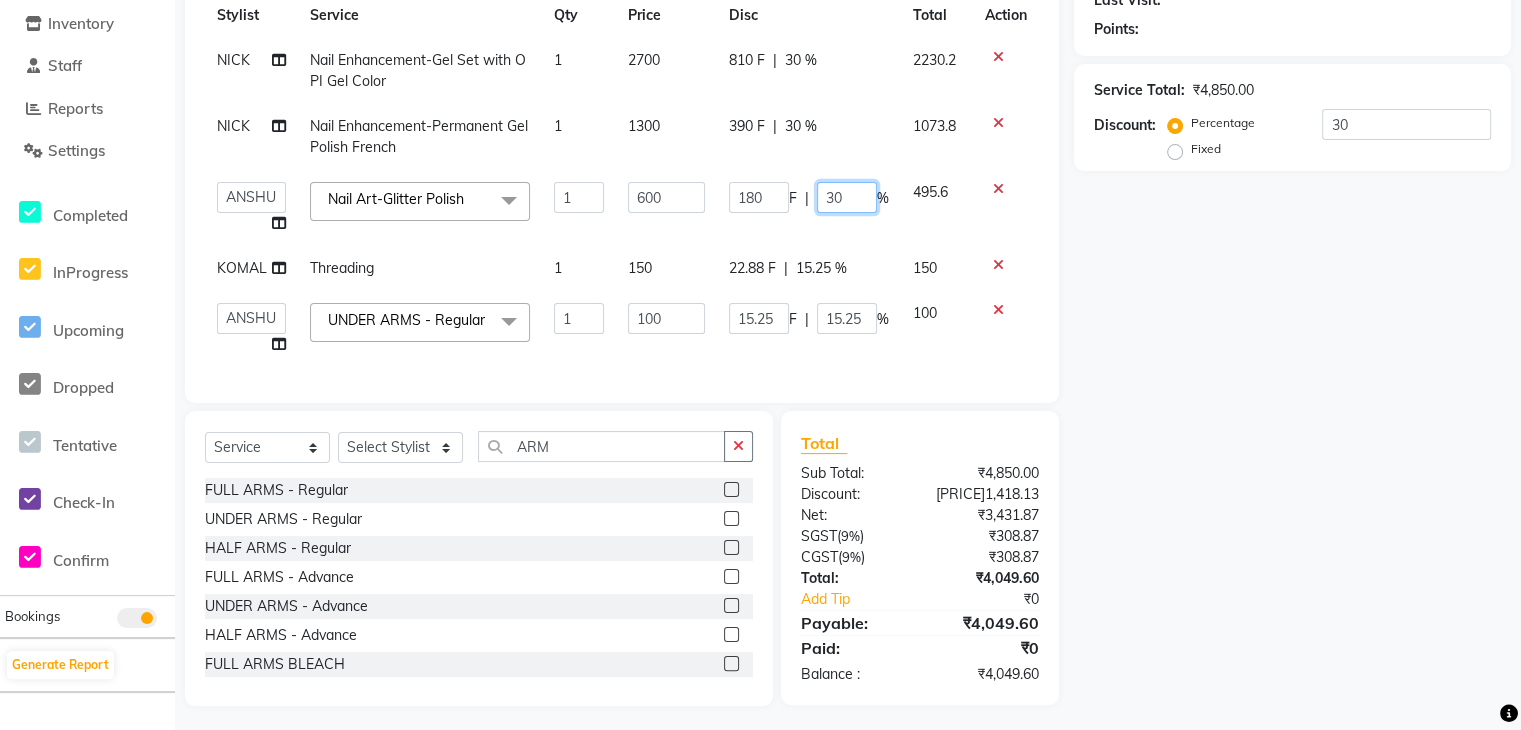 click on "30" 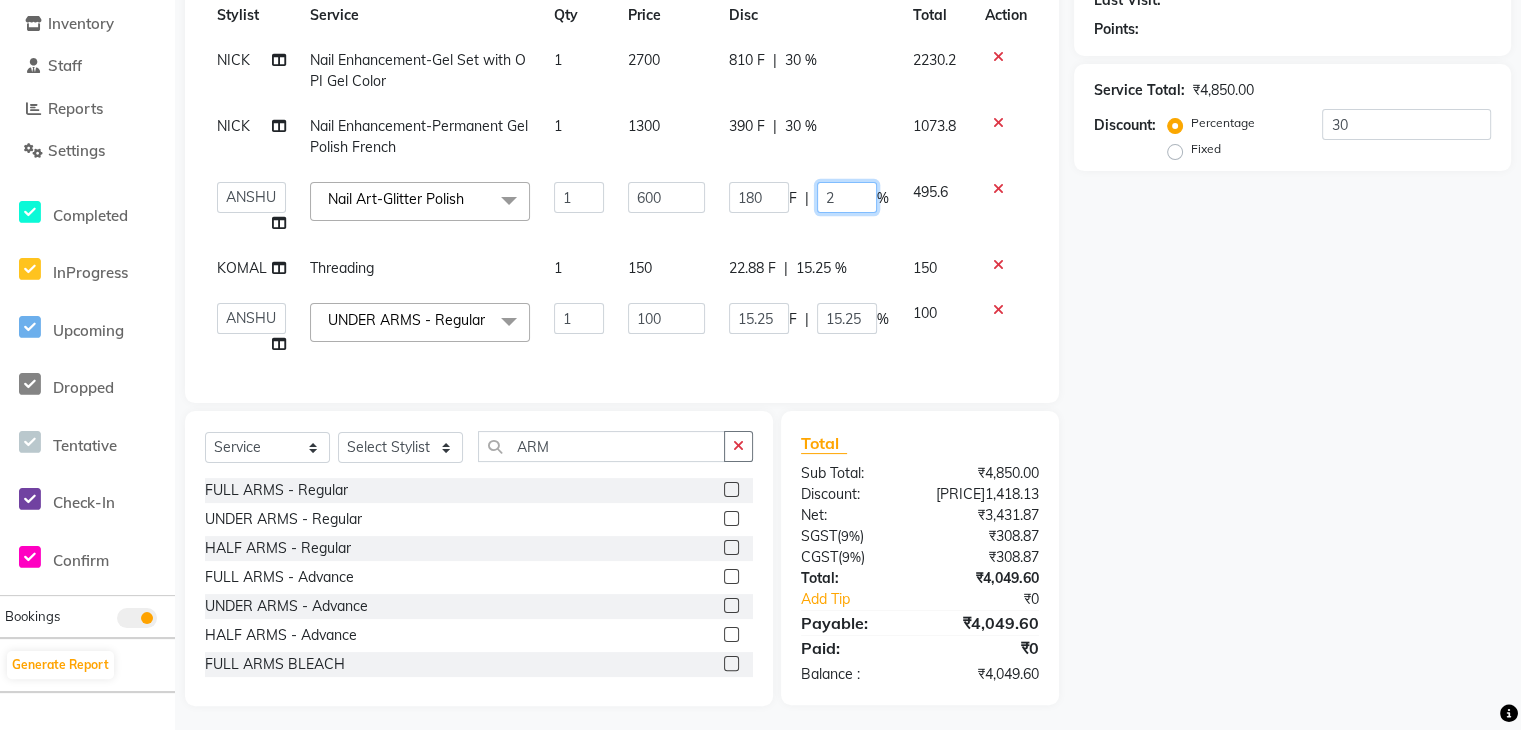 type on "25" 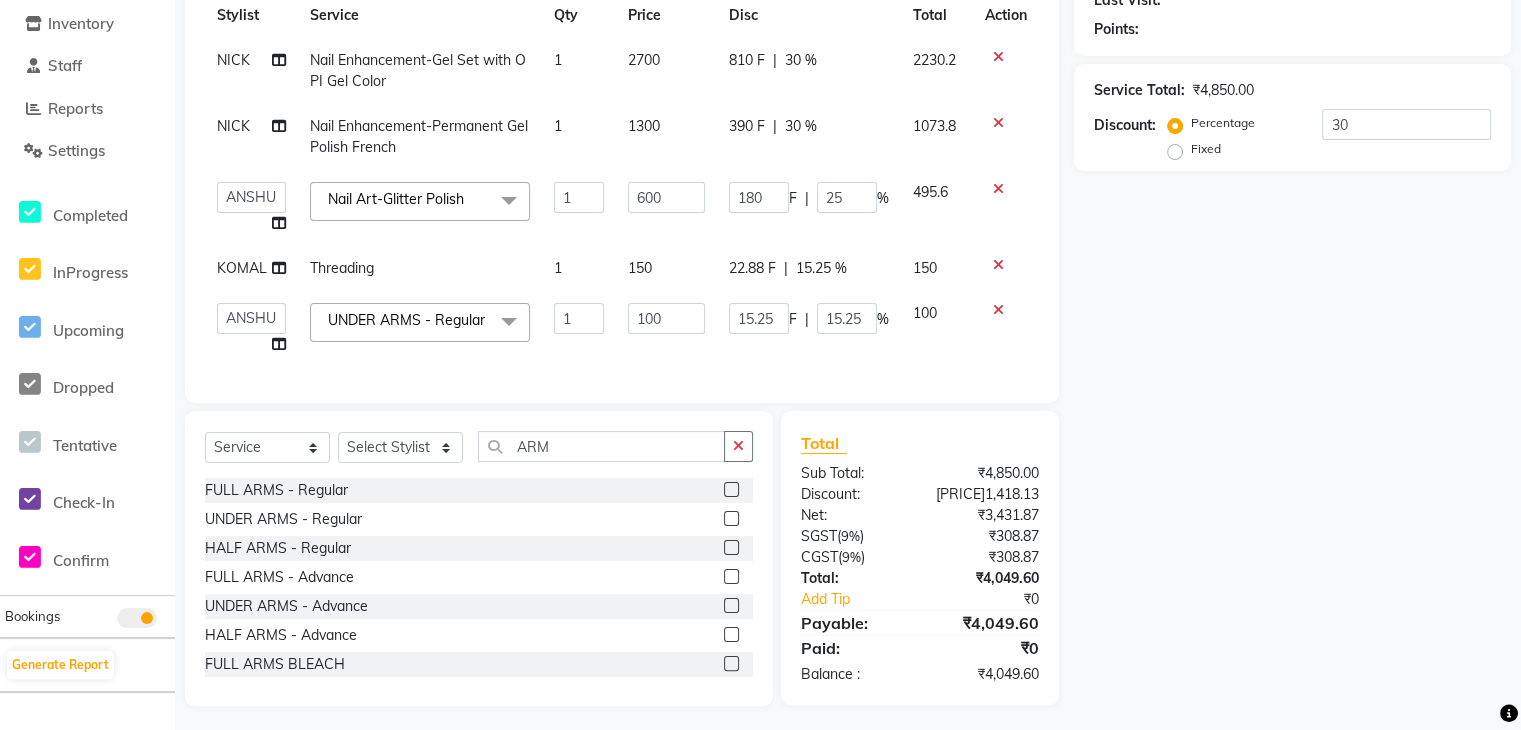 click on "Name: [NAME] Membership: Total Visits: Card on file: Last Visit: Points: Service Total: ₹4,850.00 Discount: Percentage Fixed 30" 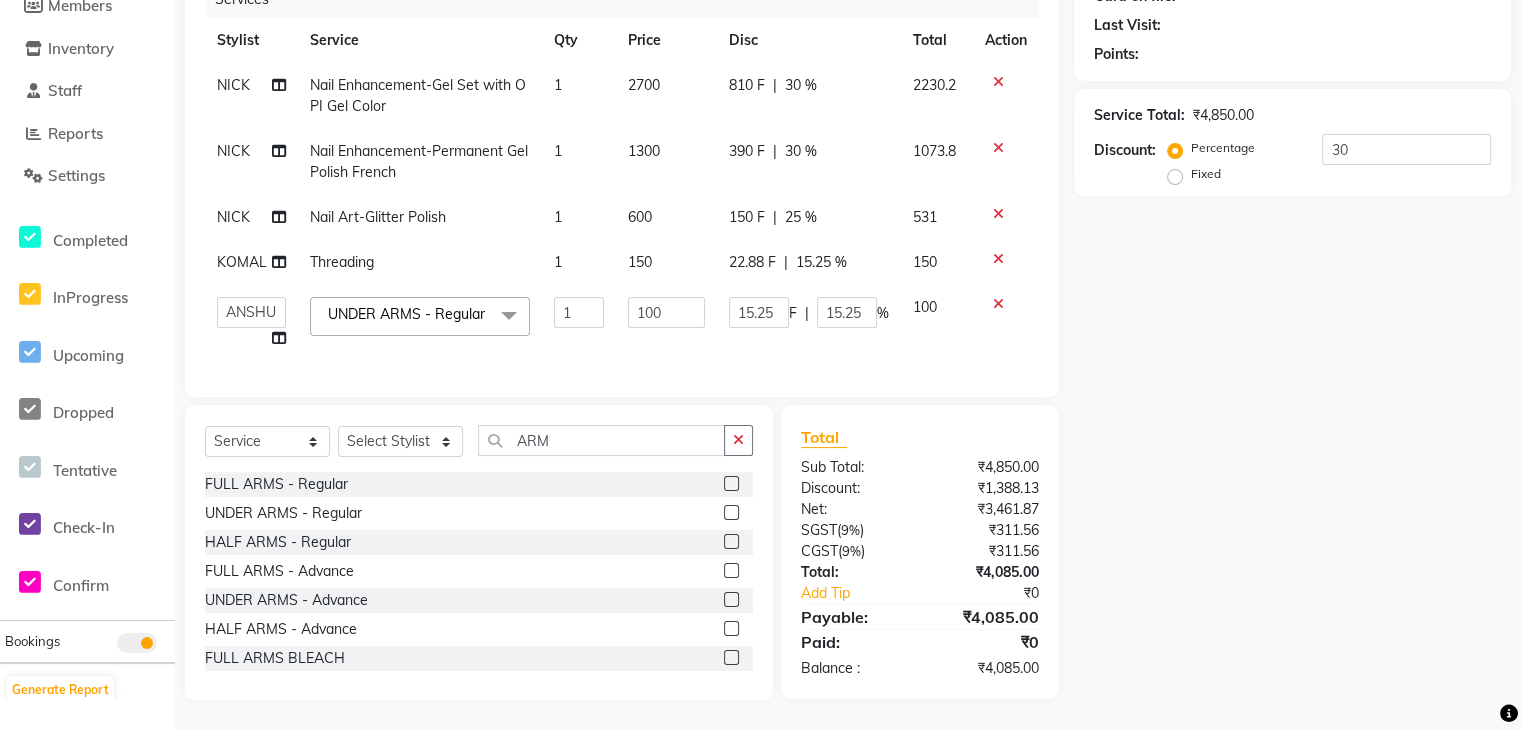 click on "30 %" 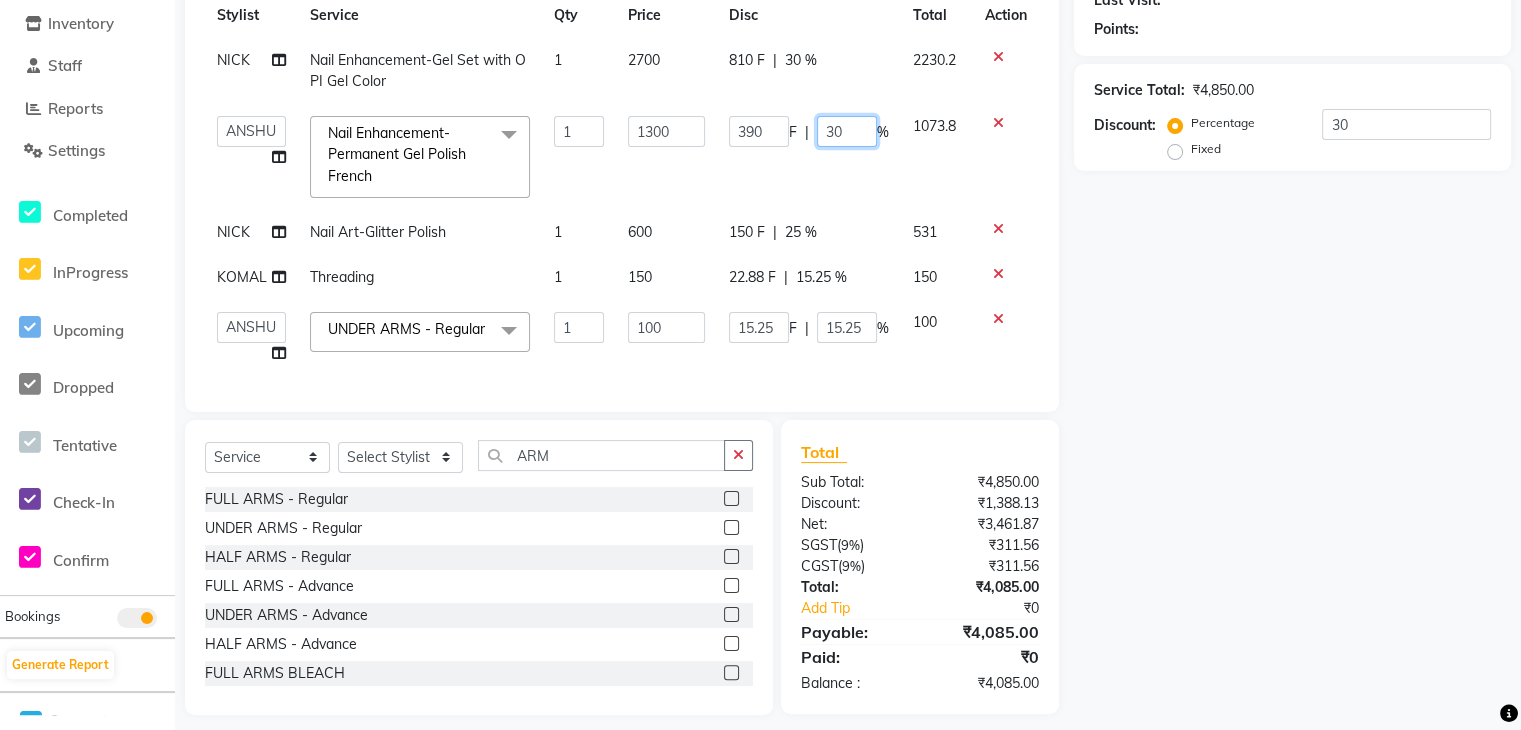 click on "30" 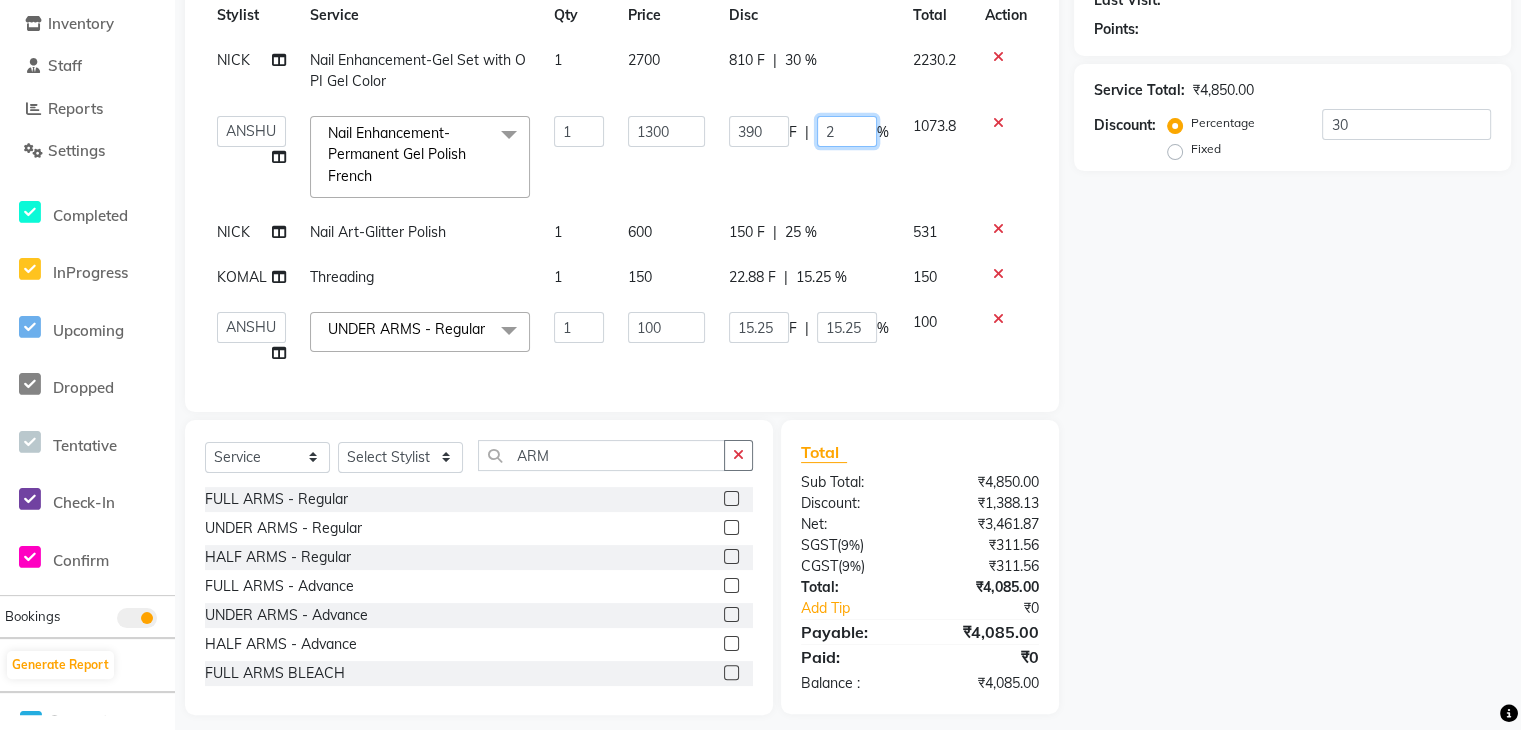 type on "25" 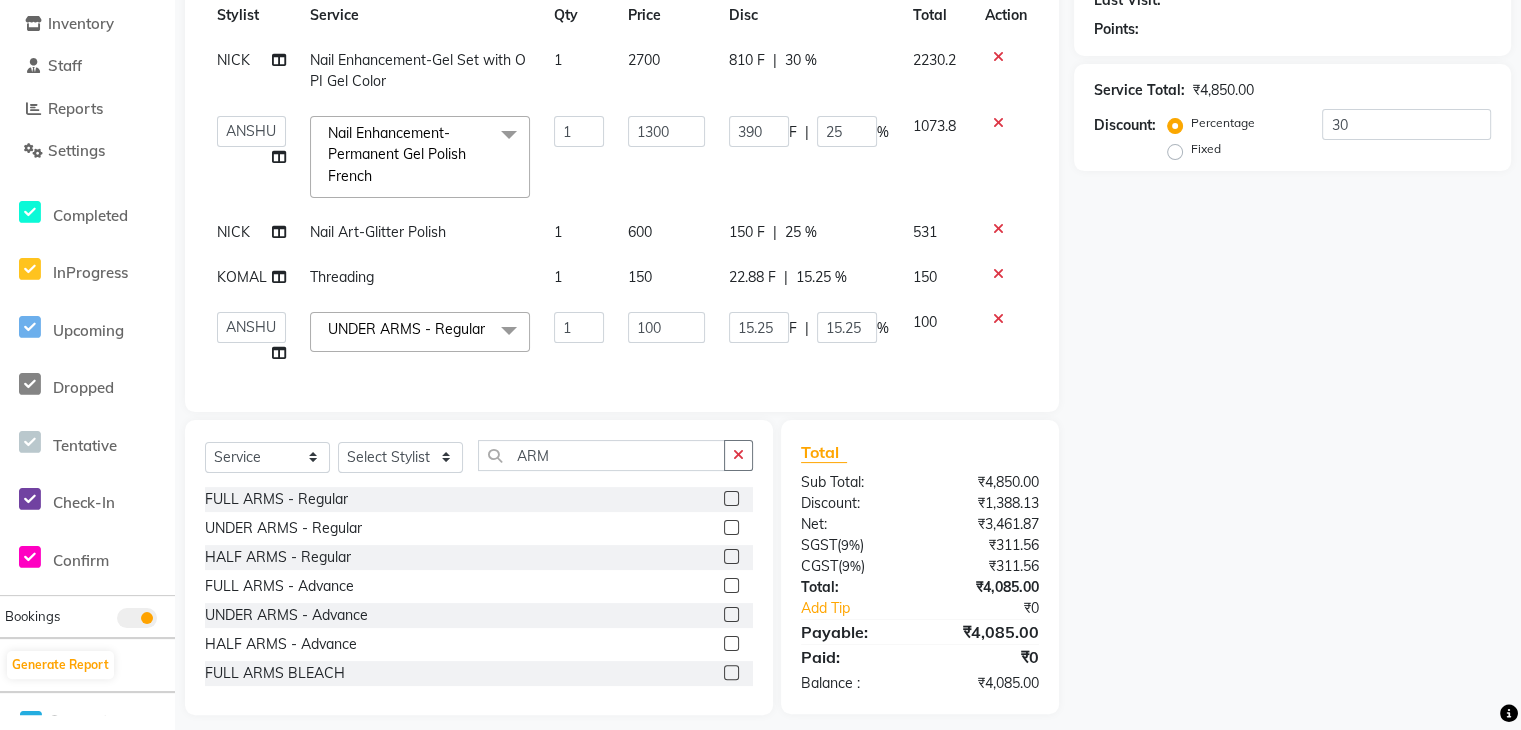 click on "Name: [NAME] Membership: Total Visits: Card on file: Last Visit: Points: Service Total: ₹4,850.00 Discount: Percentage Fixed 30" 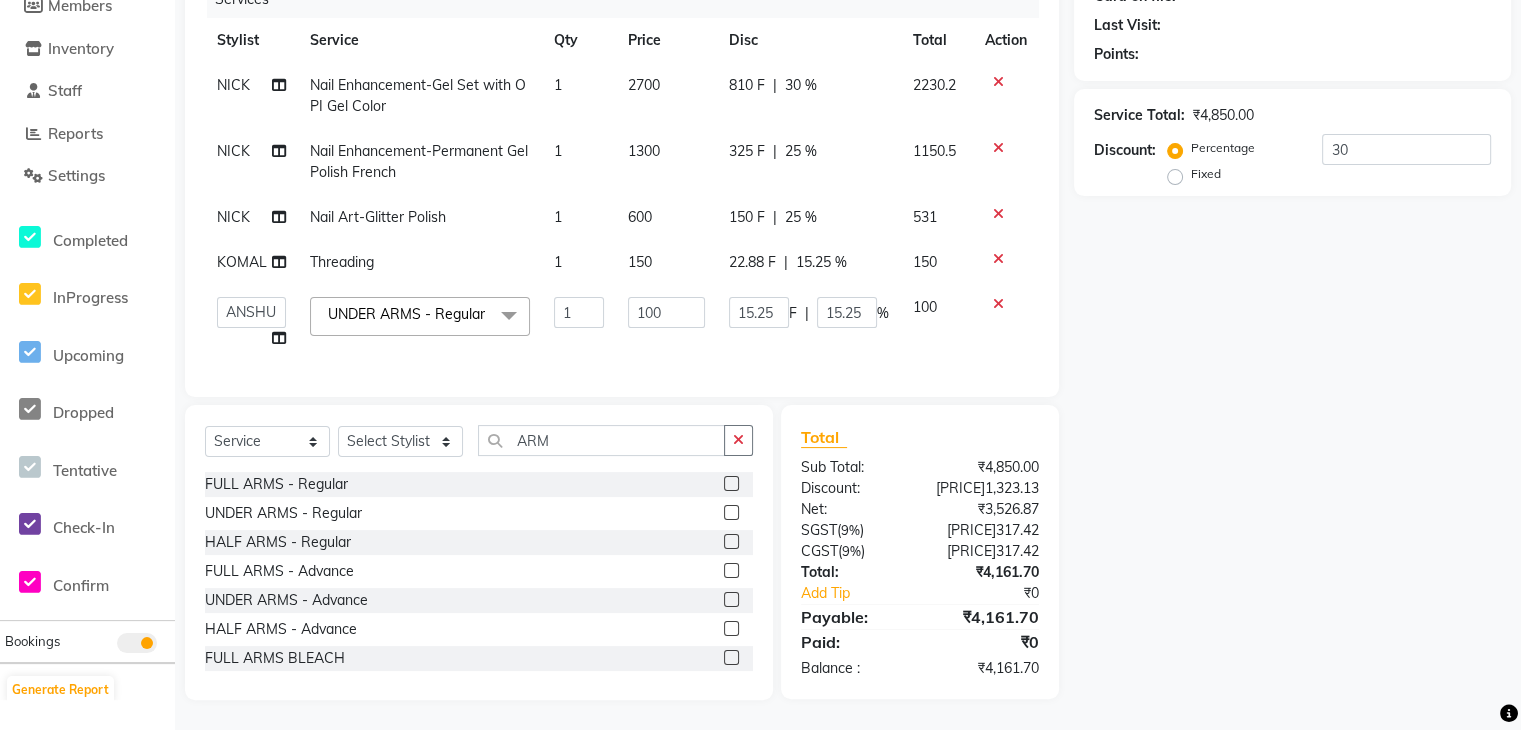 click on "30 %" 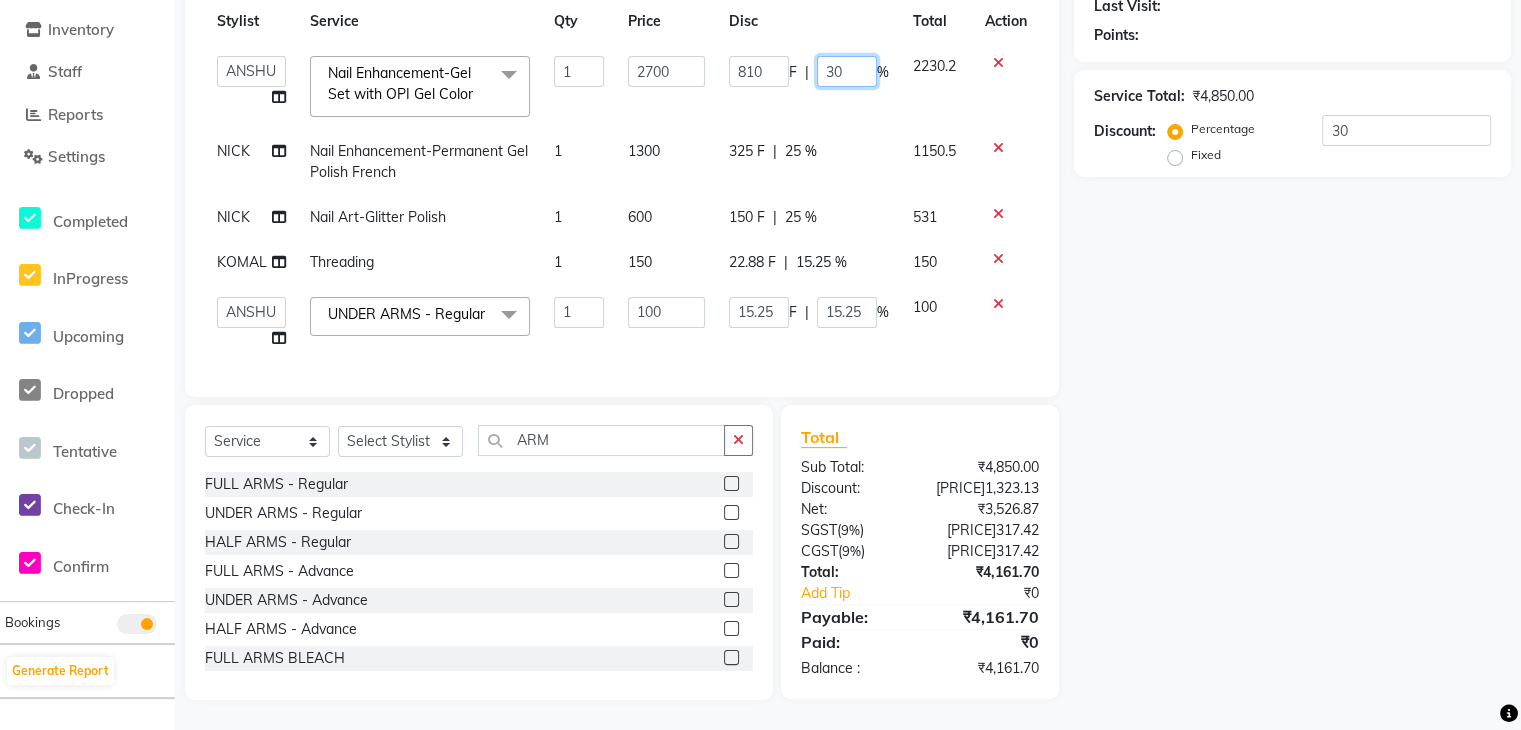 click on "30" 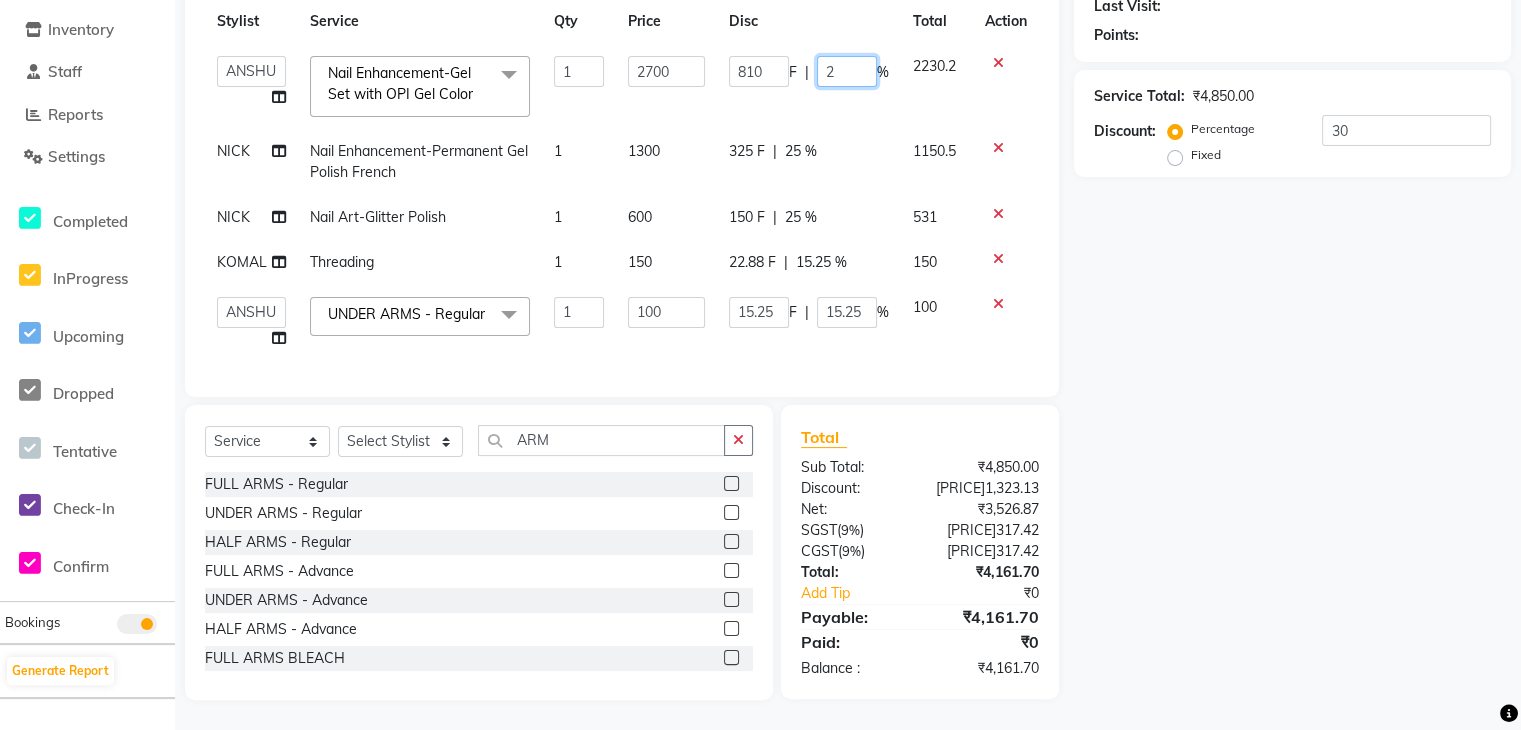 type on "25" 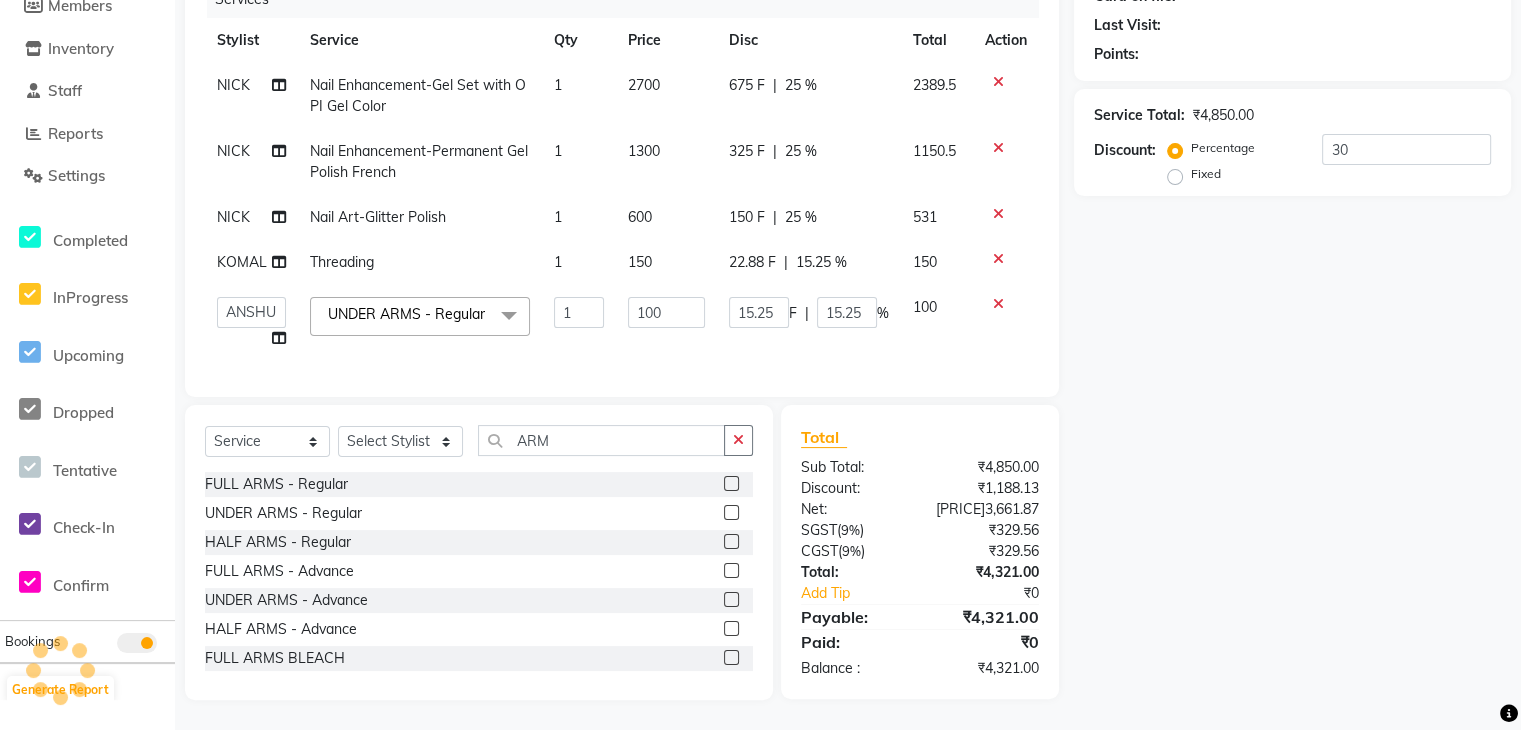 click on "Name: [NAME] Membership: Total Visits: Card on file: Last Visit: Points: Service Total: ₹4,850.00 Discount: Percentage Fixed 30" 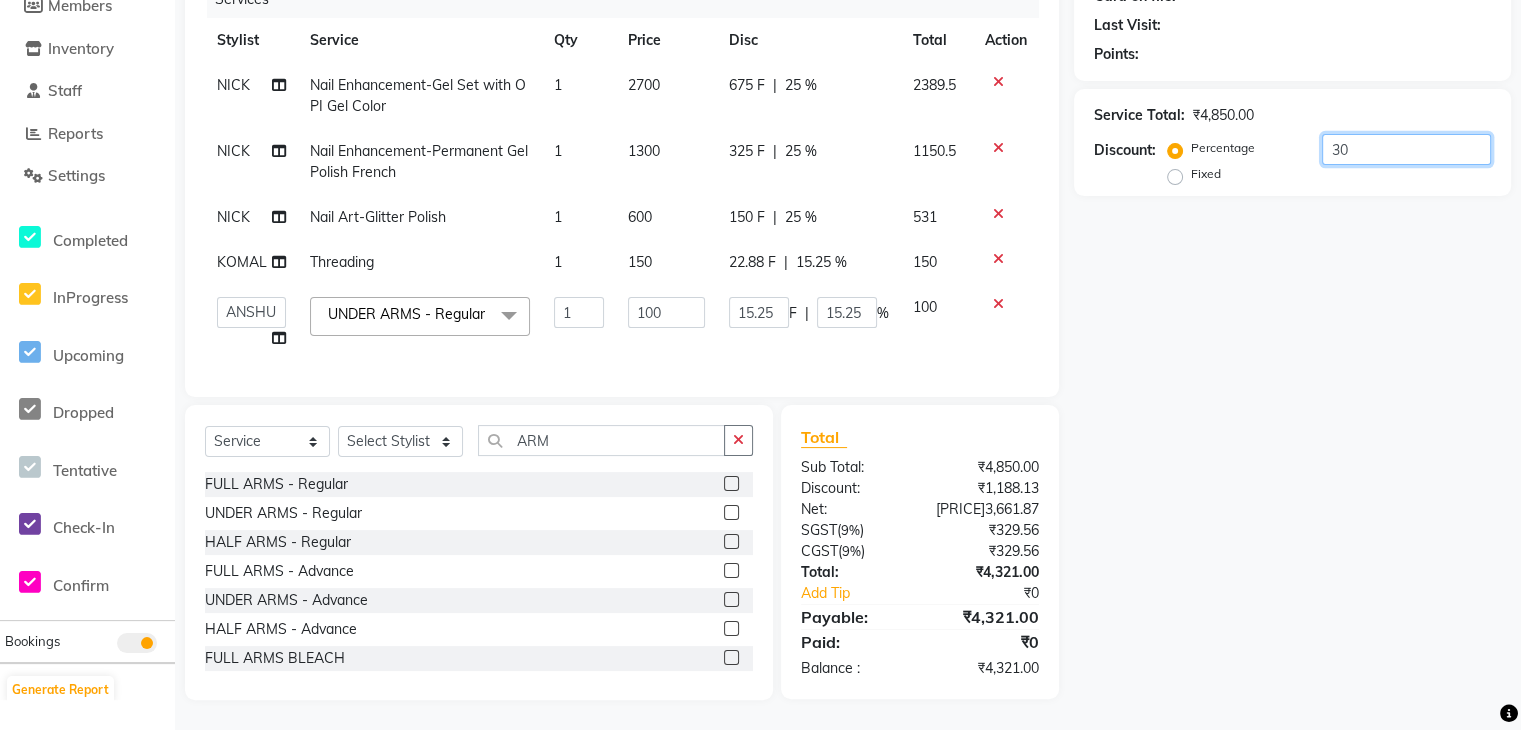 click on "30" 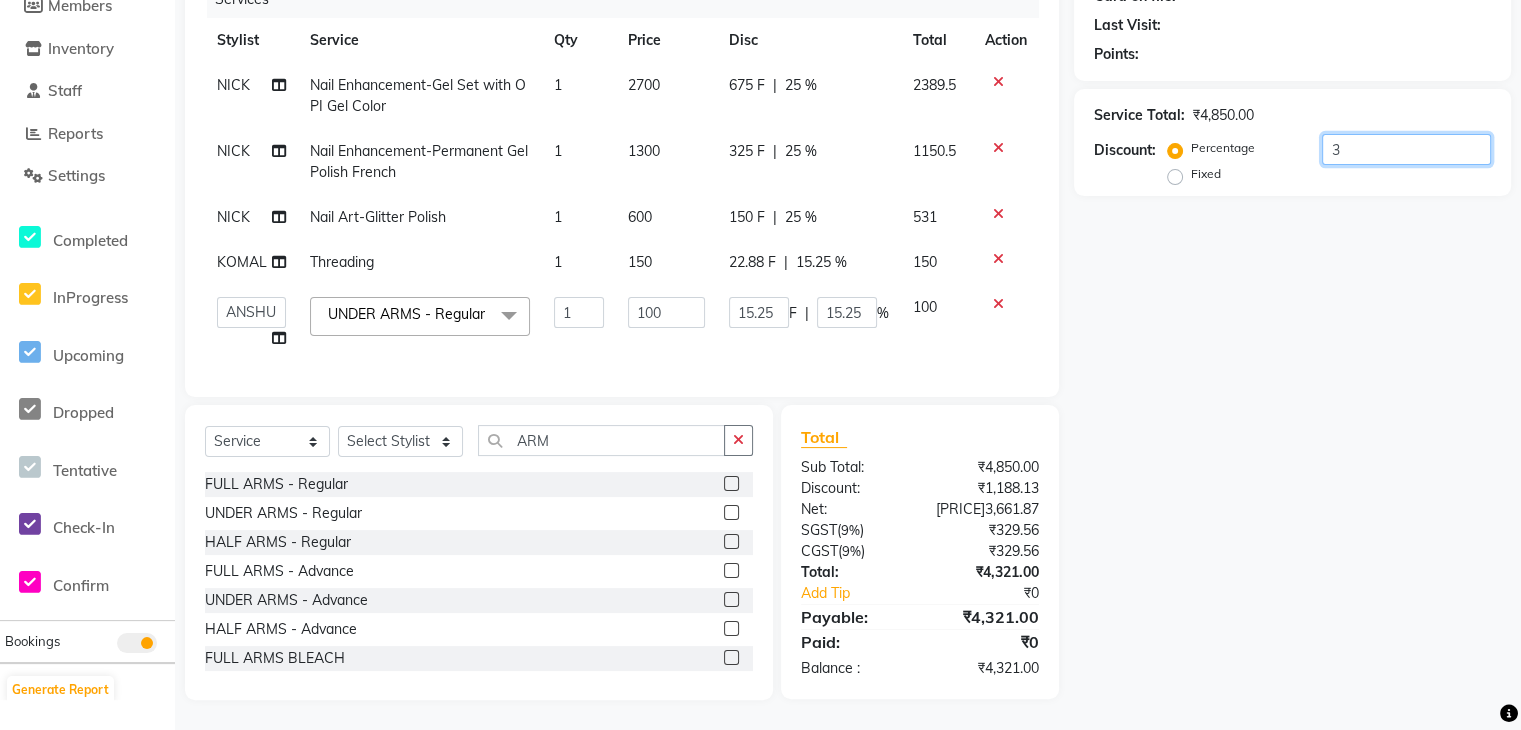 type on "3" 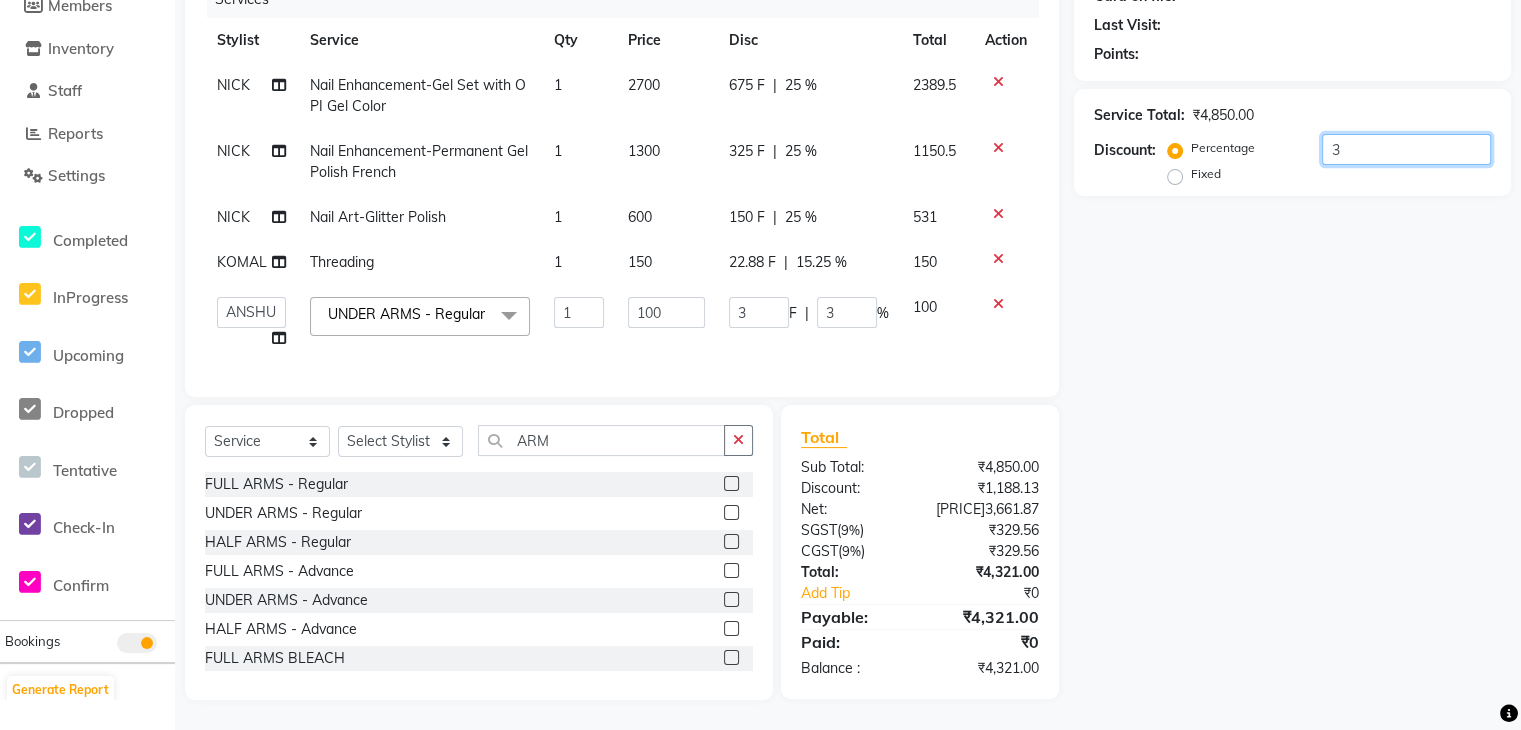 type 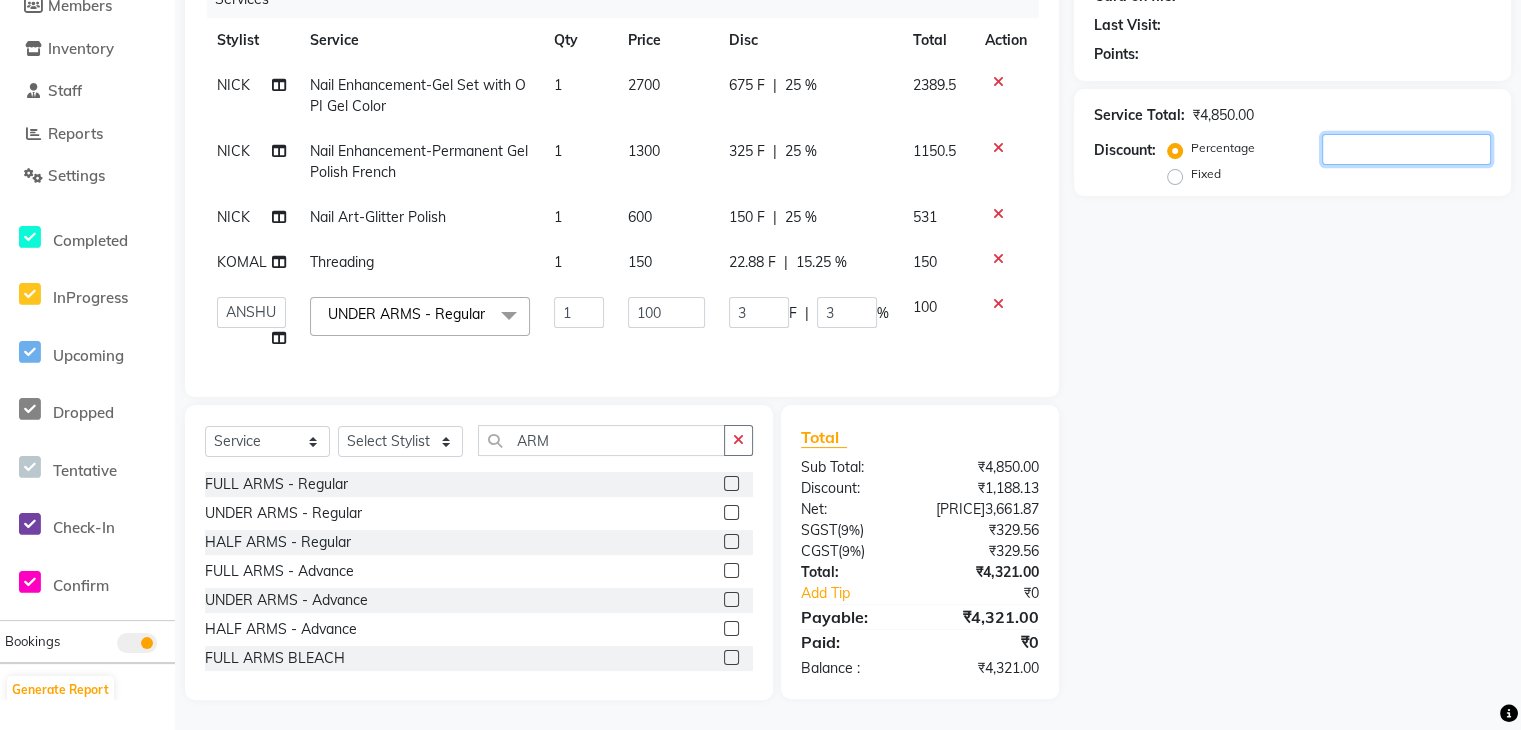 type on "0" 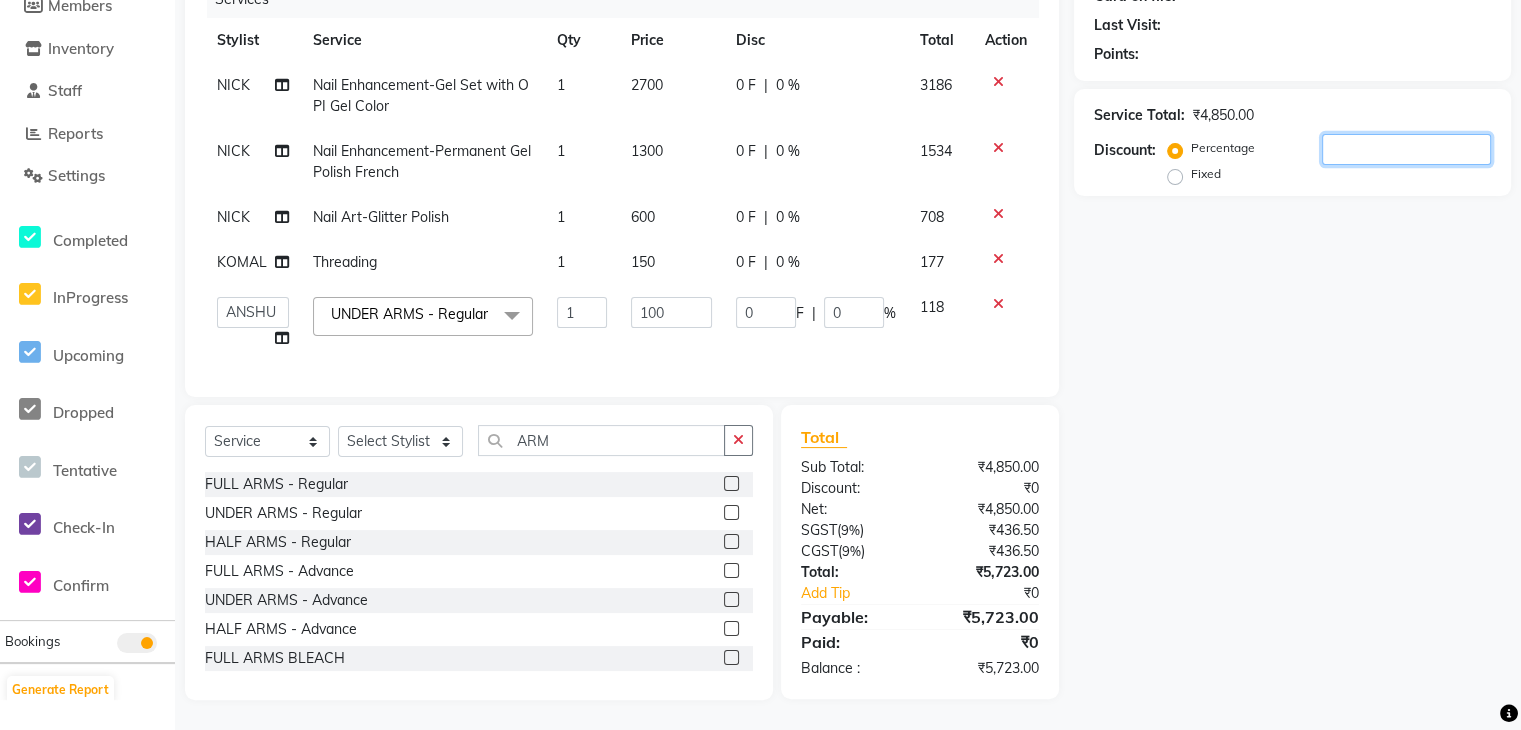 type on "2" 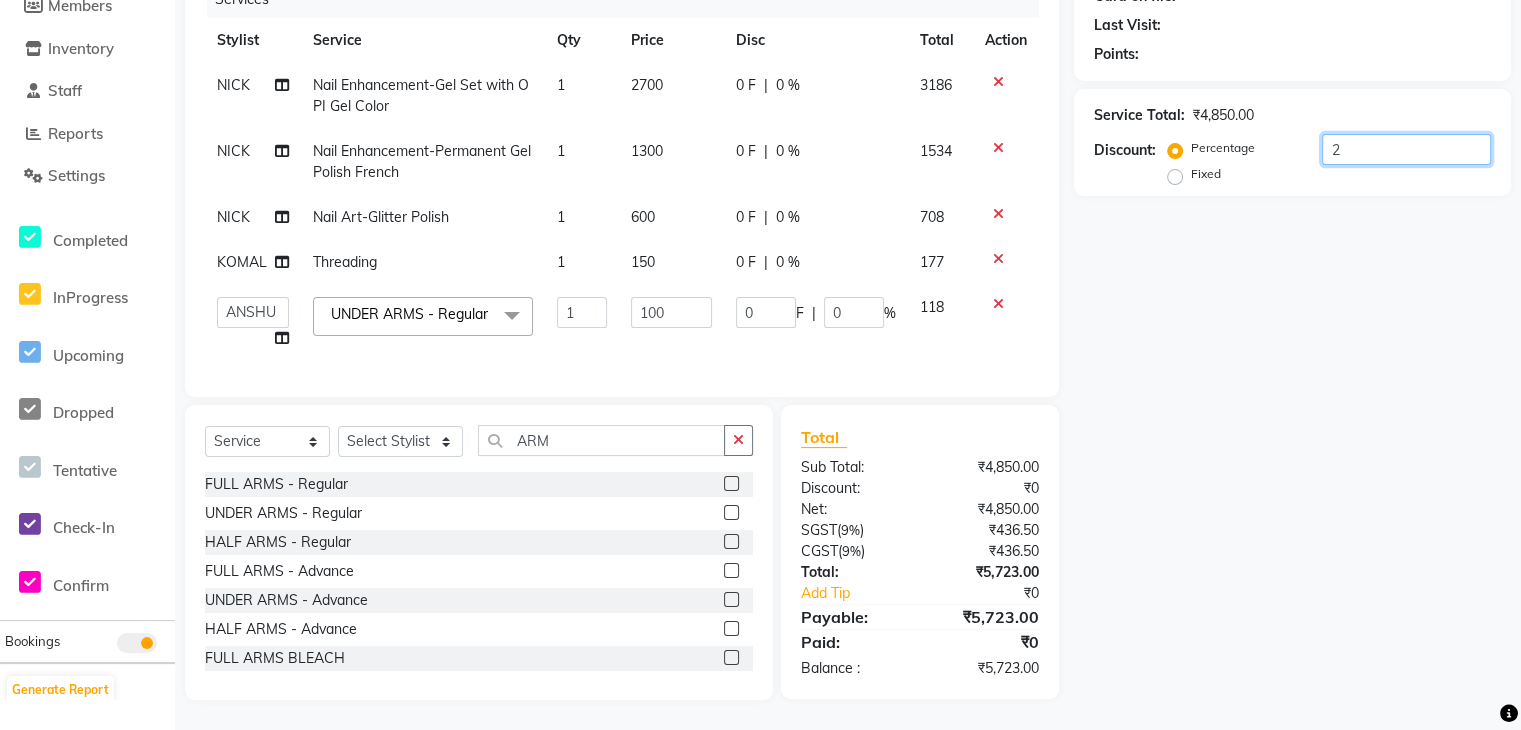 type on "2" 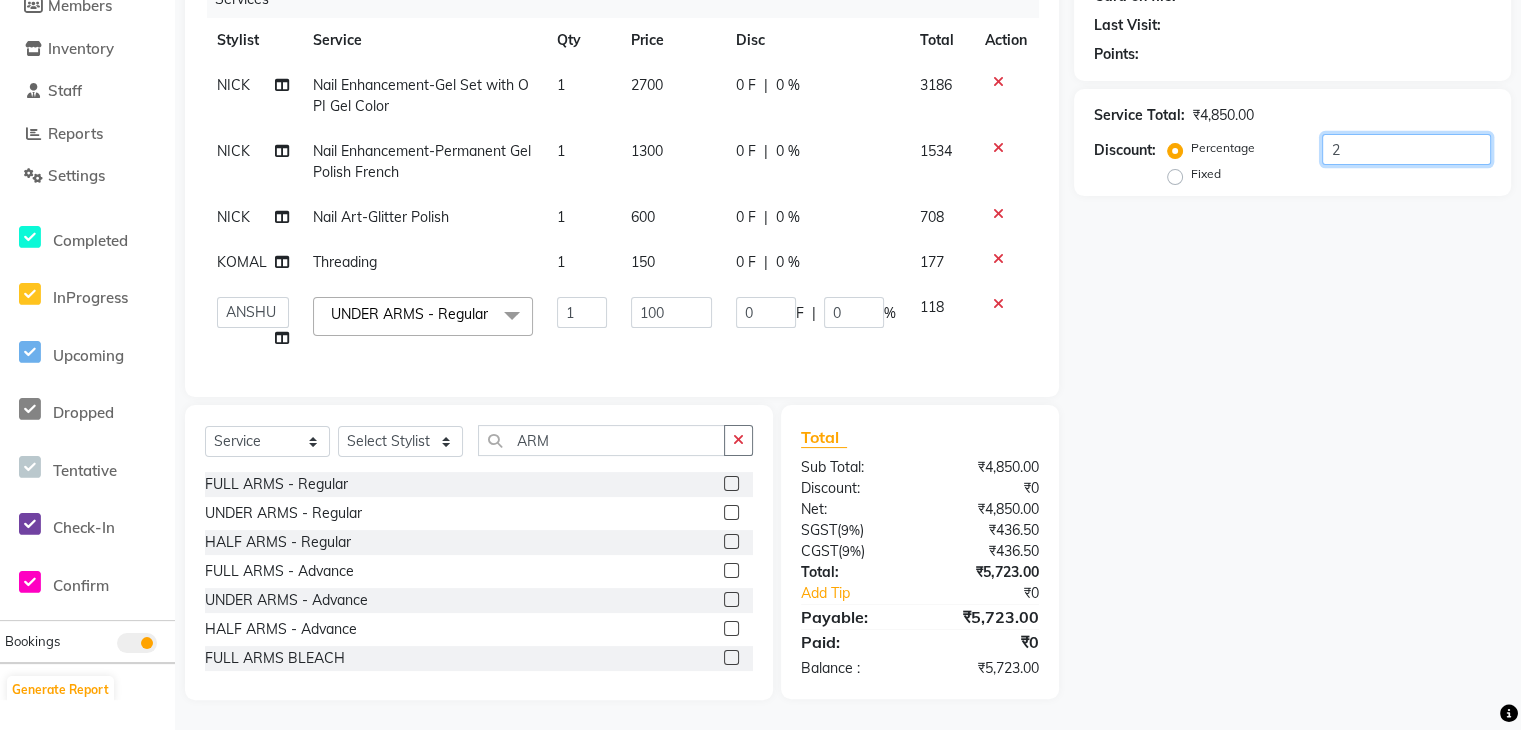 type on "2" 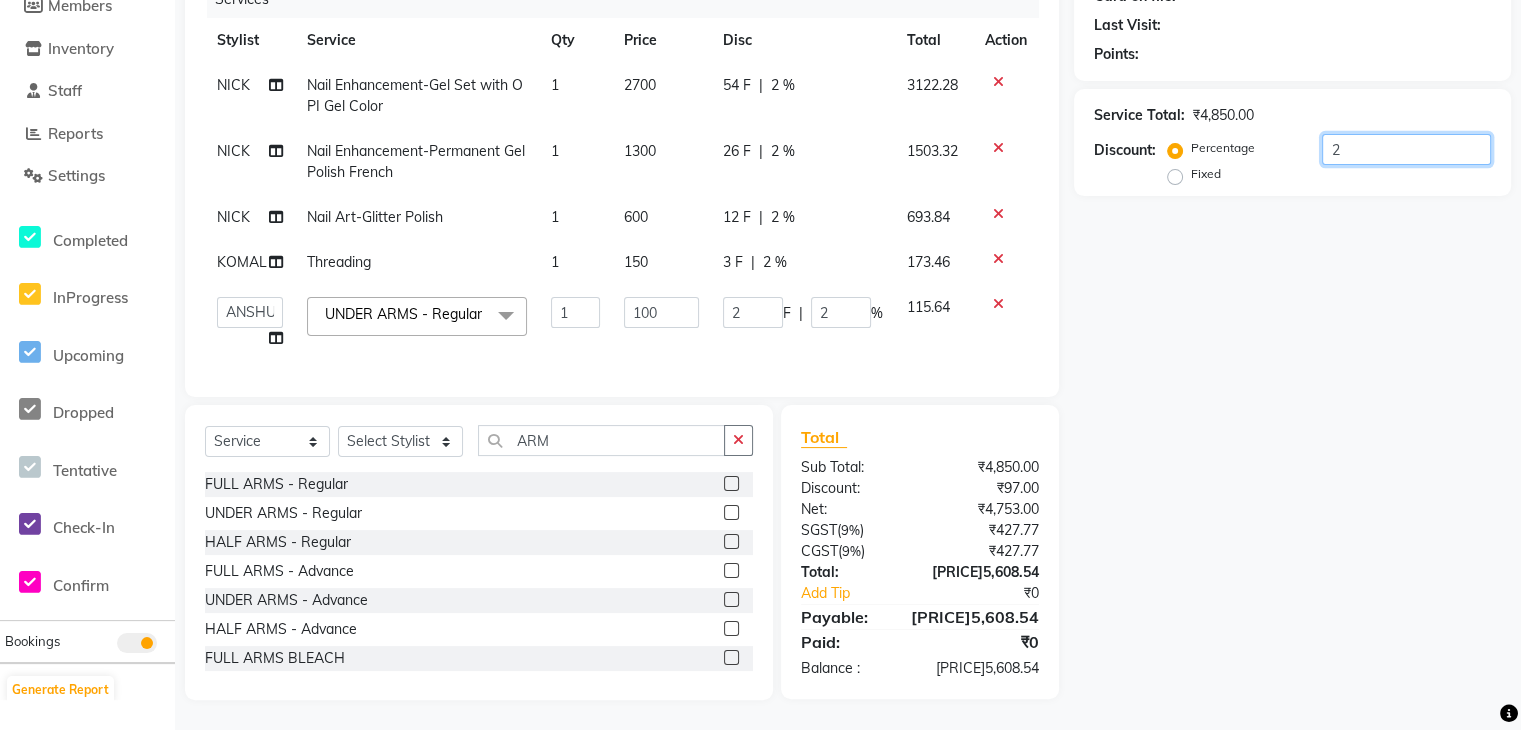 type on "25" 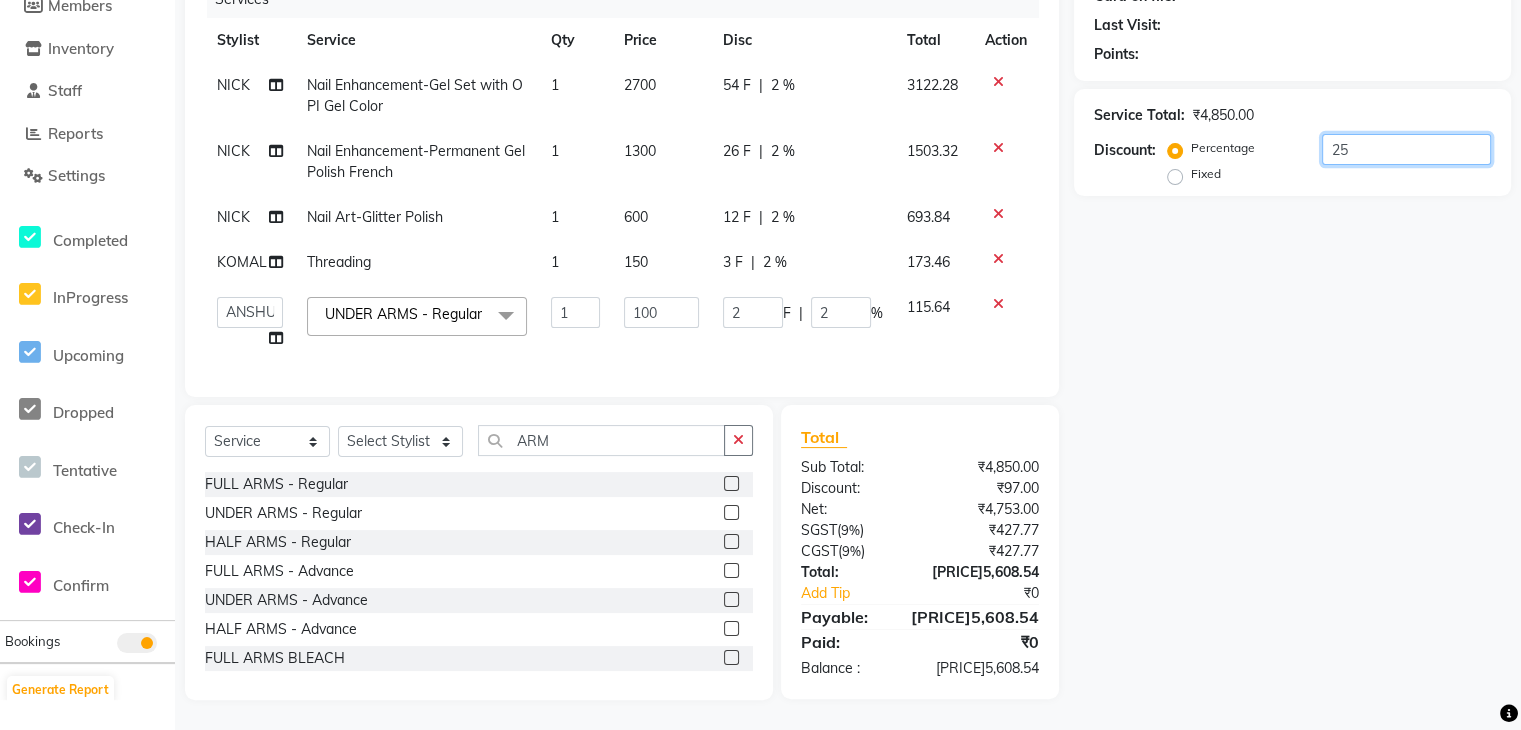 type on "25" 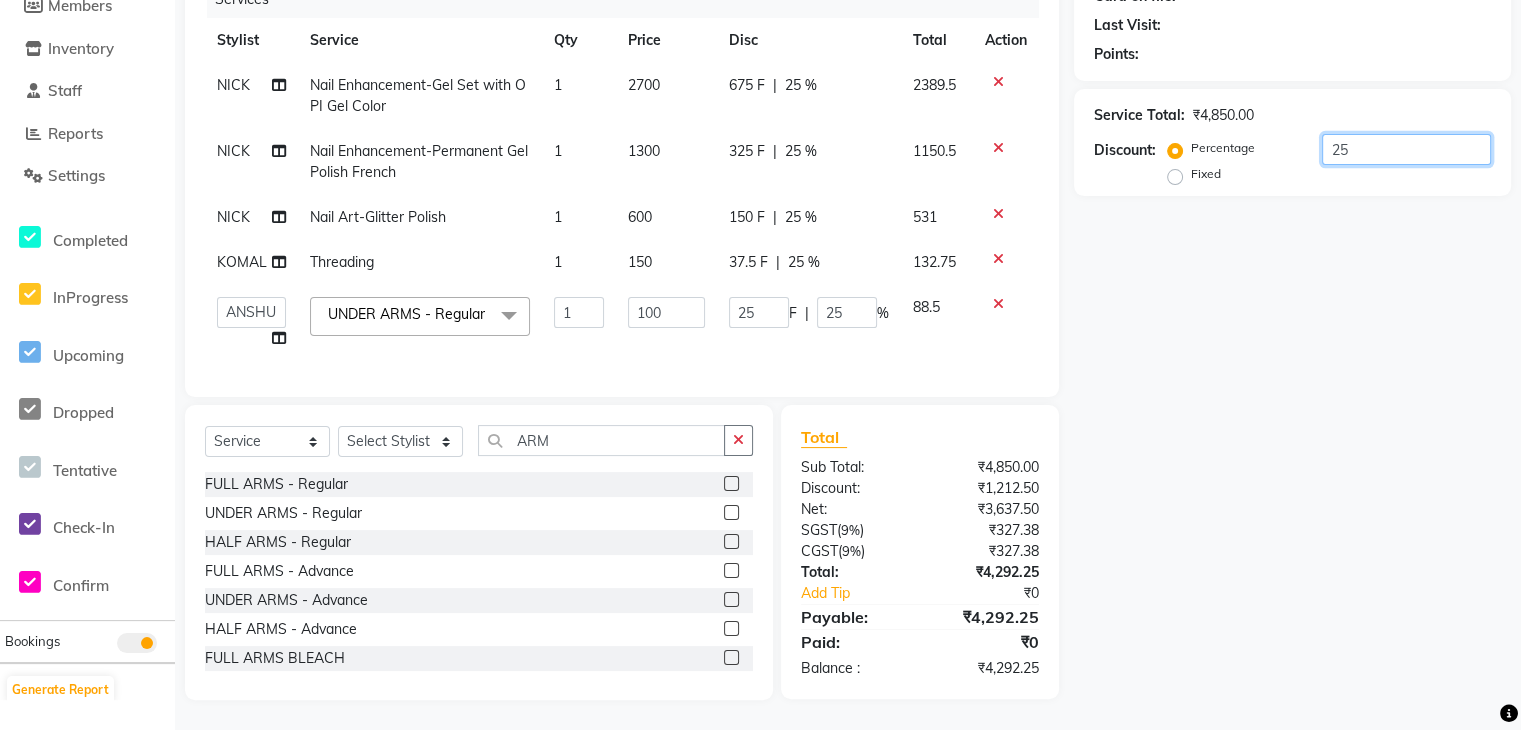 type on "25" 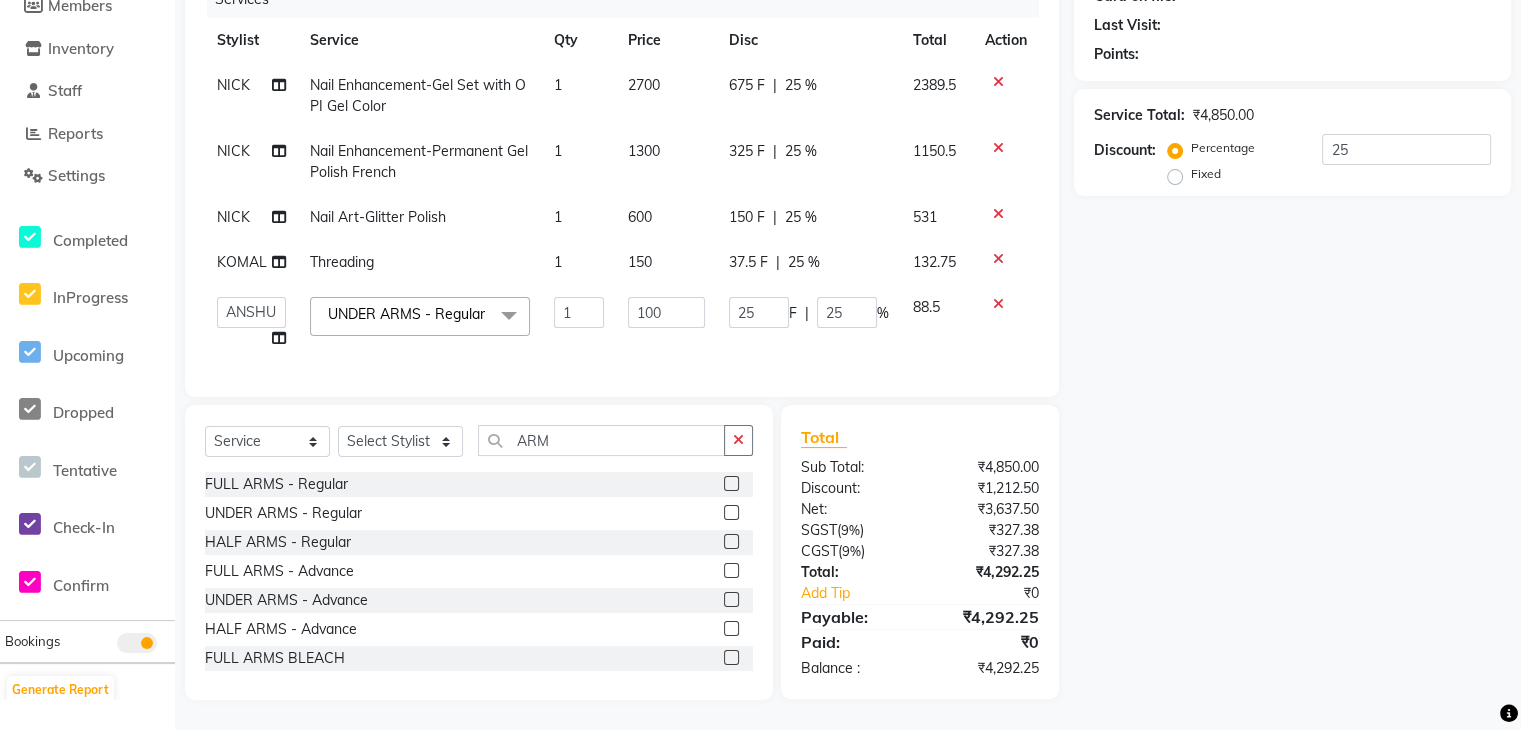 click on "Name: [NAME] Membership: Total Visits: Card on file: Last Visit: Points: Service Total: ₹4,850.00 Discount: Percentage Fixed 25" 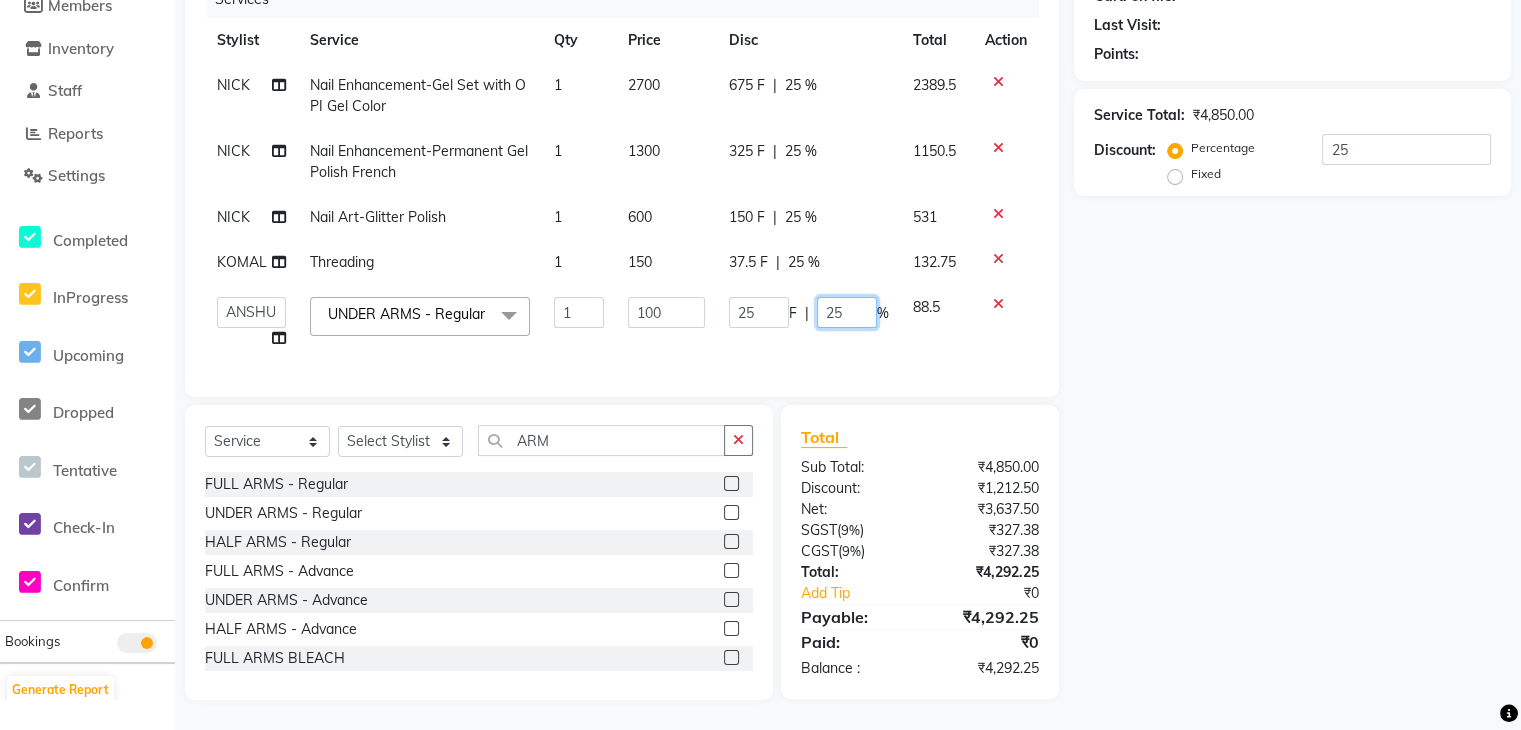 click on "25" 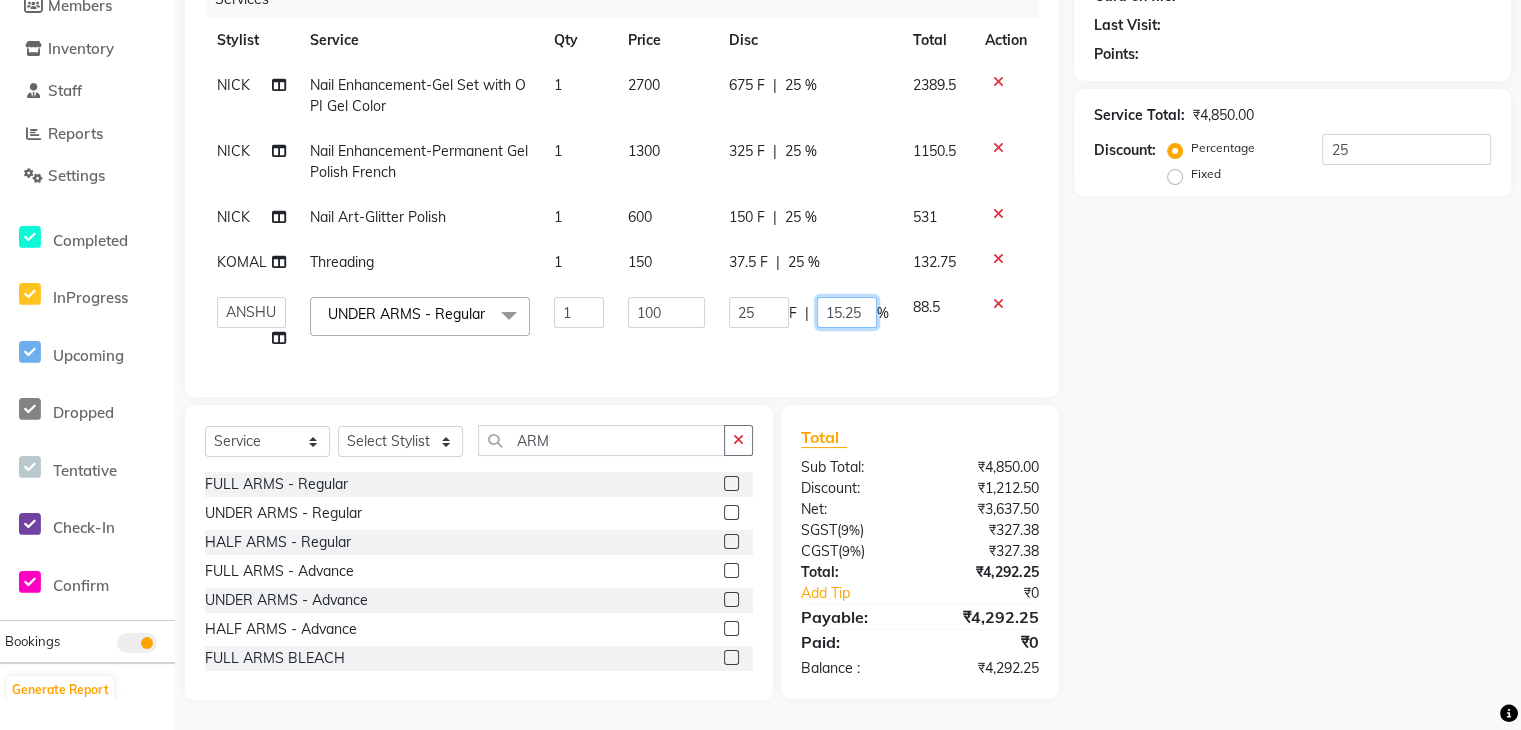 type on "15.254" 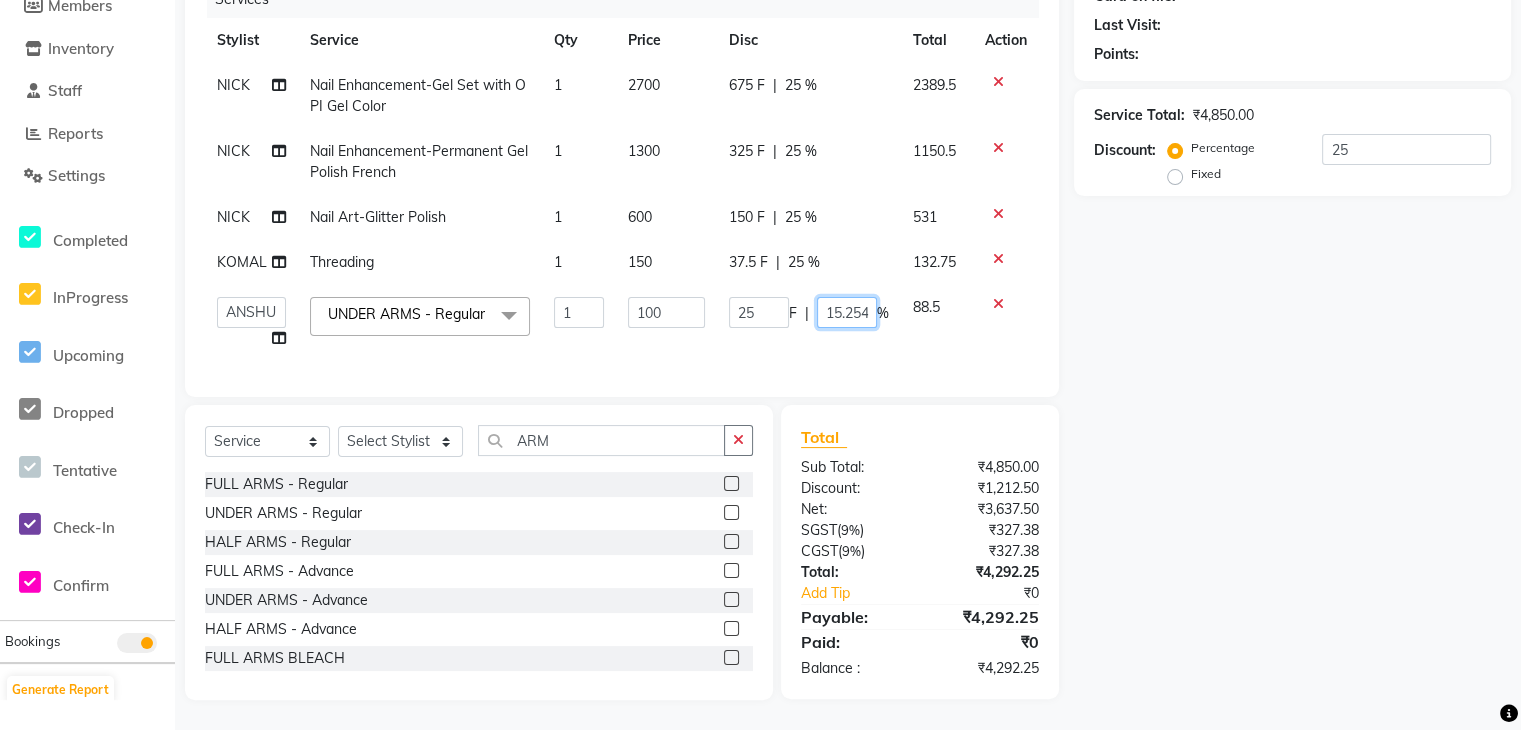 scroll, scrollTop: 0, scrollLeft: 2, axis: horizontal 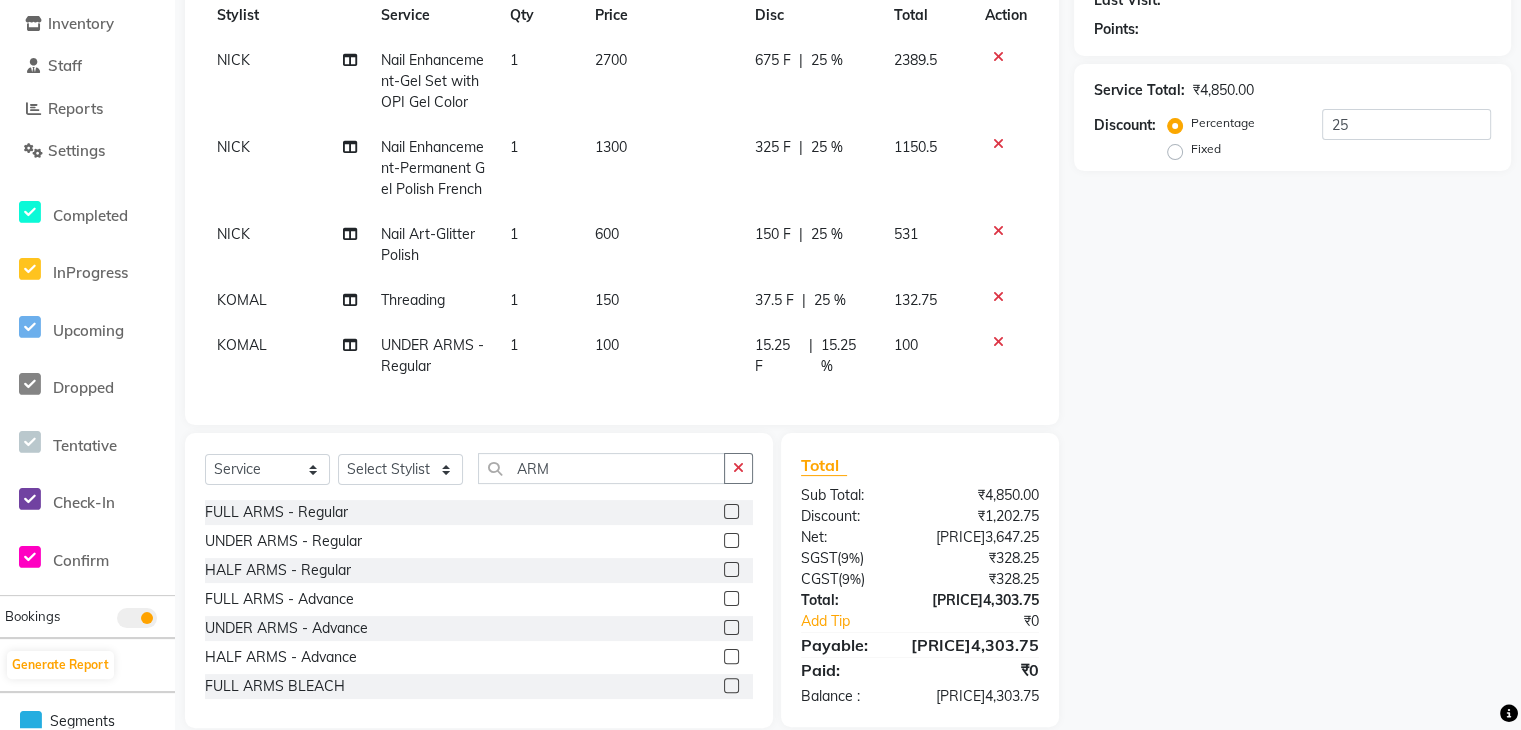 click on "Name: [NAME] Membership: Total Visits: Card on file: Last Visit: Points: Service Total: ₹4,850.00 Discount: Percentage Fixed 25" 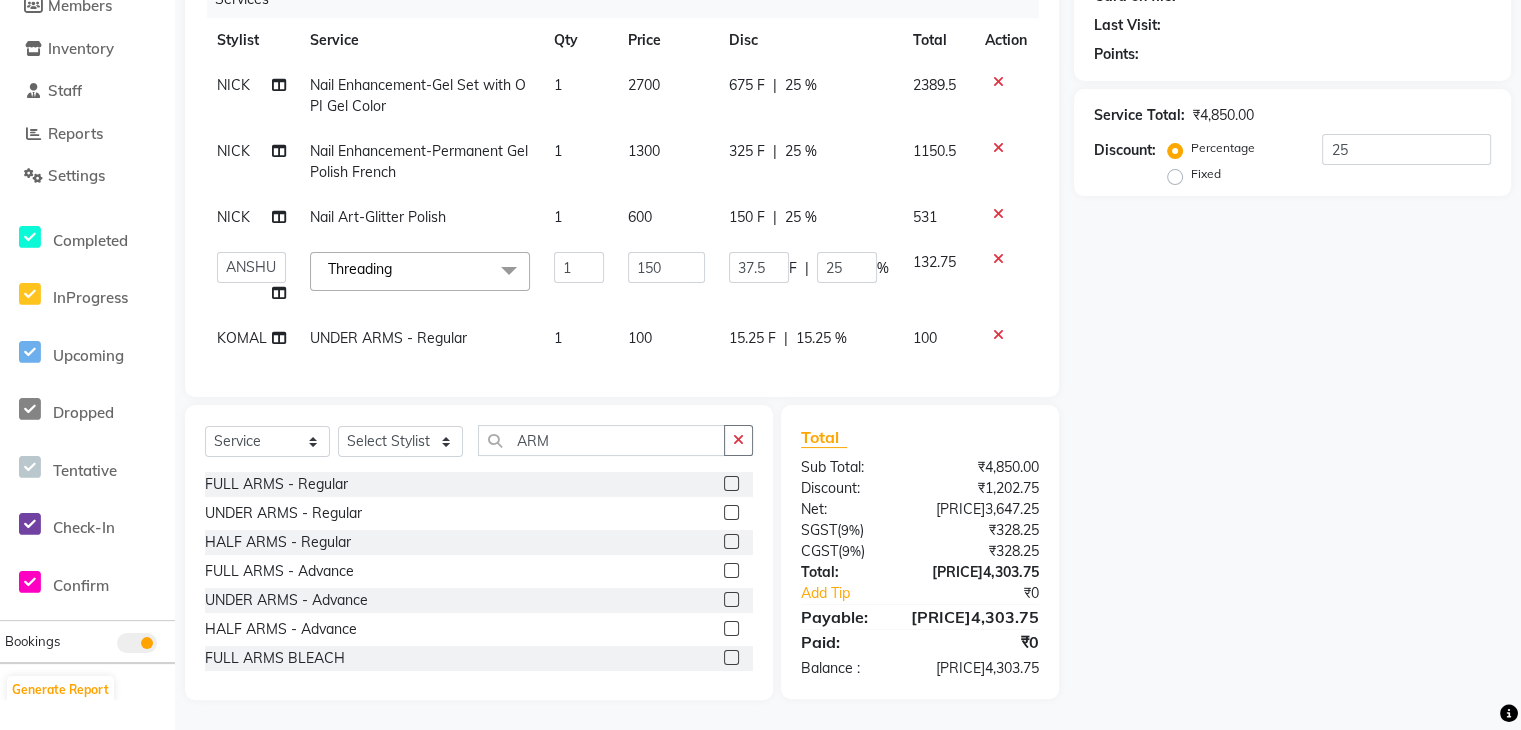 scroll, scrollTop: 283, scrollLeft: 0, axis: vertical 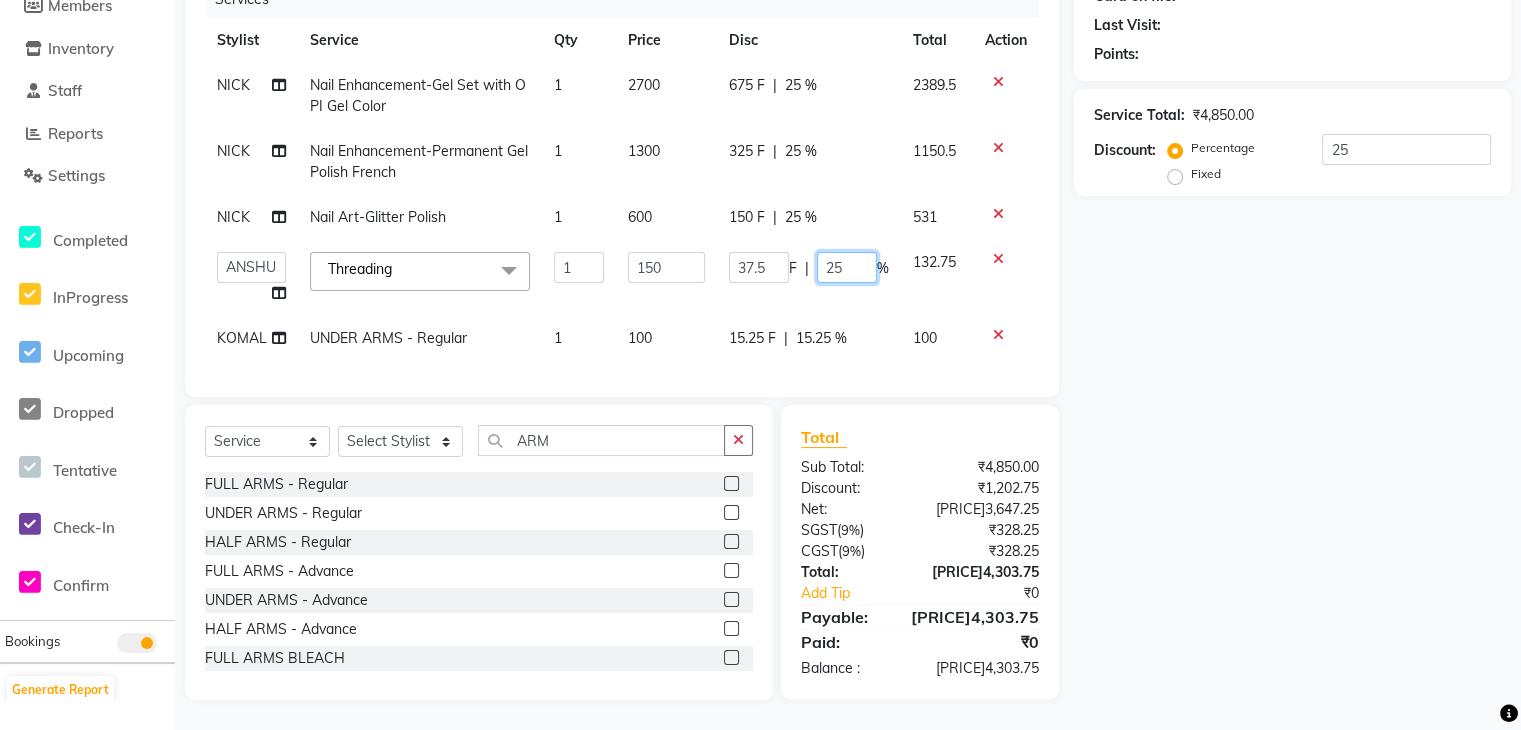 click on "25" 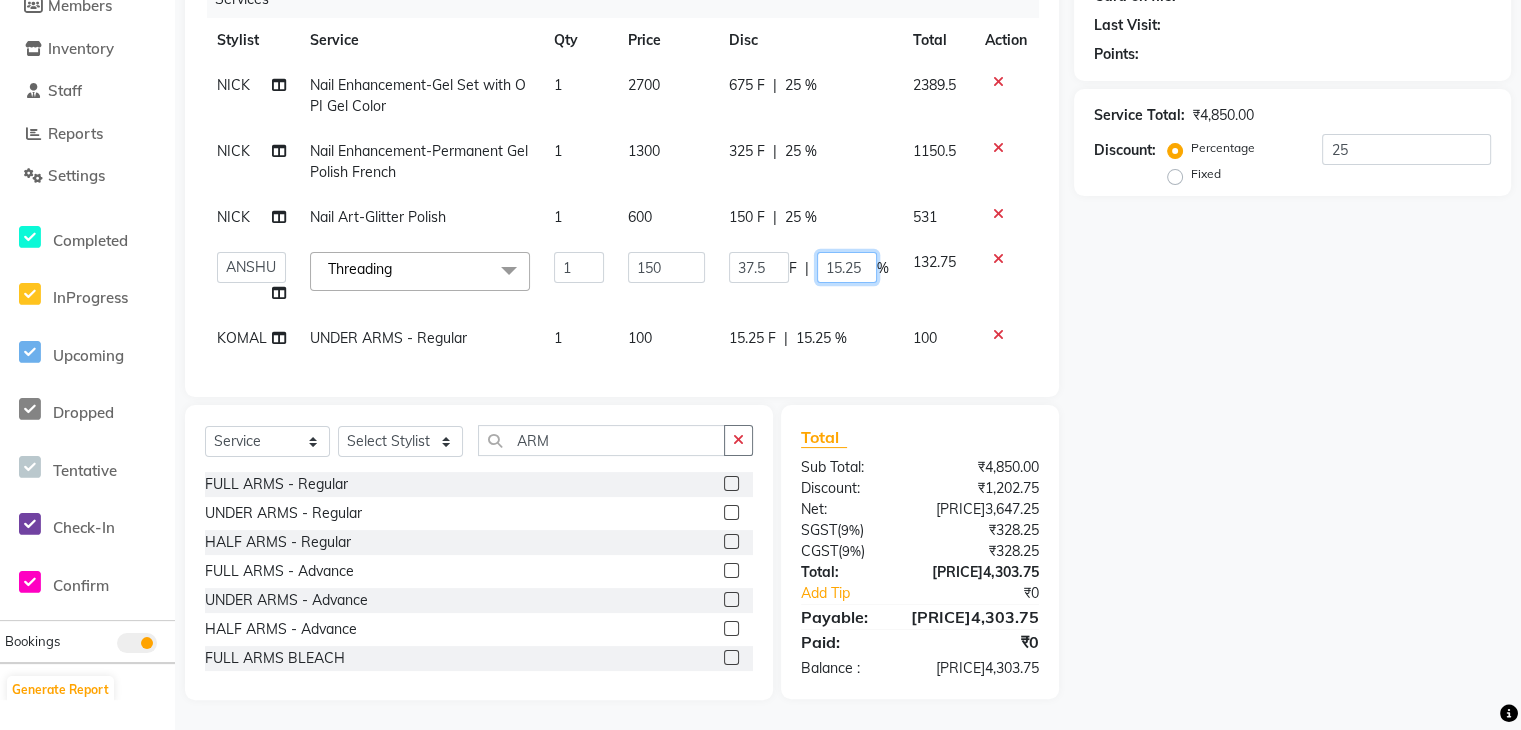 type on "15.254" 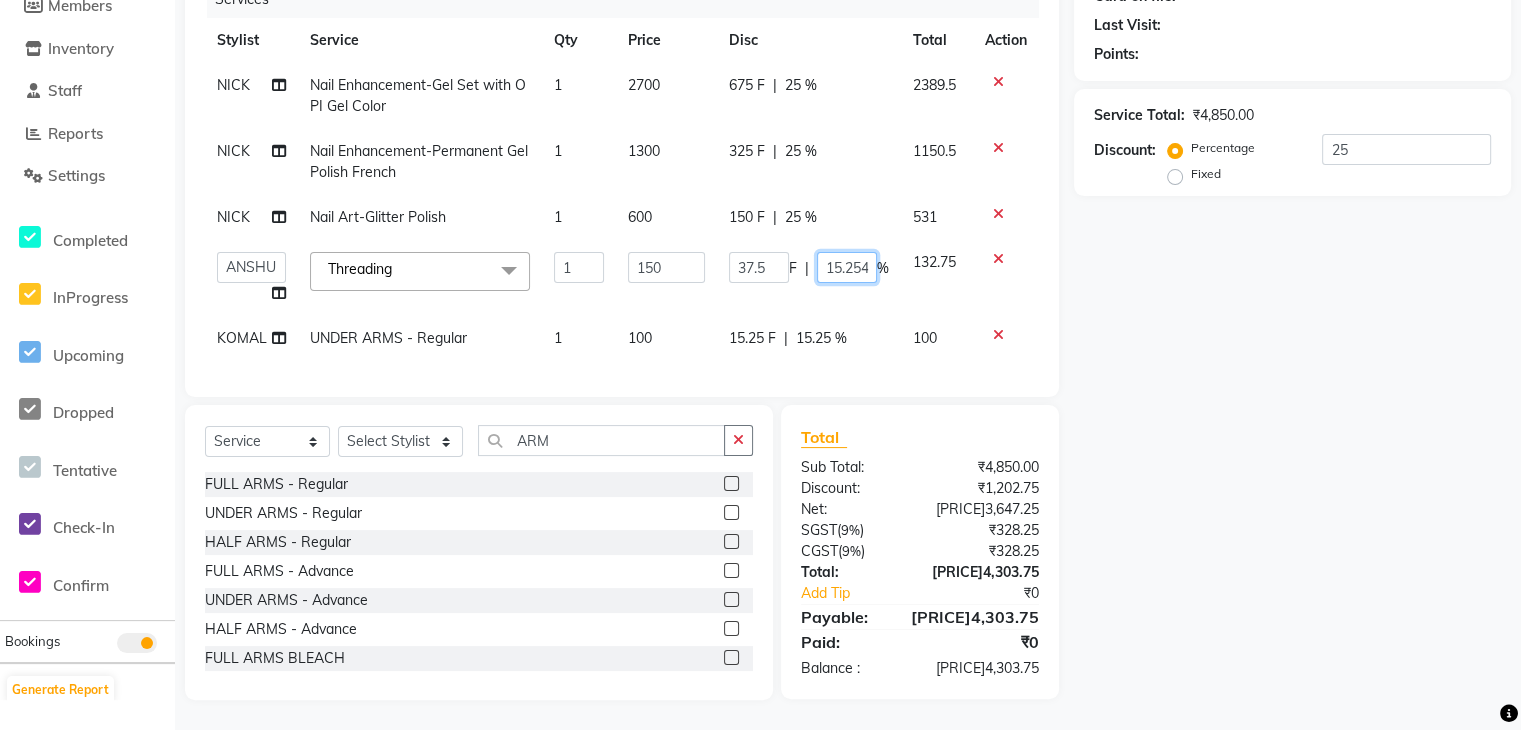 scroll, scrollTop: 0, scrollLeft: 2, axis: horizontal 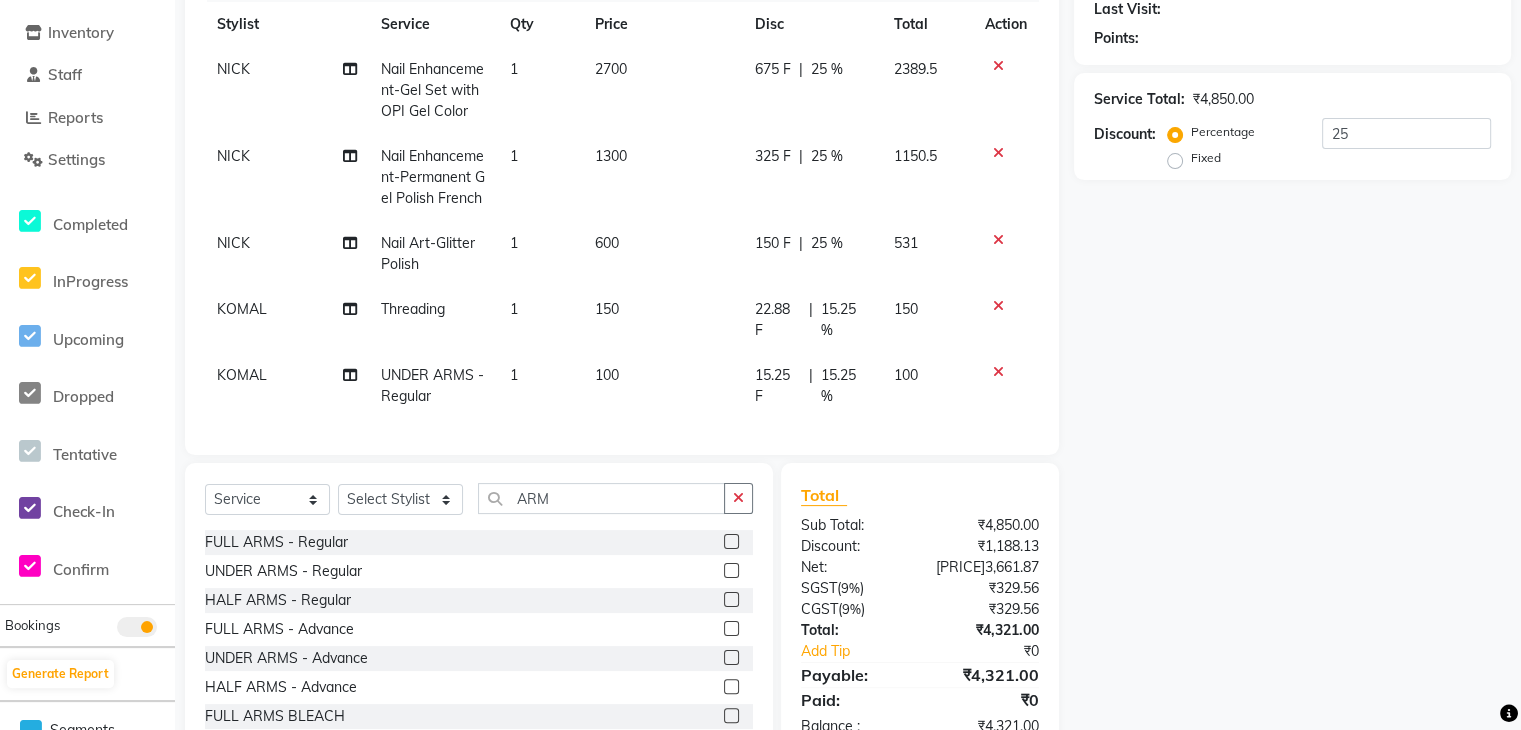 click on "Name: [NAME] Membership: Total Visits: Card on file: Last Visit: Points: Service Total: ₹4,850.00 Discount: Percentage Fixed 25" 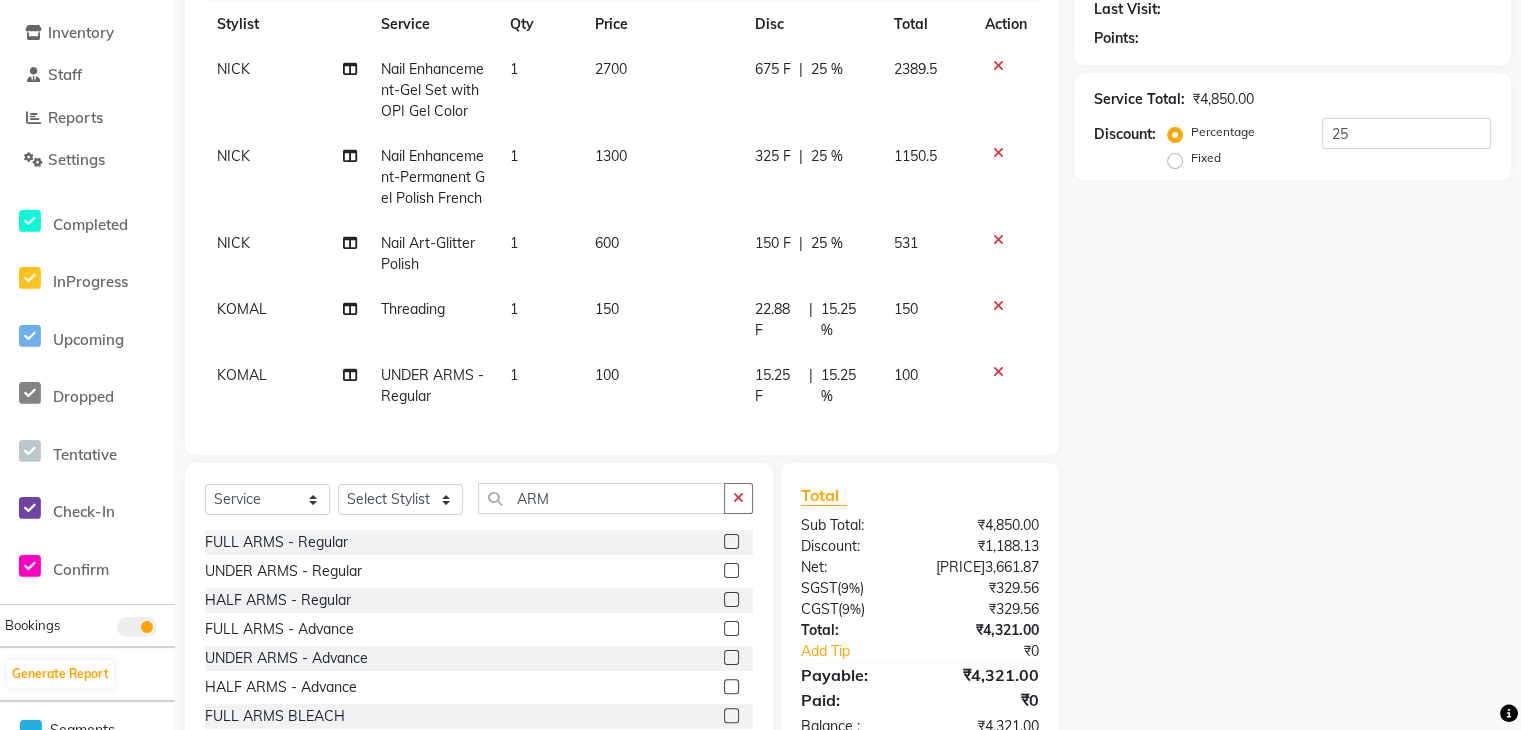 scroll, scrollTop: 372, scrollLeft: 0, axis: vertical 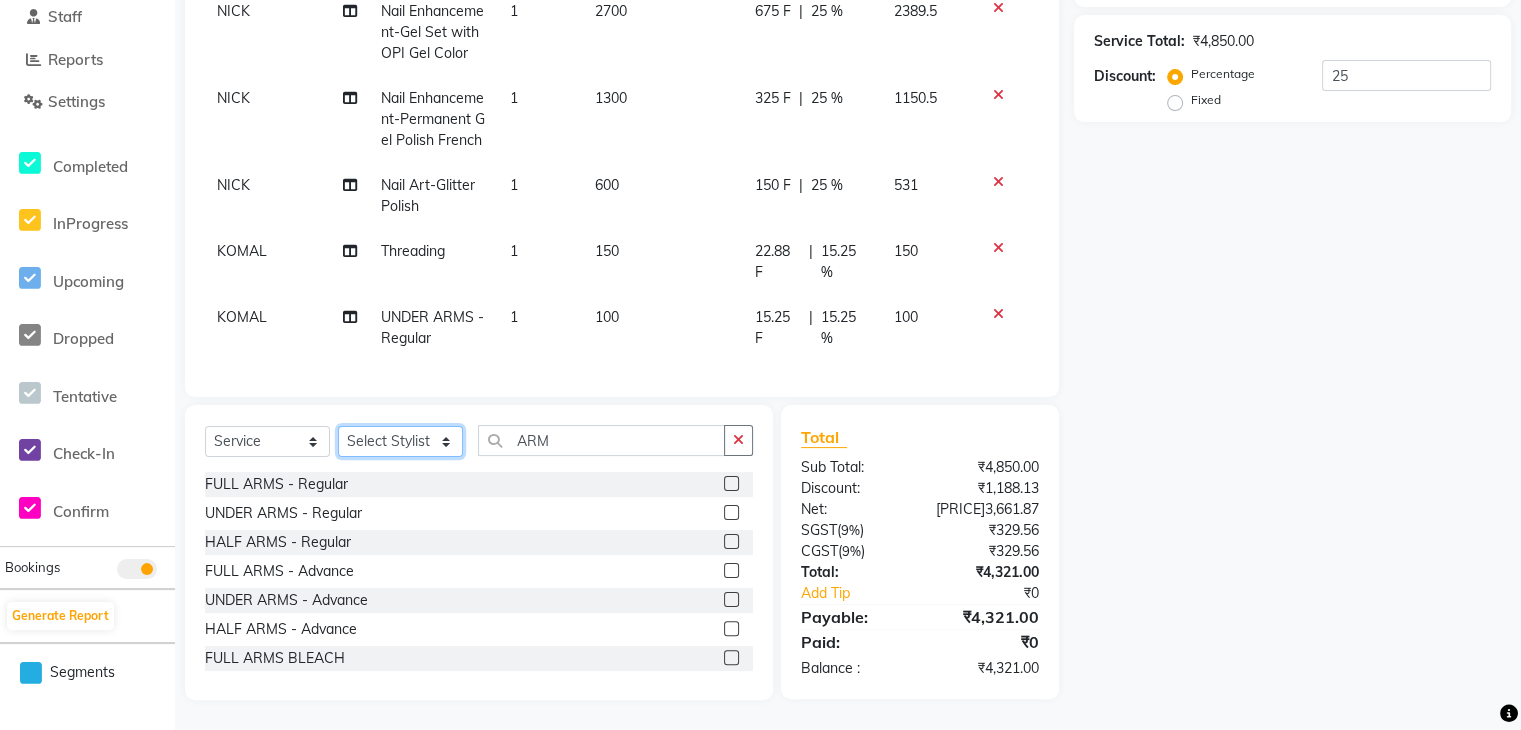 click on "Select Stylist [FIRST] Front Desk [FIRST] [FIRST] [FIRST] [FIRST] [FIRST] [FIRST] [FIRST] [FIRST] [FIRST] [FIRST]" 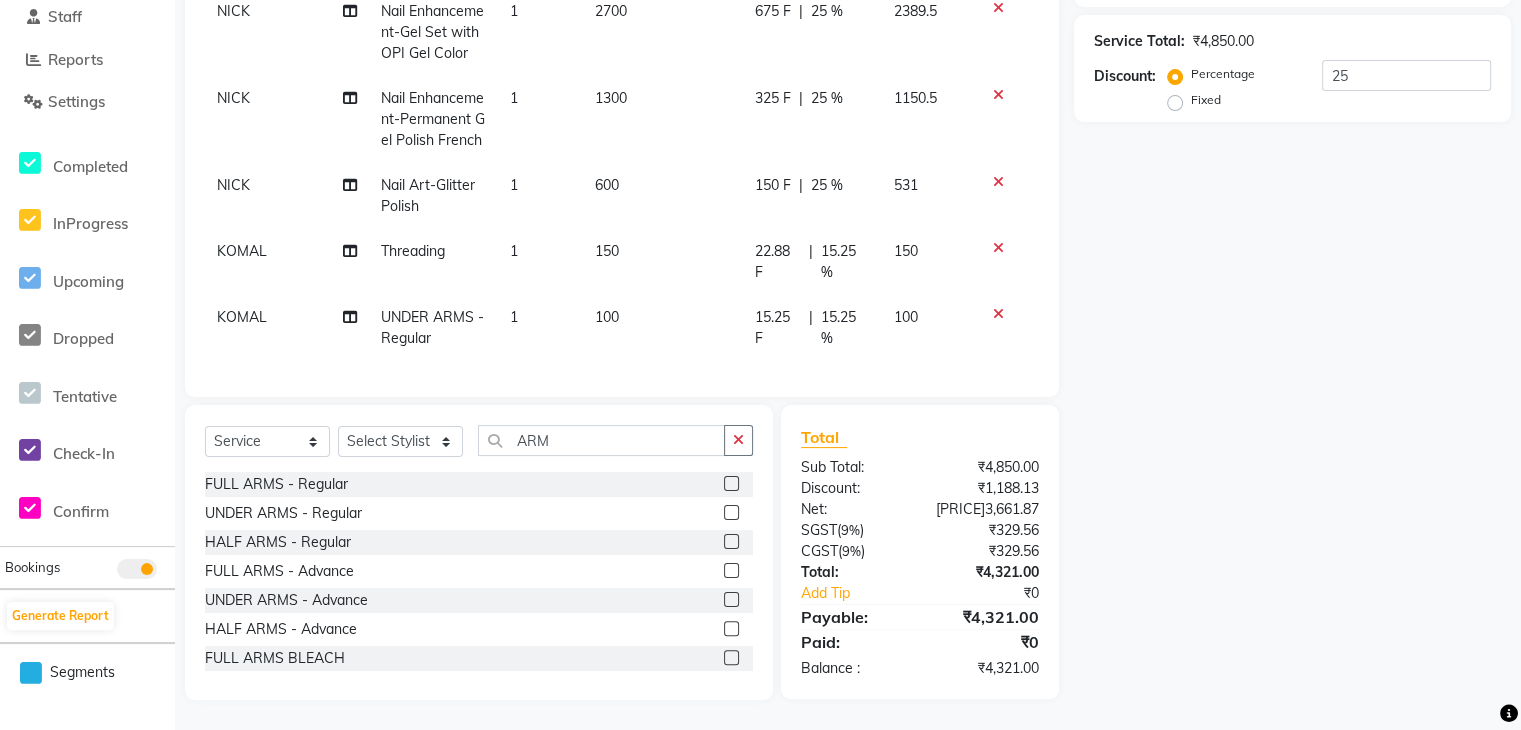 click on "FULL ARMS - Regular UNDER ARMS - Regular HALF ARMS - Regular FULL ARMS - Advance UNDER ARMS - Advance HALF ARMS - Advance FULL ARMS BLEACH" 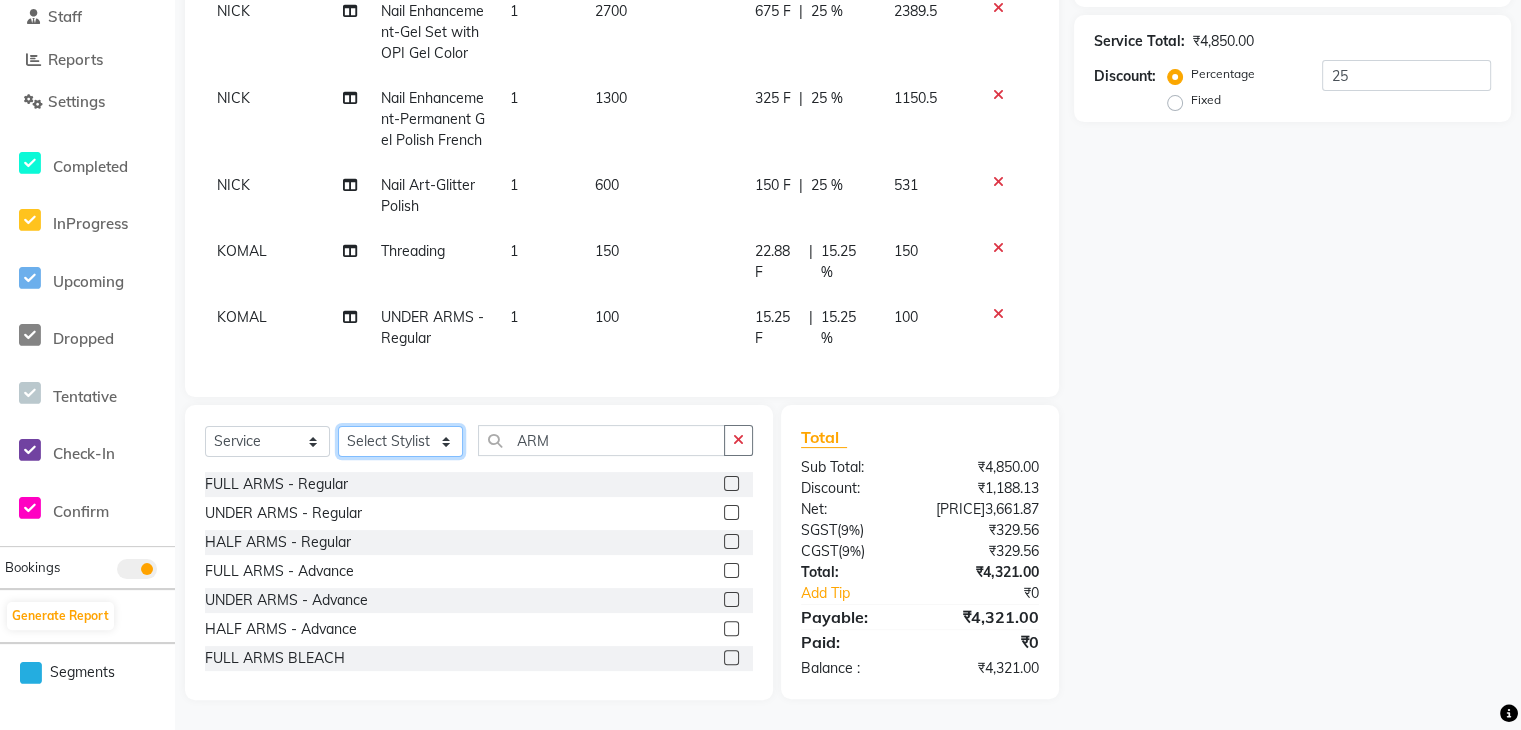 click on "Select Stylist [FIRST] Front Desk [FIRST] [FIRST] [FIRST] [FIRST] [FIRST] [FIRST] [FIRST] [FIRST] [FIRST] [FIRST]" 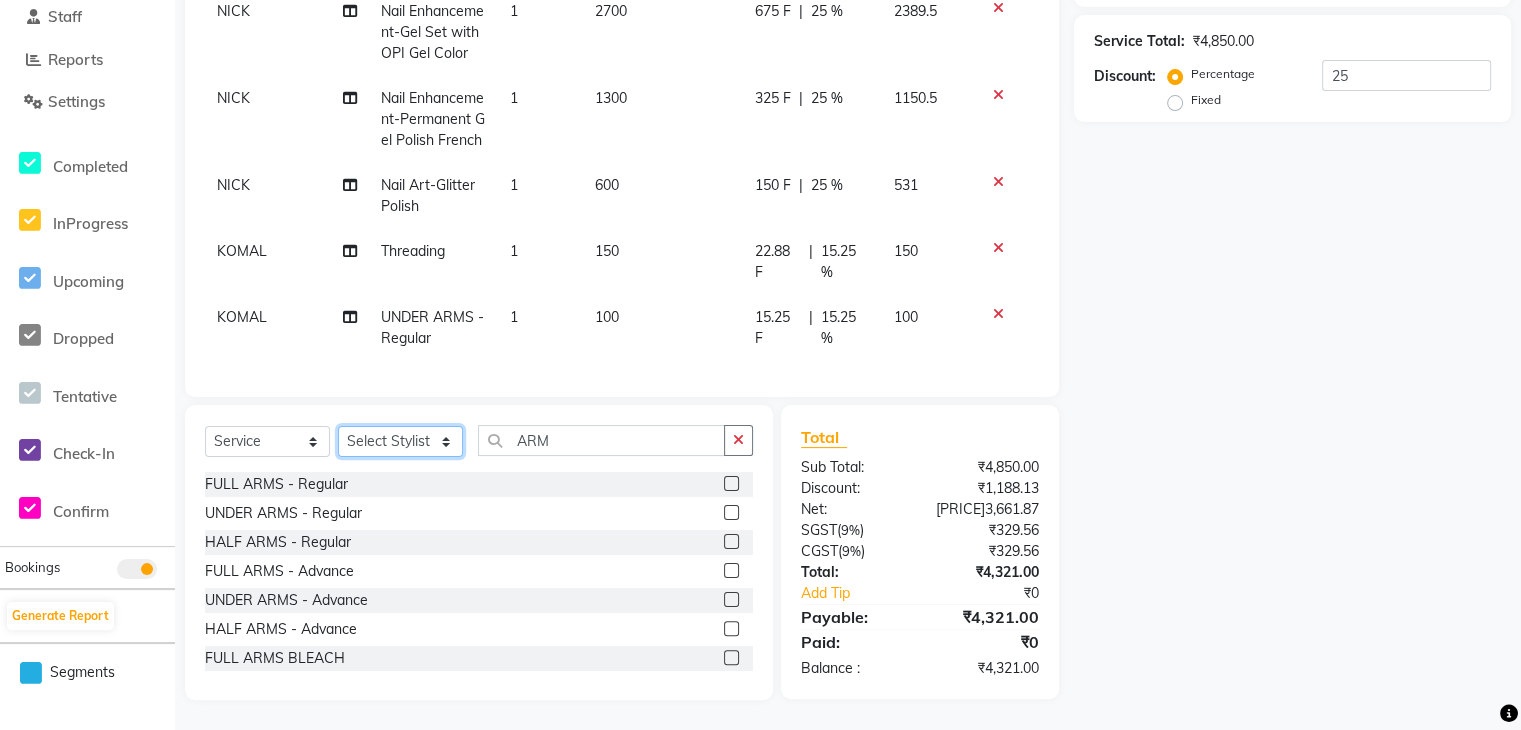 select on "79600" 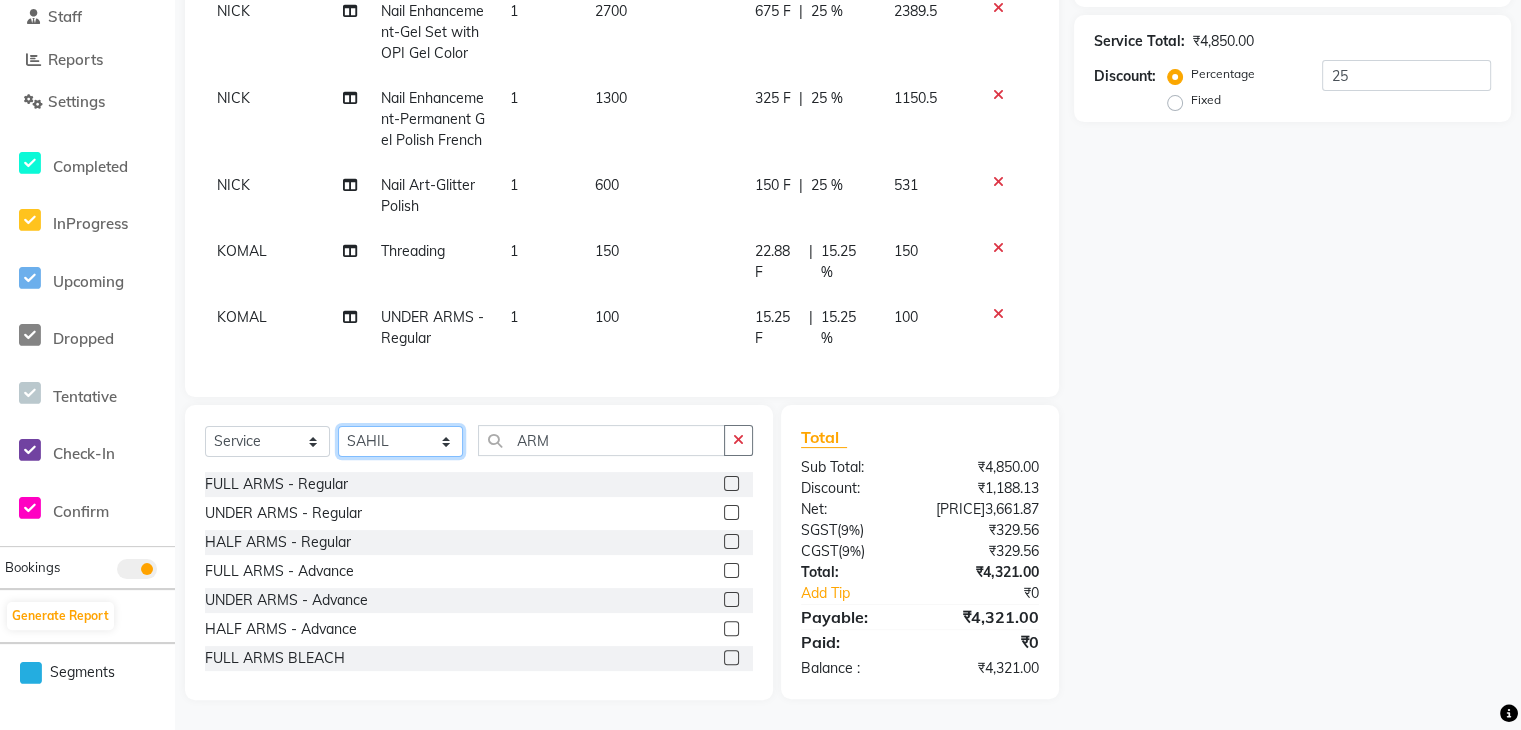 click on "Select Stylist [FIRST] Front Desk [FIRST] [FIRST] [FIRST] [FIRST] [FIRST] [FIRST] [FIRST] [FIRST] [FIRST] [FIRST]" 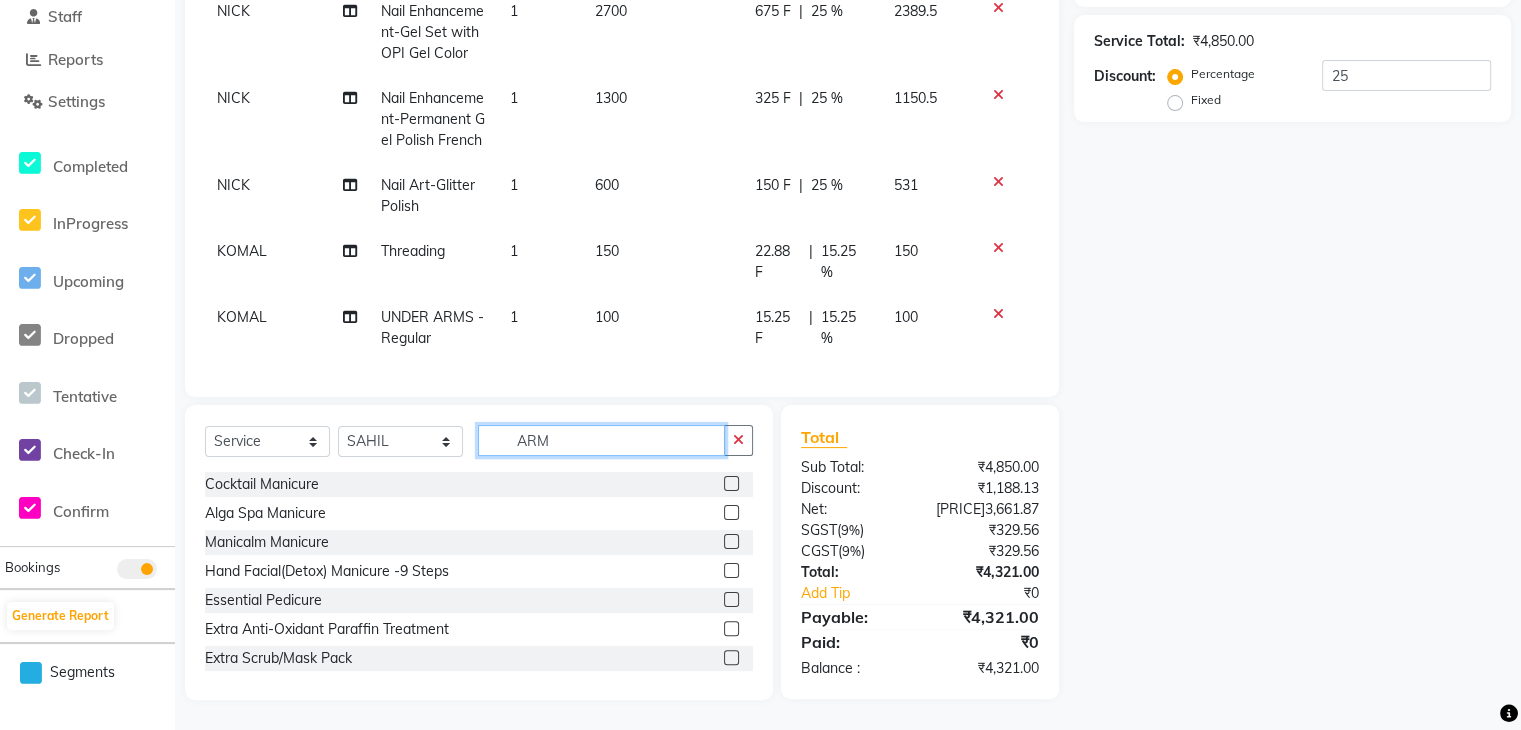 click on "ARM" 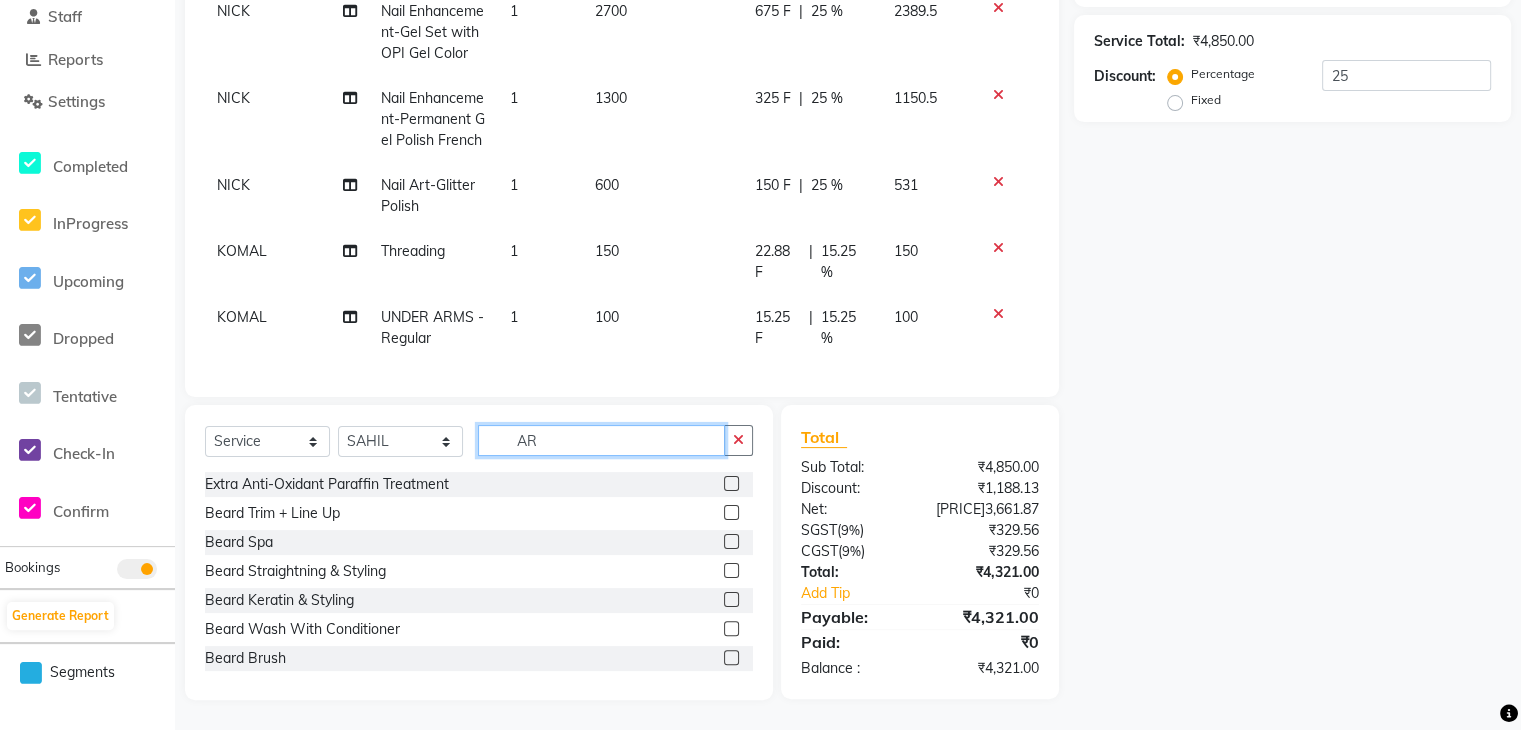 type on "A" 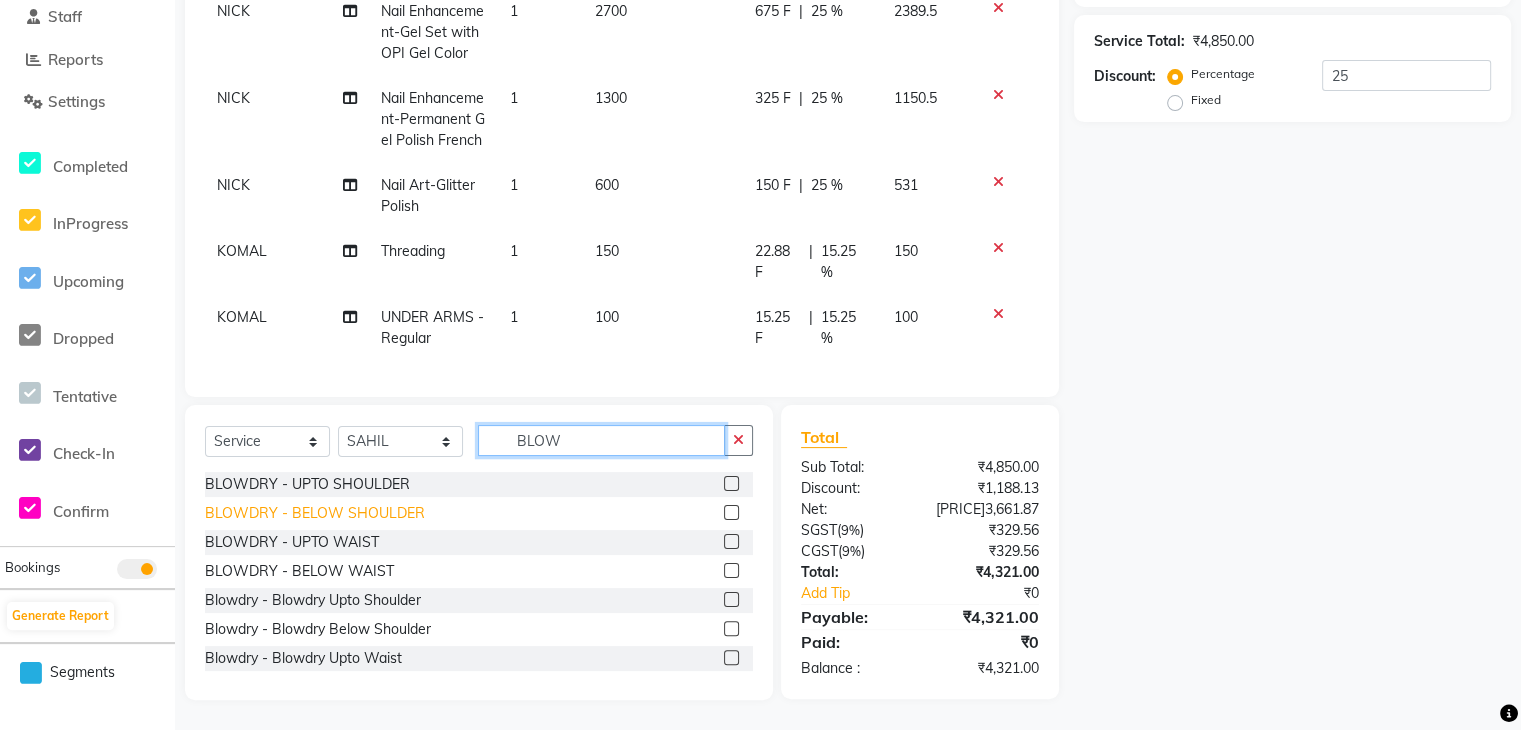 type on "BLOW" 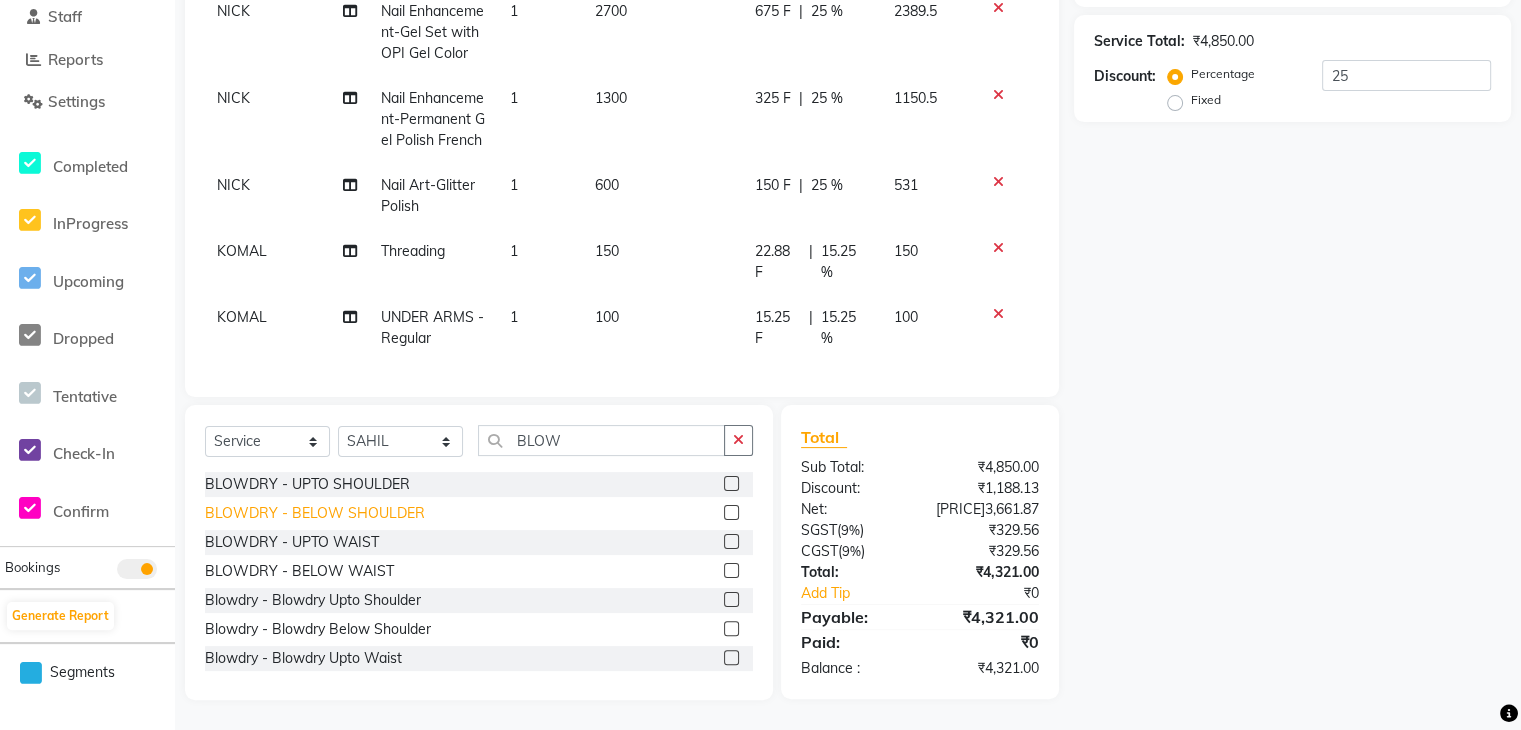click on "BLOWDRY - BELOW SHOULDER" 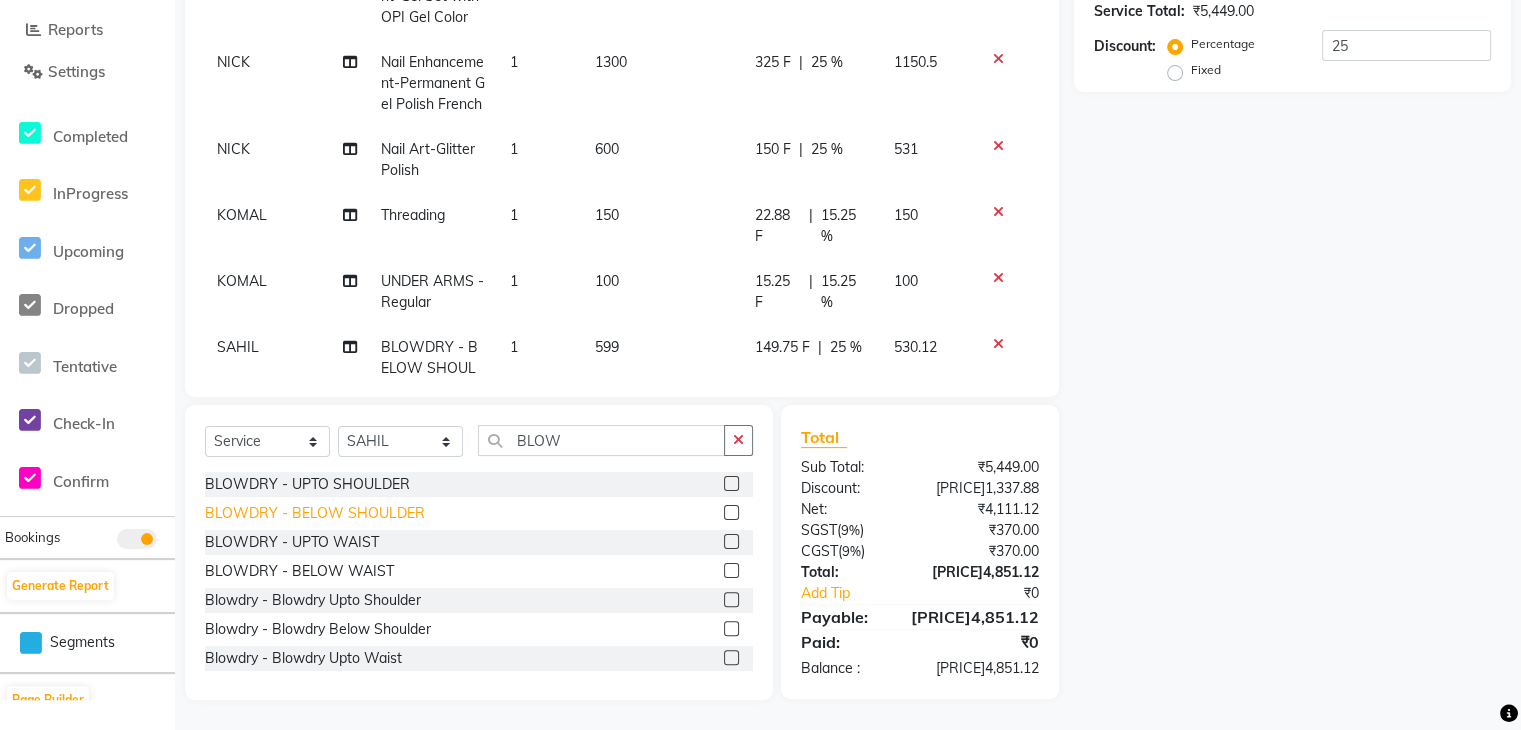 click on "BLOWDRY - BELOW SHOULDER" 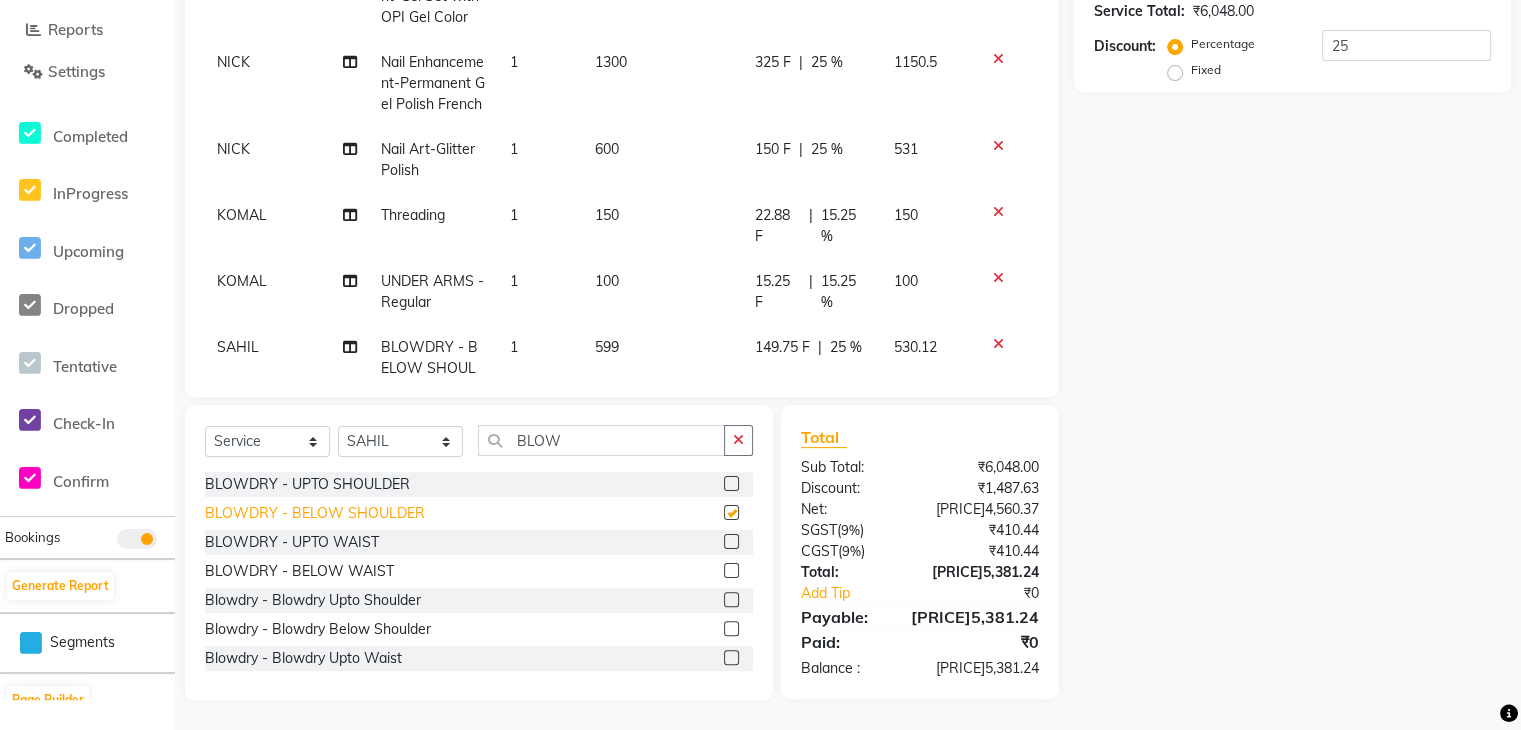 checkbox on "false" 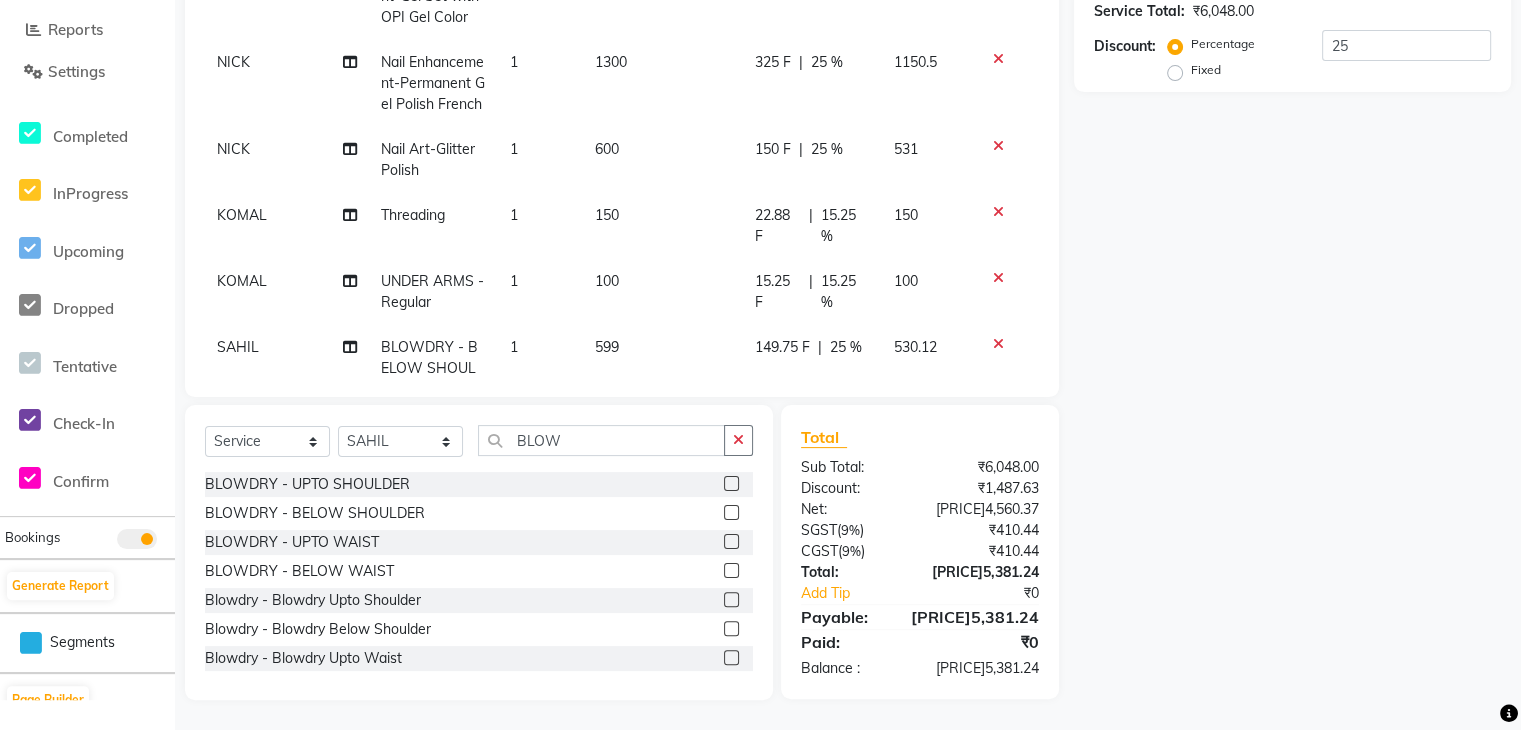 scroll, scrollTop: 180, scrollLeft: 0, axis: vertical 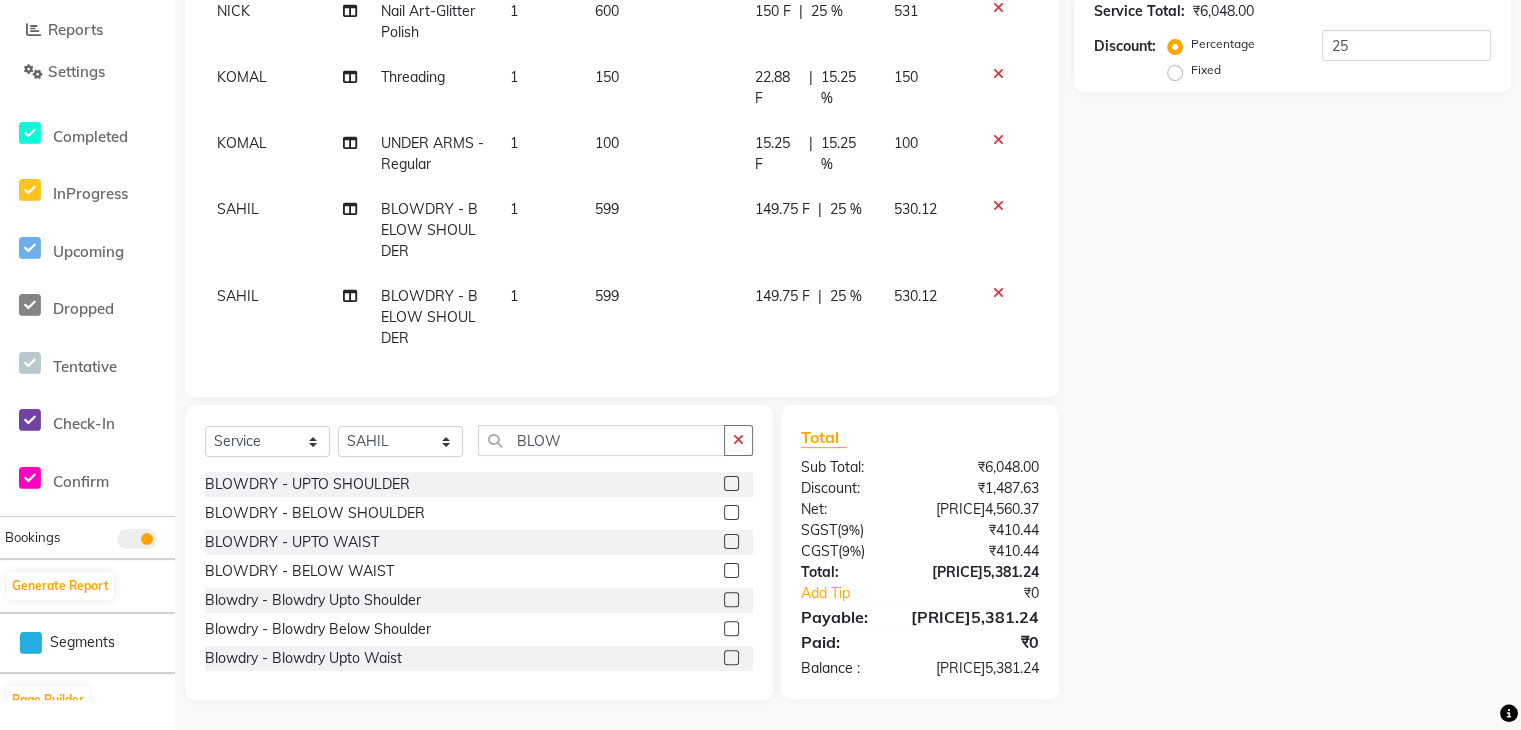 click 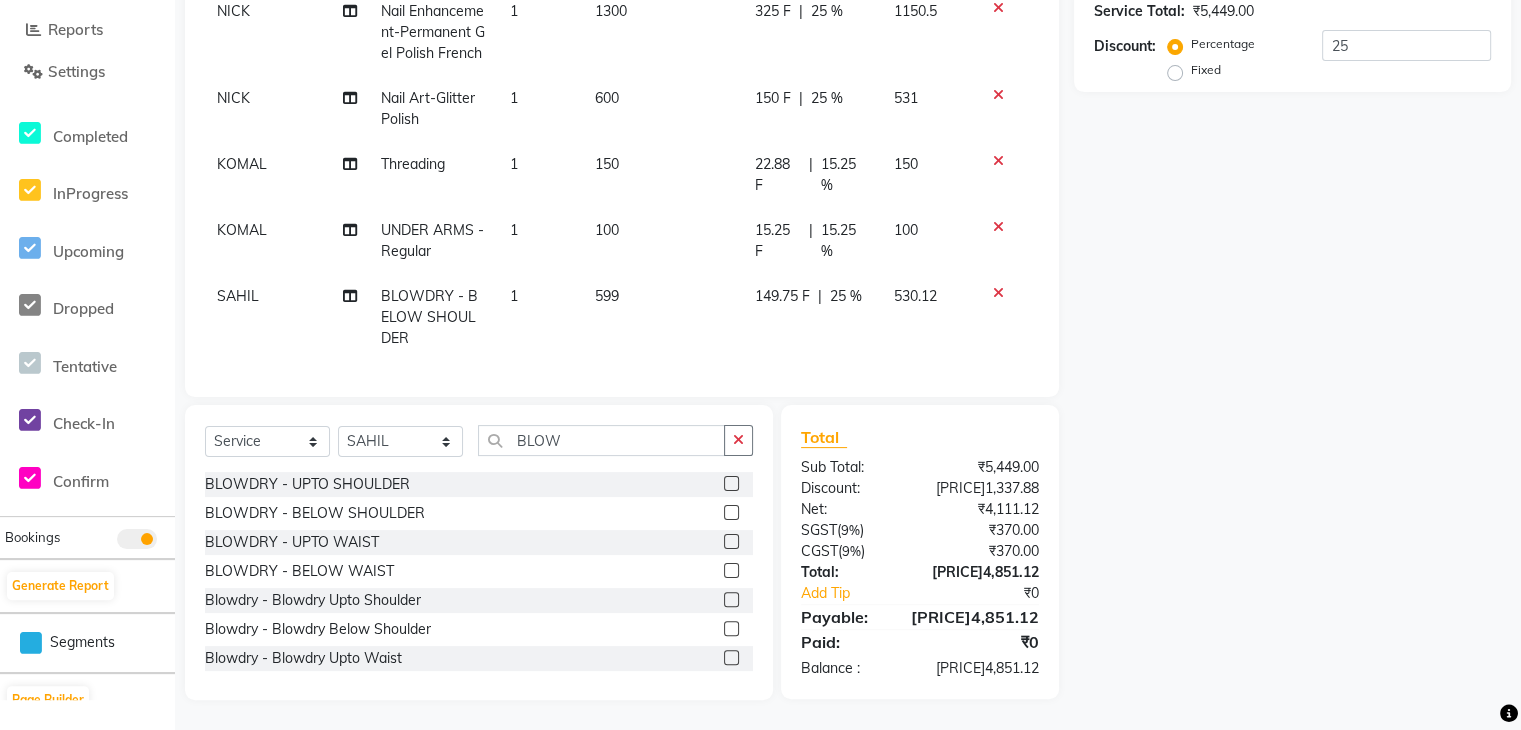 scroll, scrollTop: 93, scrollLeft: 0, axis: vertical 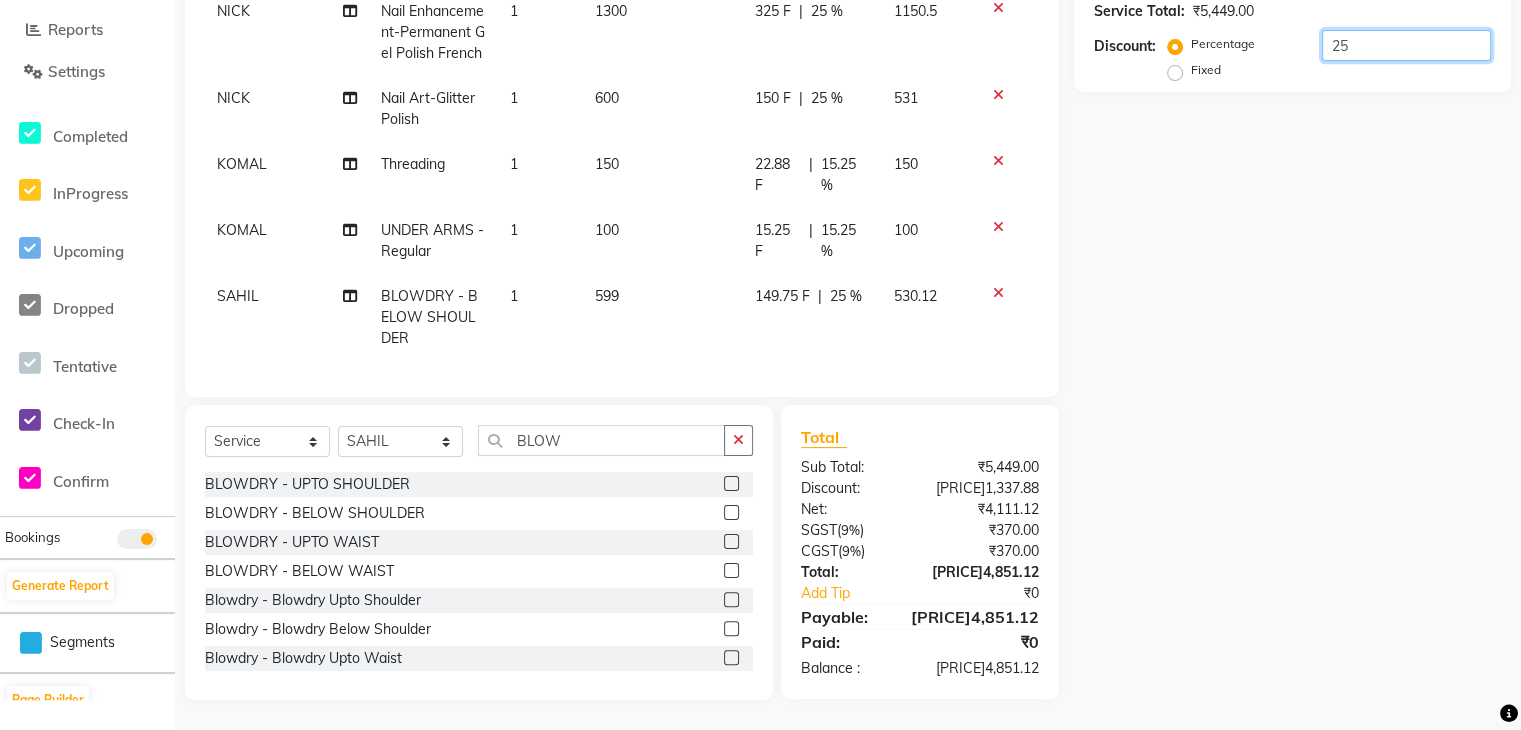 click on "25" 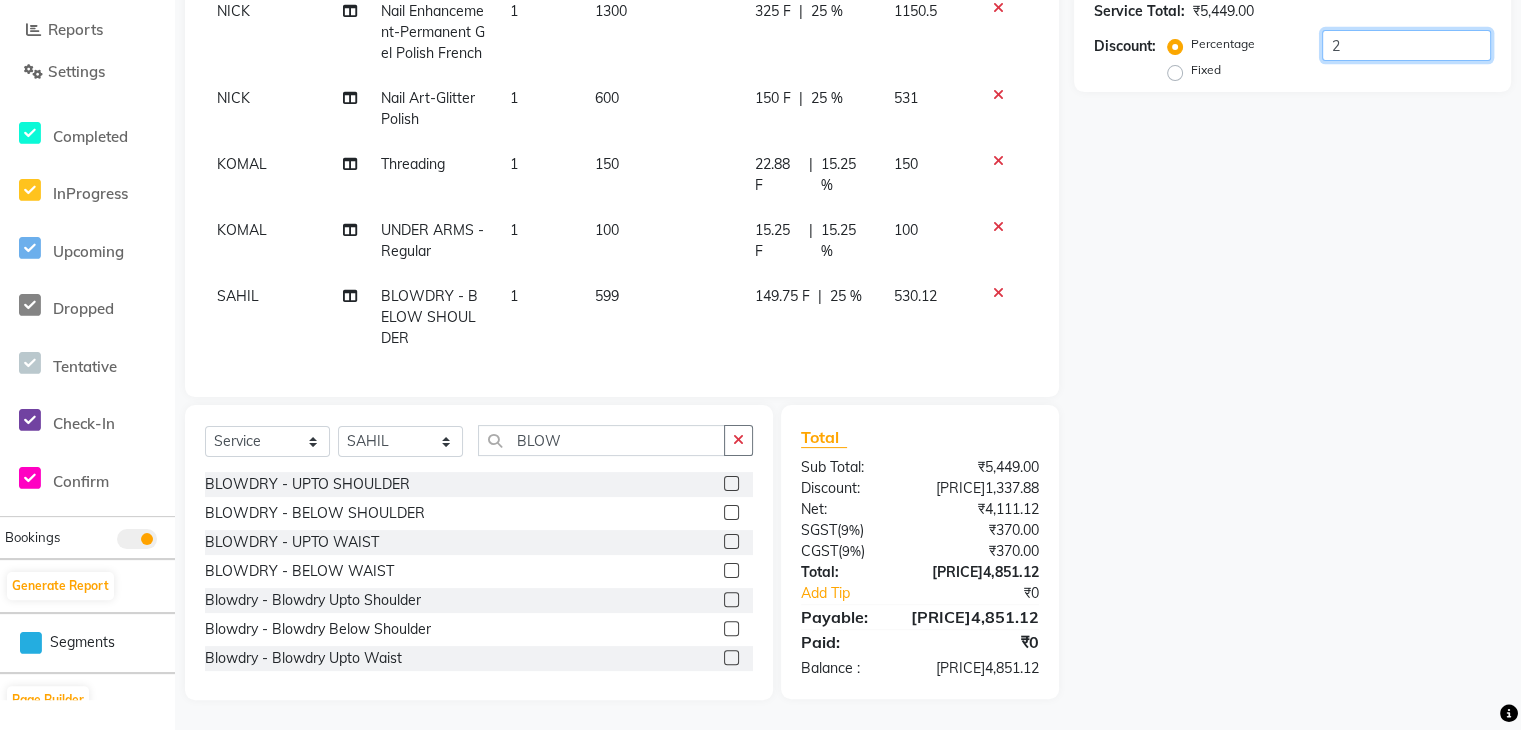 scroll, scrollTop: 72, scrollLeft: 0, axis: vertical 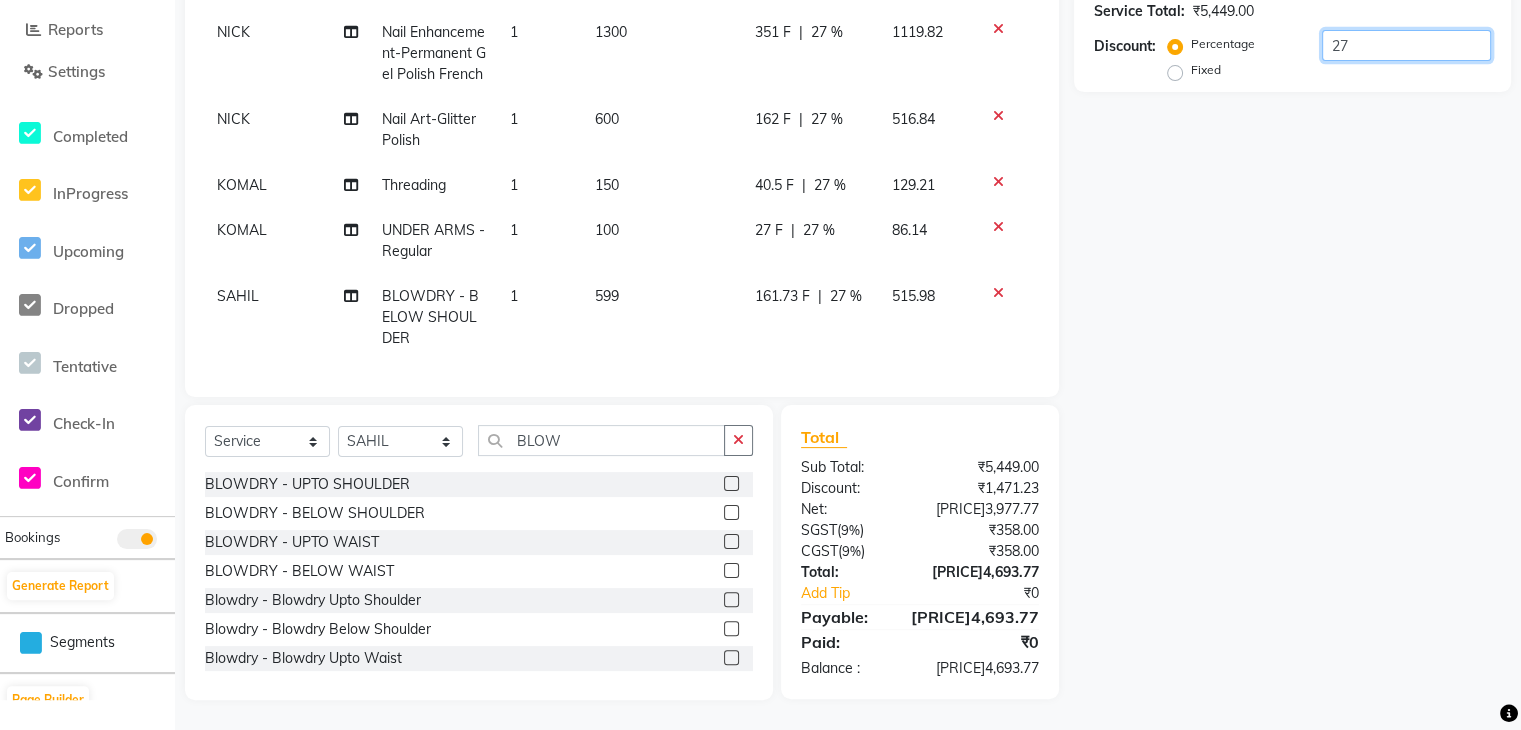 type on "27" 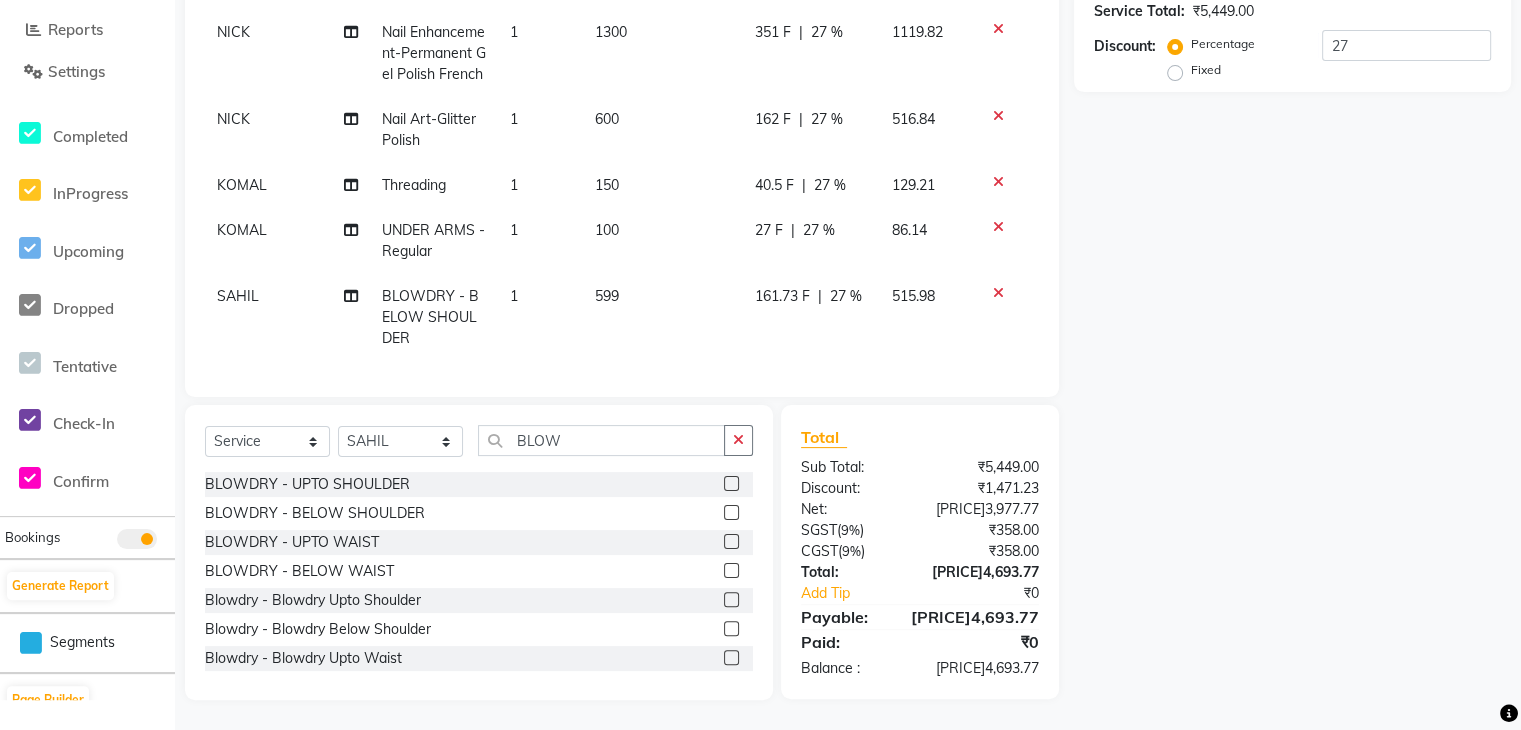 click on "Name: [NAME] Membership: Total Visits: Card on file: Last Visit: Points: Service Total: ₹5,449.00 Discount: Percentage Fixed 27" 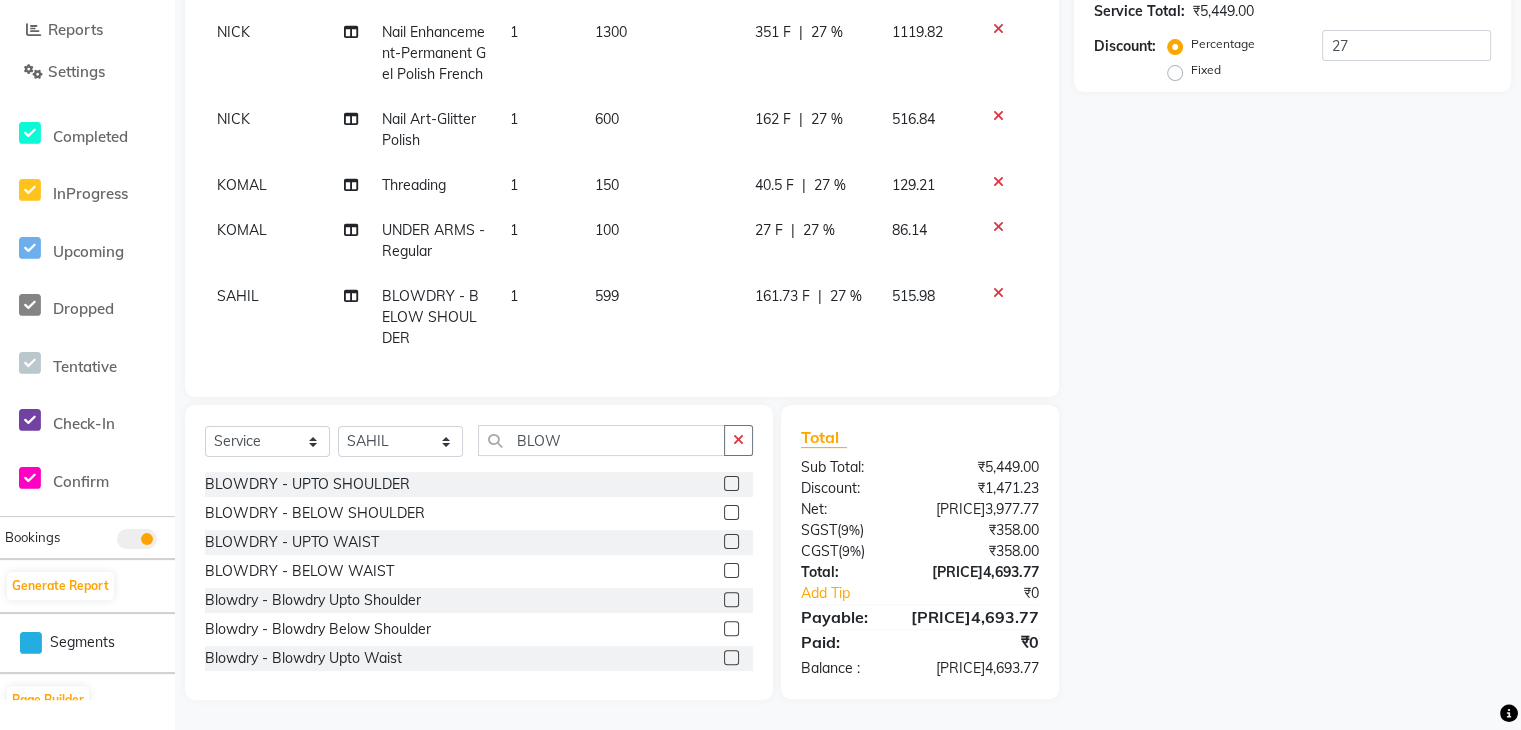 scroll, scrollTop: 0, scrollLeft: 0, axis: both 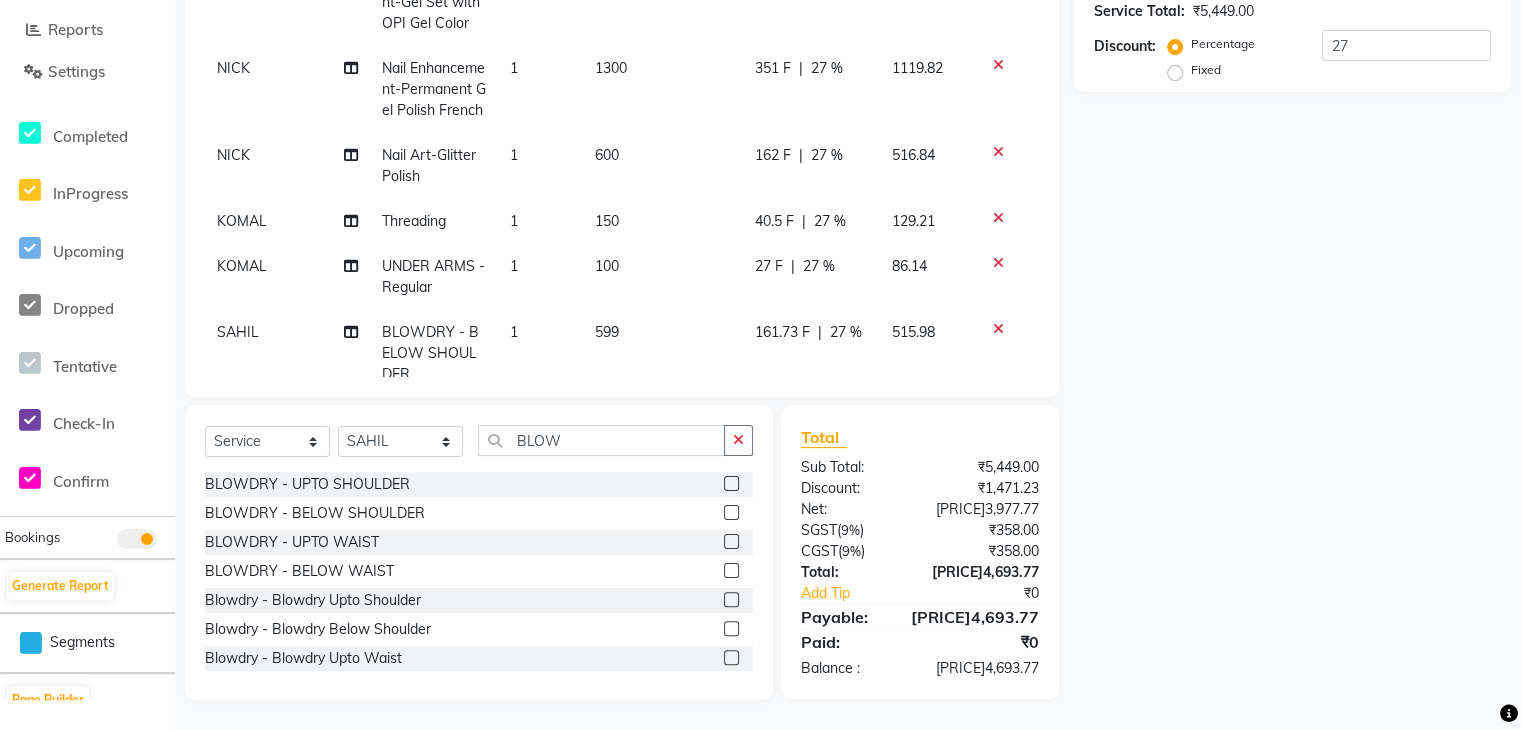 click on "27 %" 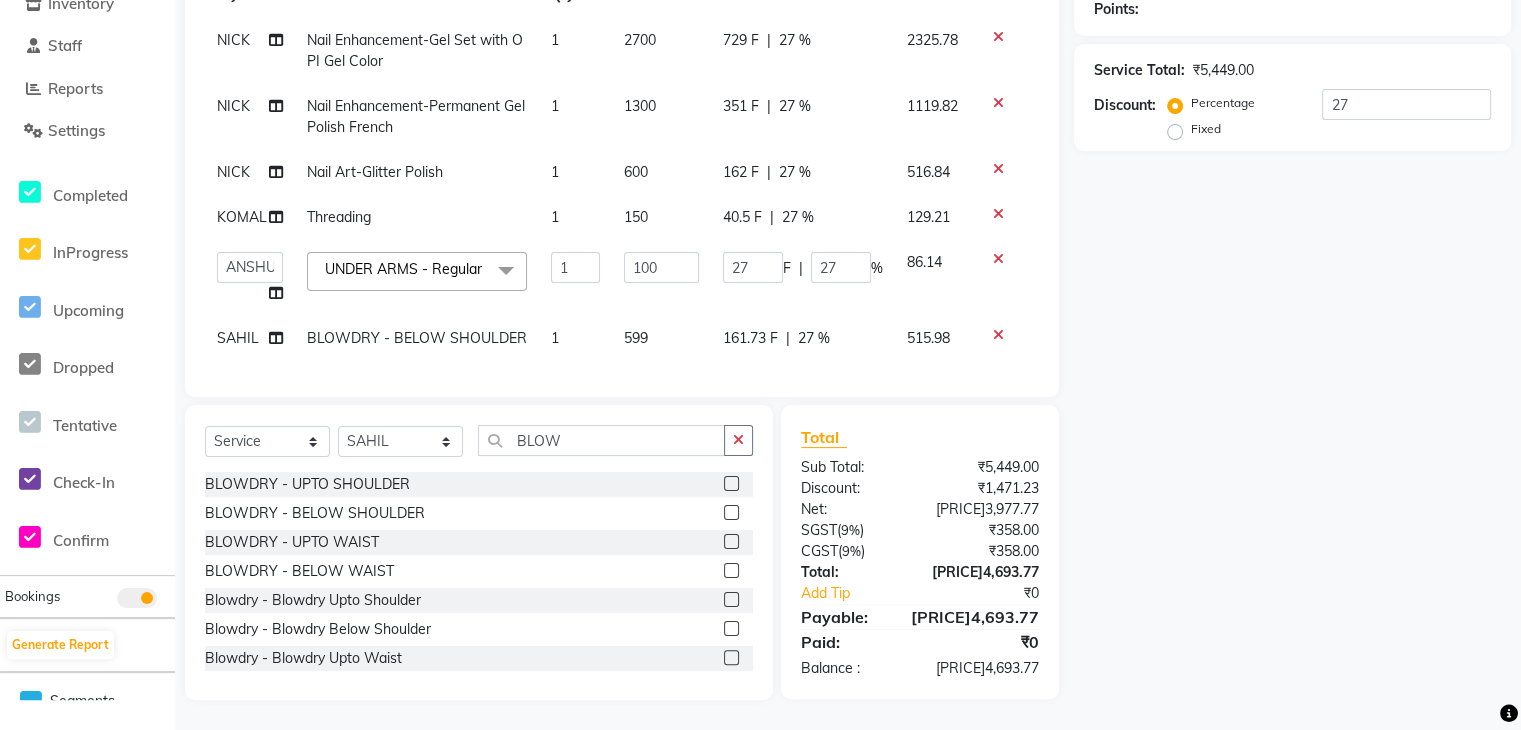 scroll, scrollTop: 336, scrollLeft: 0, axis: vertical 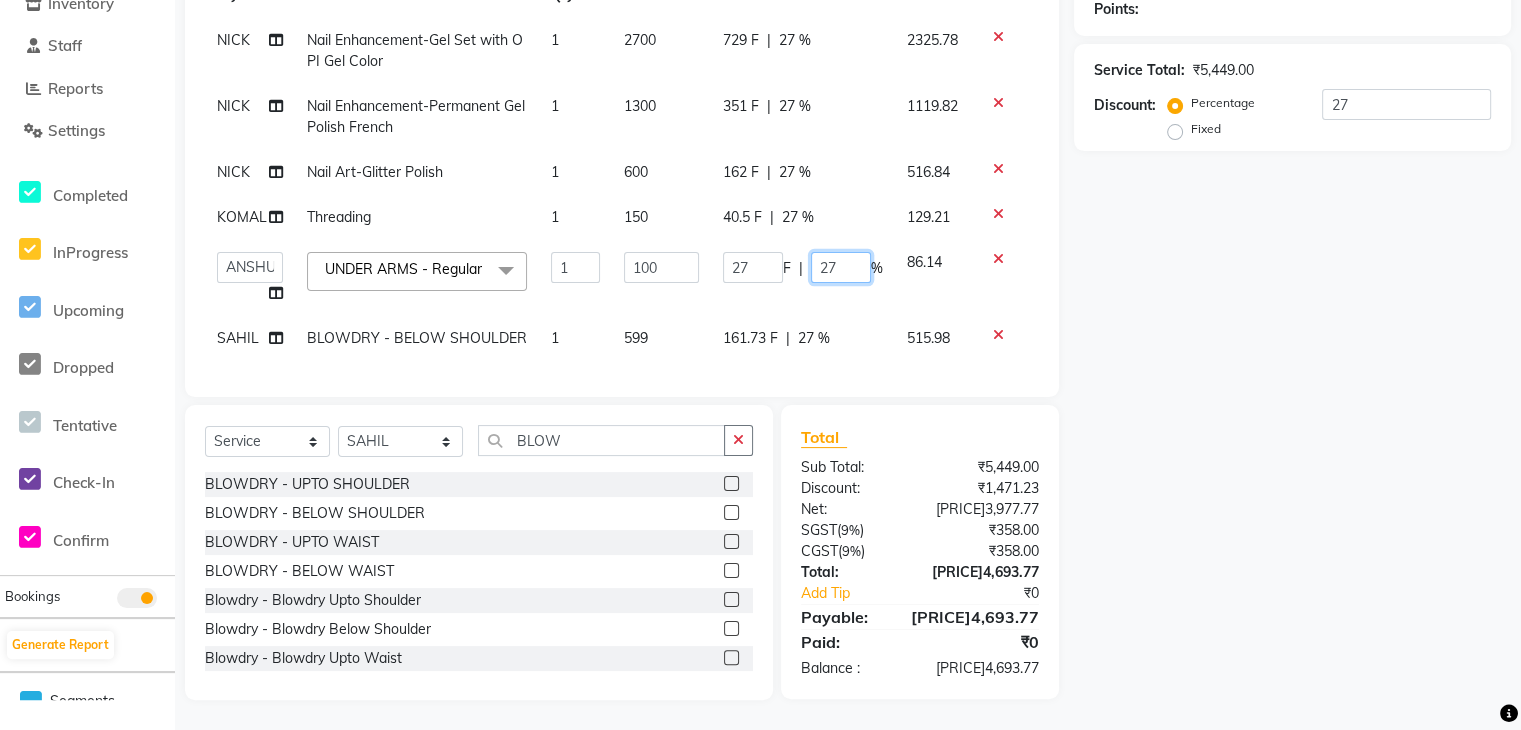 click on "27" 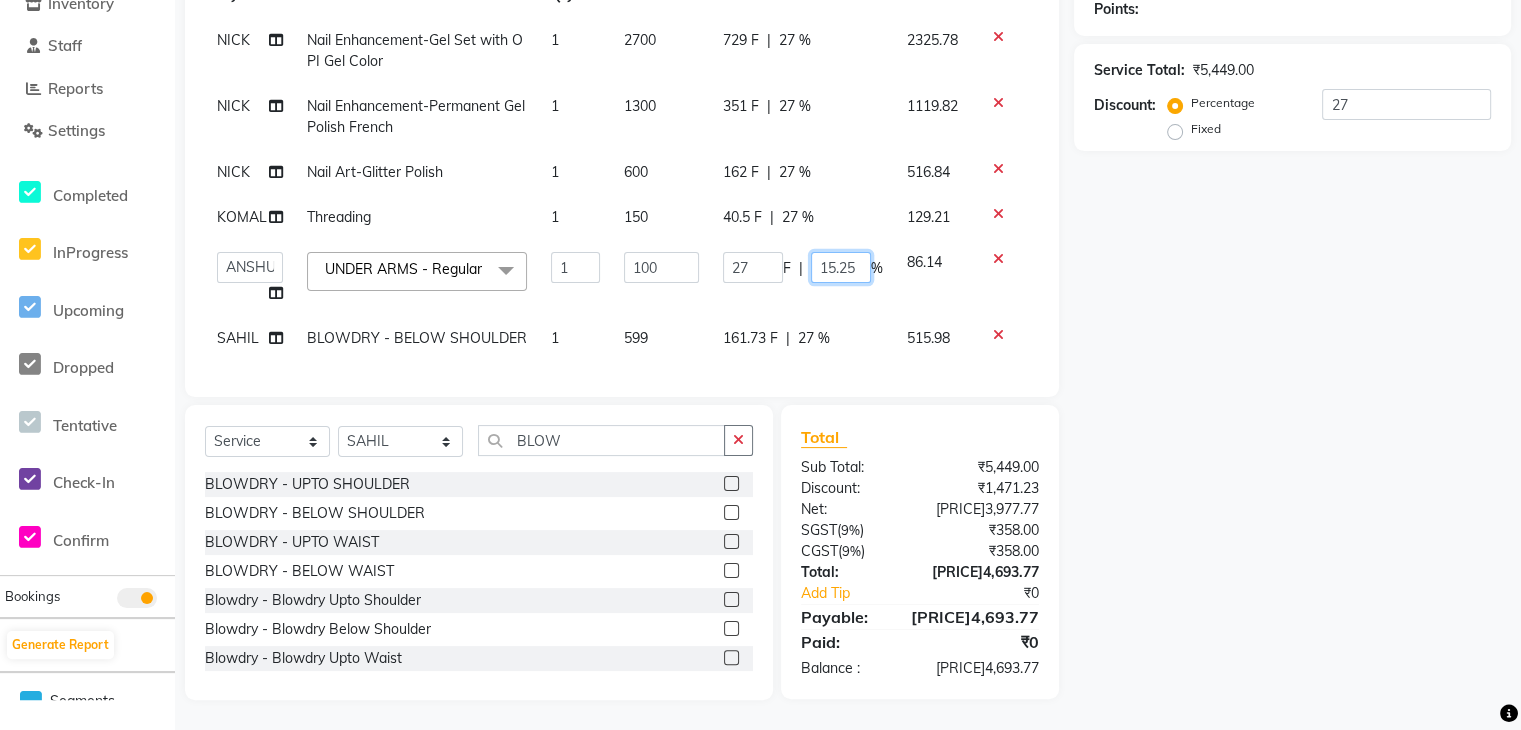 type on "15.254" 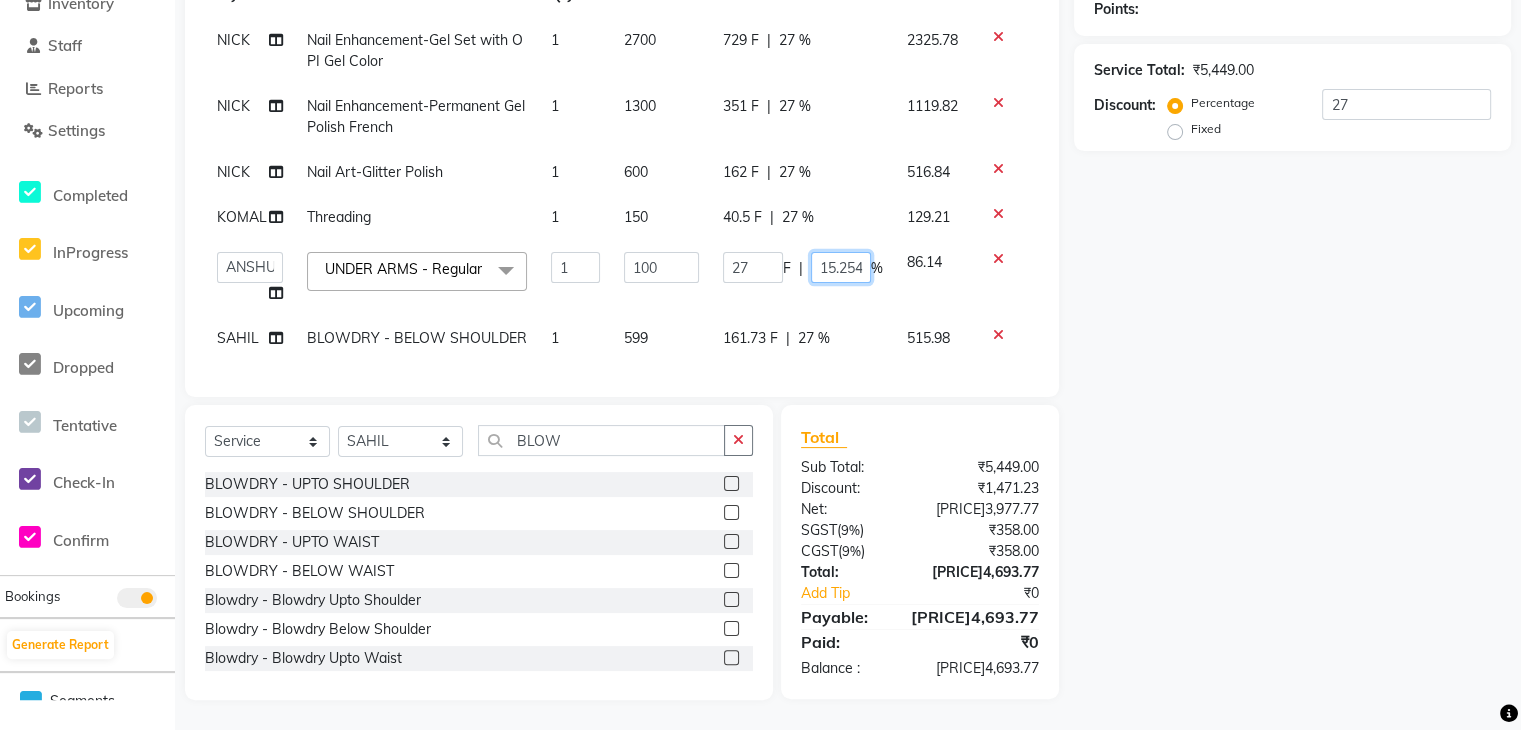 scroll, scrollTop: 0, scrollLeft: 3, axis: horizontal 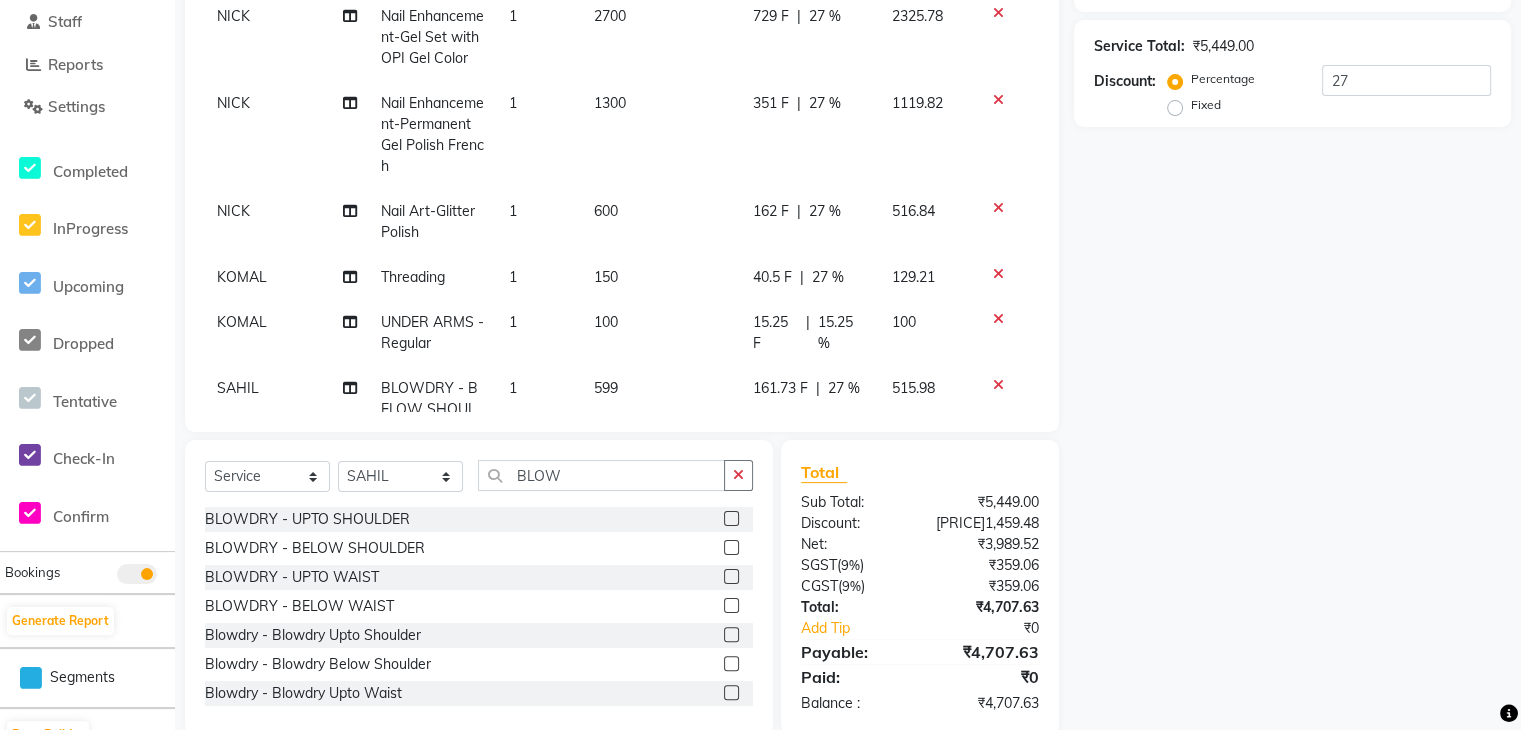 click on "Name: [NAME] Membership: Total Visits: Card on file: Last Visit: Points: Service Total: ₹5,449.00 Discount: Percentage Fixed 27" 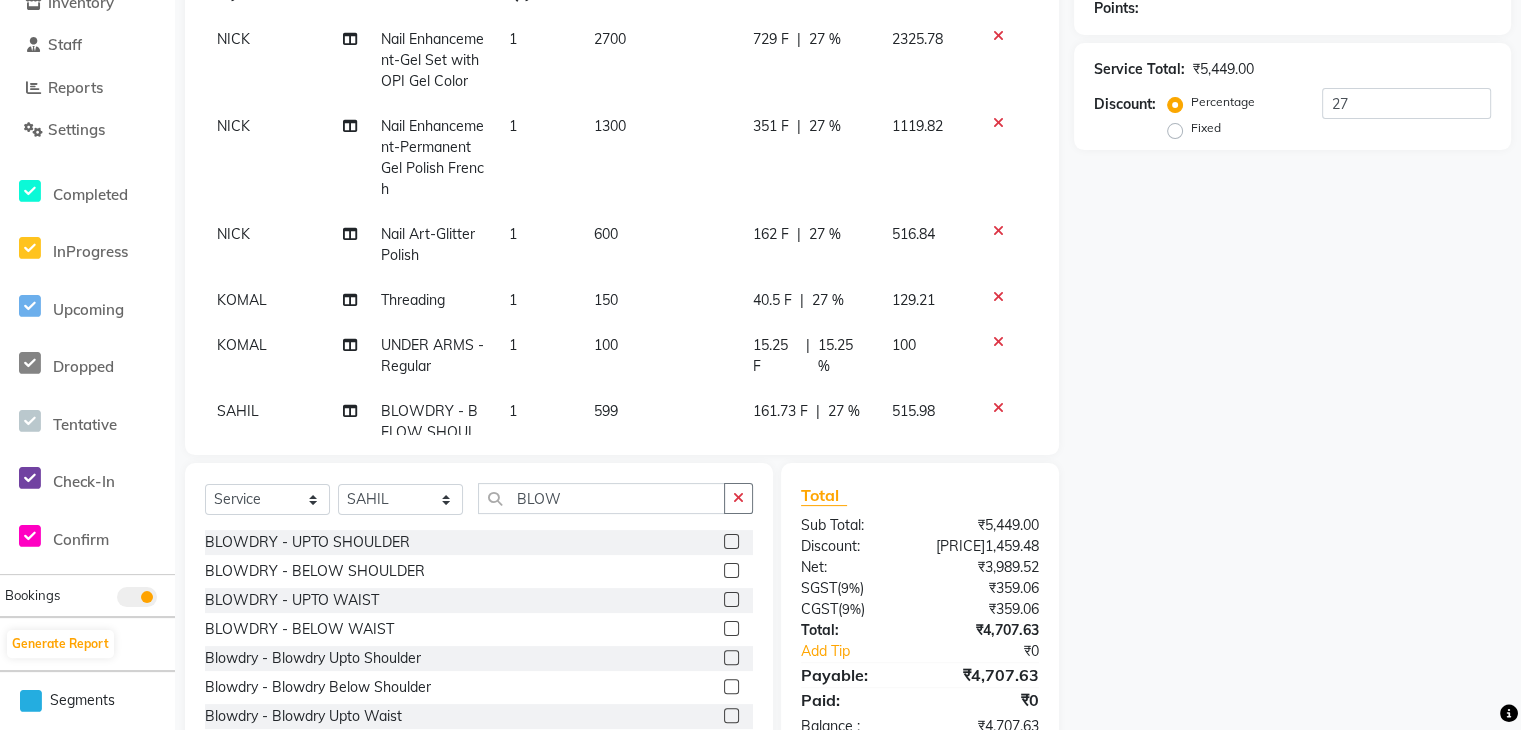 select on "[POSTAL_CODE]" 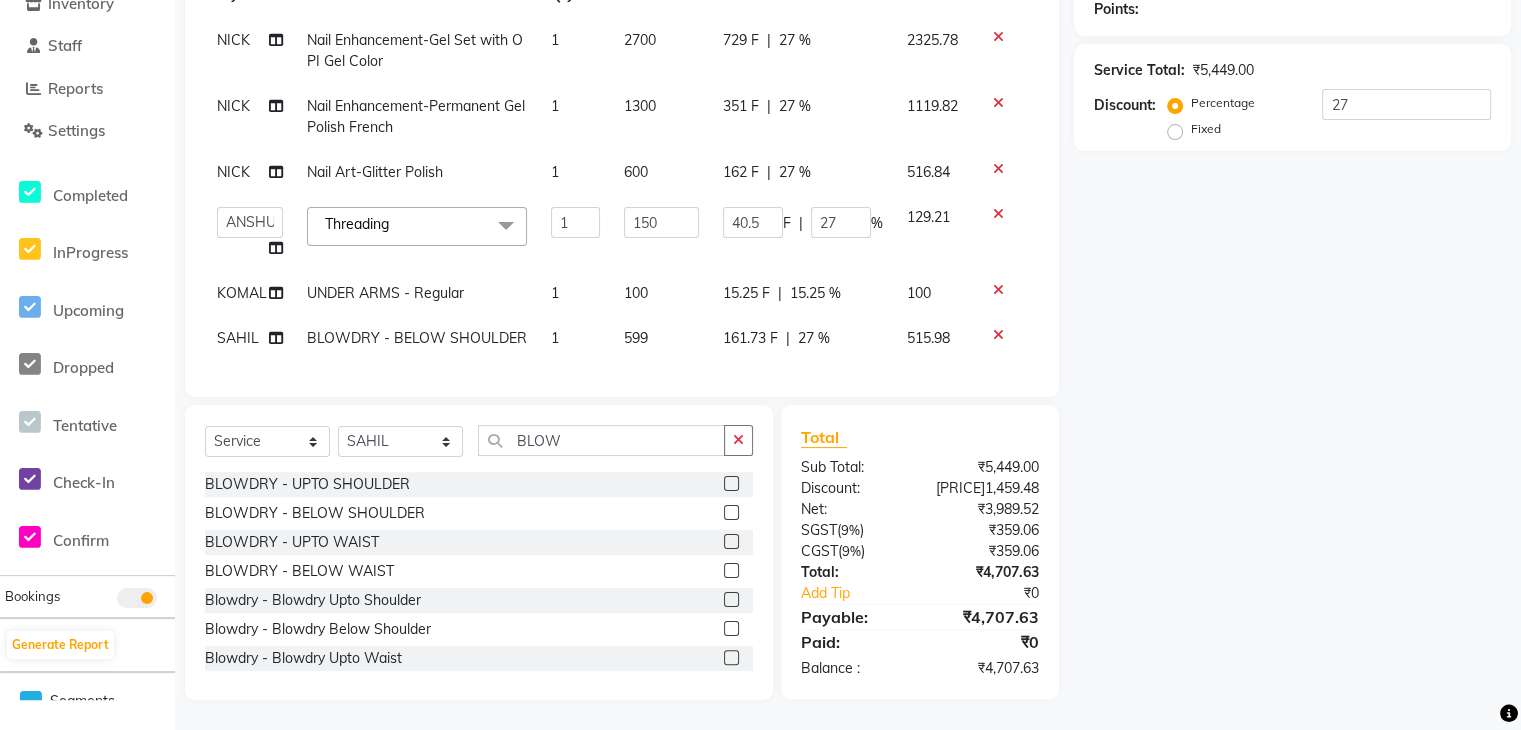scroll, scrollTop: 328, scrollLeft: 0, axis: vertical 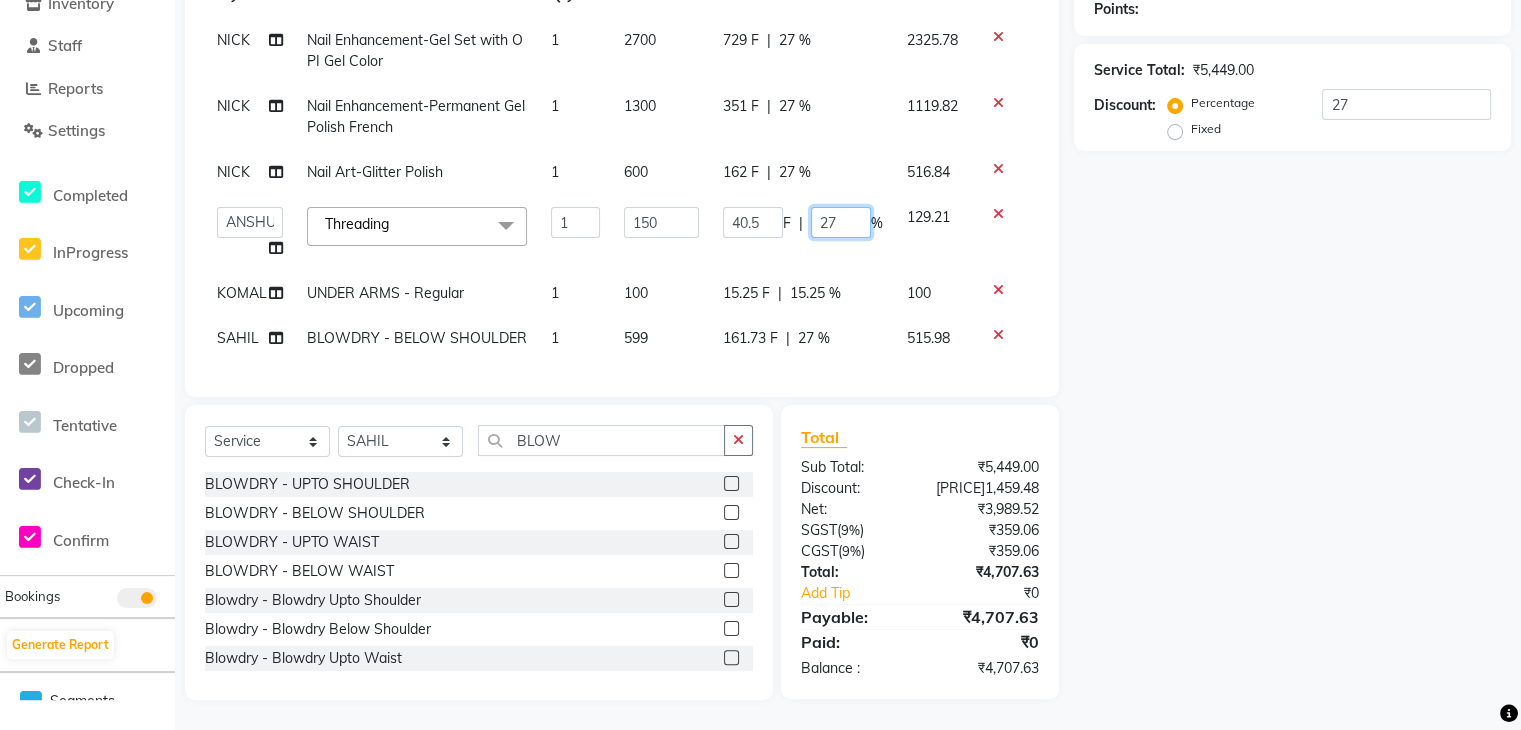 click on "27" 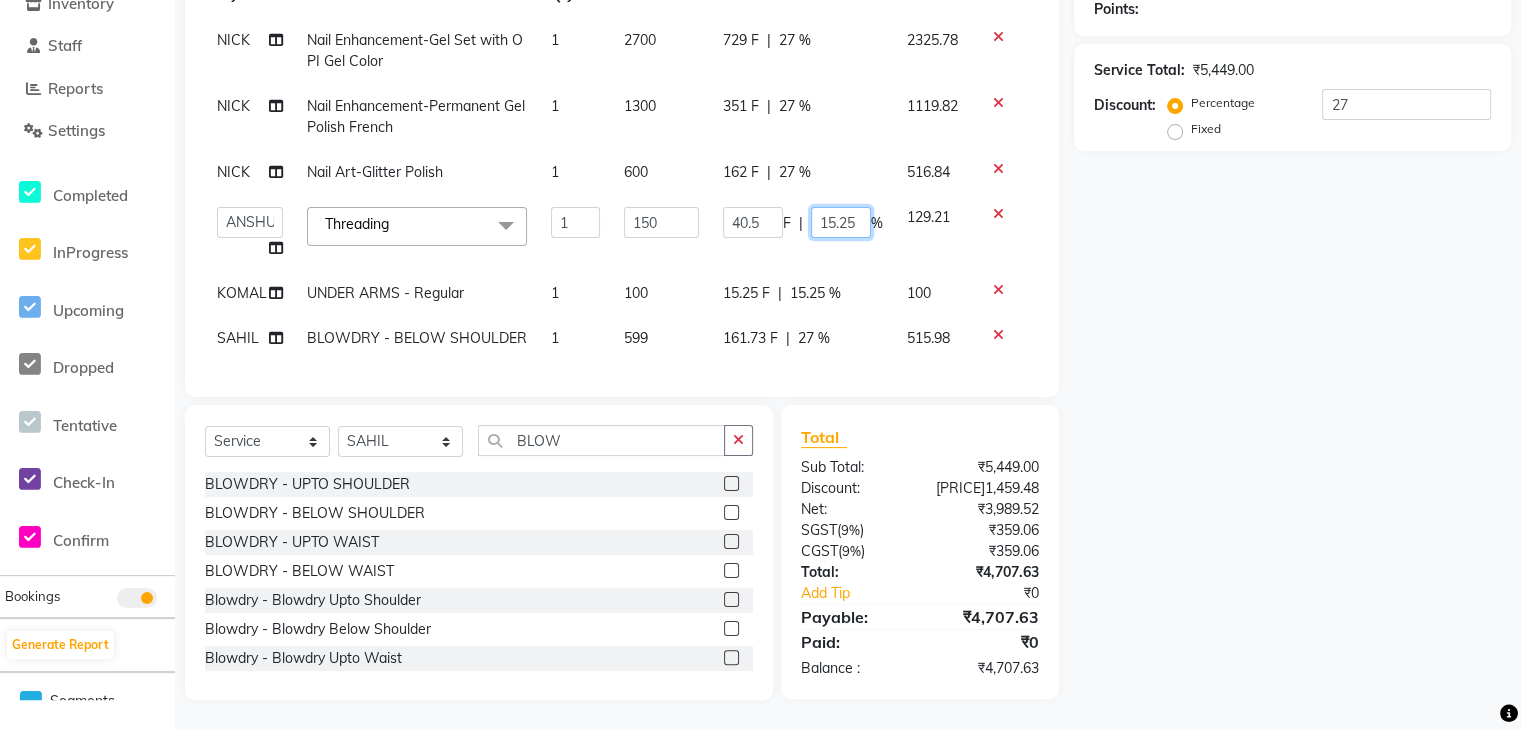 type on "15.254" 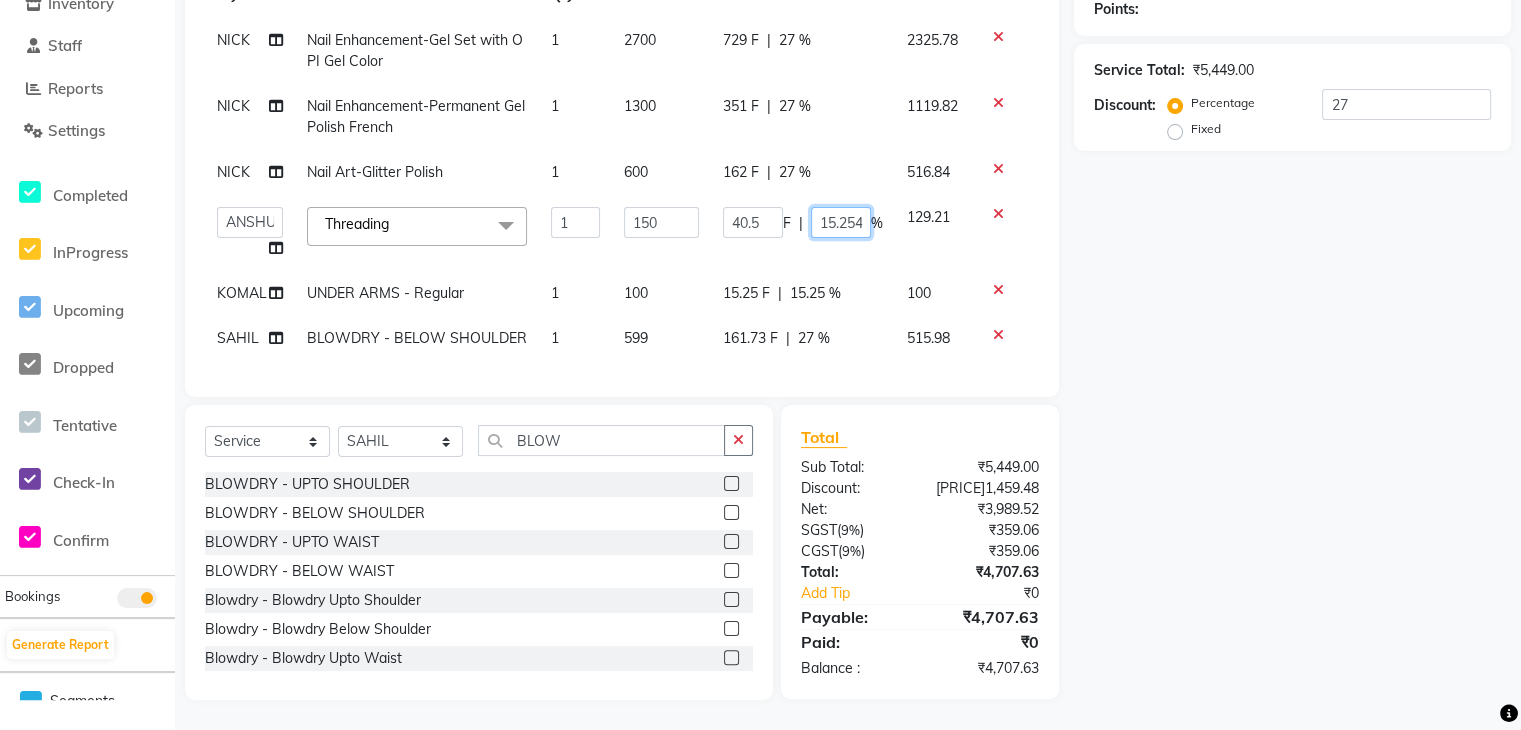 scroll, scrollTop: 0, scrollLeft: 3, axis: horizontal 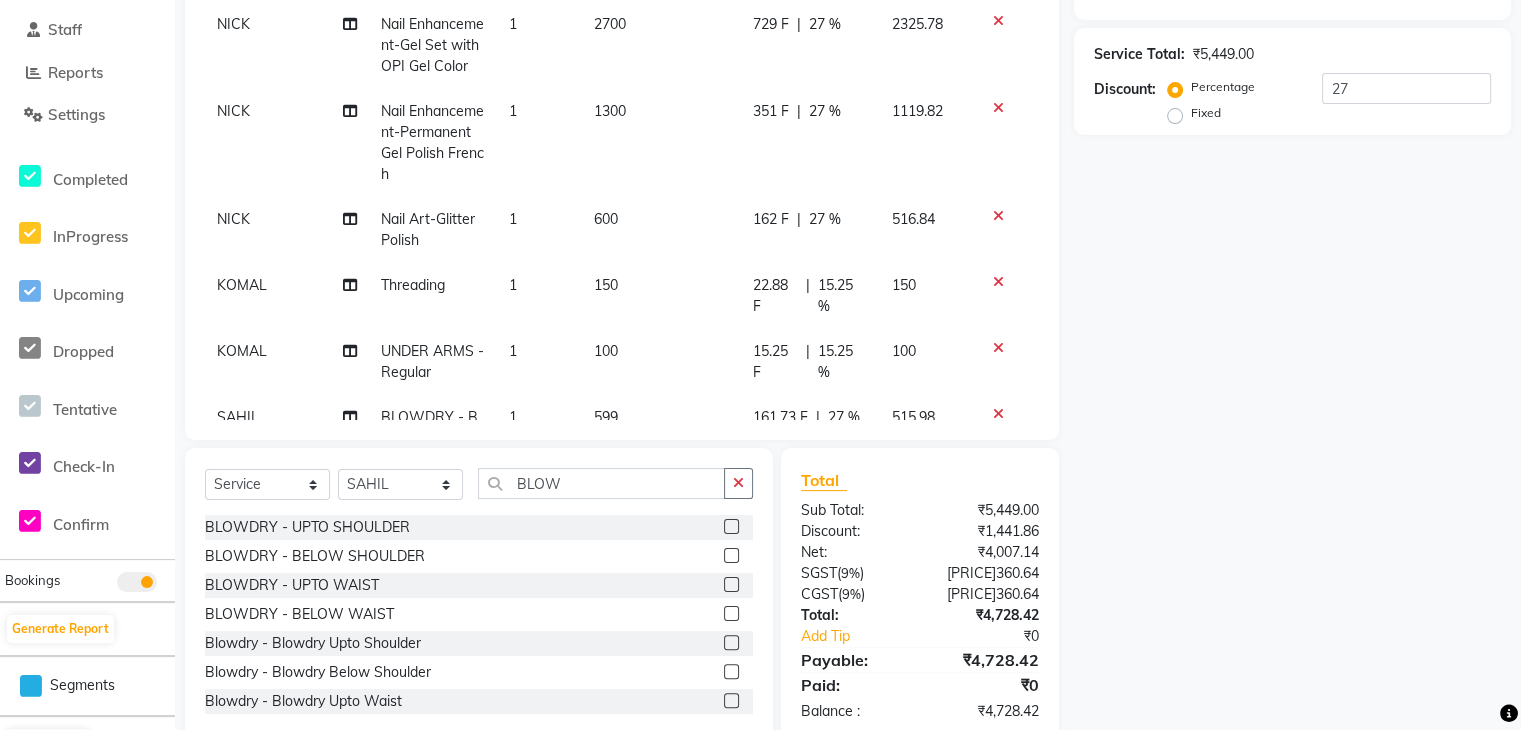 click on "Name: [NAME] Membership: Total Visits: Card on file: Last Visit: Points: Service Total: ₹5,449.00 Discount: Percentage Fixed 27" 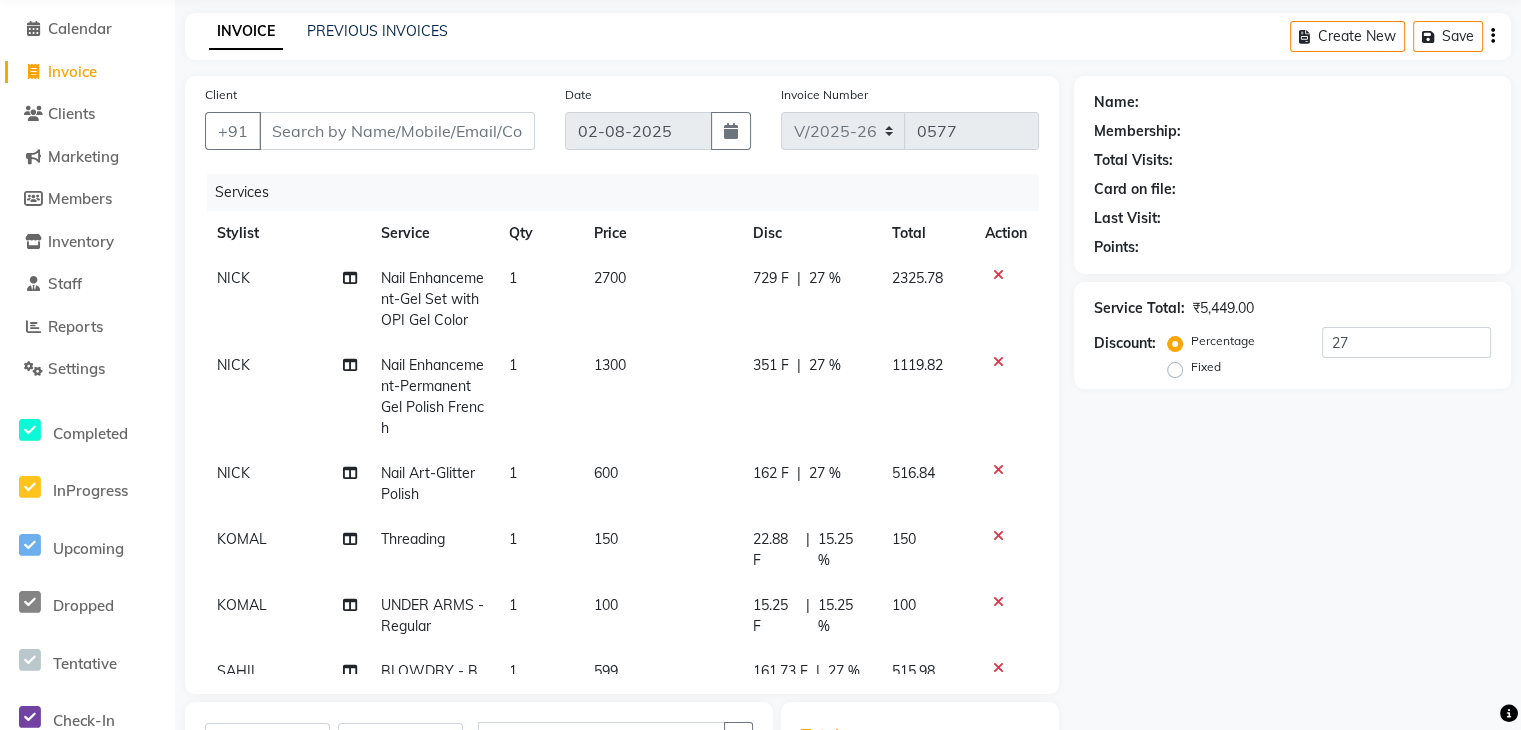 scroll, scrollTop: 71, scrollLeft: 0, axis: vertical 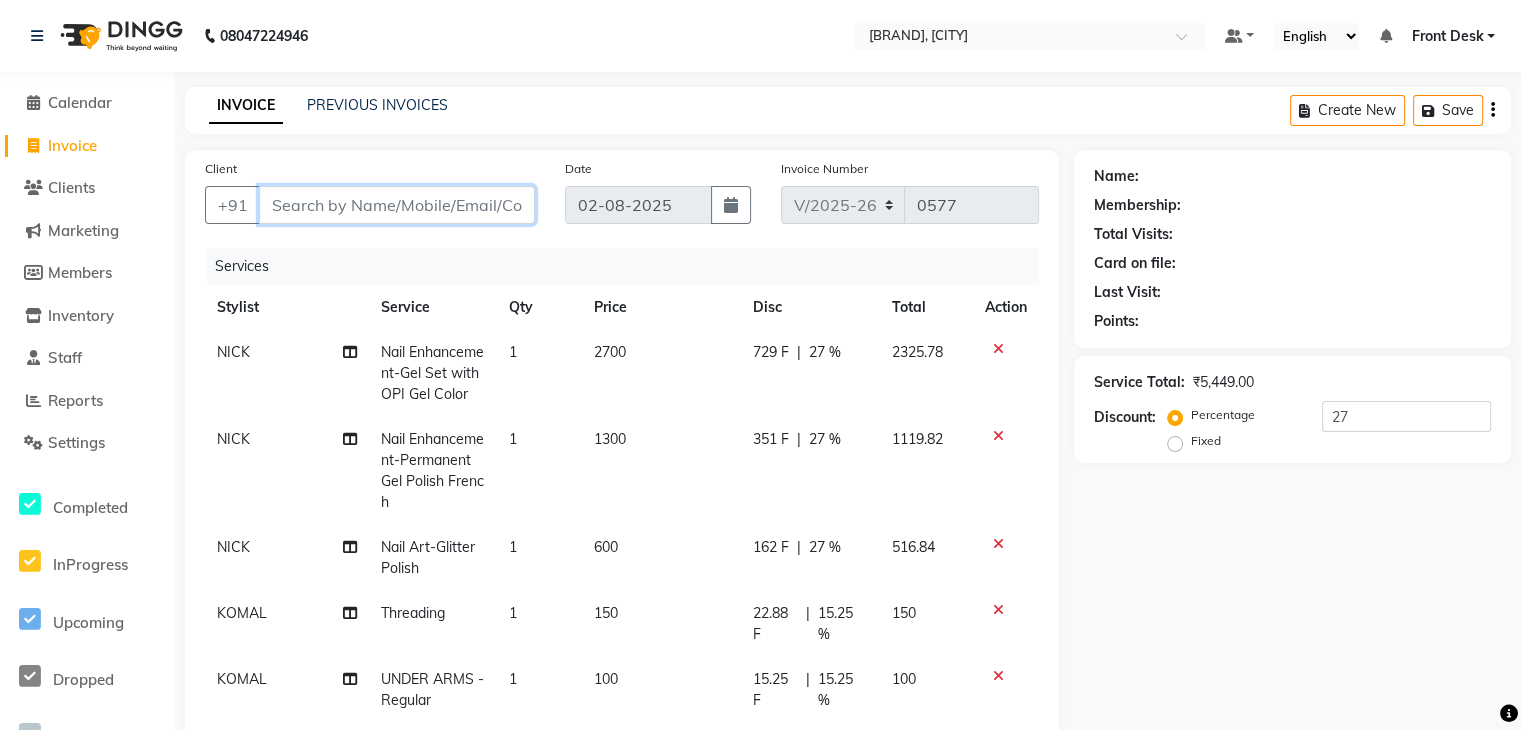 click on "Client" at bounding box center (397, 205) 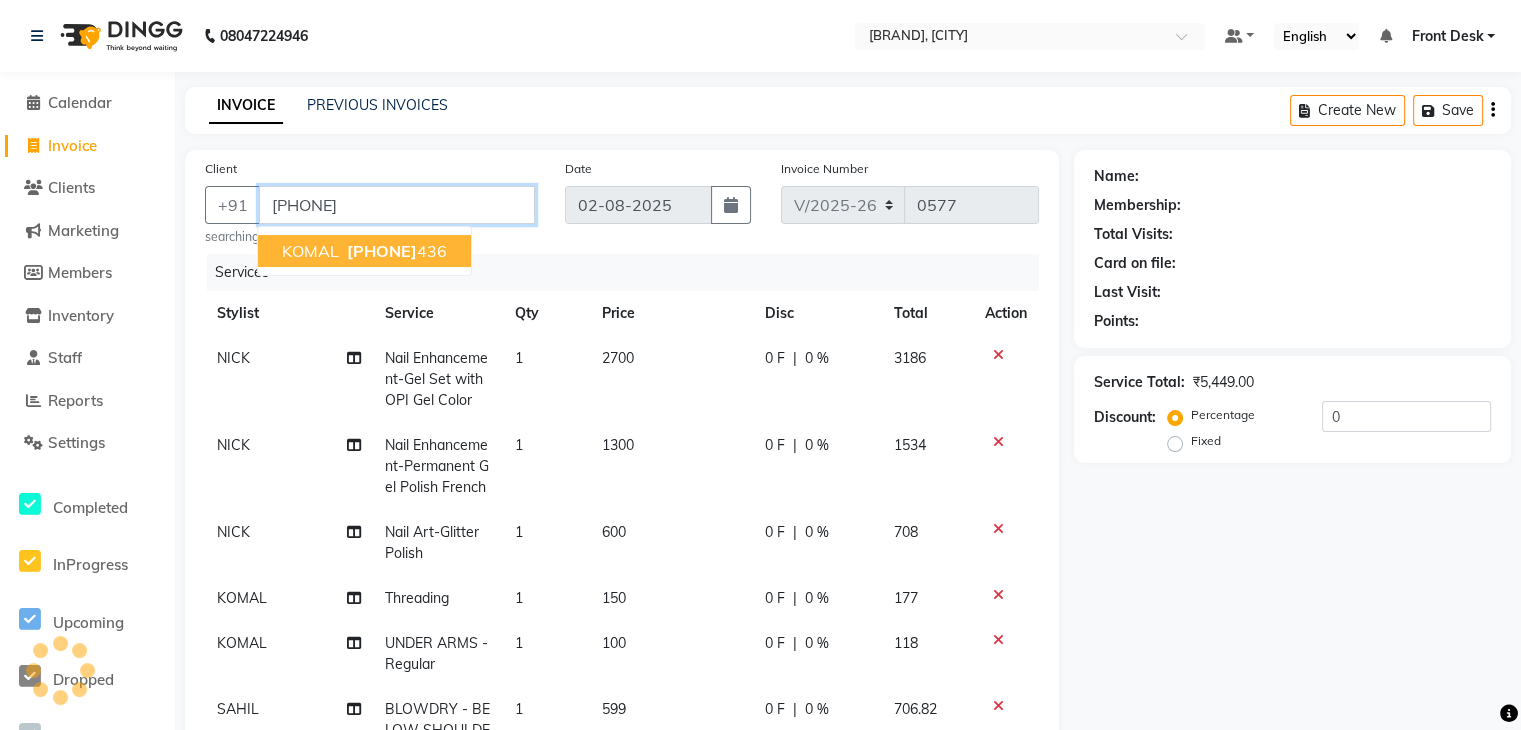 type on "[PHONE]" 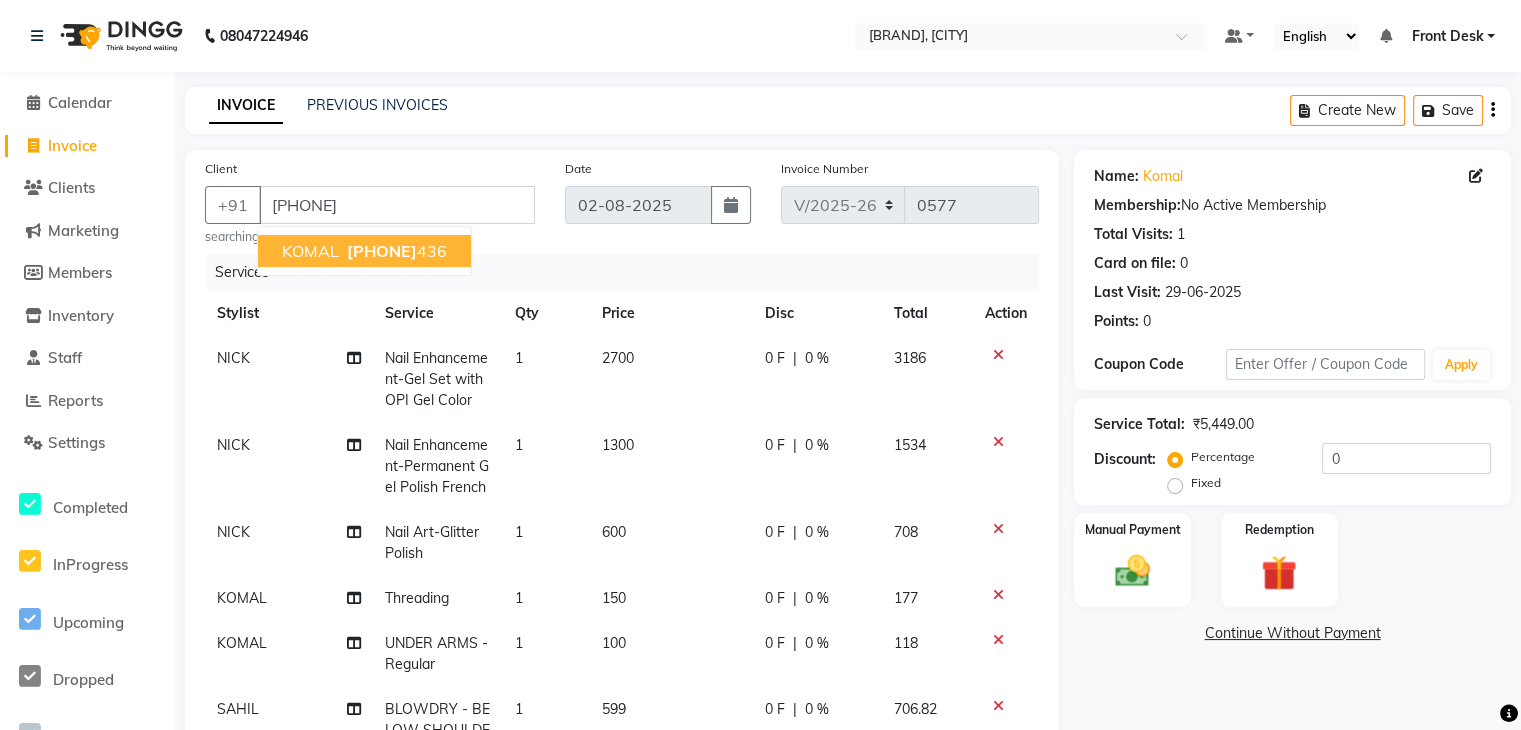 click on "[PHONE]" at bounding box center [382, 251] 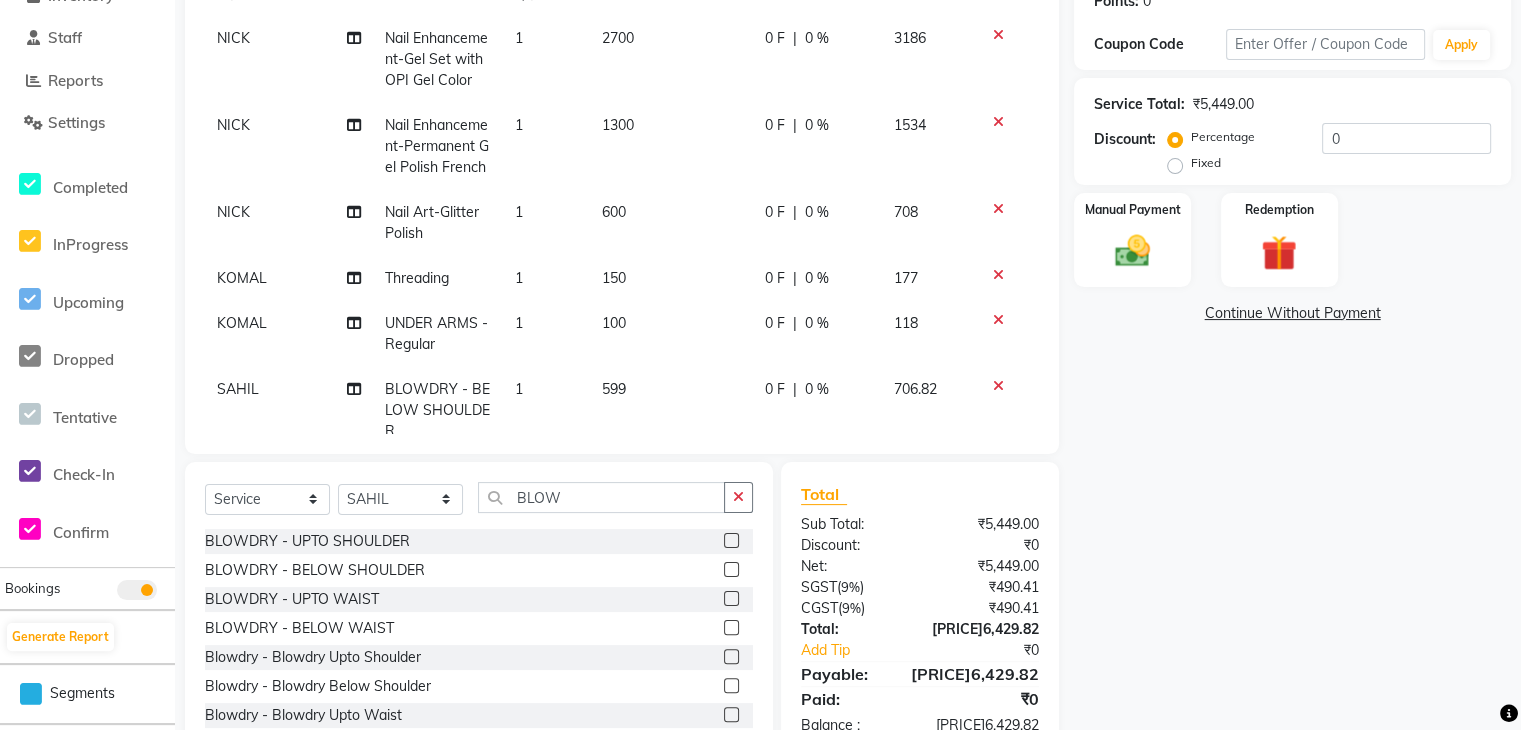 scroll, scrollTop: 328, scrollLeft: 0, axis: vertical 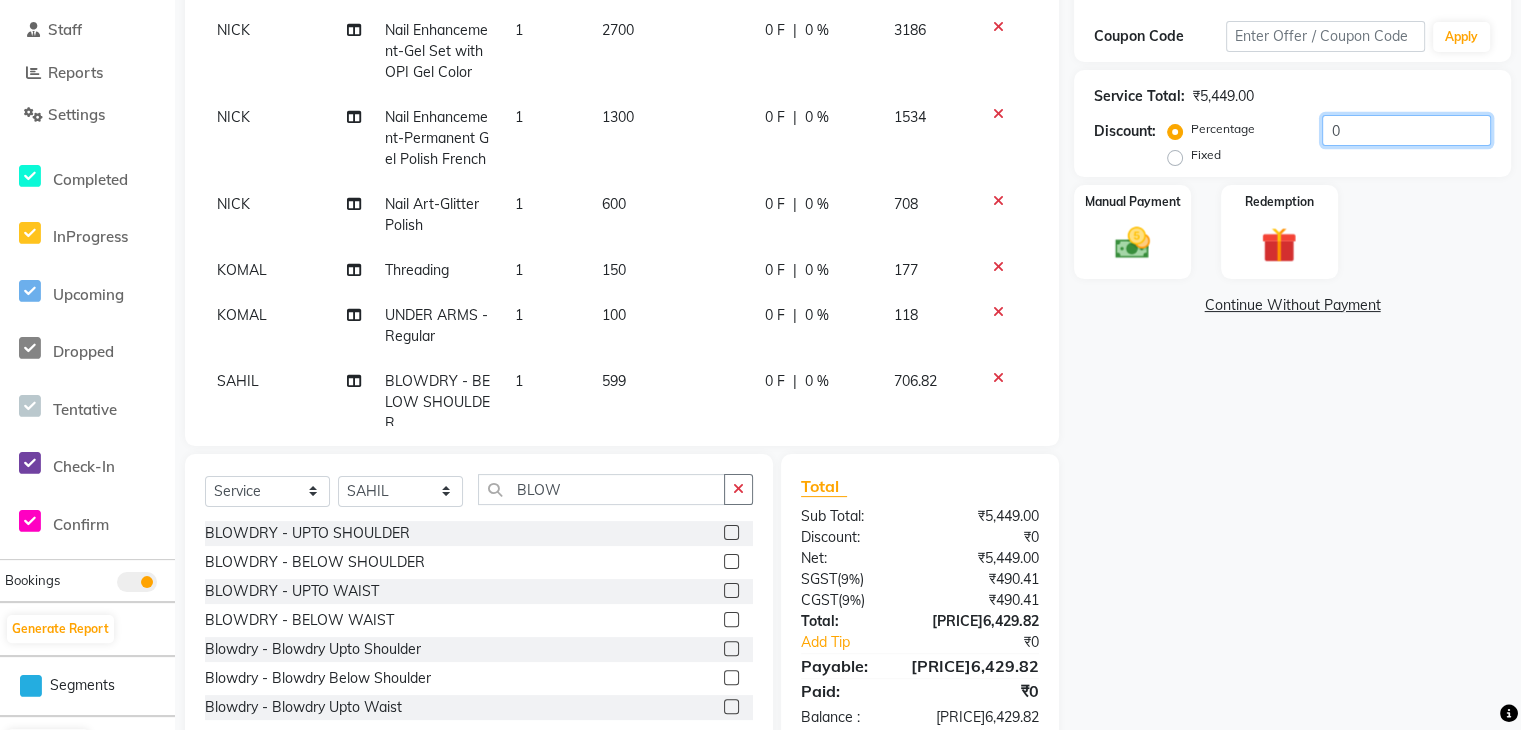 click on "0" 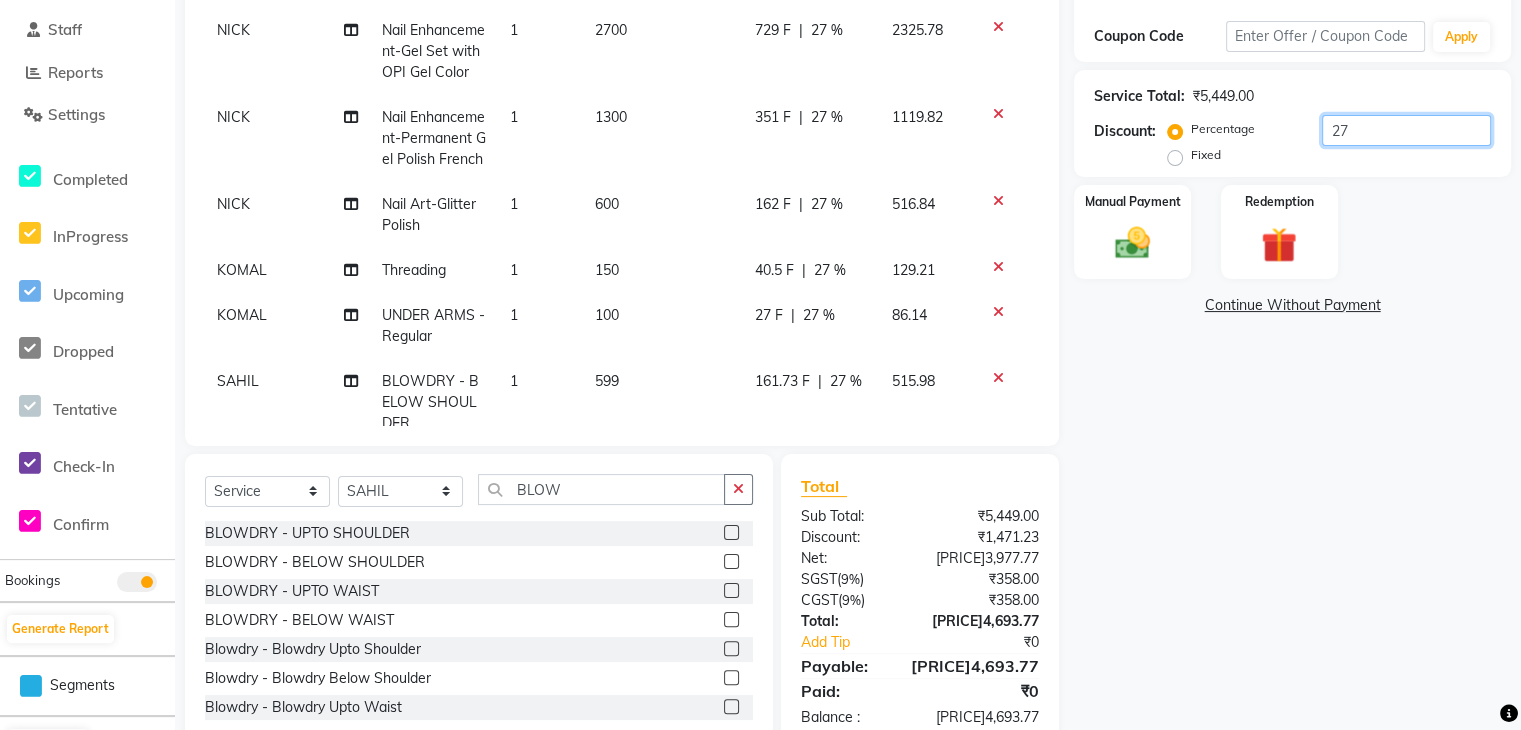 scroll, scrollTop: 72, scrollLeft: 0, axis: vertical 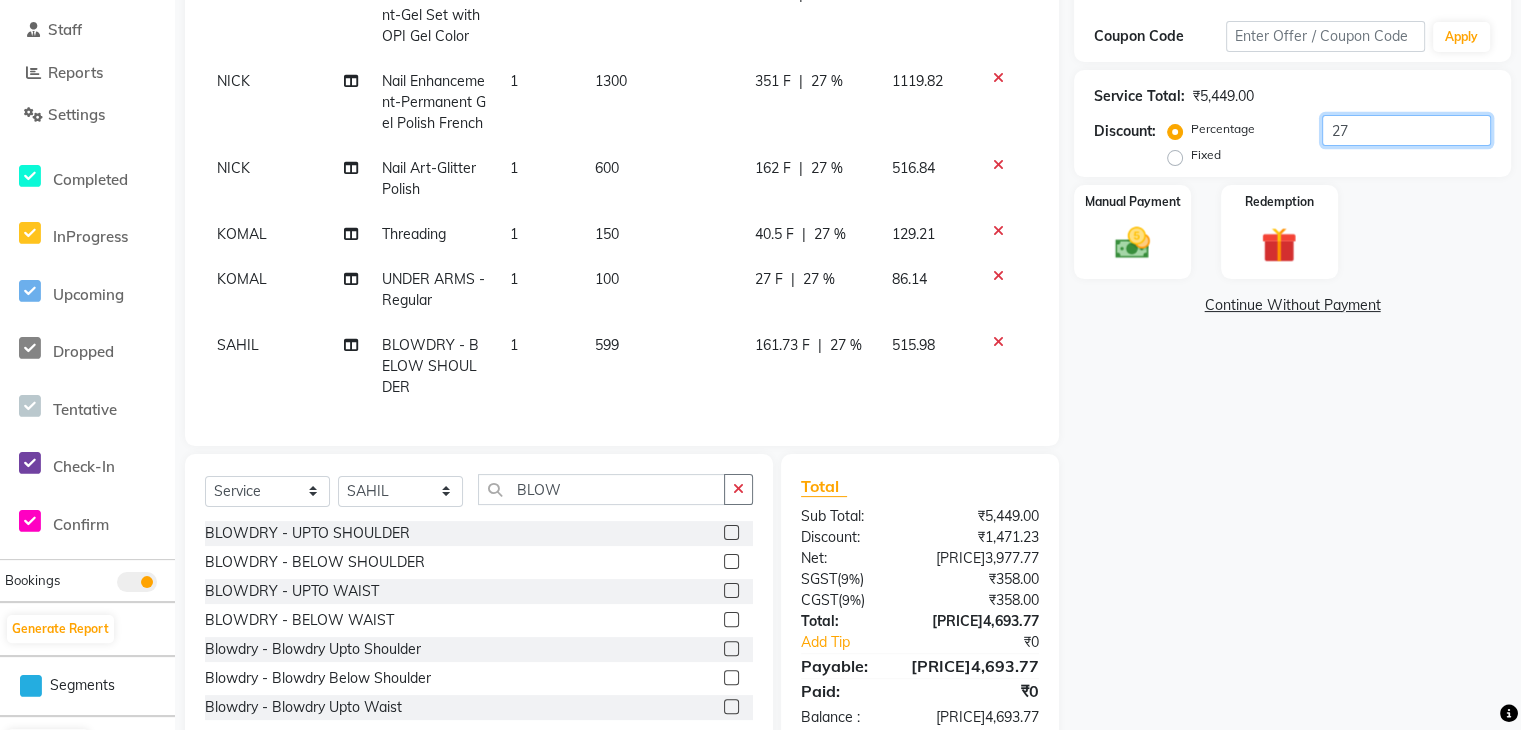 type on "27" 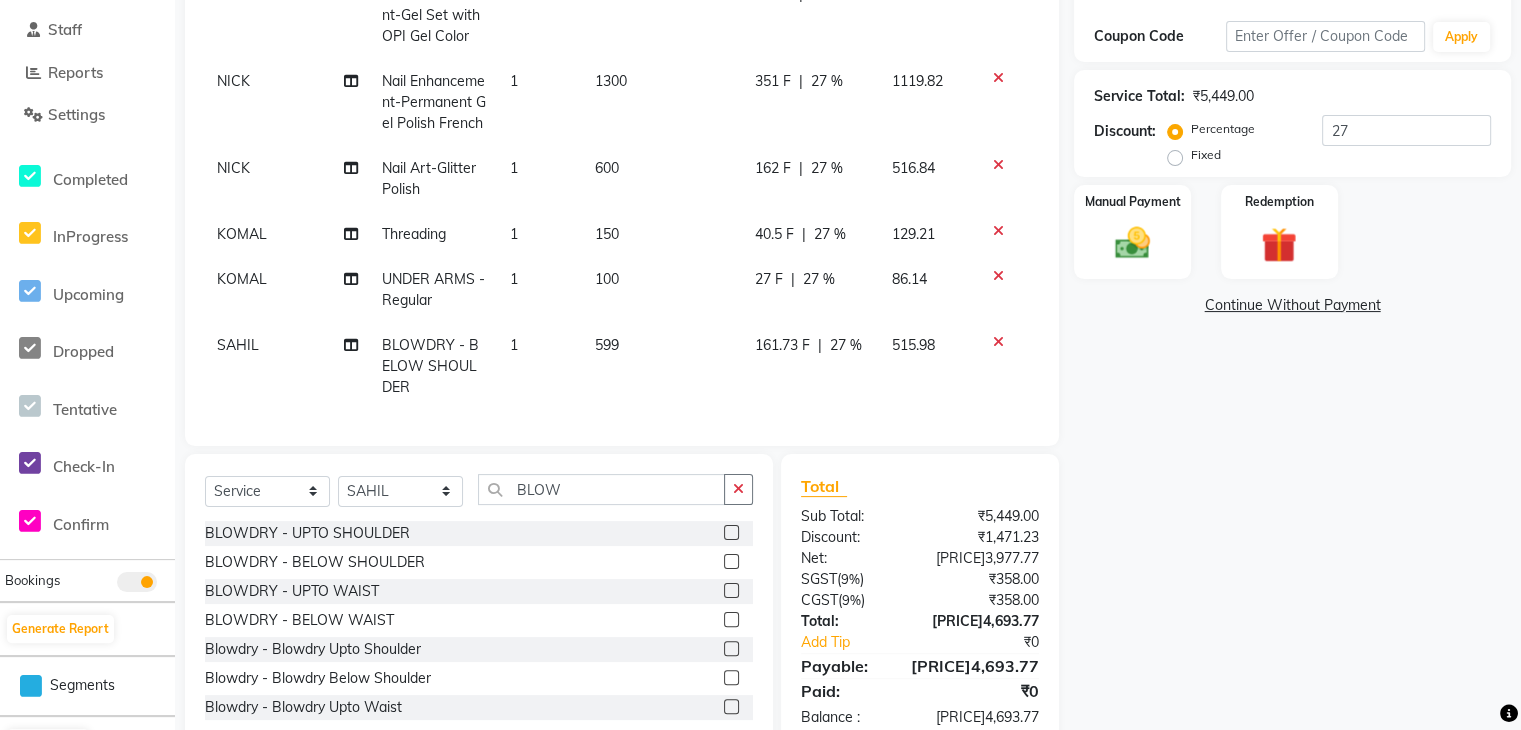 click on "27 %" 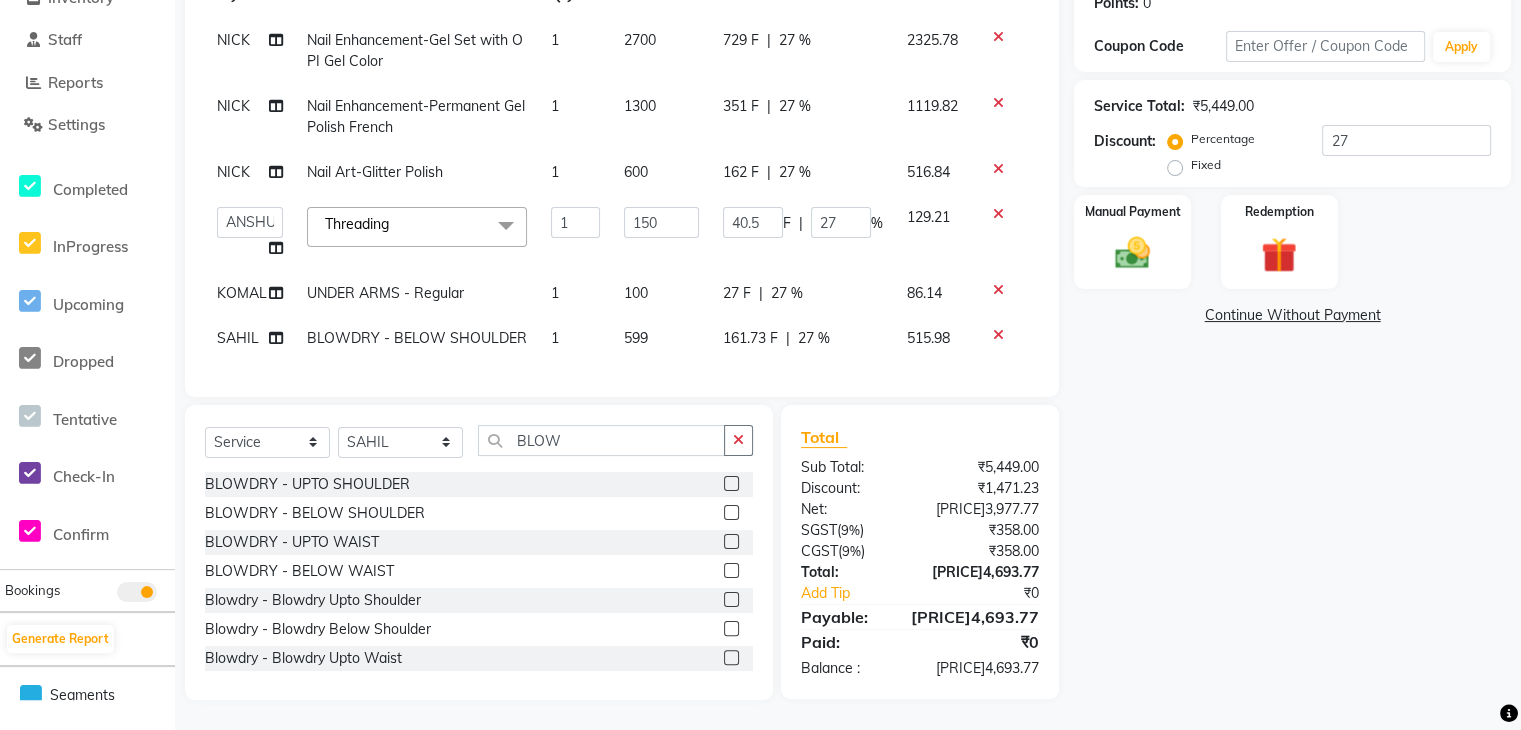 scroll, scrollTop: 0, scrollLeft: 0, axis: both 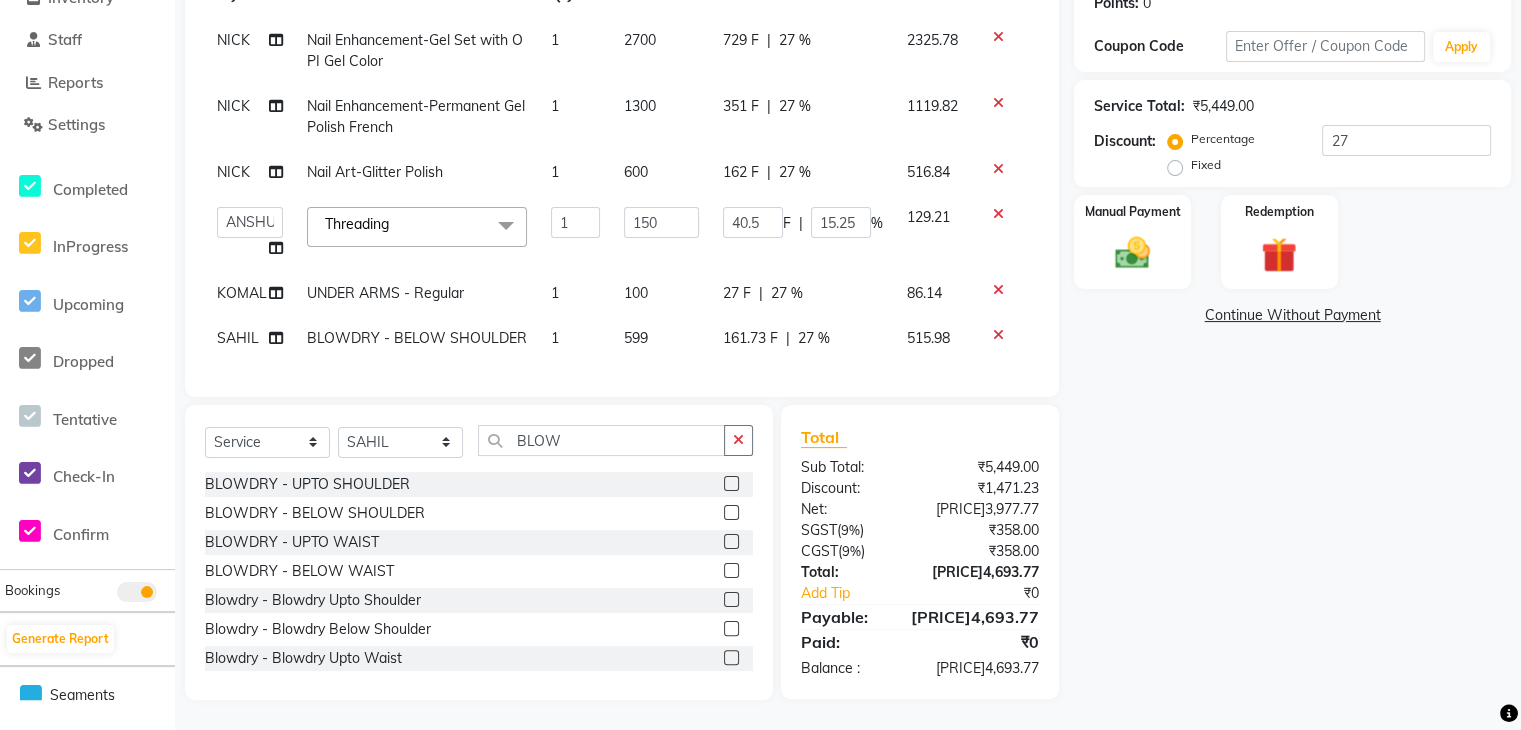 type on "15.254" 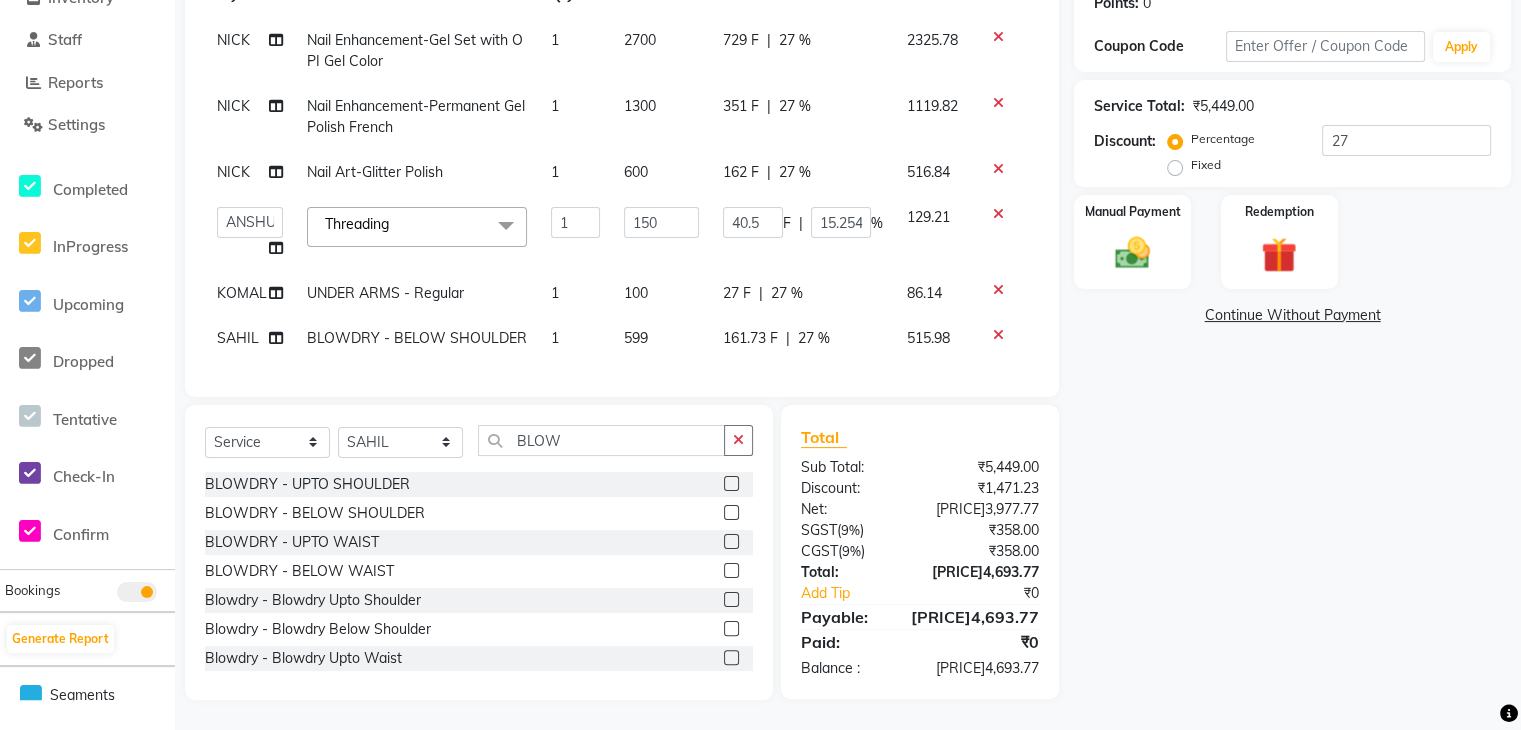 scroll, scrollTop: 0, scrollLeft: 3, axis: horizontal 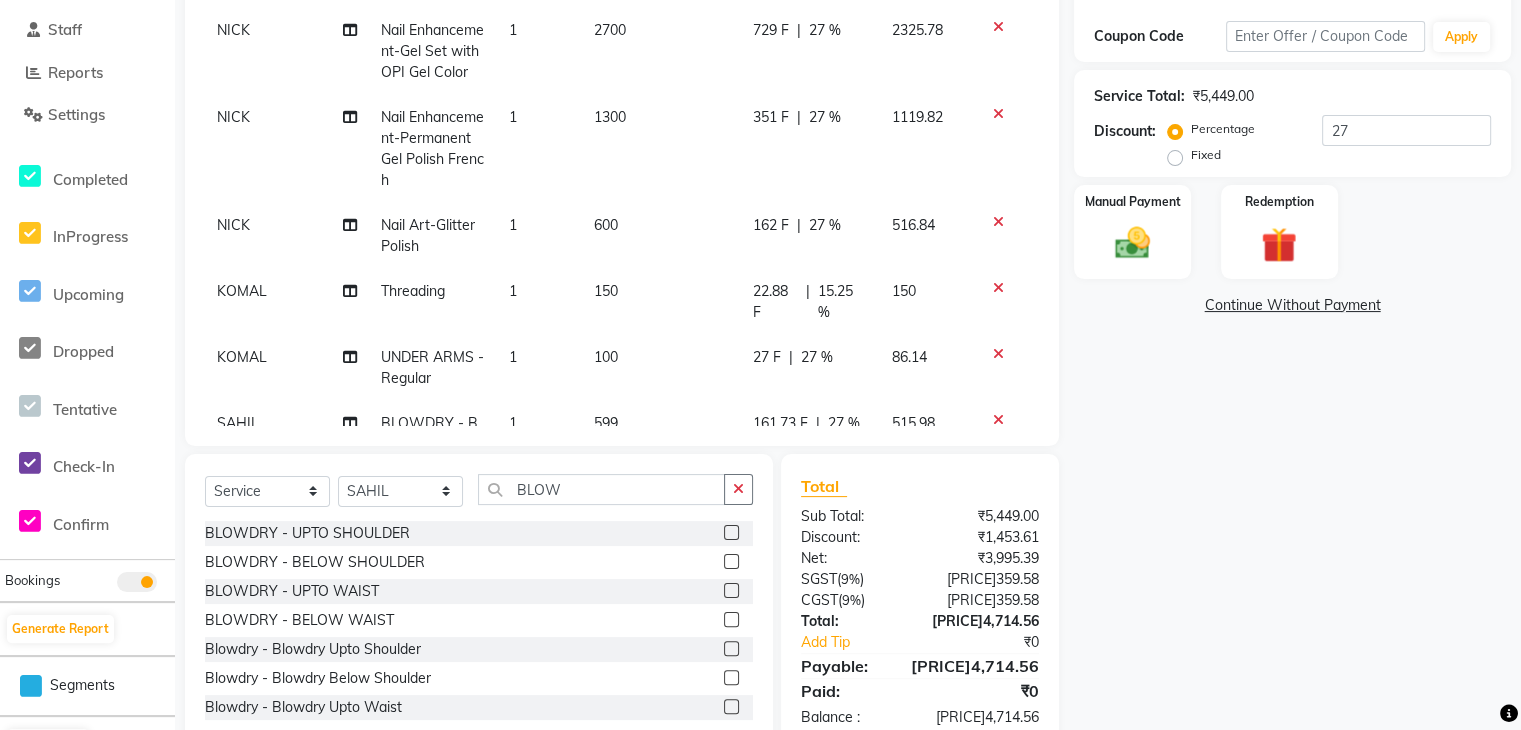 click on "[BRAND] Nail Enhancement-Gel Set with [BRAND] Gel Color 1 2700 729 F | 27 % 2325.78 [BRAND] Nail Enhancement-Permanent Gel Polish French 1 1300 351 F | 27 % 1119.82 [BRAND] Nail Art-Glitter Polish 1 600 162 F | 27 % 516.84 [BRAND] Threading 1 150 22.88 F | 15.25 % 150 [BRAND] UNDER ARMS - Regular 1 100 27 F | 27 % 86.14 [BRAND] BLOWDRY - BELOW SHOULDER 1 599 161.73 F | 27 % 515.98" 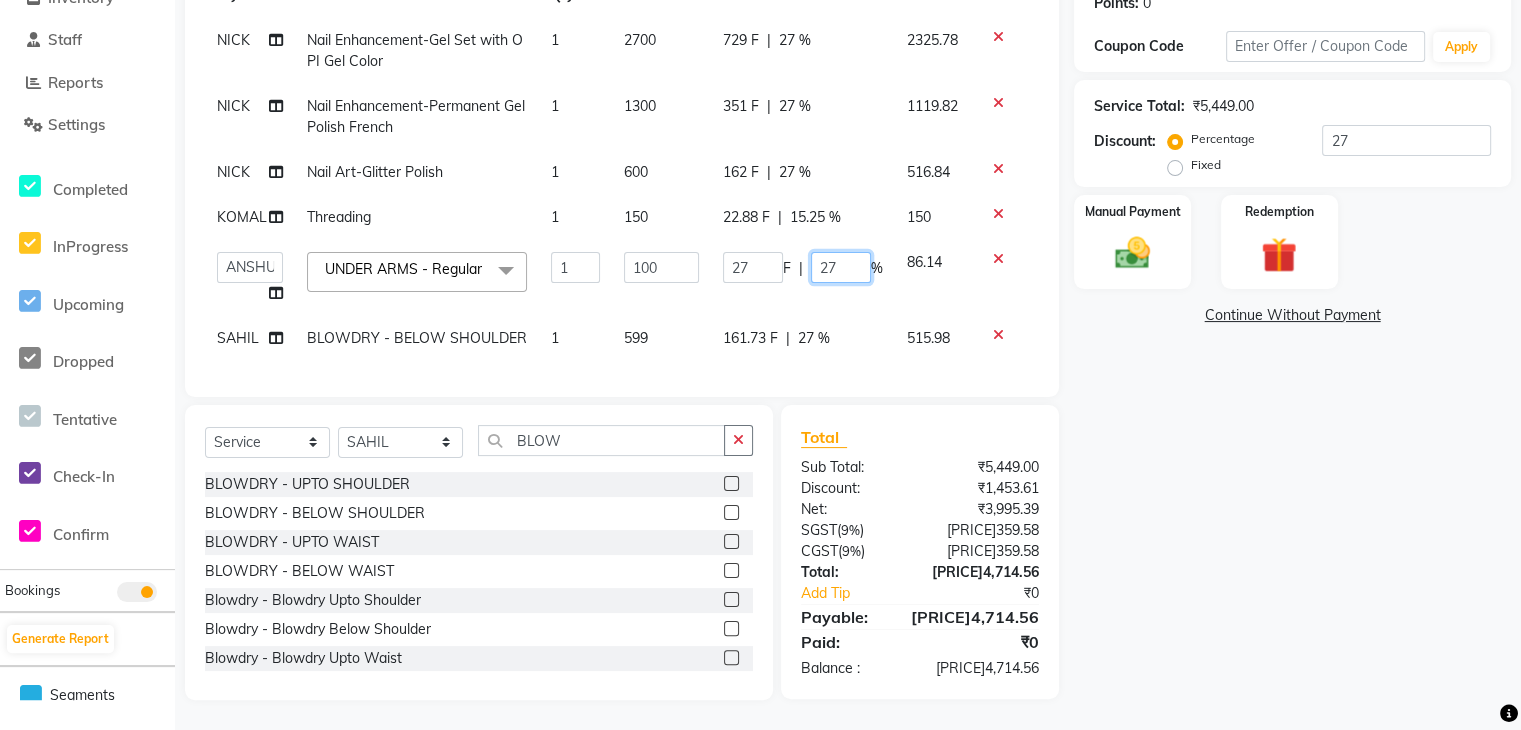 click on "27" 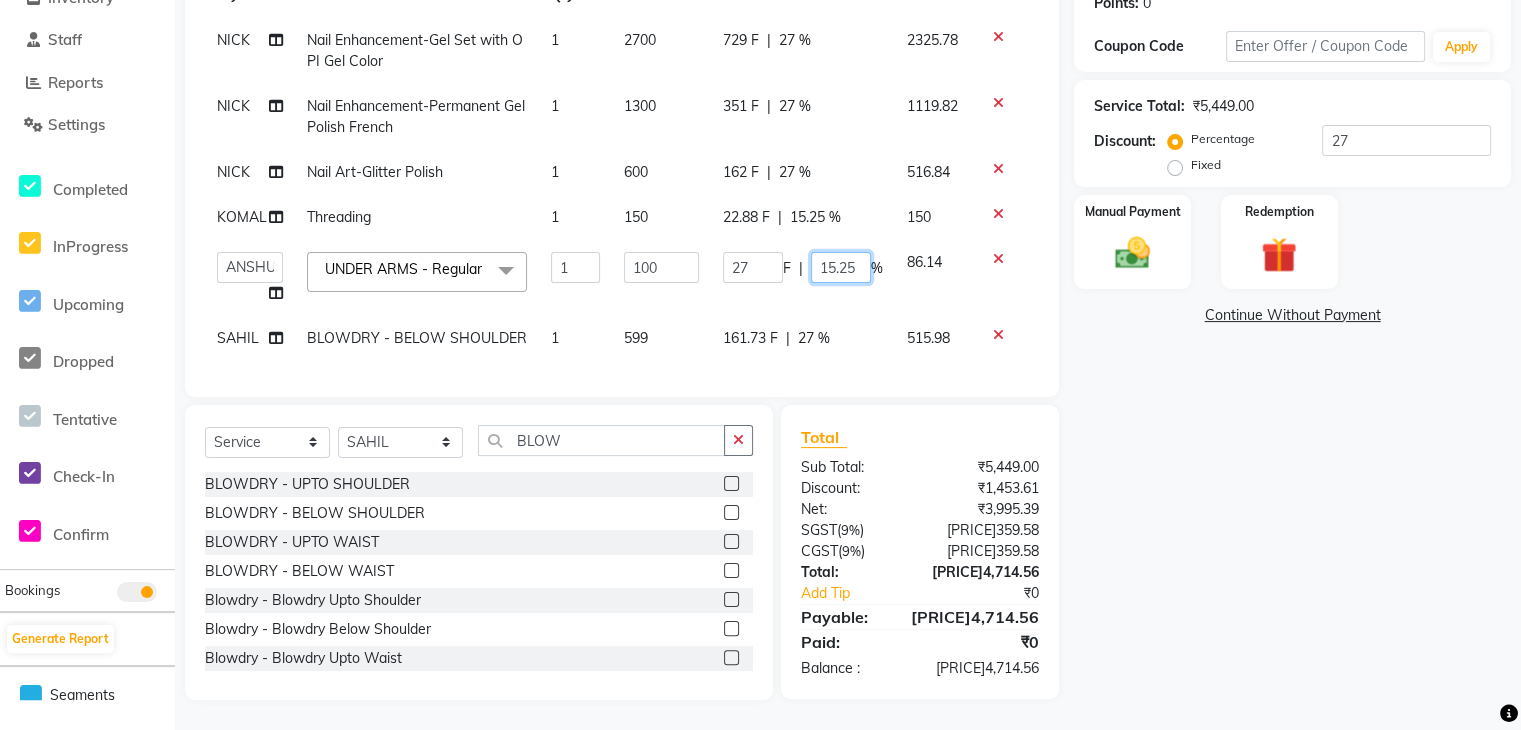 type on "15.254" 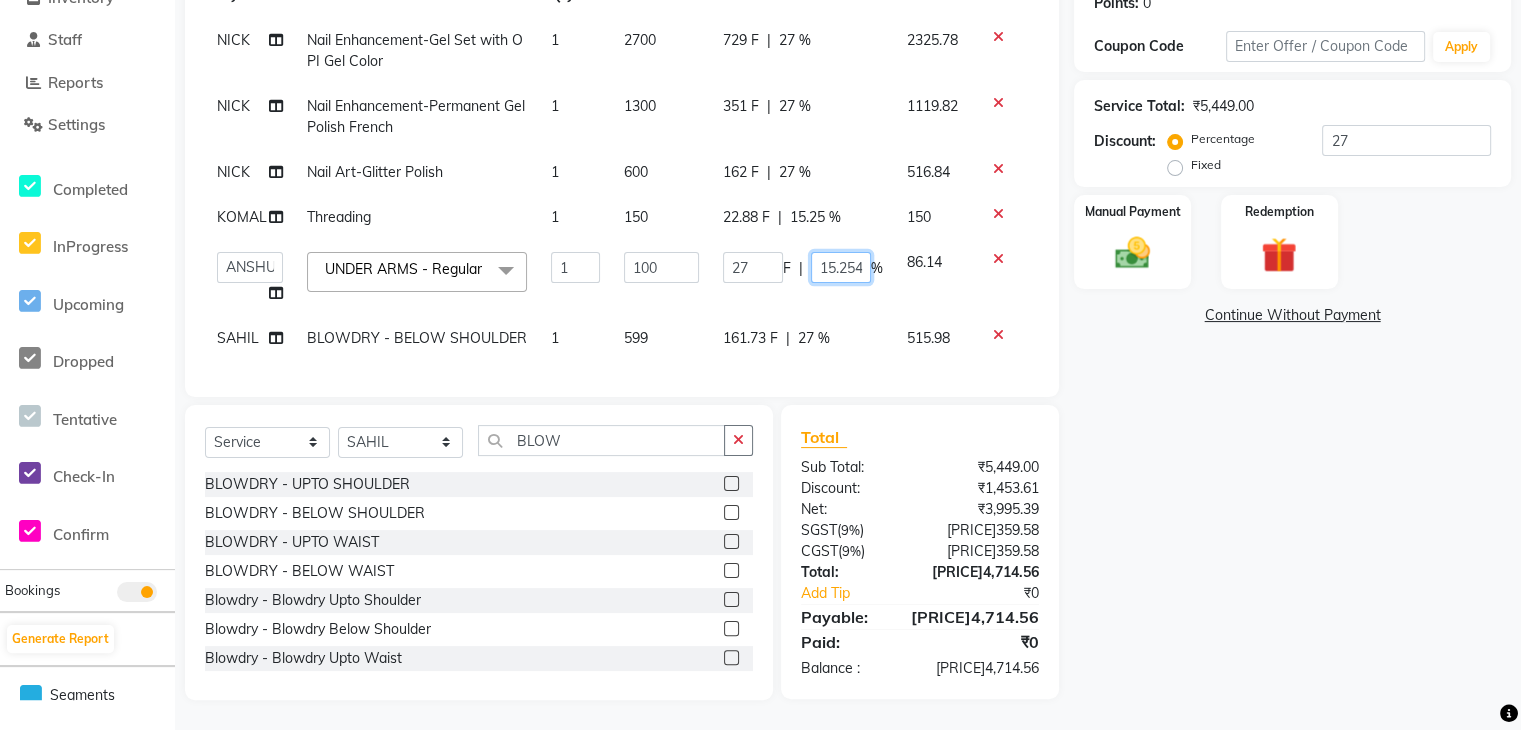 scroll, scrollTop: 0, scrollLeft: 3, axis: horizontal 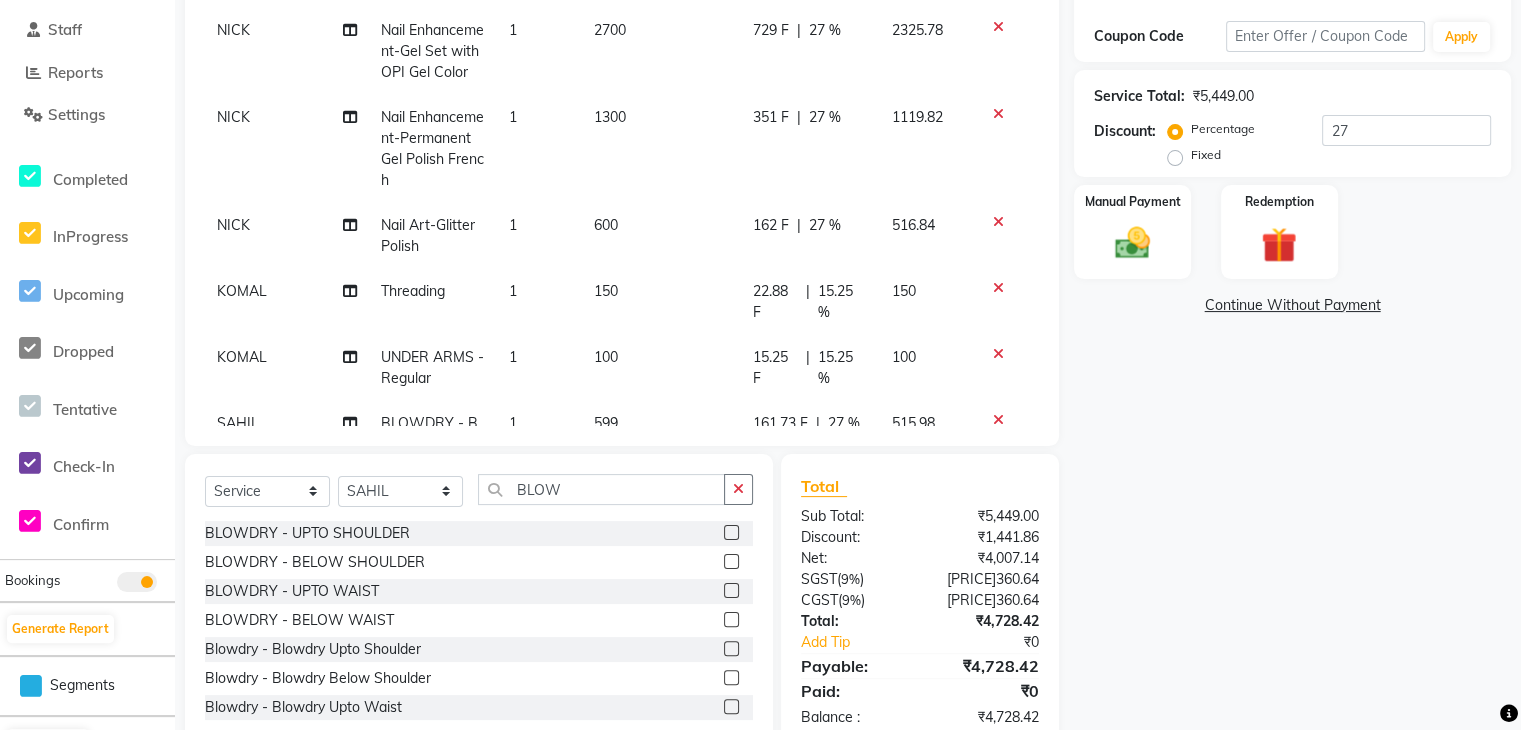 click on "Name: [FIRST] Membership: No Active Membership Total Visits: 1 Card on file: 0 Last Visit: [DATE] Points: 0 Coupon Code Apply Service Total: [PRICE]5,449.00 Discount: Percentage Fixed 27 Manual Payment Redemption Continue Without Payment" 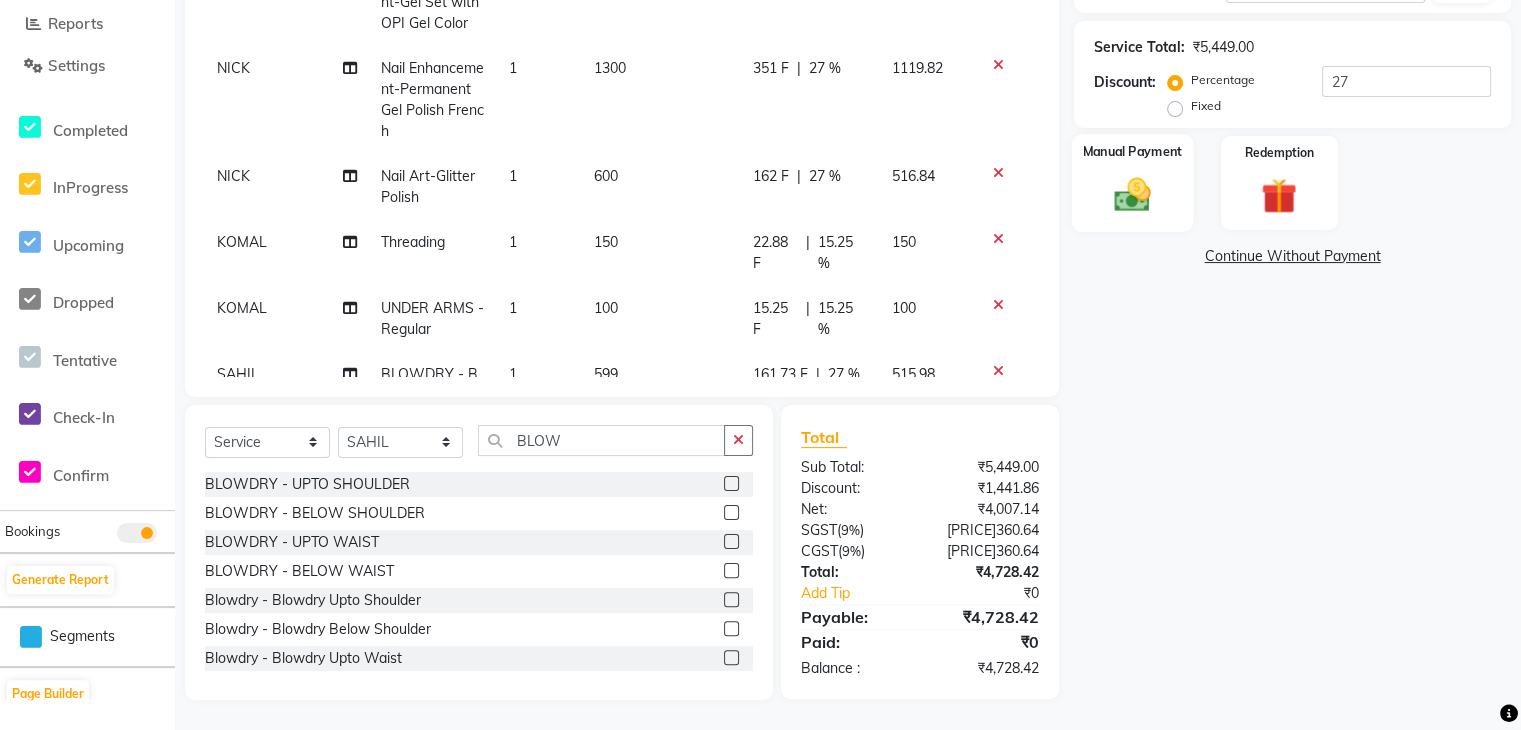 click on "Manual Payment" 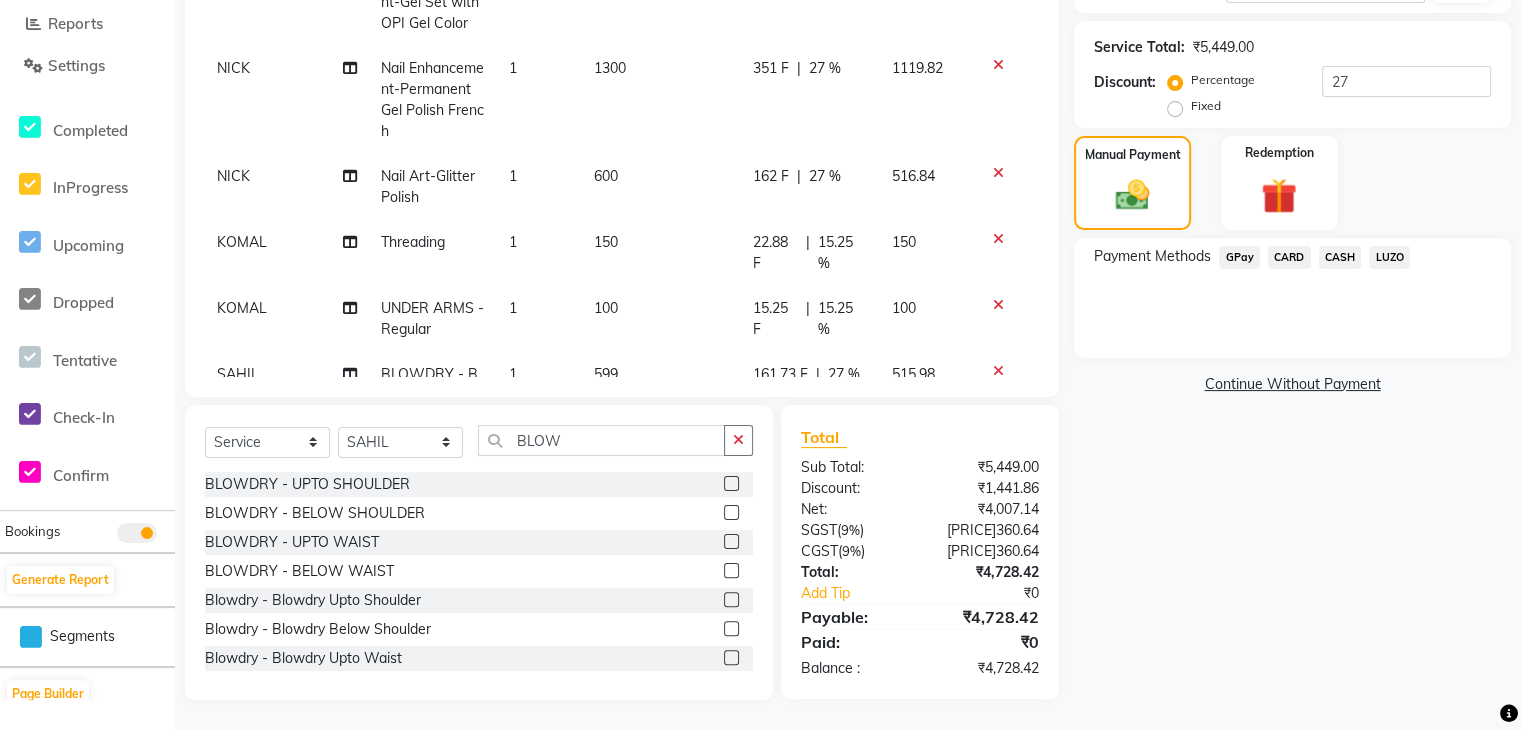 click on "GPay" 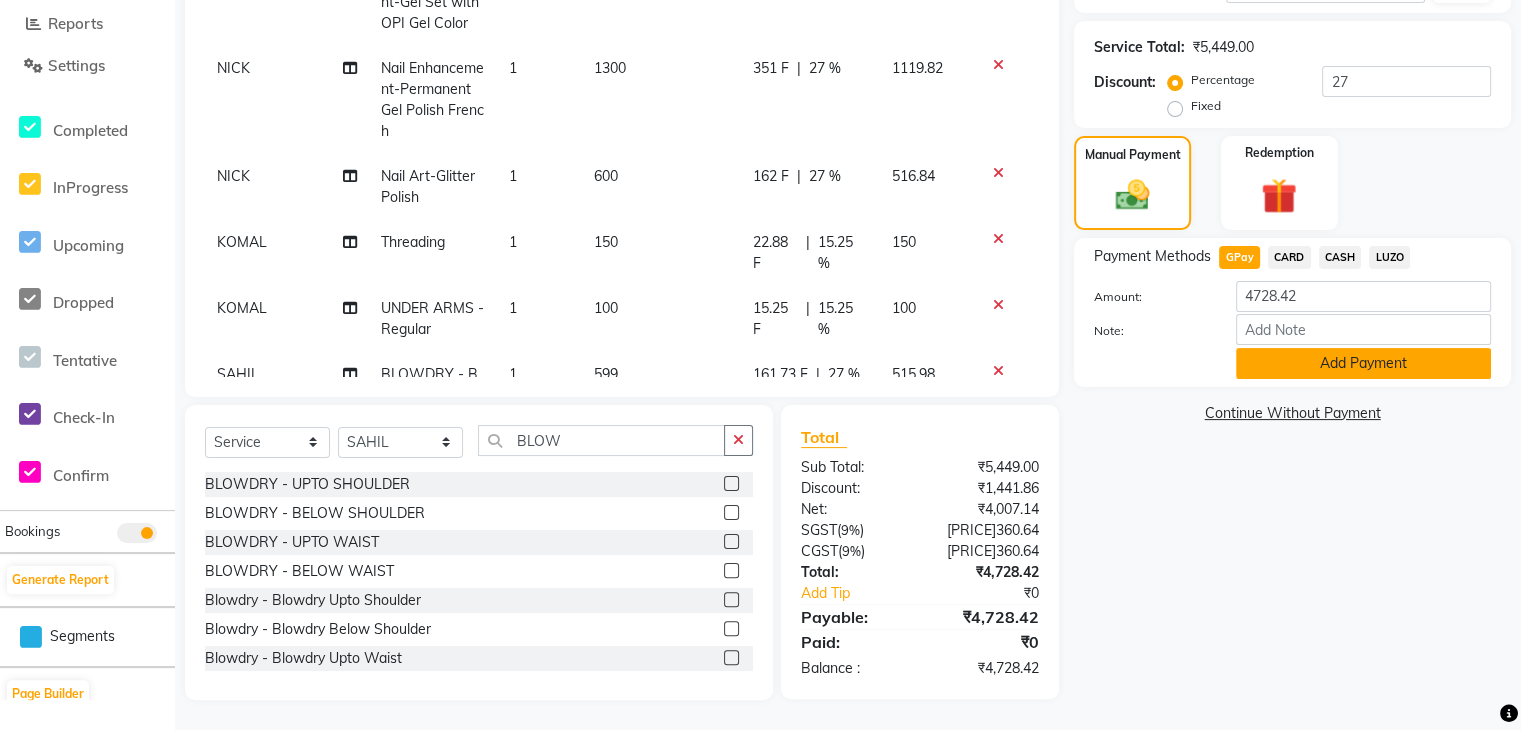 click on "Add Payment" 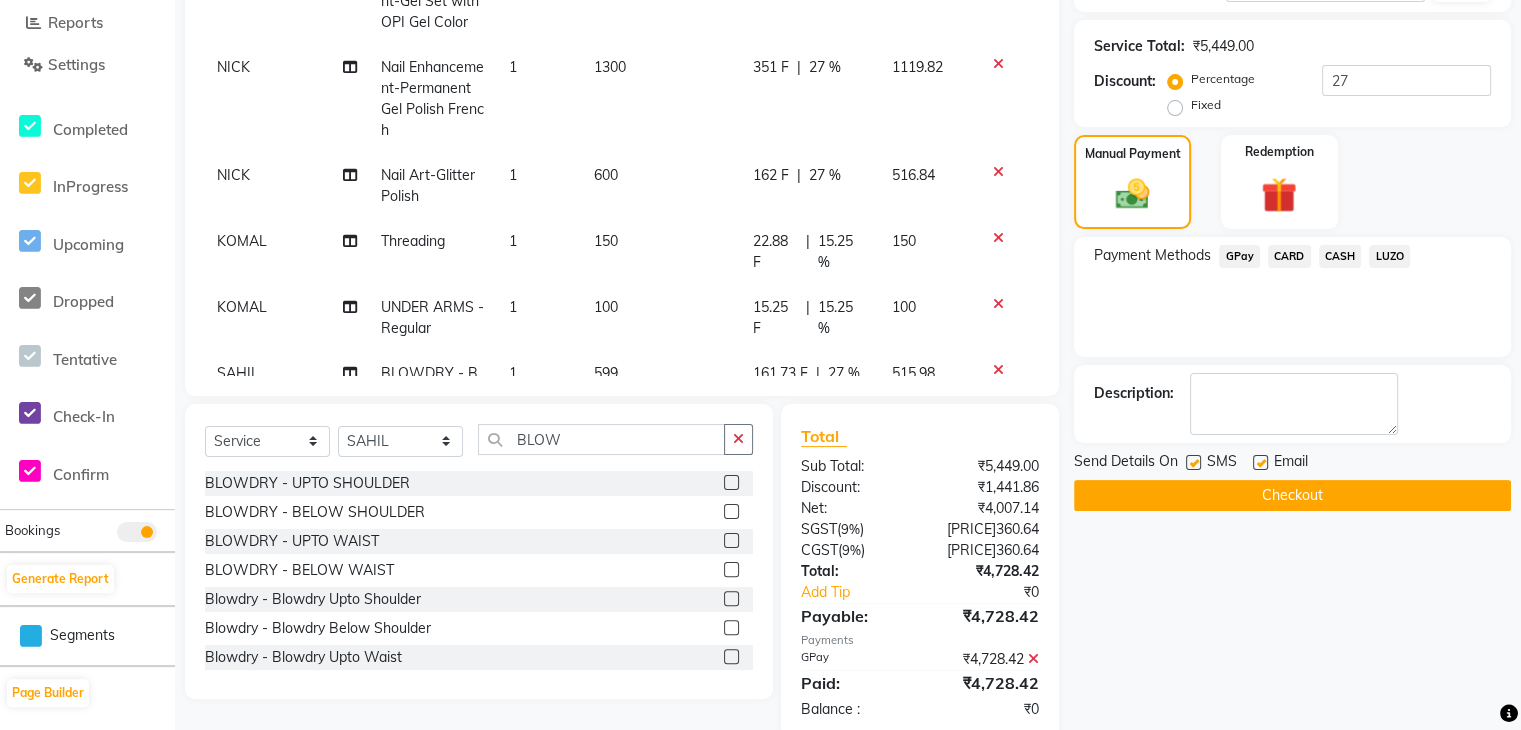 click on "Checkout" 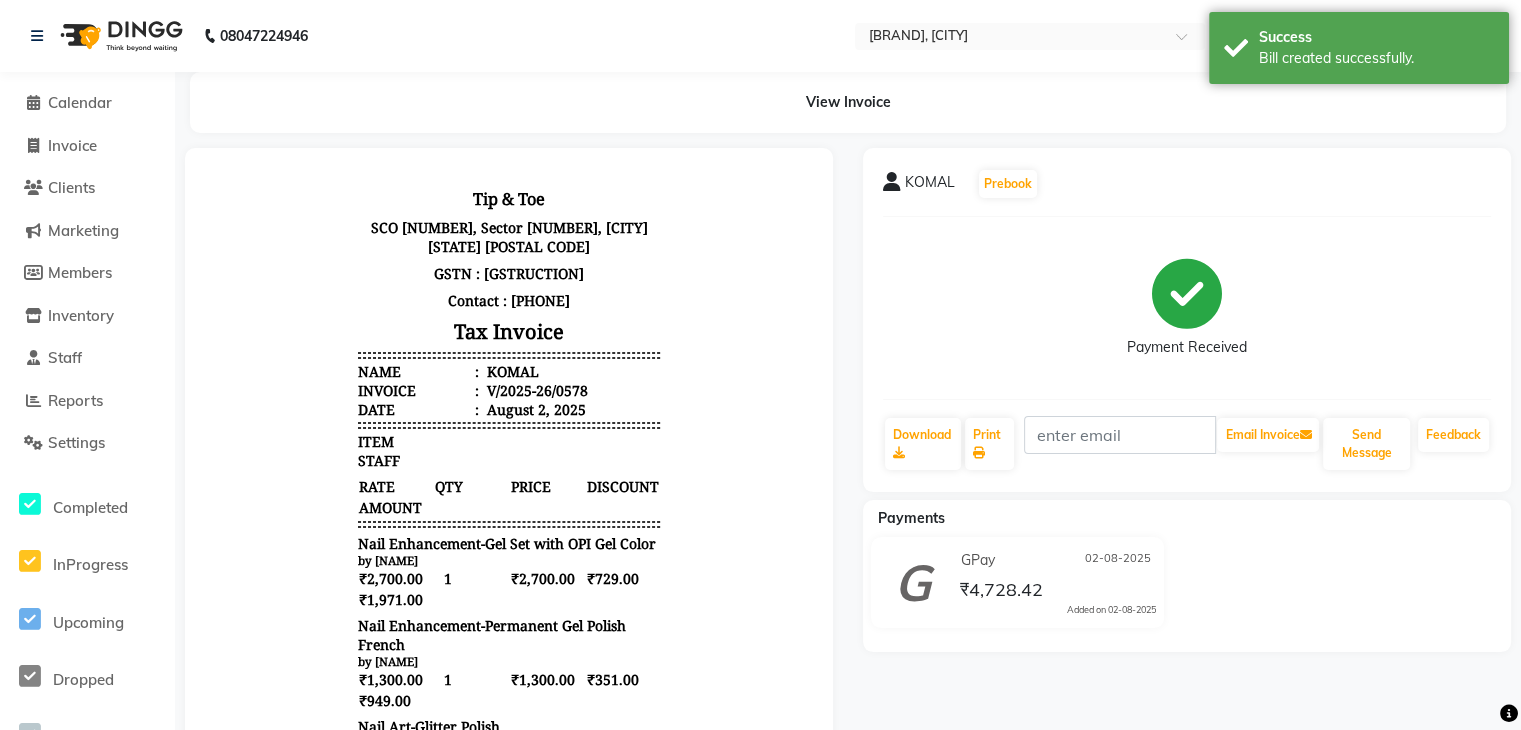 scroll, scrollTop: 0, scrollLeft: 0, axis: both 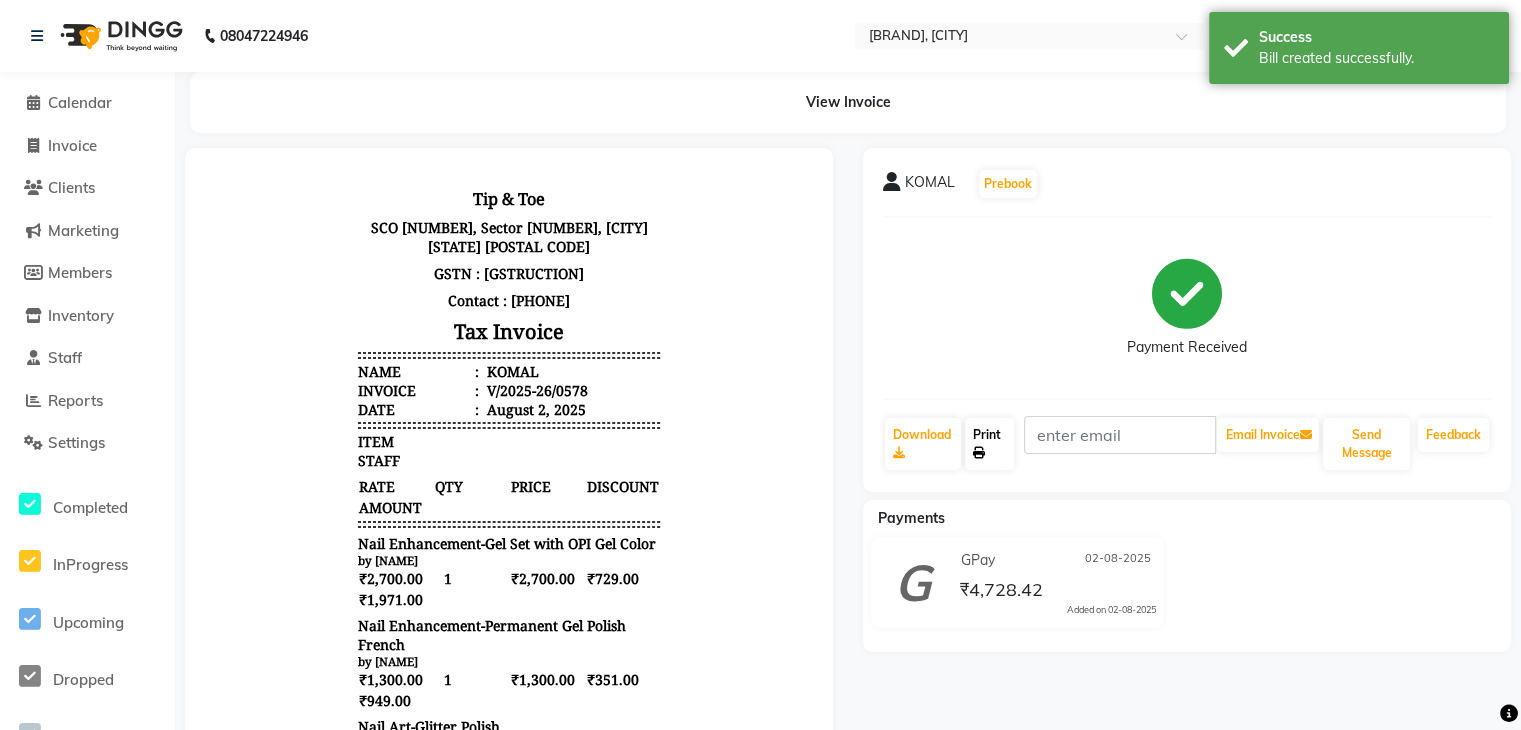 click on "Print" 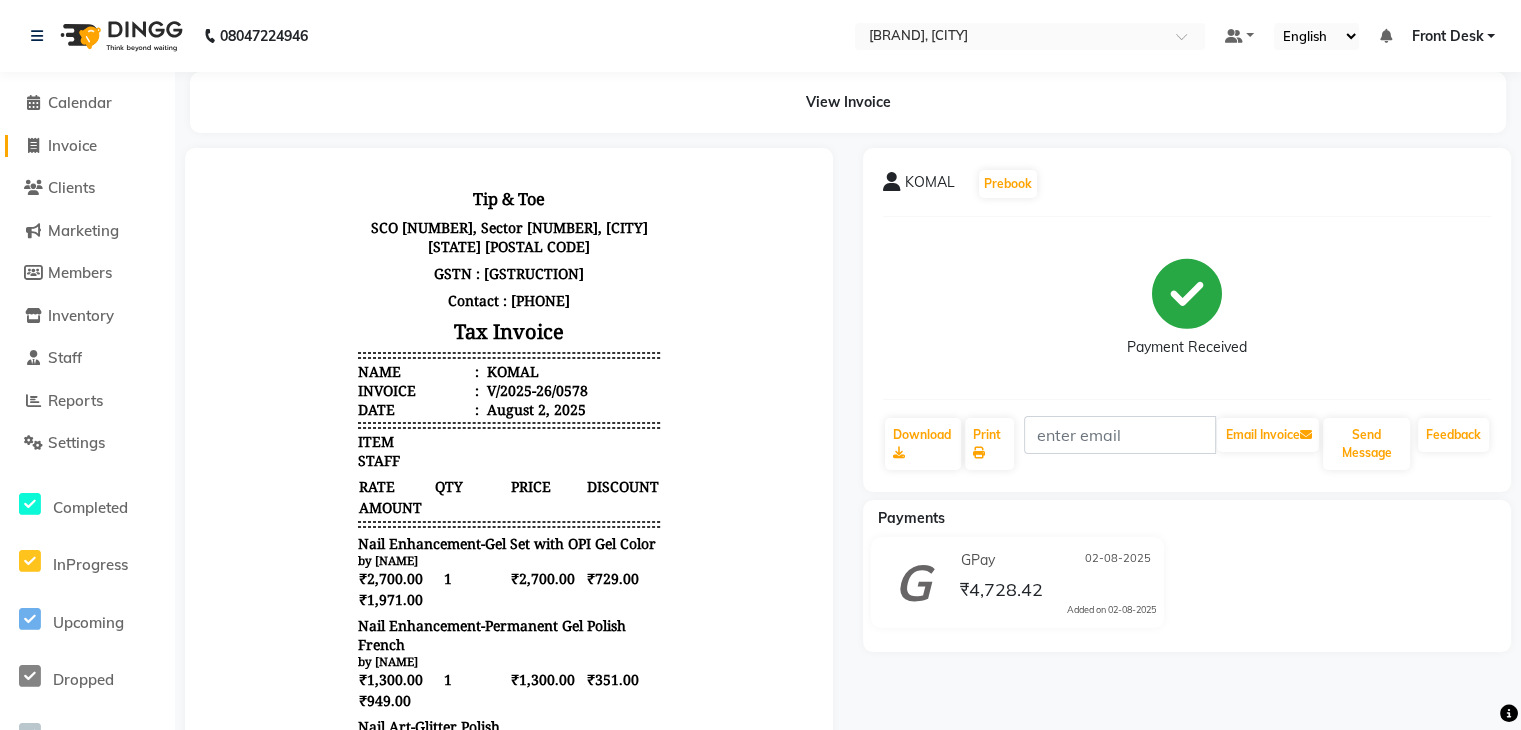 click on "Invoice" 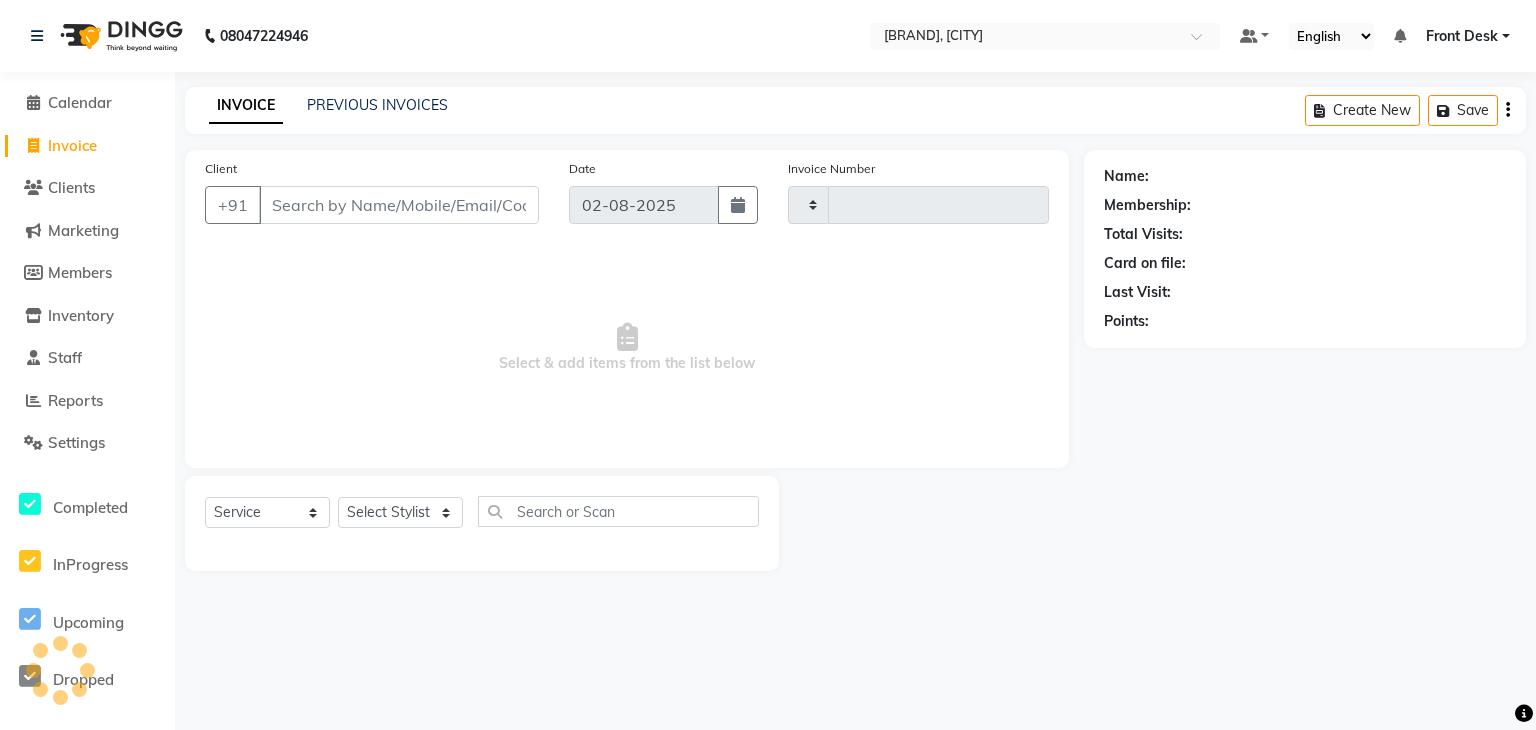type on "0579" 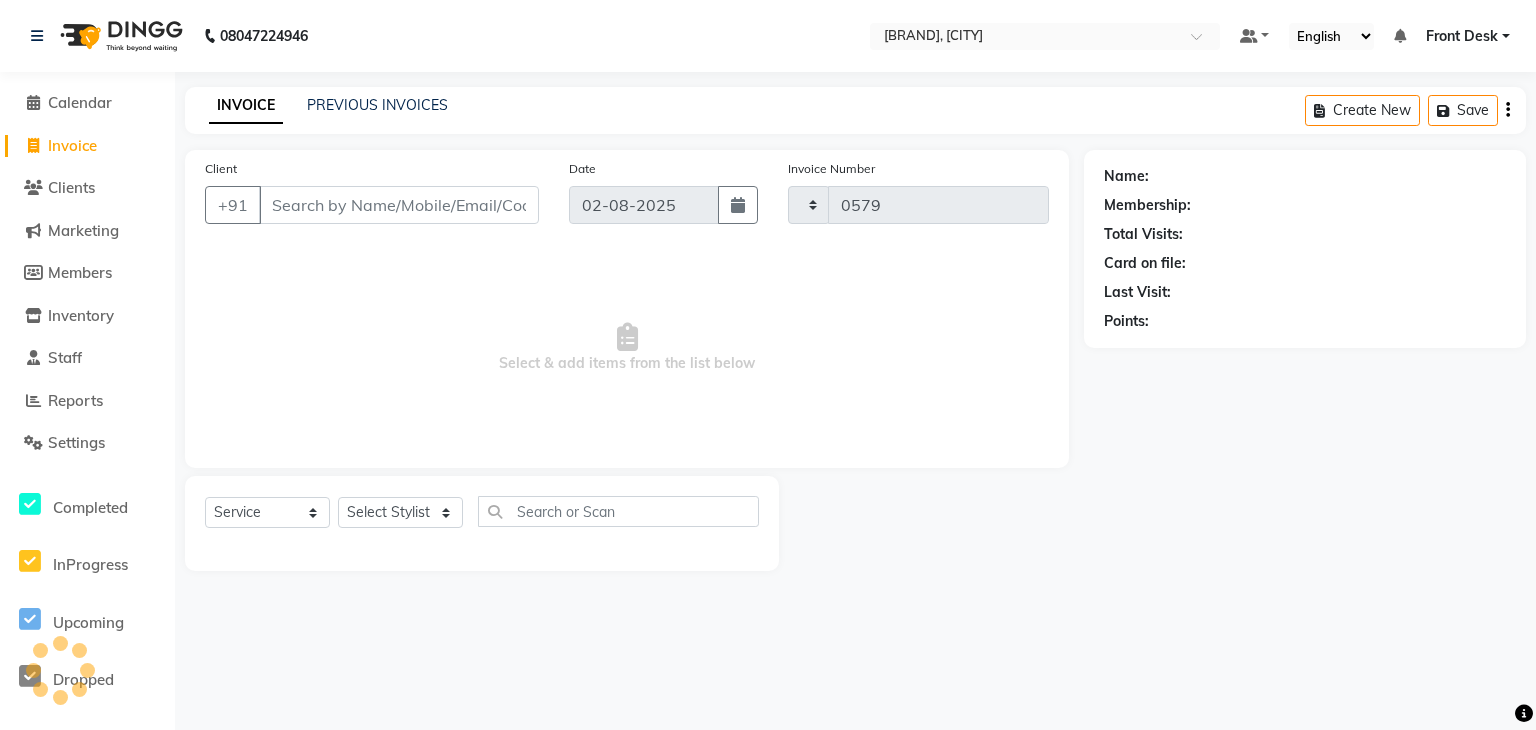 select on "5835" 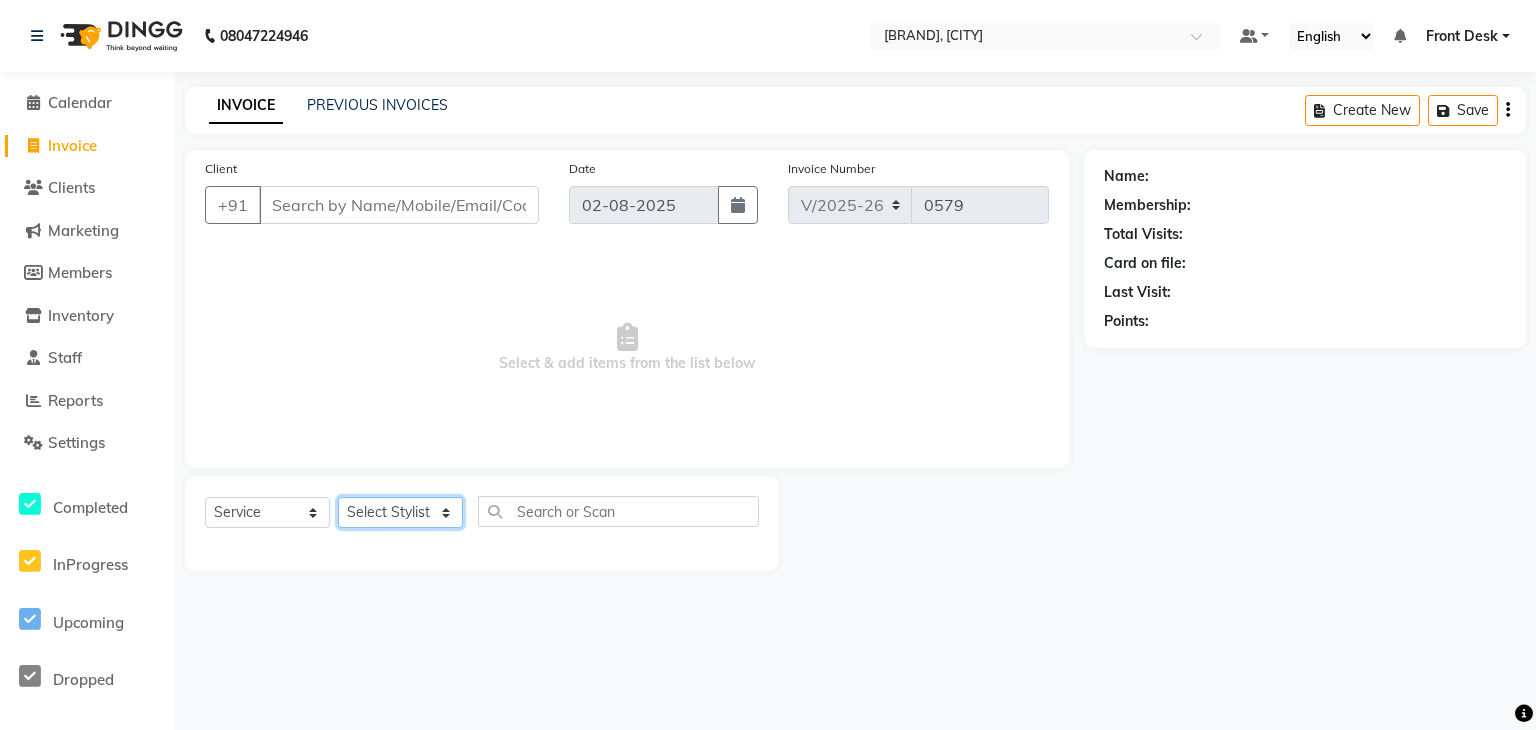 click on "Select Stylist [FIRST] Front Desk [FIRST] [FIRST] [FIRST] [FIRST] [FIRST] [FIRST] [FIRST] [FIRST] [FIRST] [FIRST]" 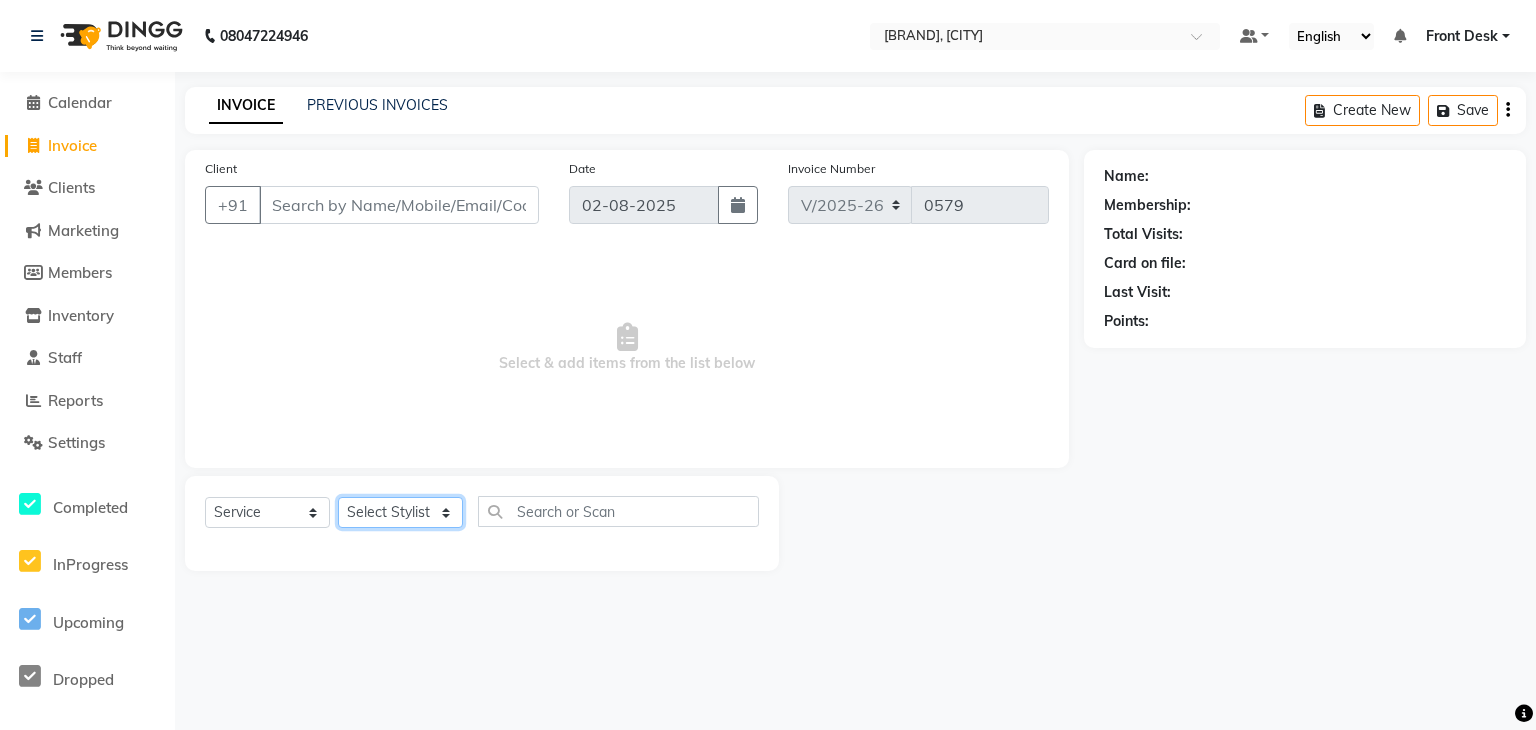 select on "83684" 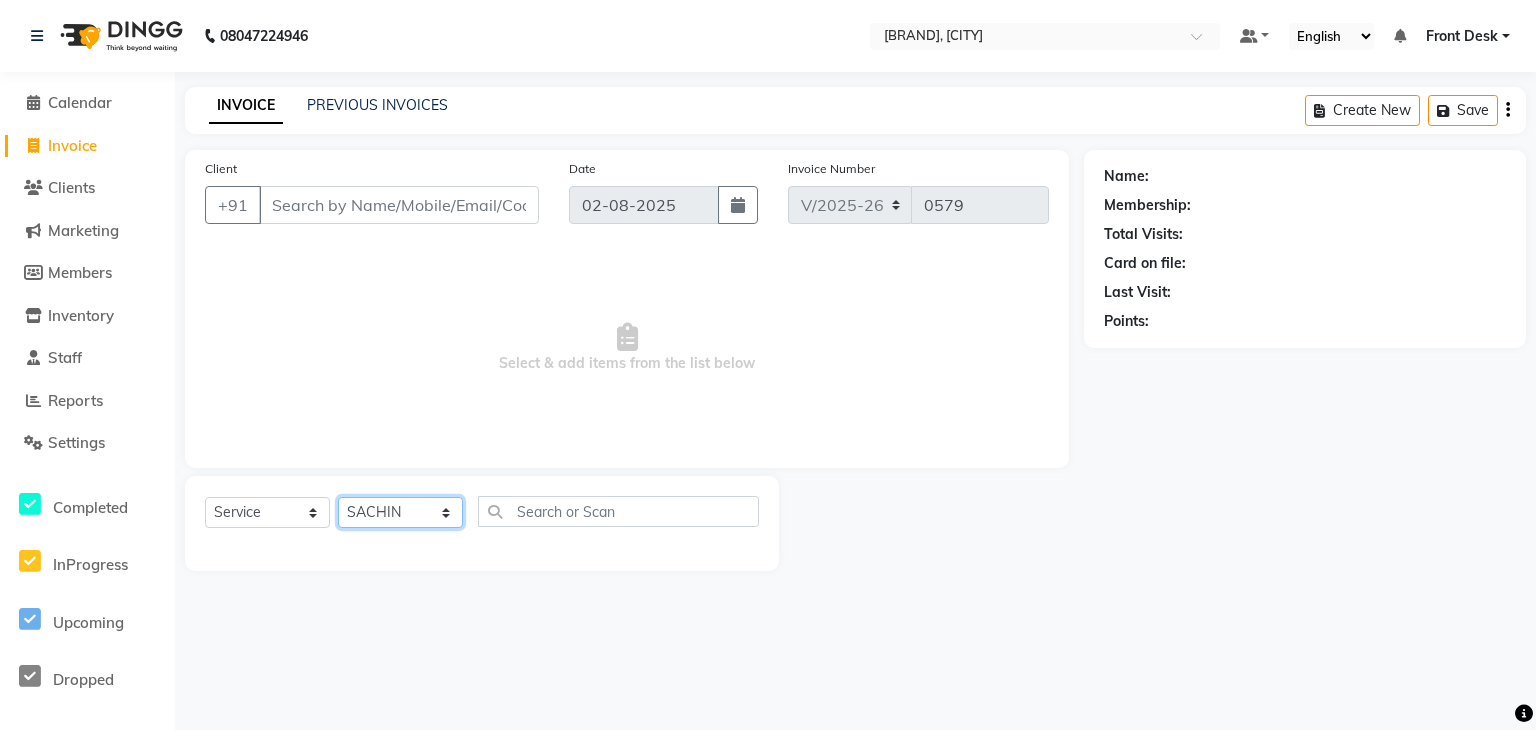 click on "Select Stylist [FIRST] Front Desk [FIRST] [FIRST] [FIRST] [FIRST] [FIRST] [FIRST] [FIRST] [FIRST] [FIRST] [FIRST]" 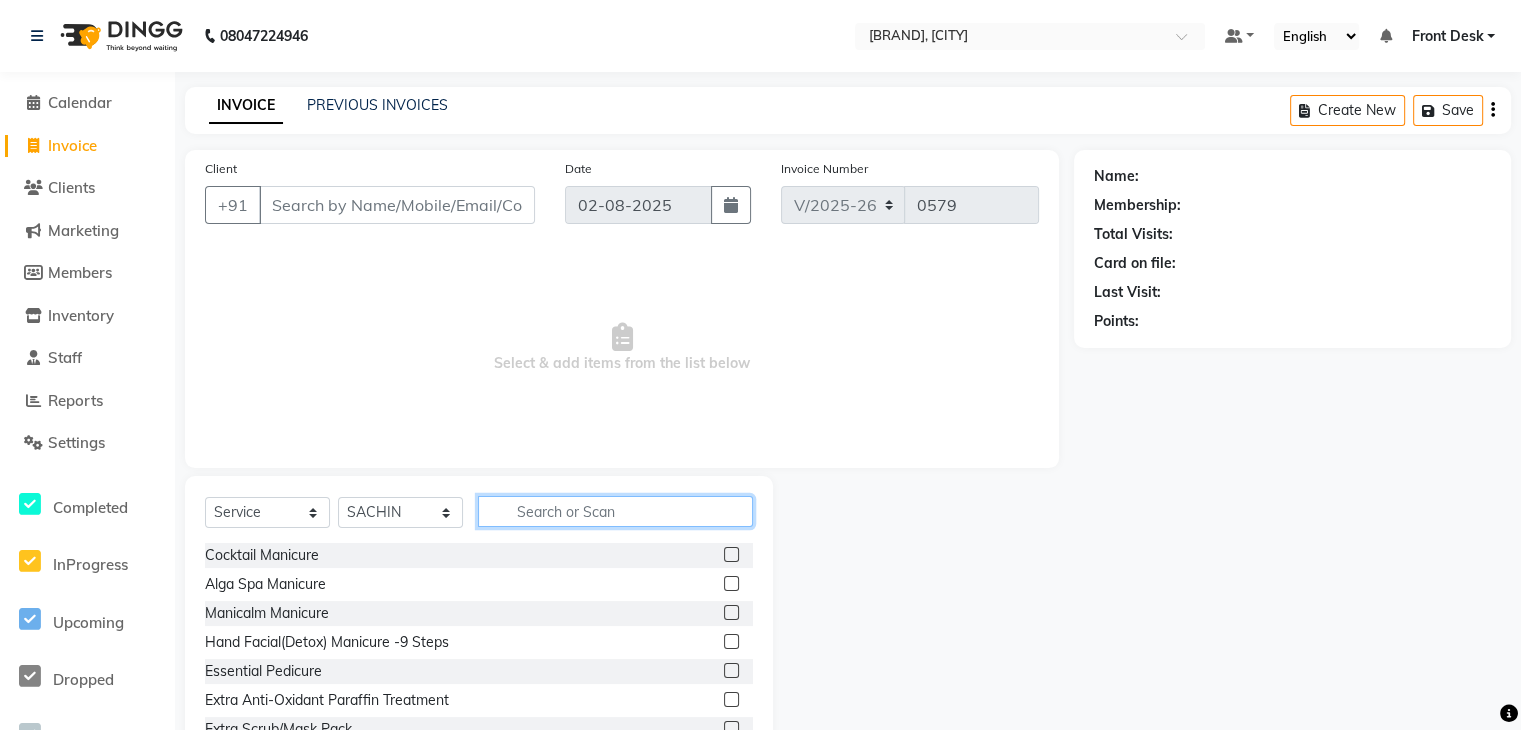 click 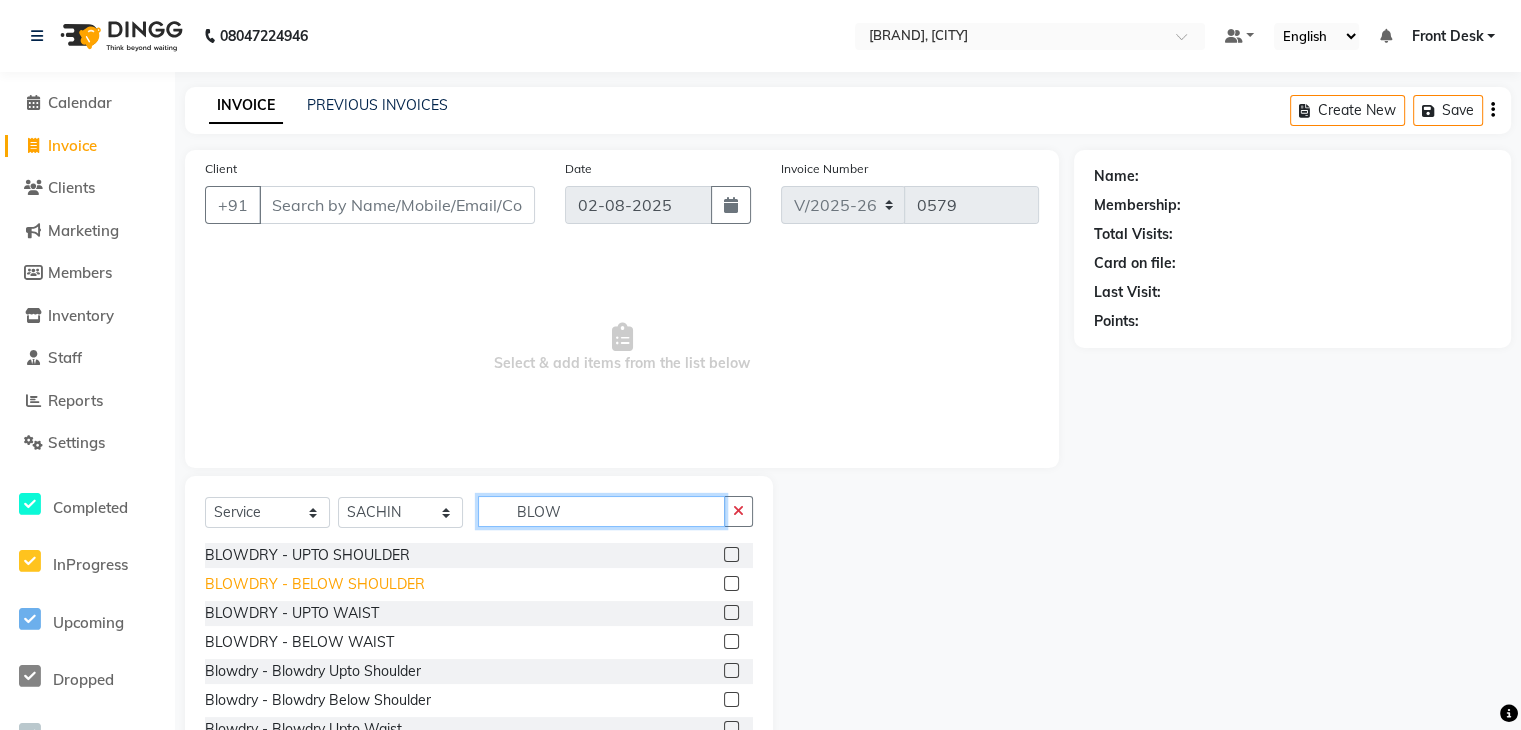 type on "BLOW" 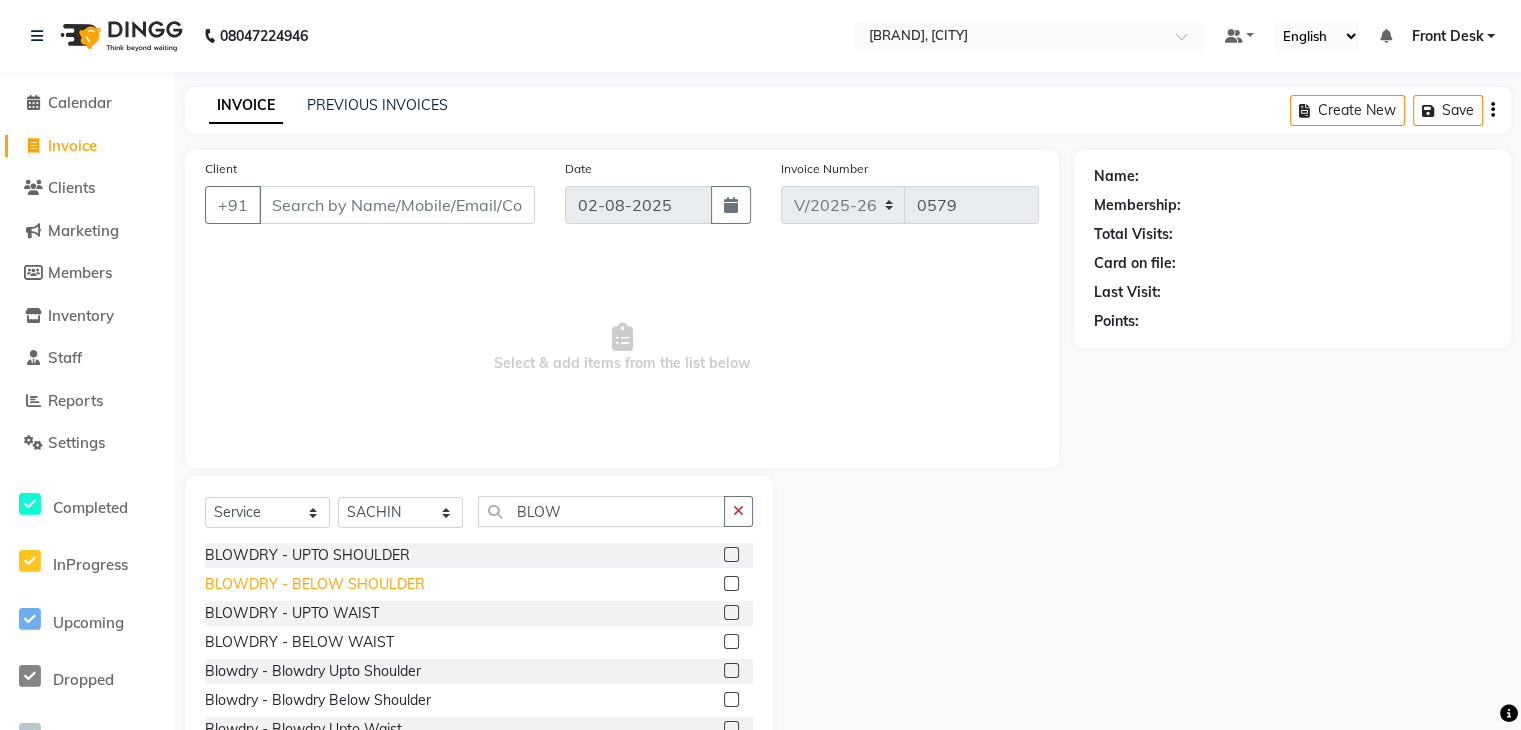 click on "BLOWDRY - BELOW SHOULDER" 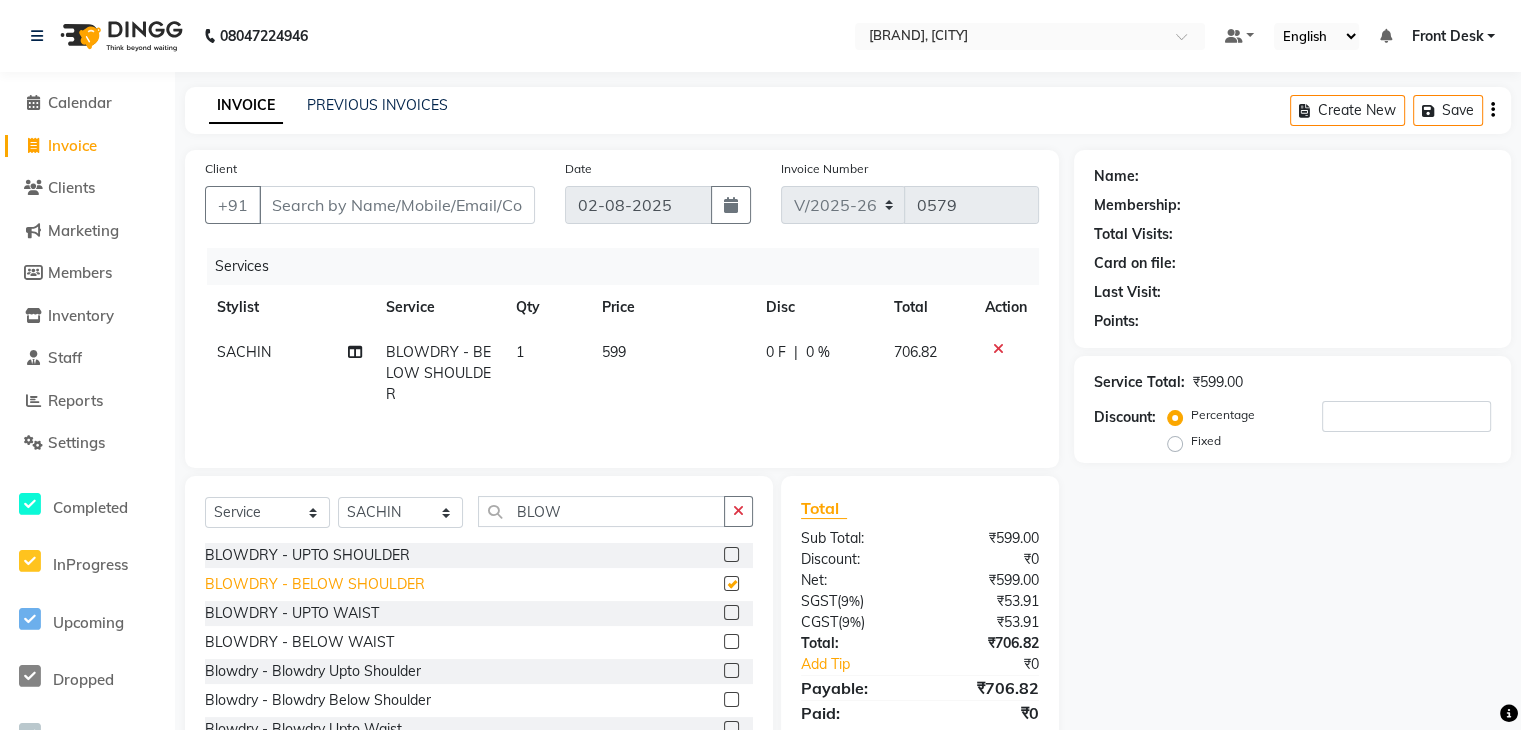 checkbox on "false" 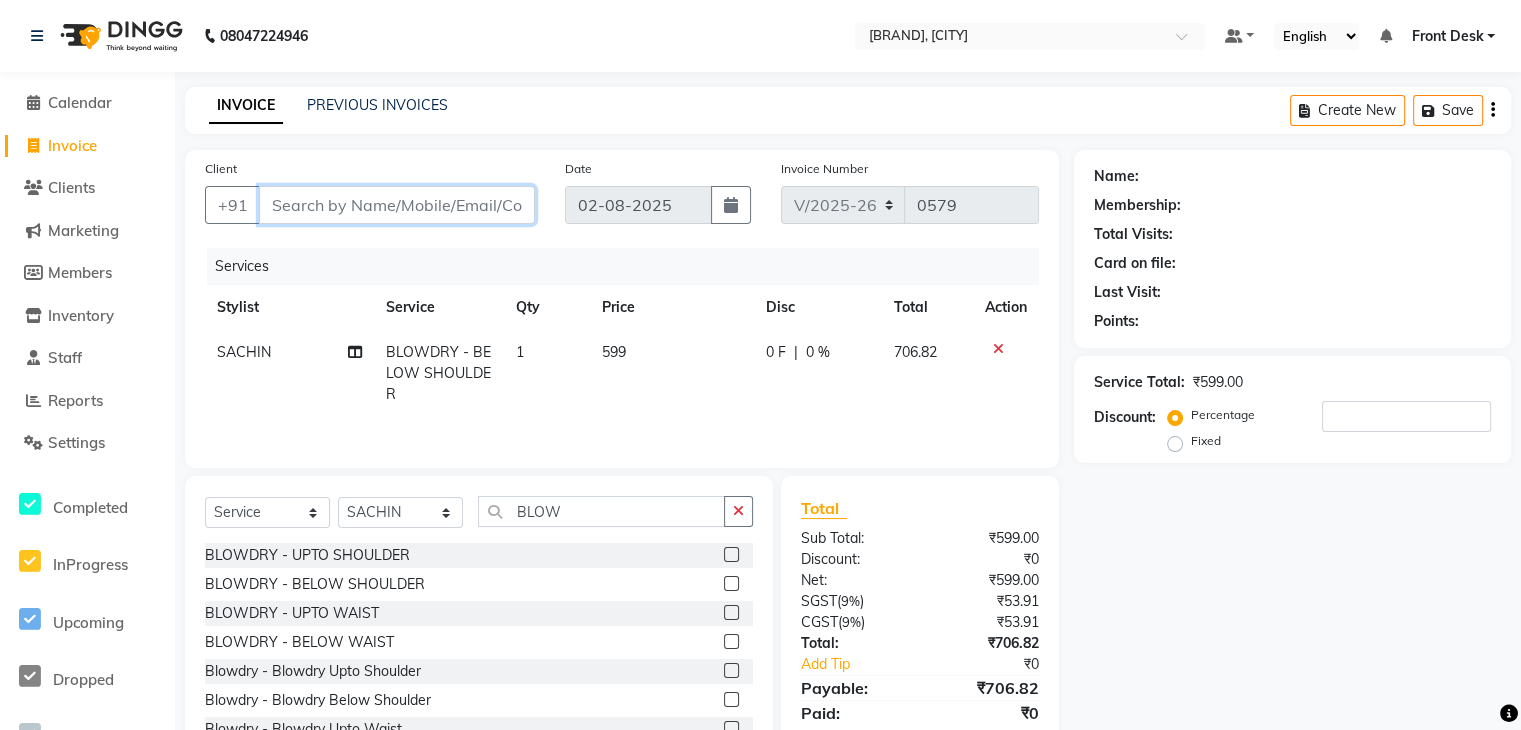 click on "Client" at bounding box center (397, 205) 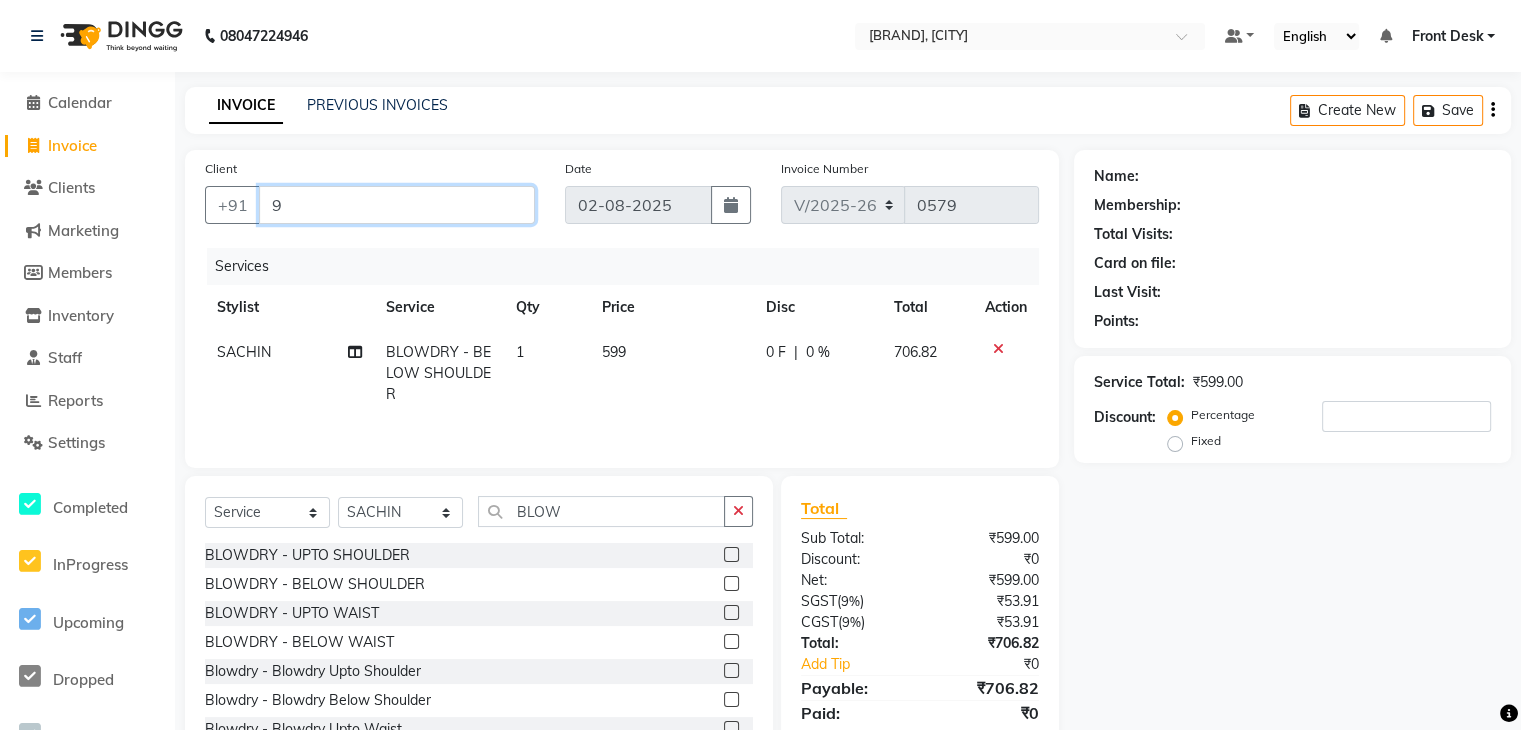 type on "0" 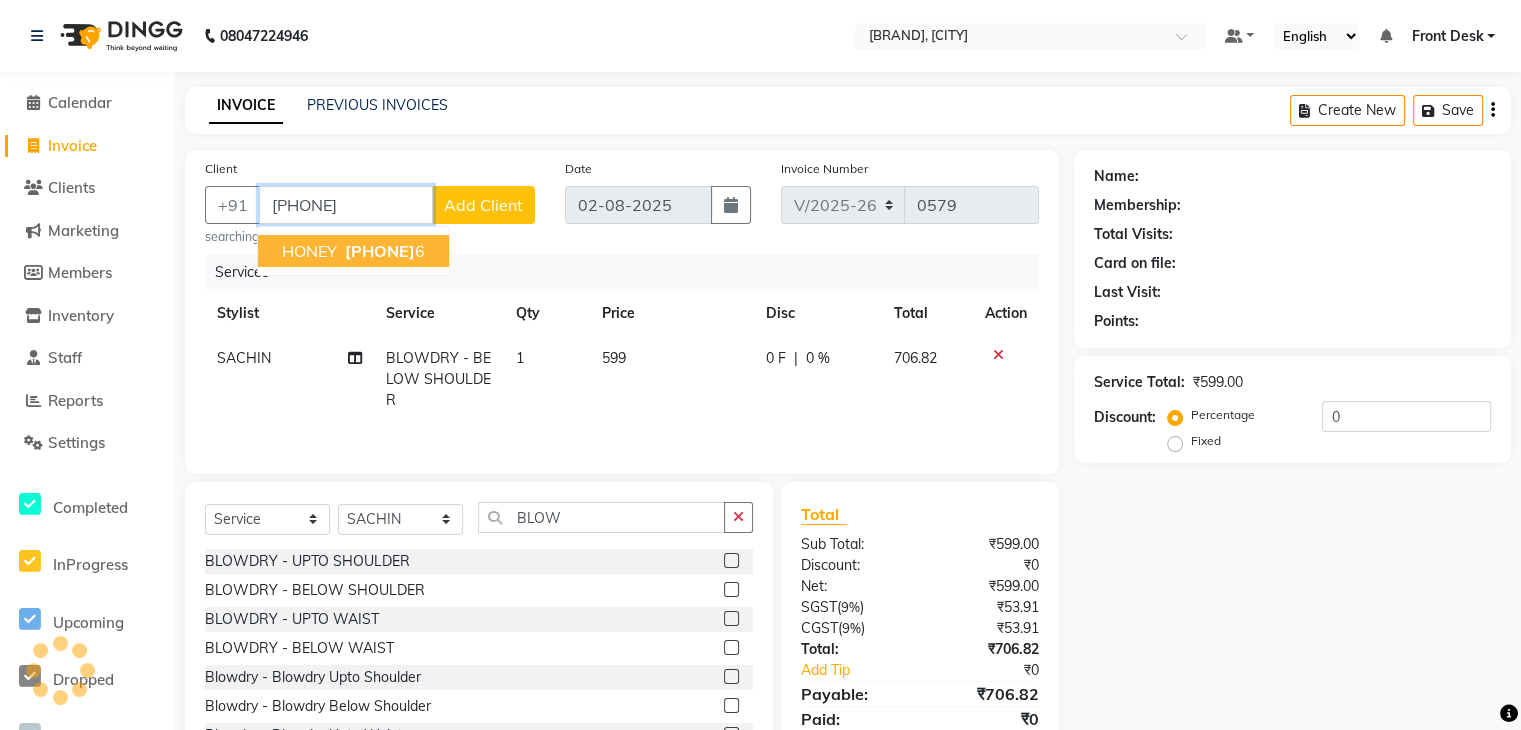 type on "[PHONE]" 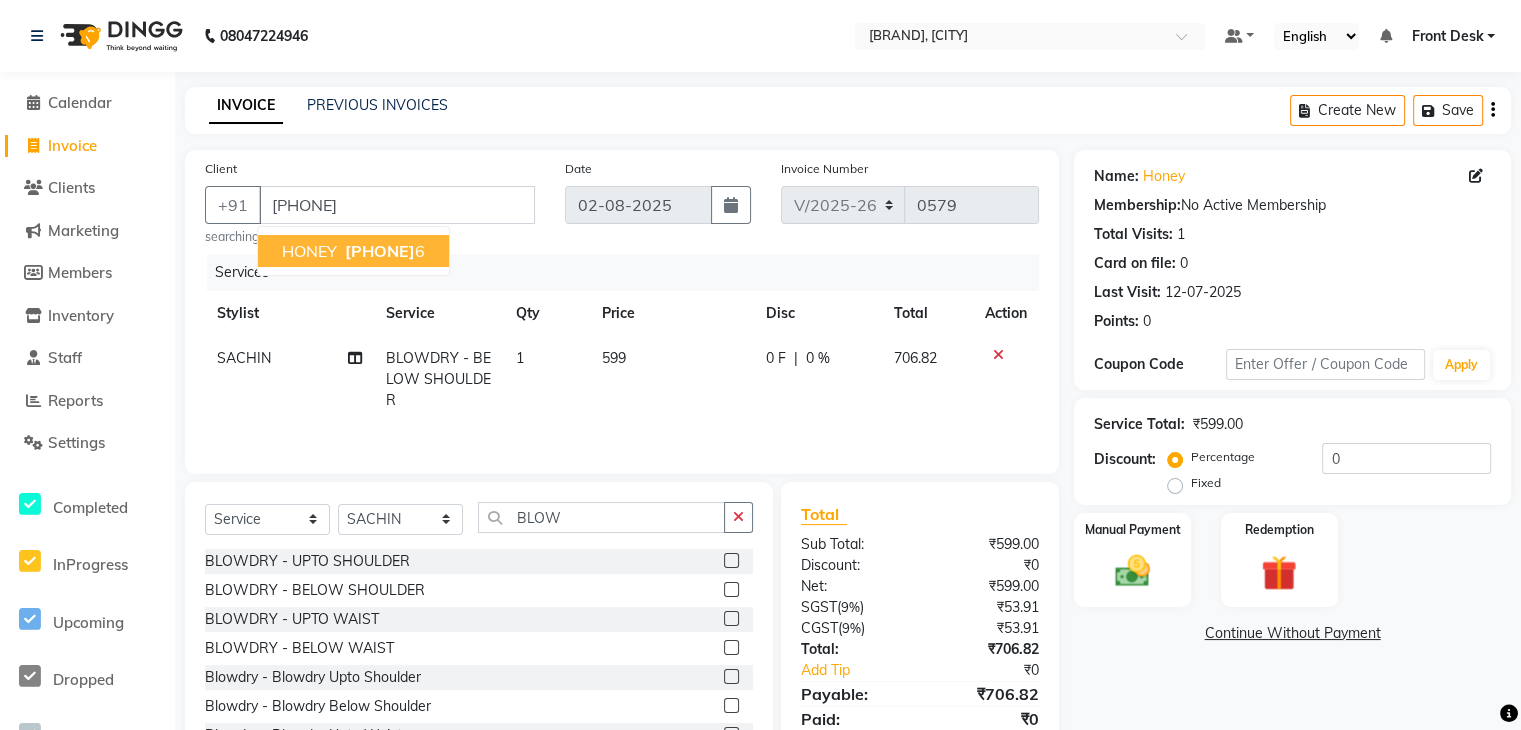 click on "[PHONE]" at bounding box center (380, 251) 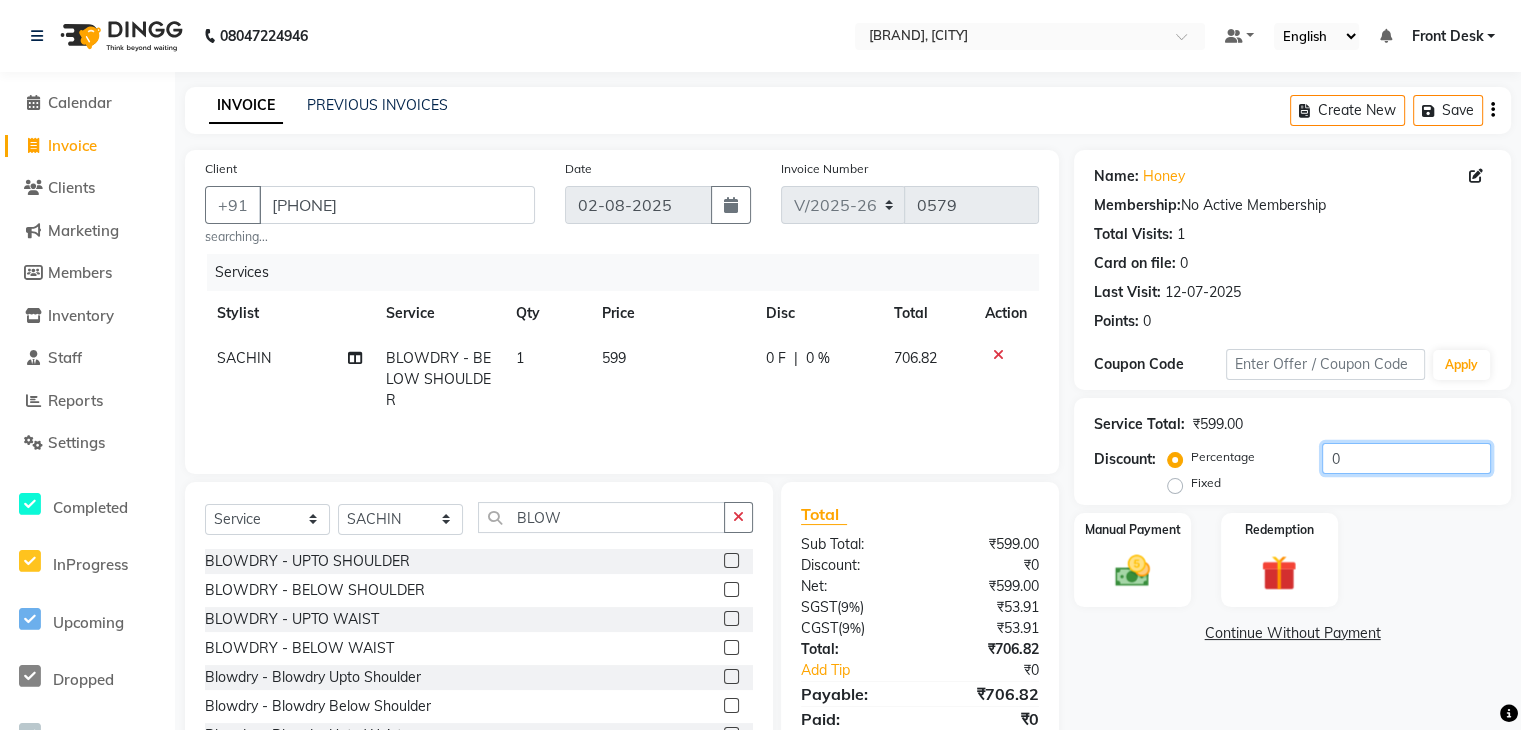 click on "0" 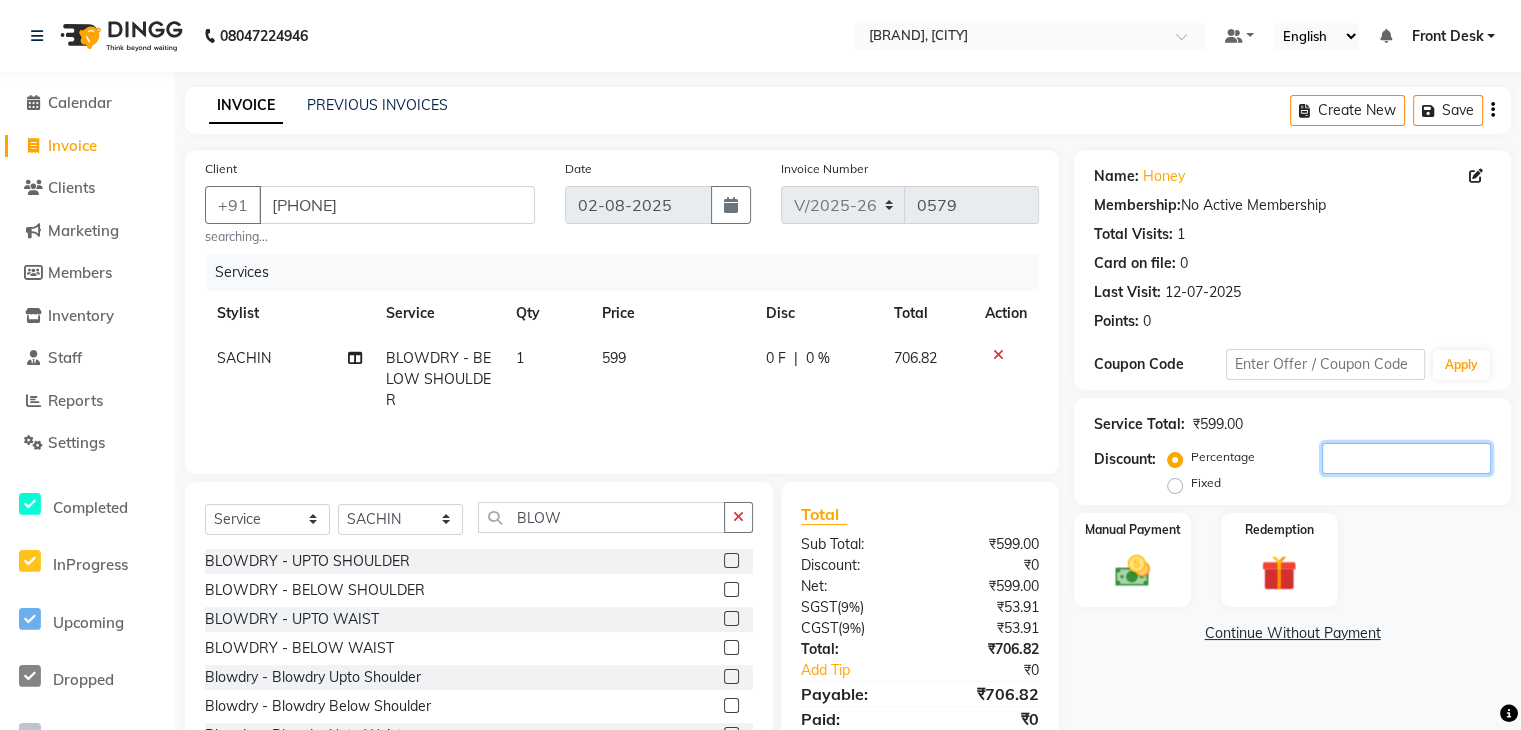 scroll, scrollTop: 78, scrollLeft: 0, axis: vertical 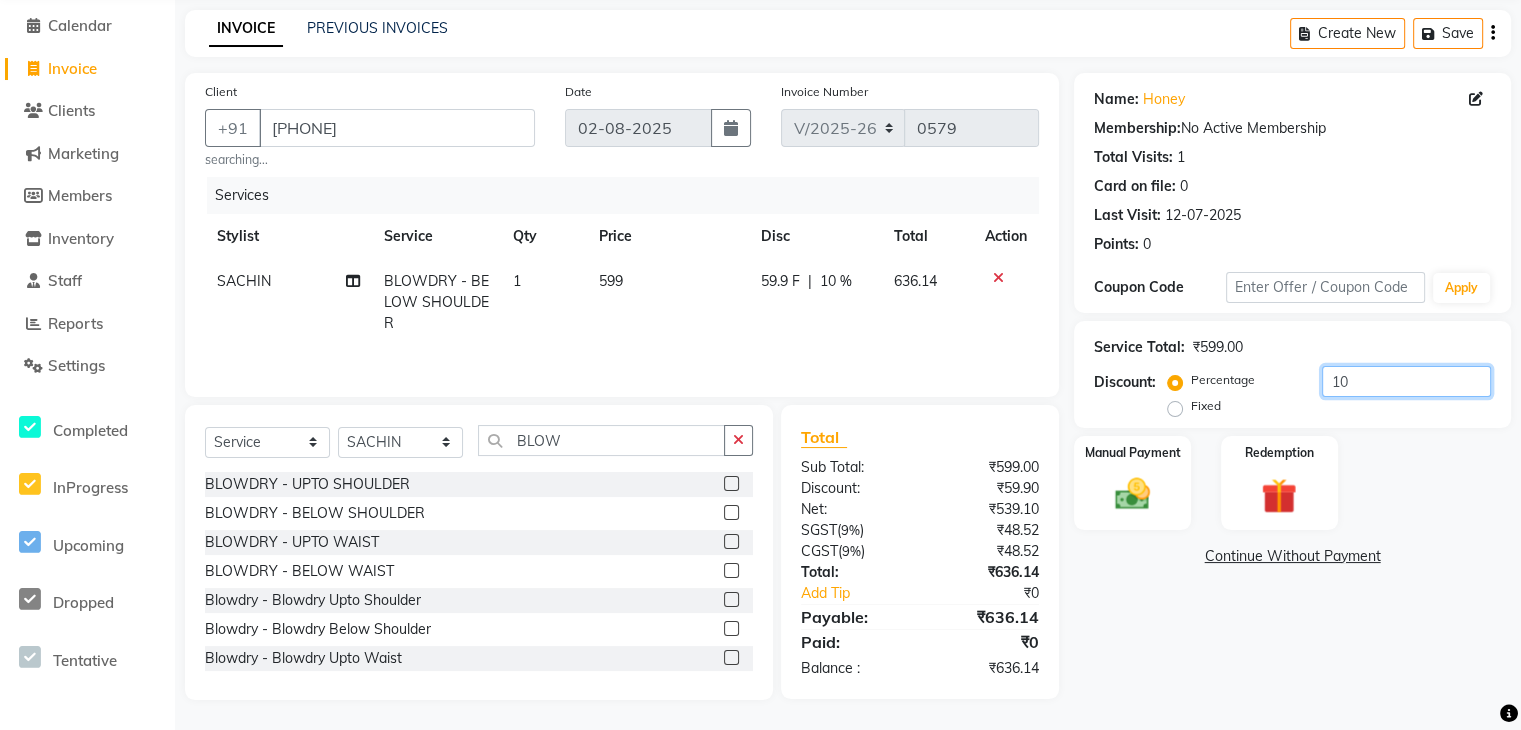 type on "1" 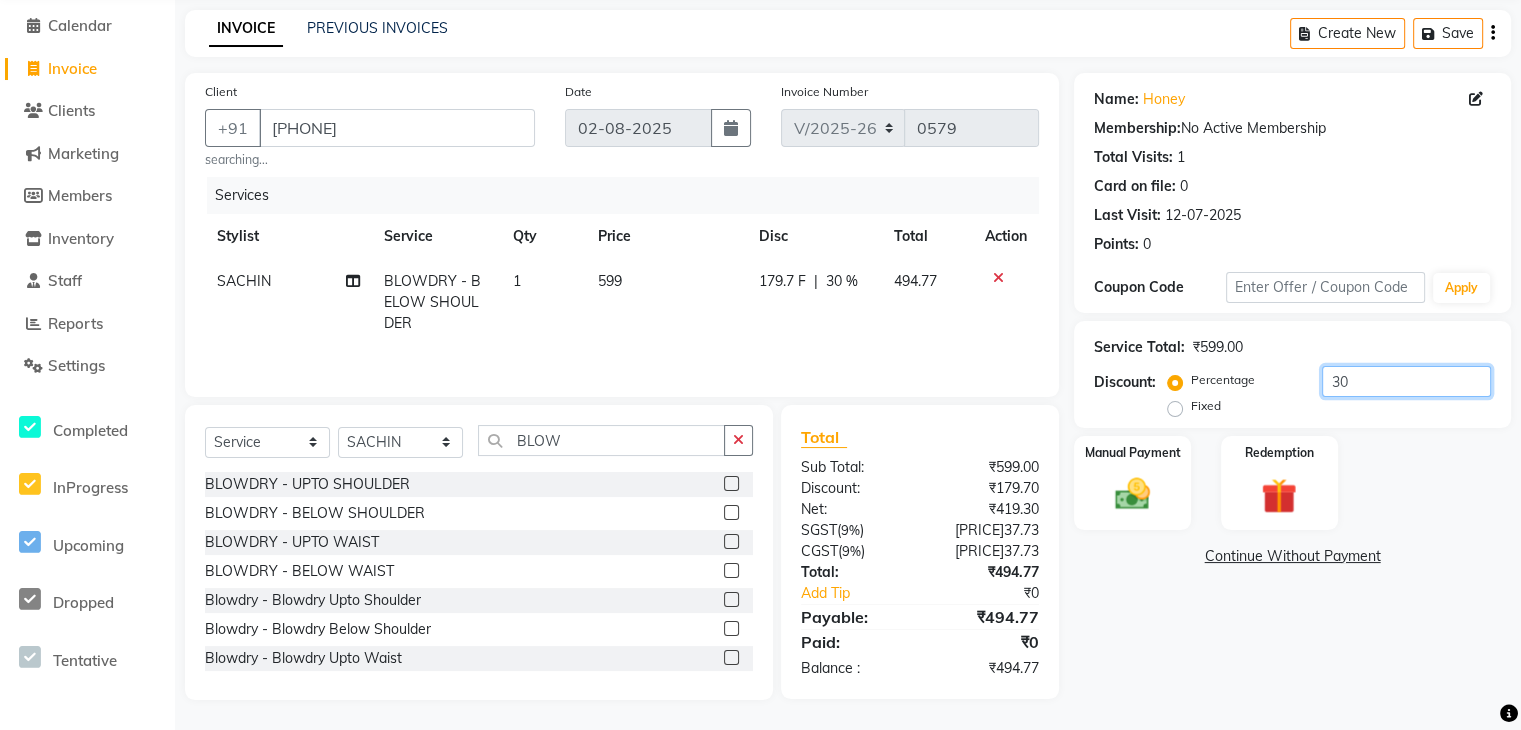 type on "3" 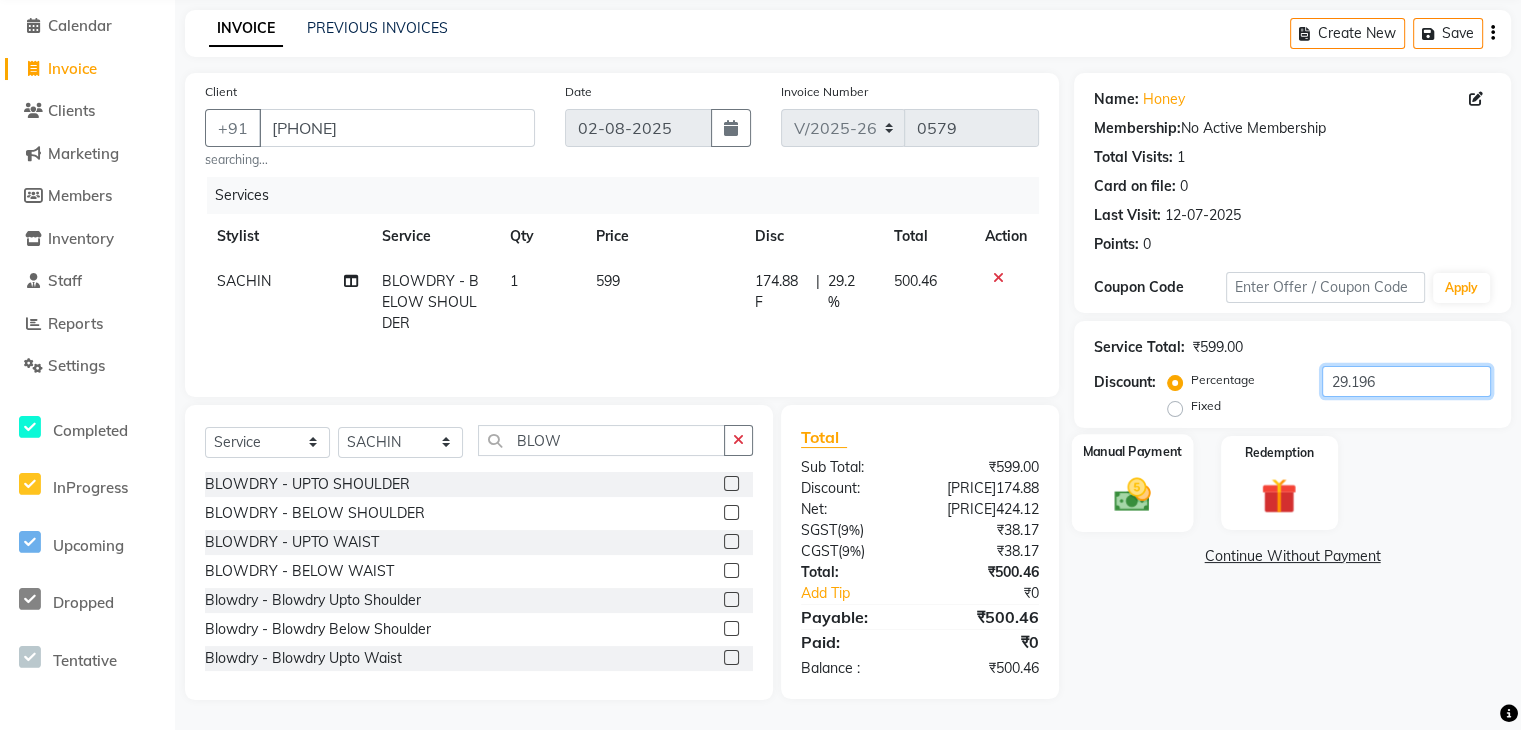 type on "29.196" 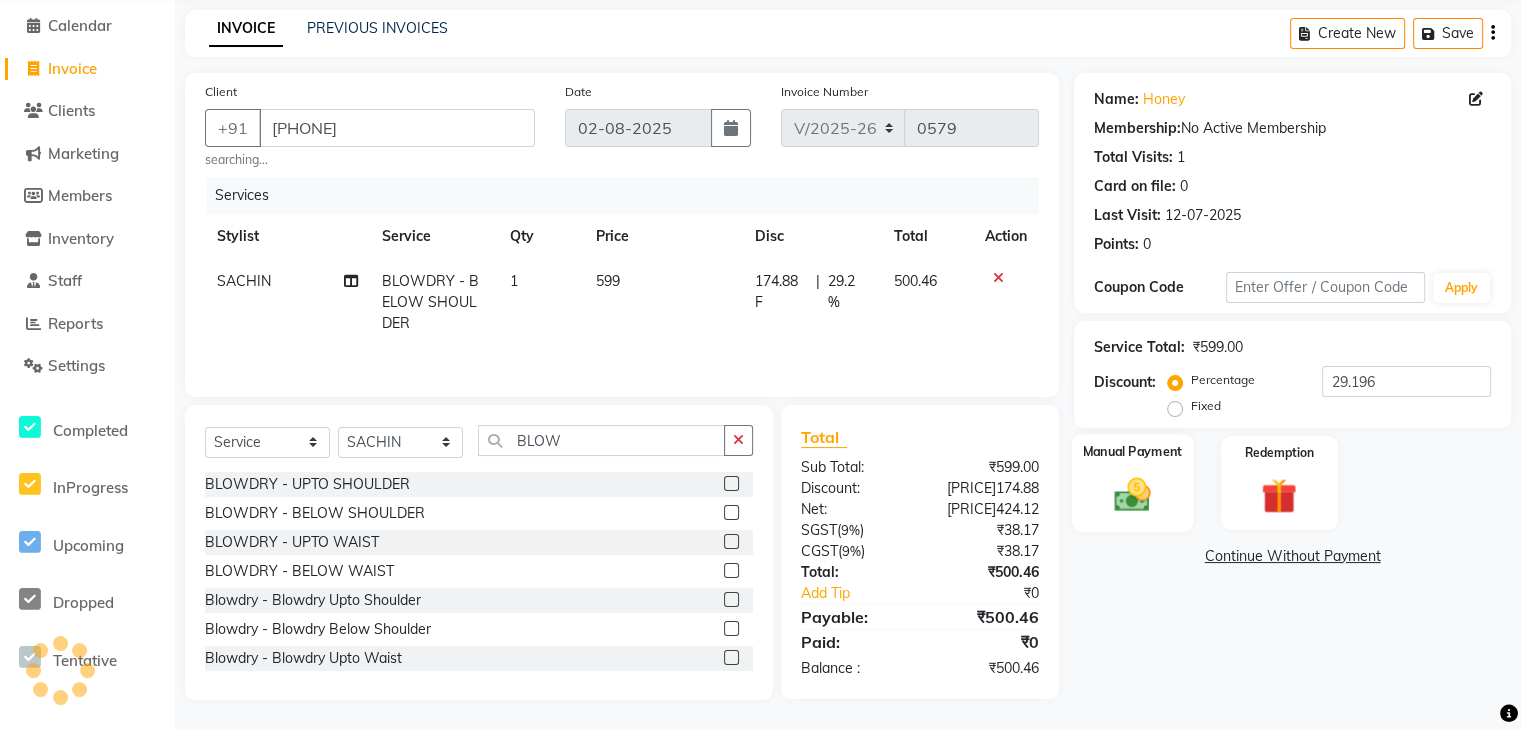 click 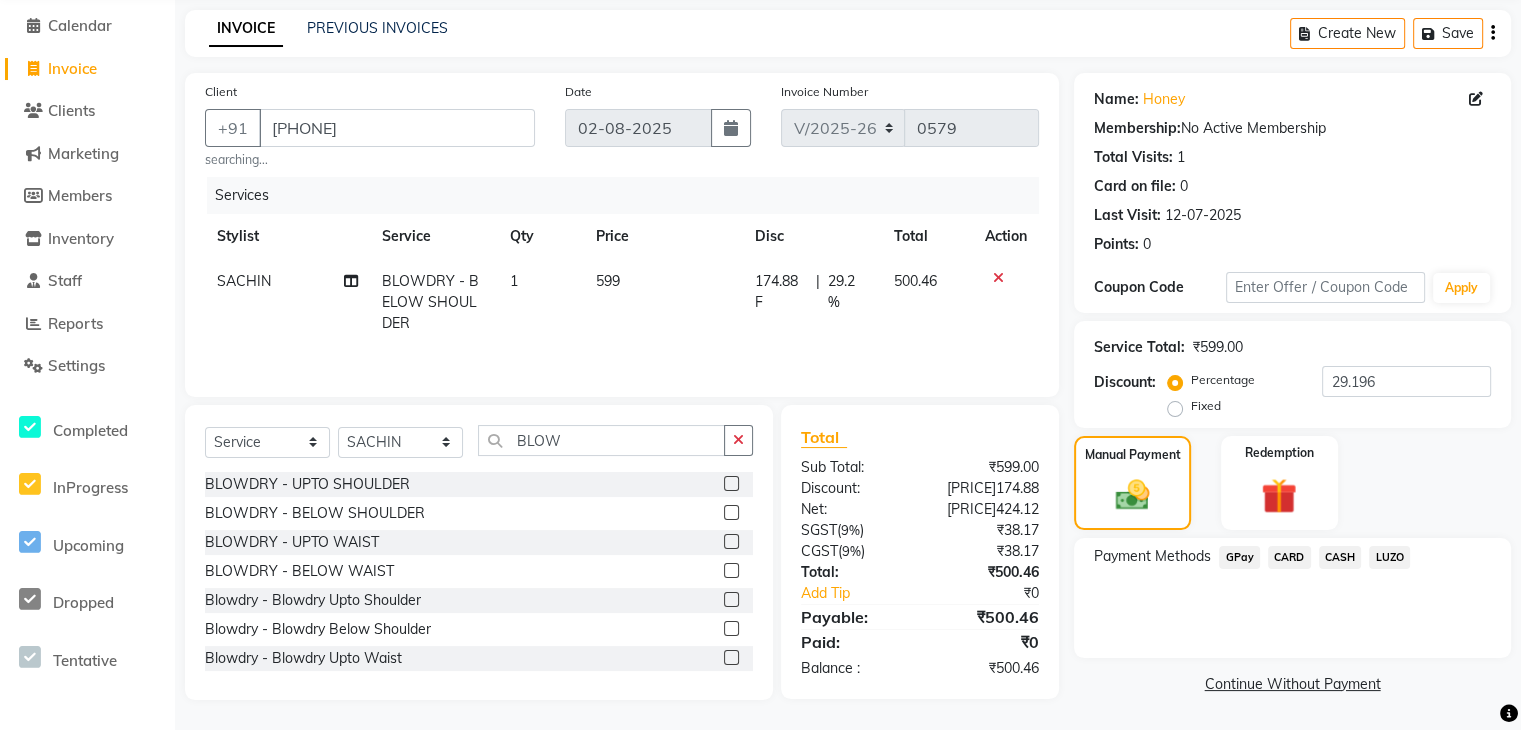 click on "GPay" 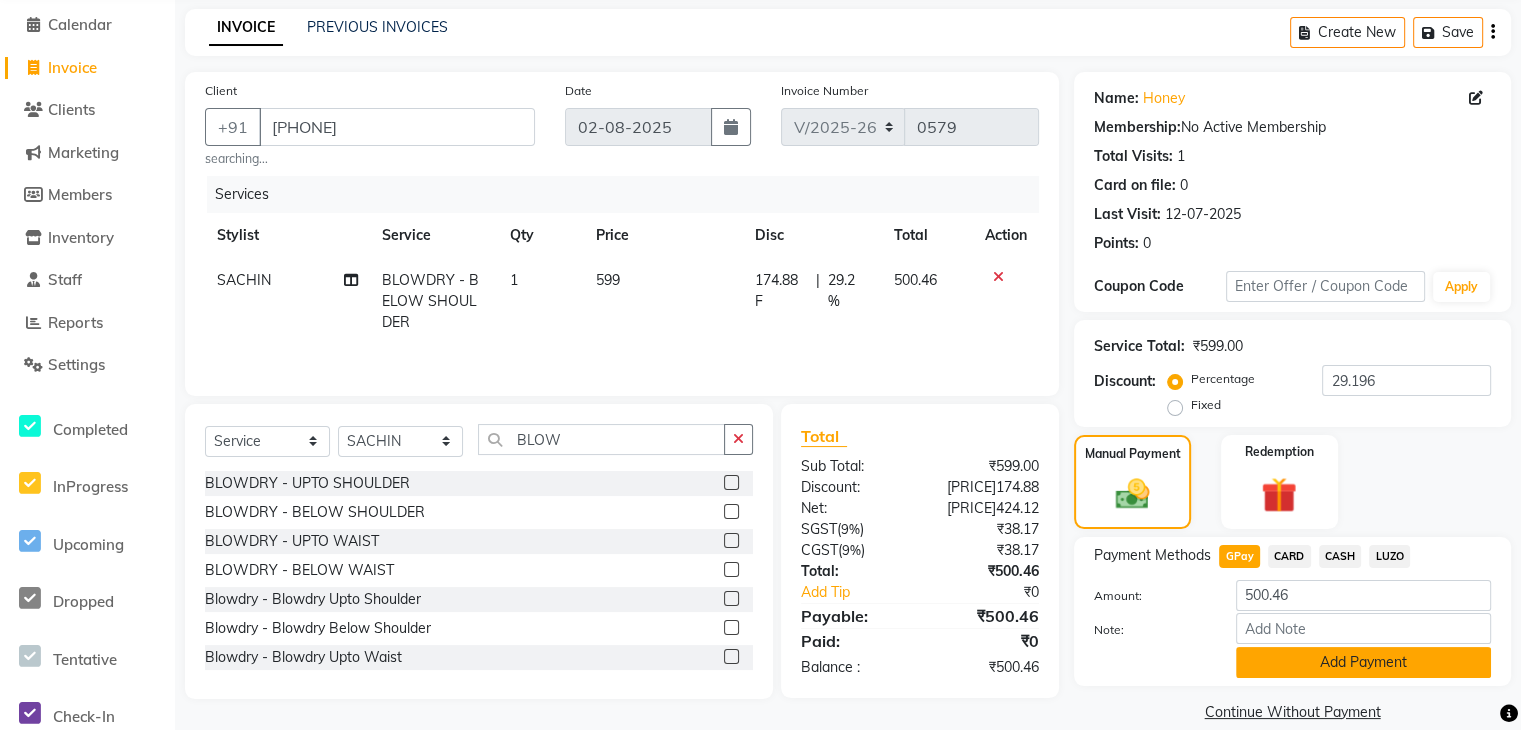 click on "Add Payment" 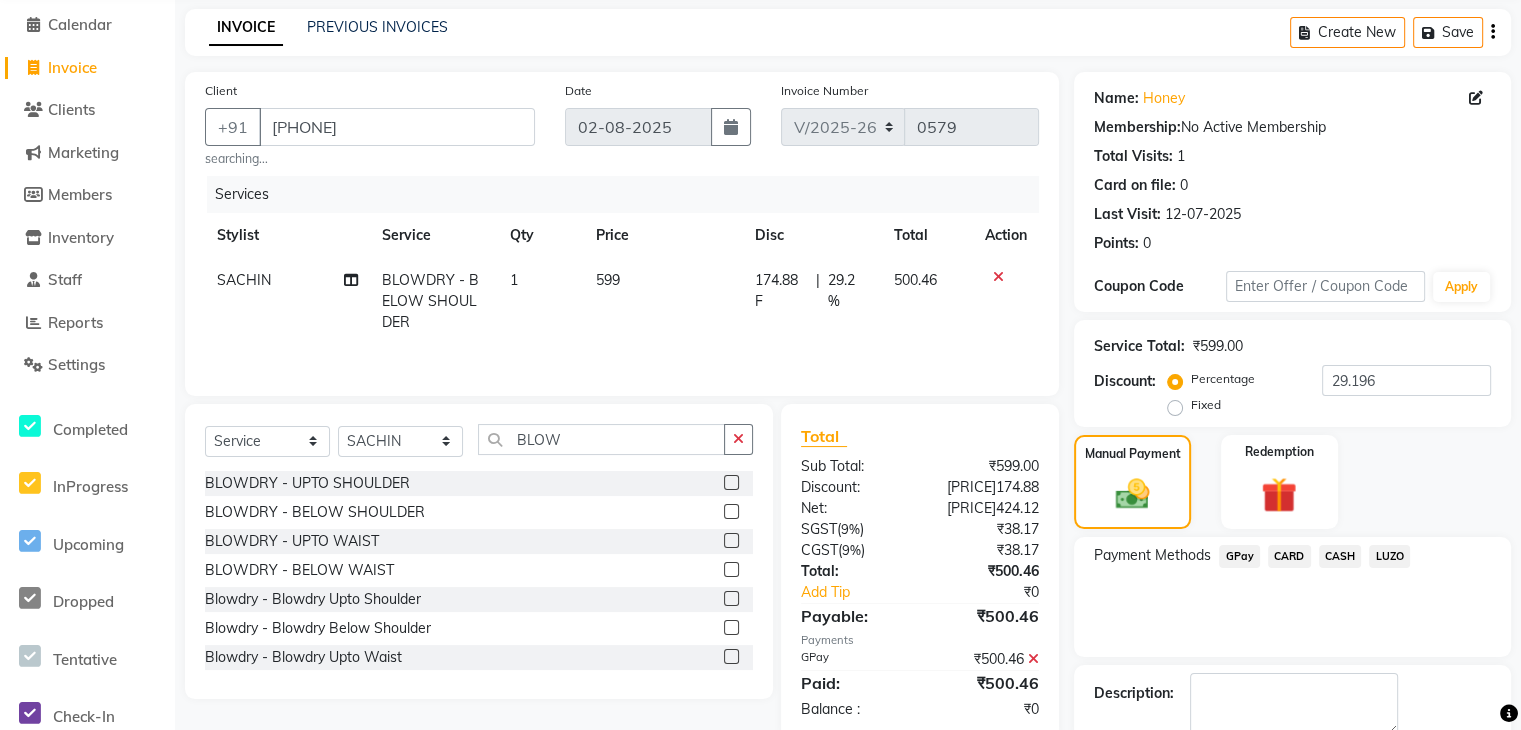 scroll, scrollTop: 188, scrollLeft: 0, axis: vertical 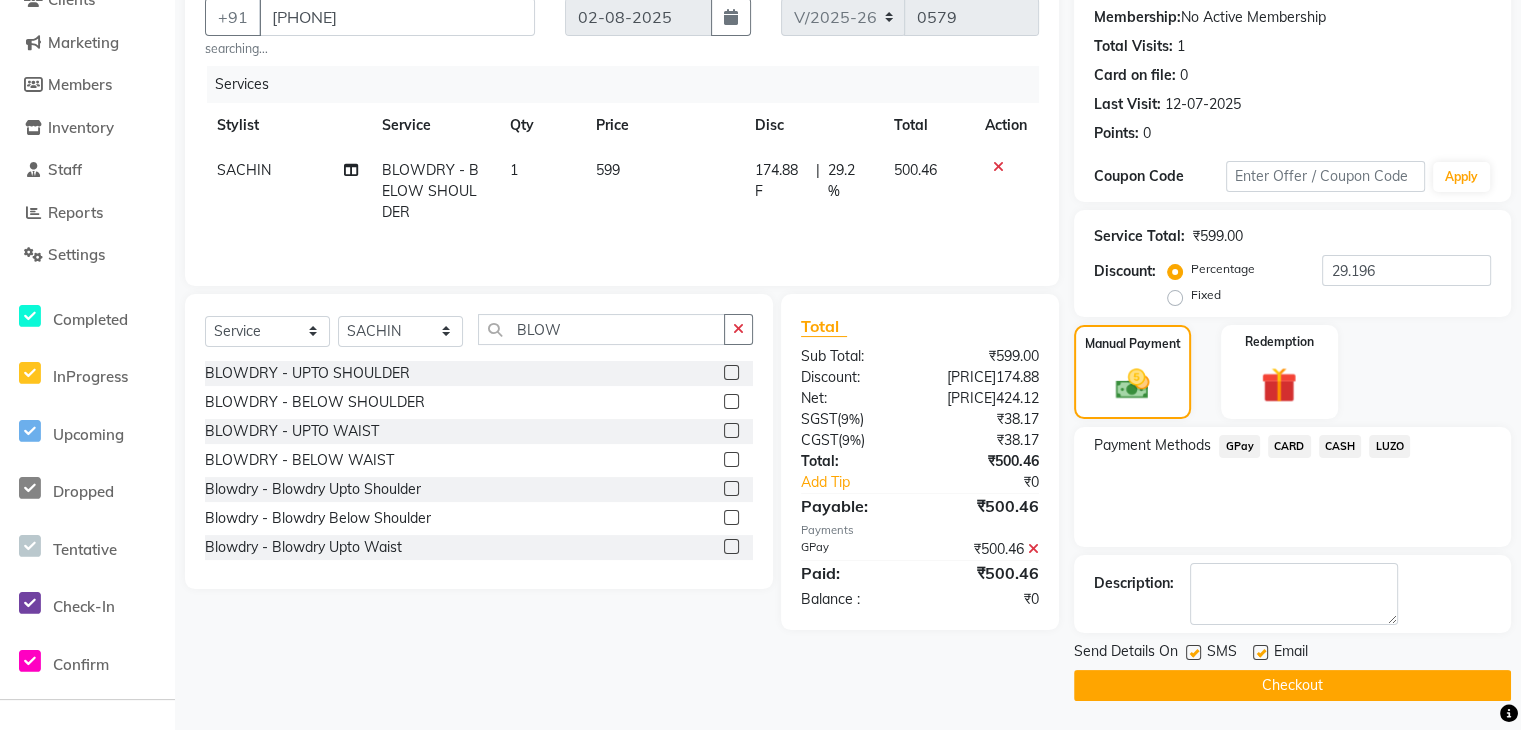 click on "Checkout" 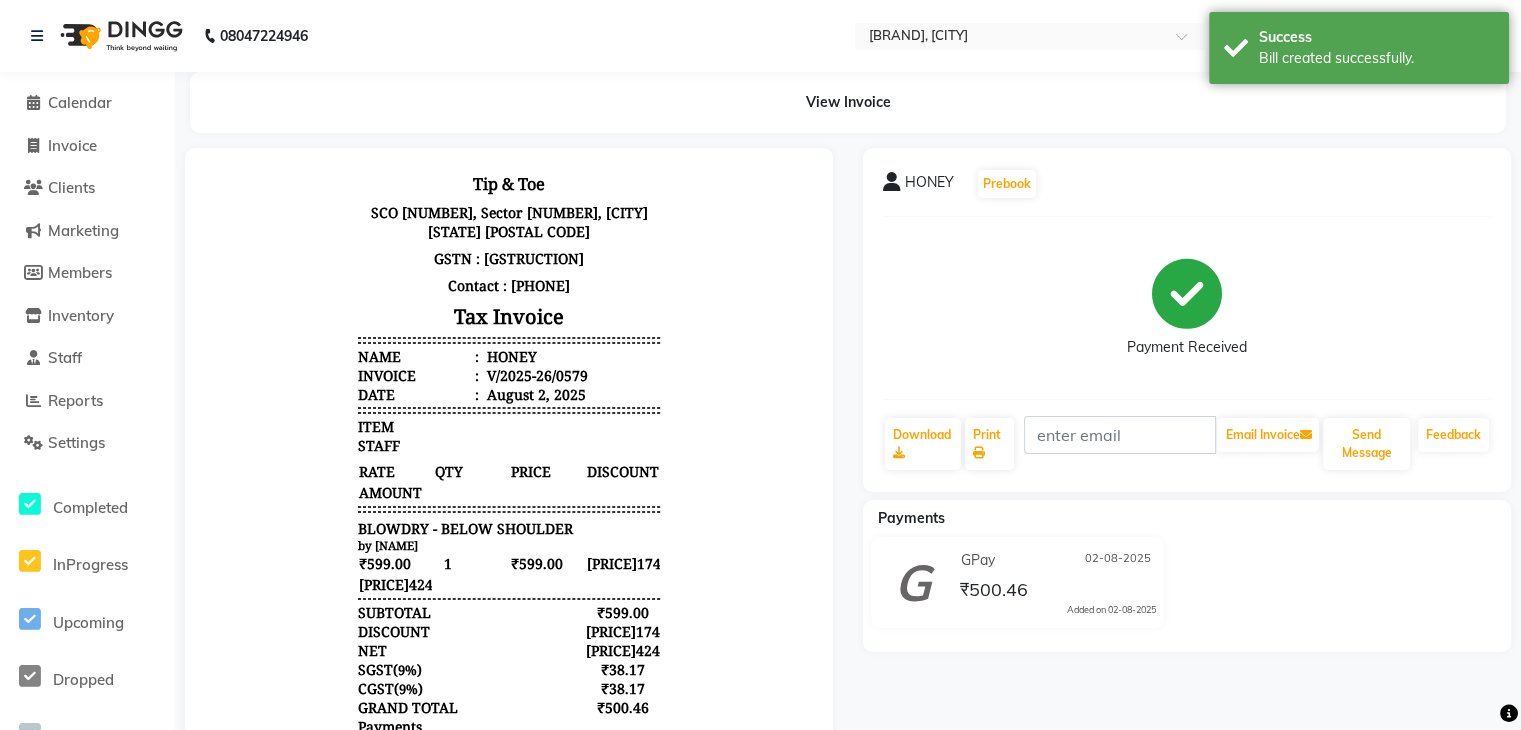 scroll, scrollTop: 212, scrollLeft: 0, axis: vertical 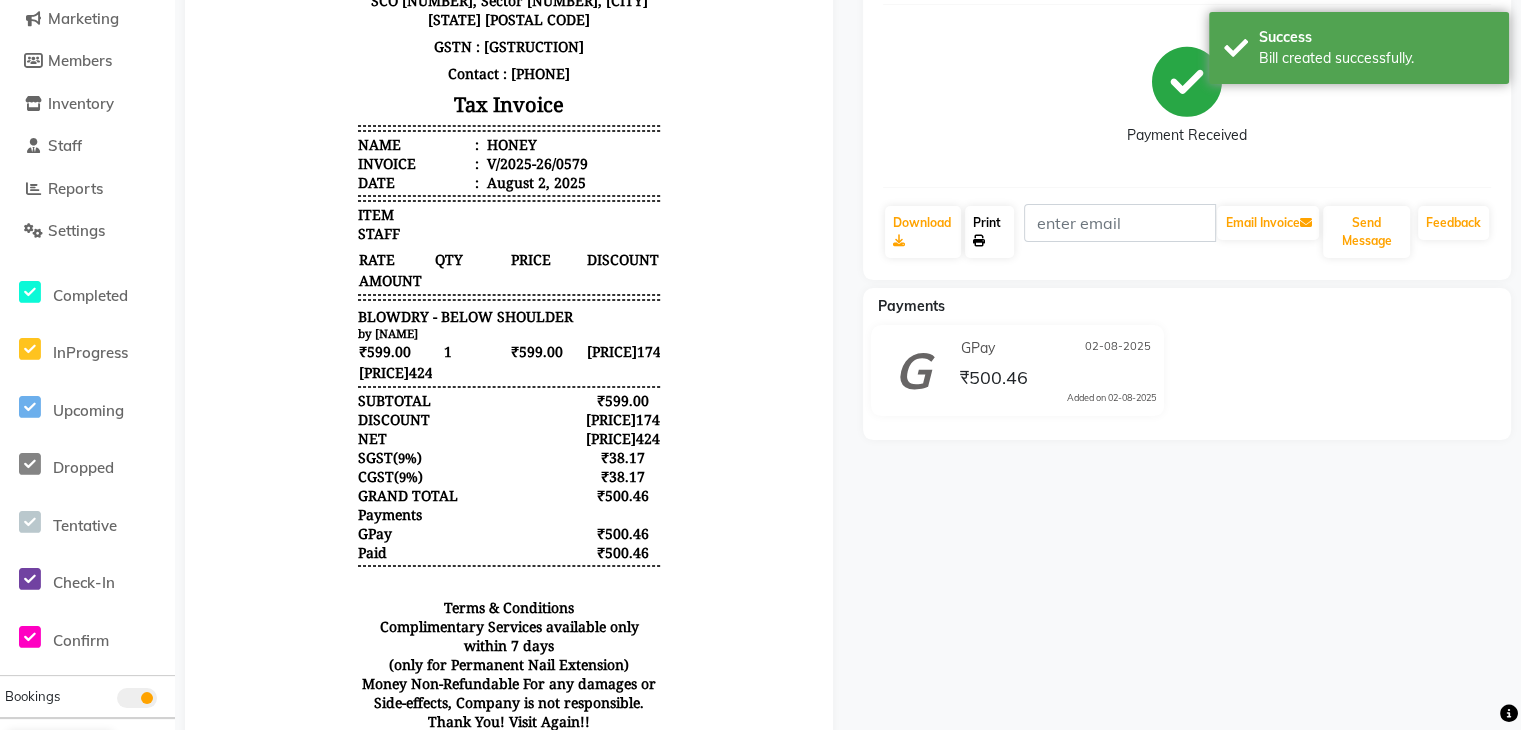 click on "Print" 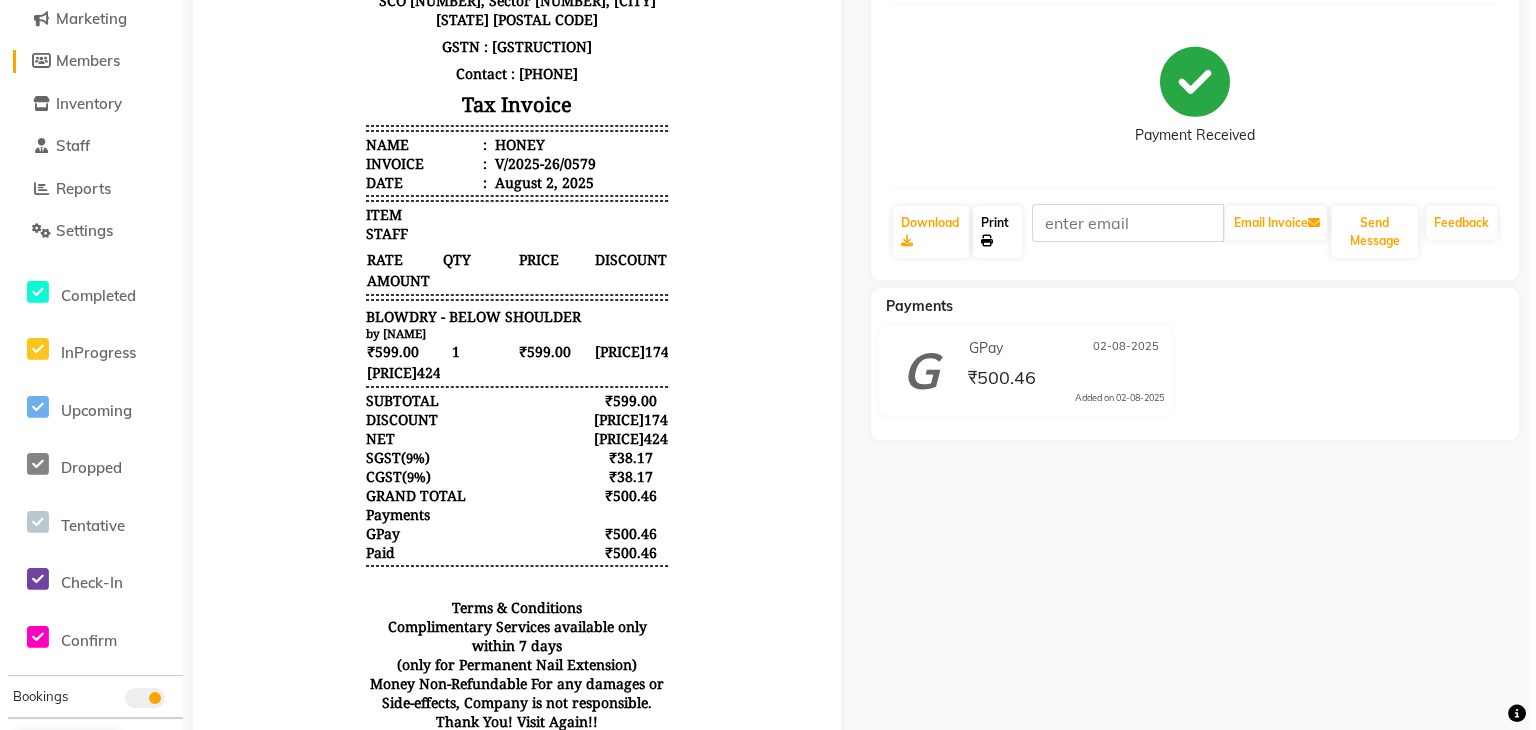 scroll, scrollTop: 0, scrollLeft: 0, axis: both 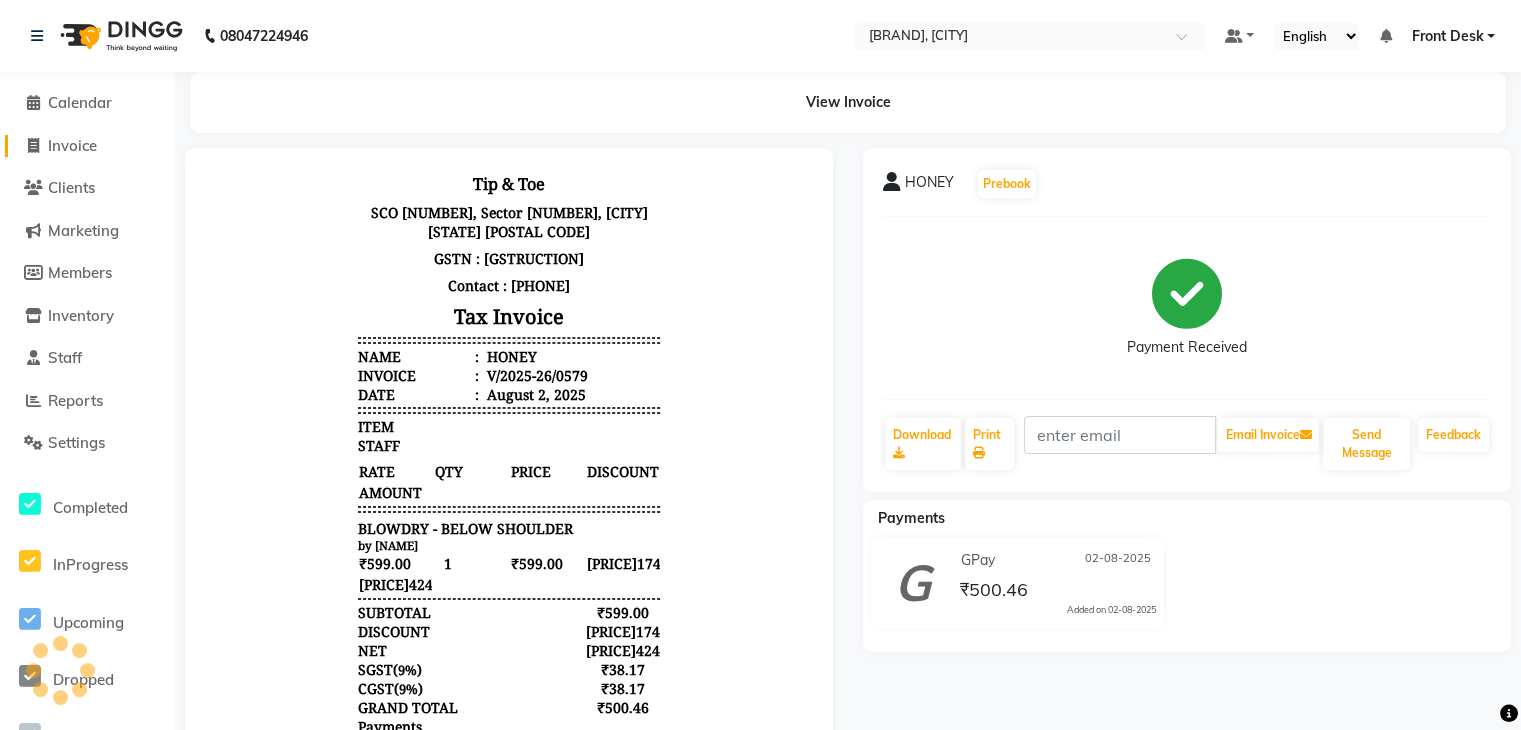 click on "Invoice" 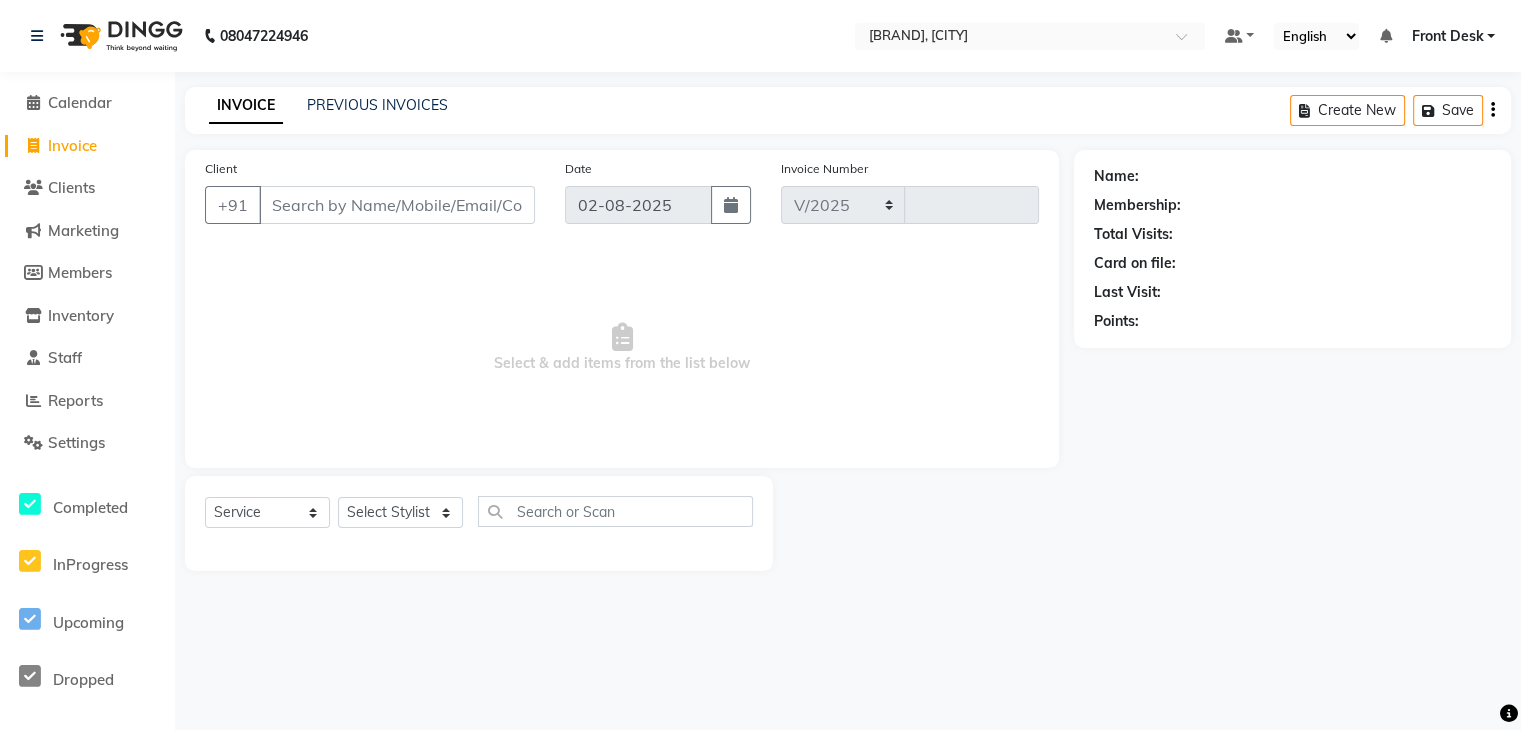 select on "5835" 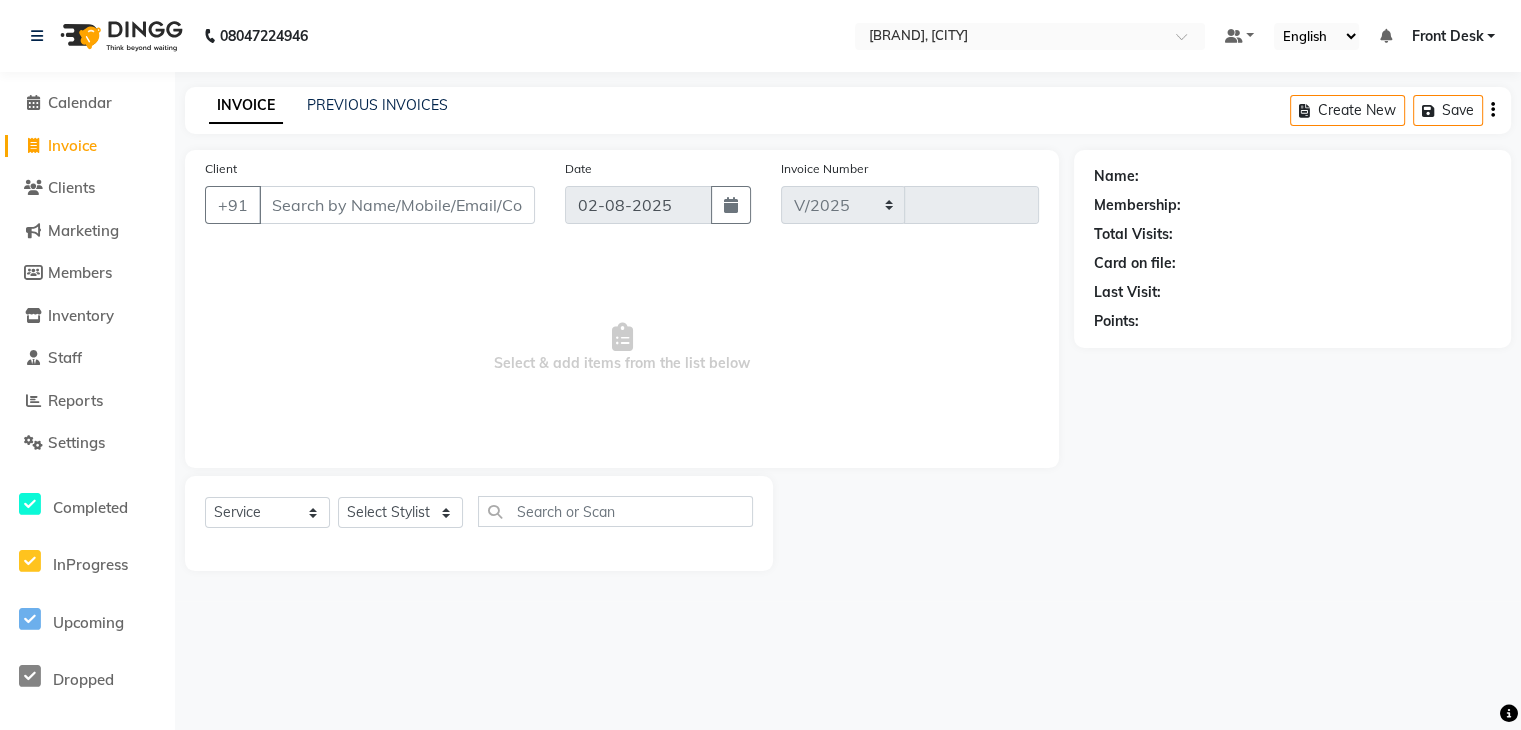 type on "0580" 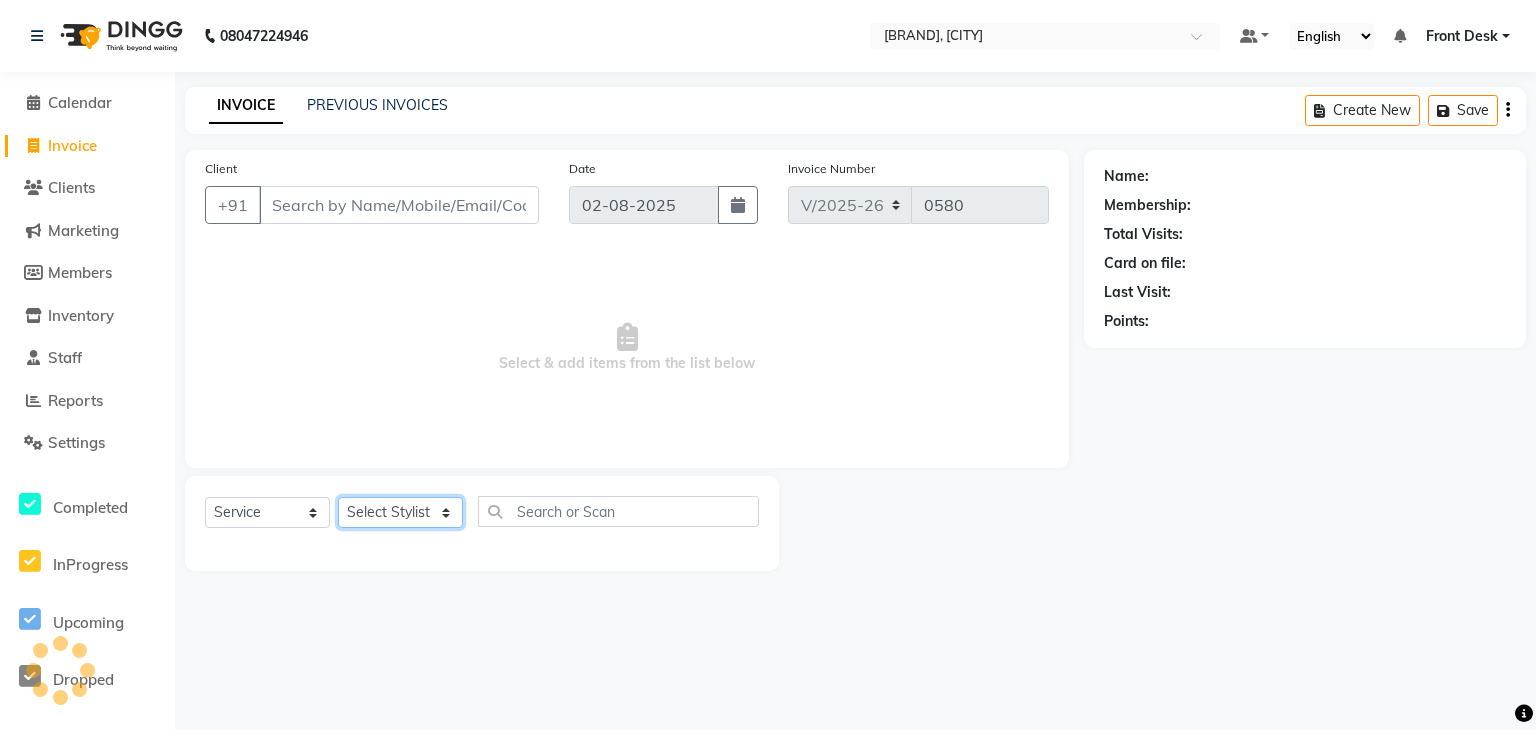 click on "Select Stylist" 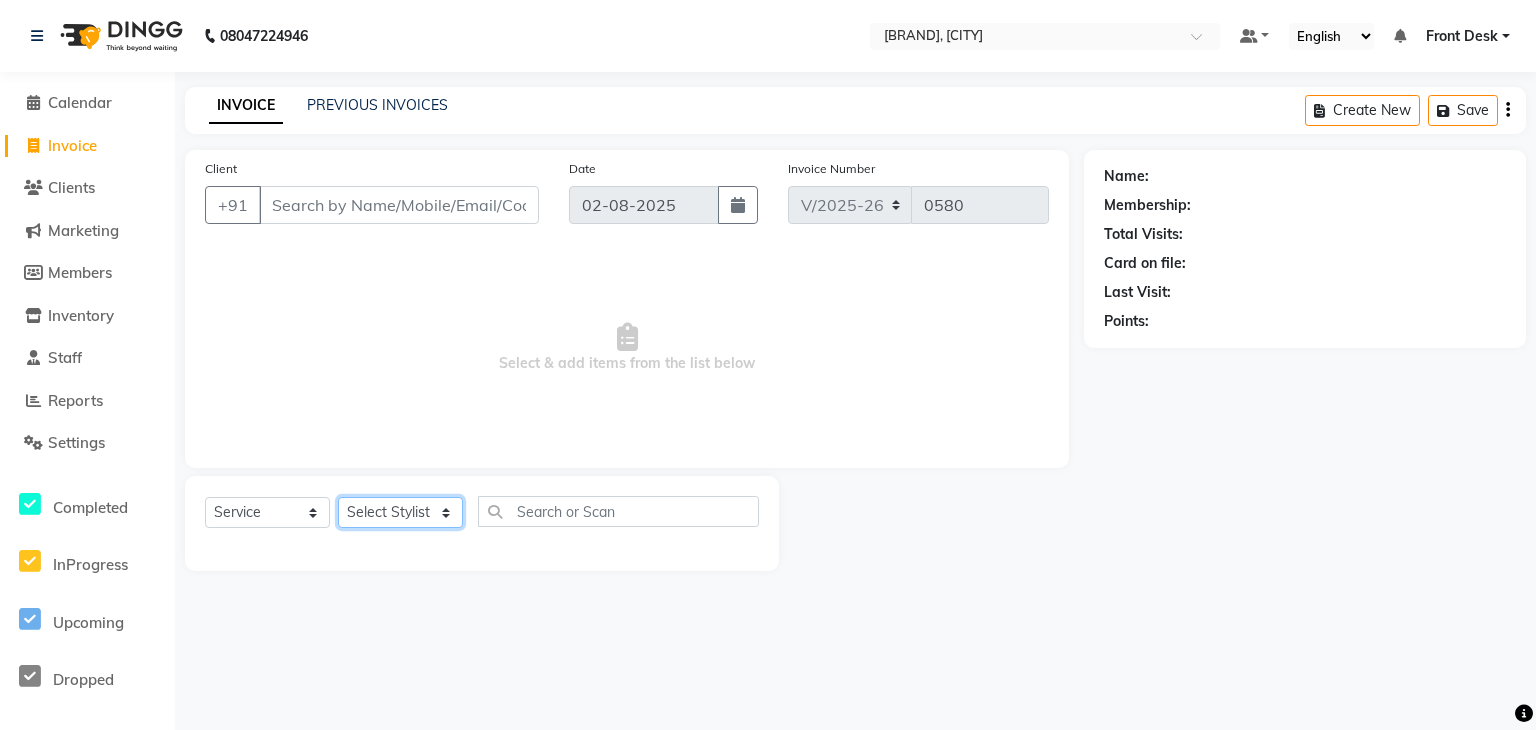 select on "79600" 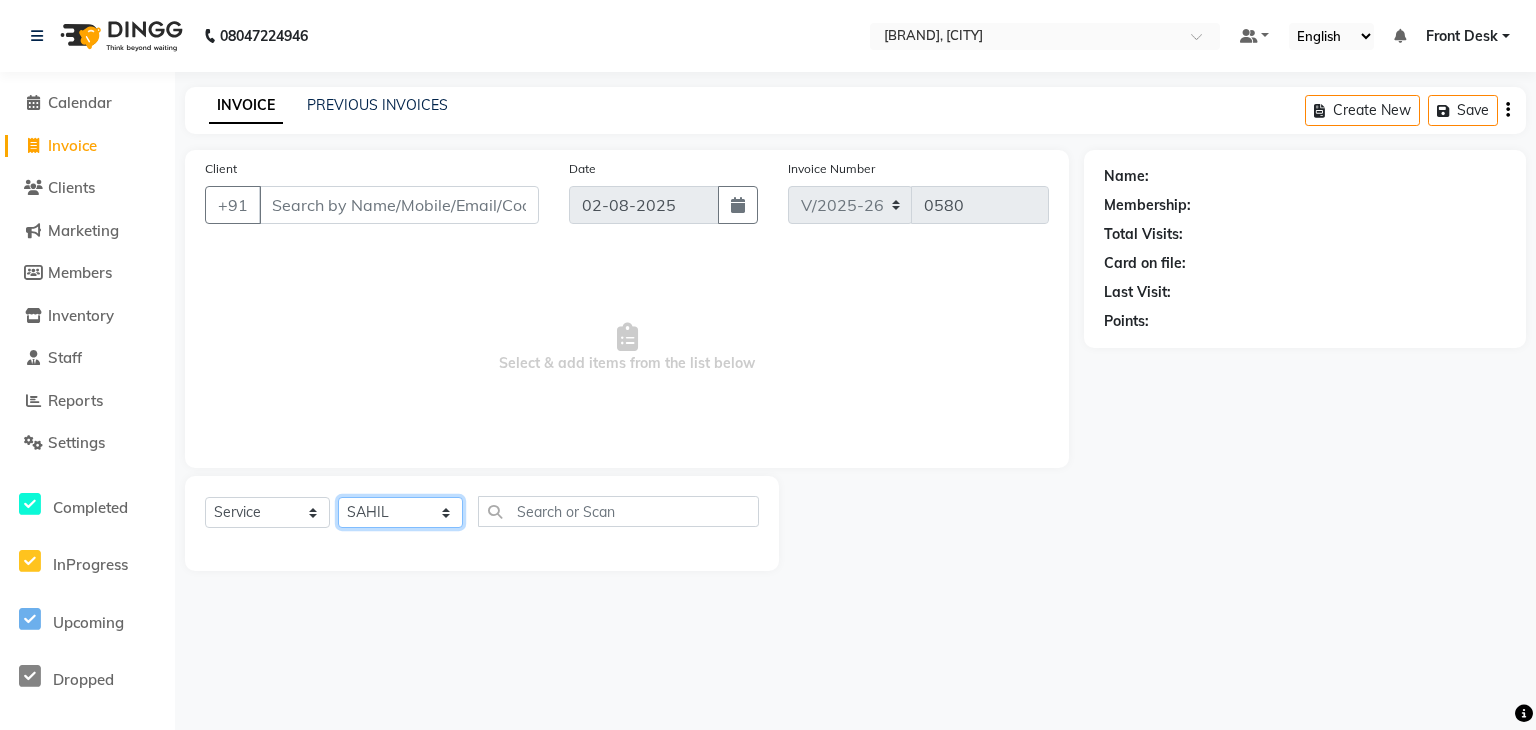 click on "Select Stylist [FIRST] Front Desk [FIRST] [FIRST] [FIRST] [FIRST] [FIRST] [FIRST] [FIRST] [FIRST] [FIRST] [FIRST]" 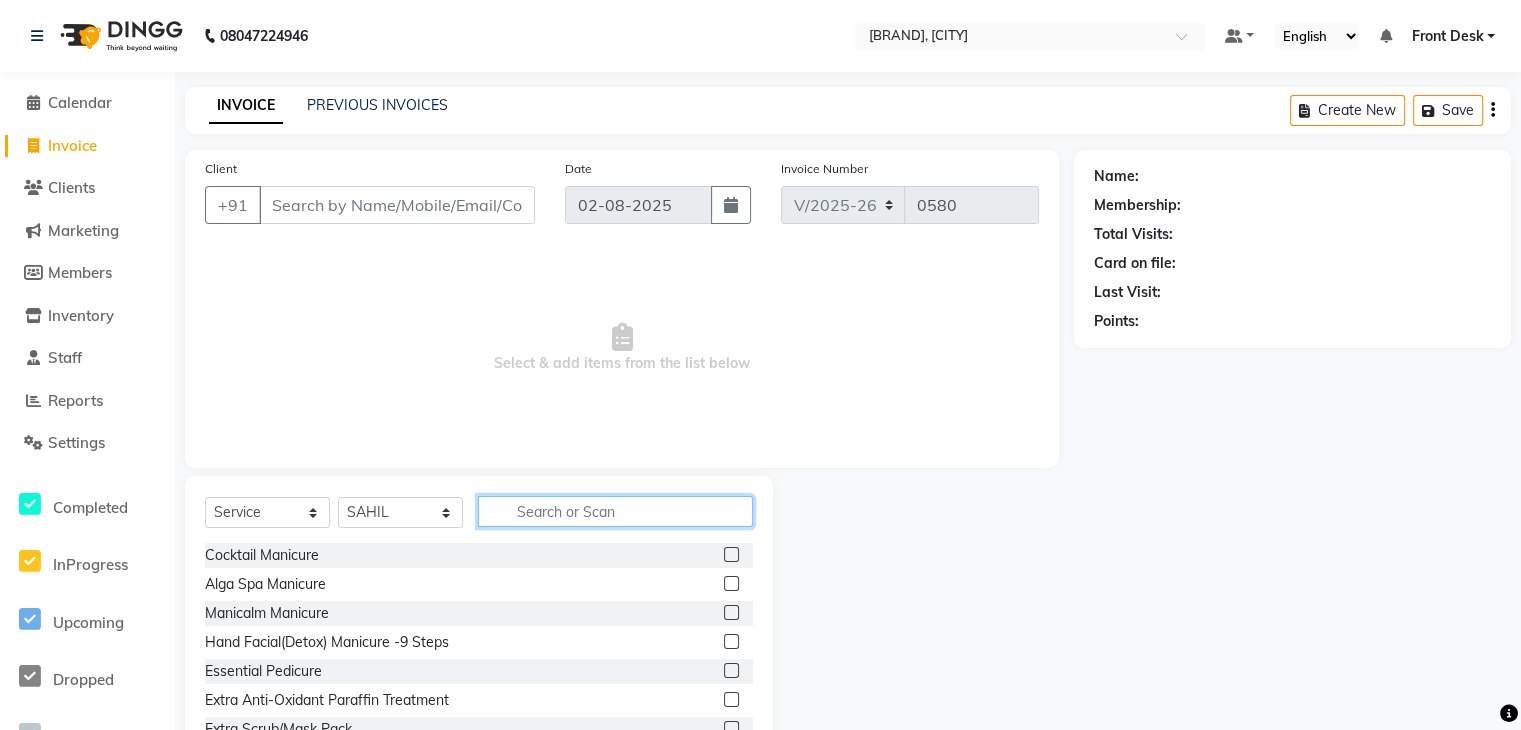 click 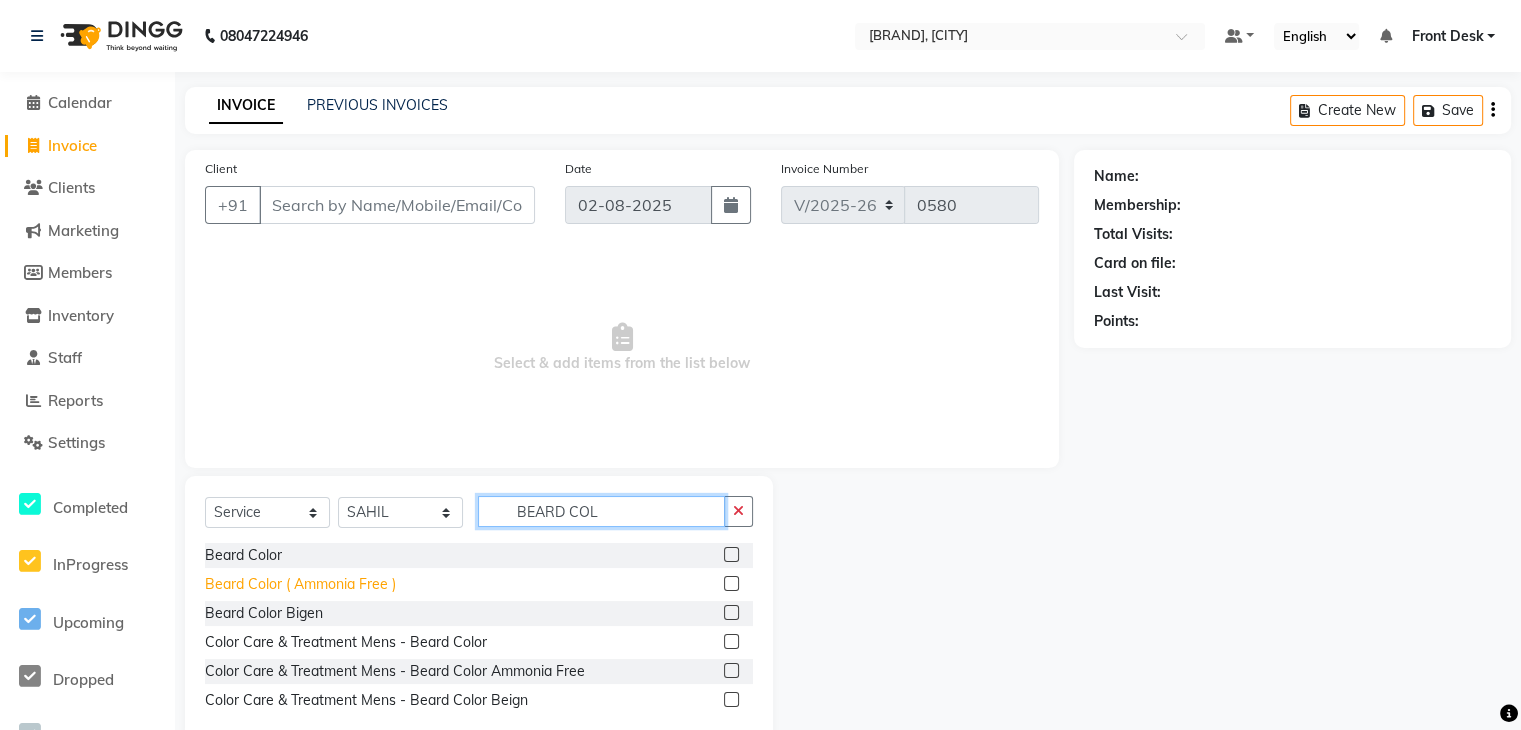 type on "BEARD COL" 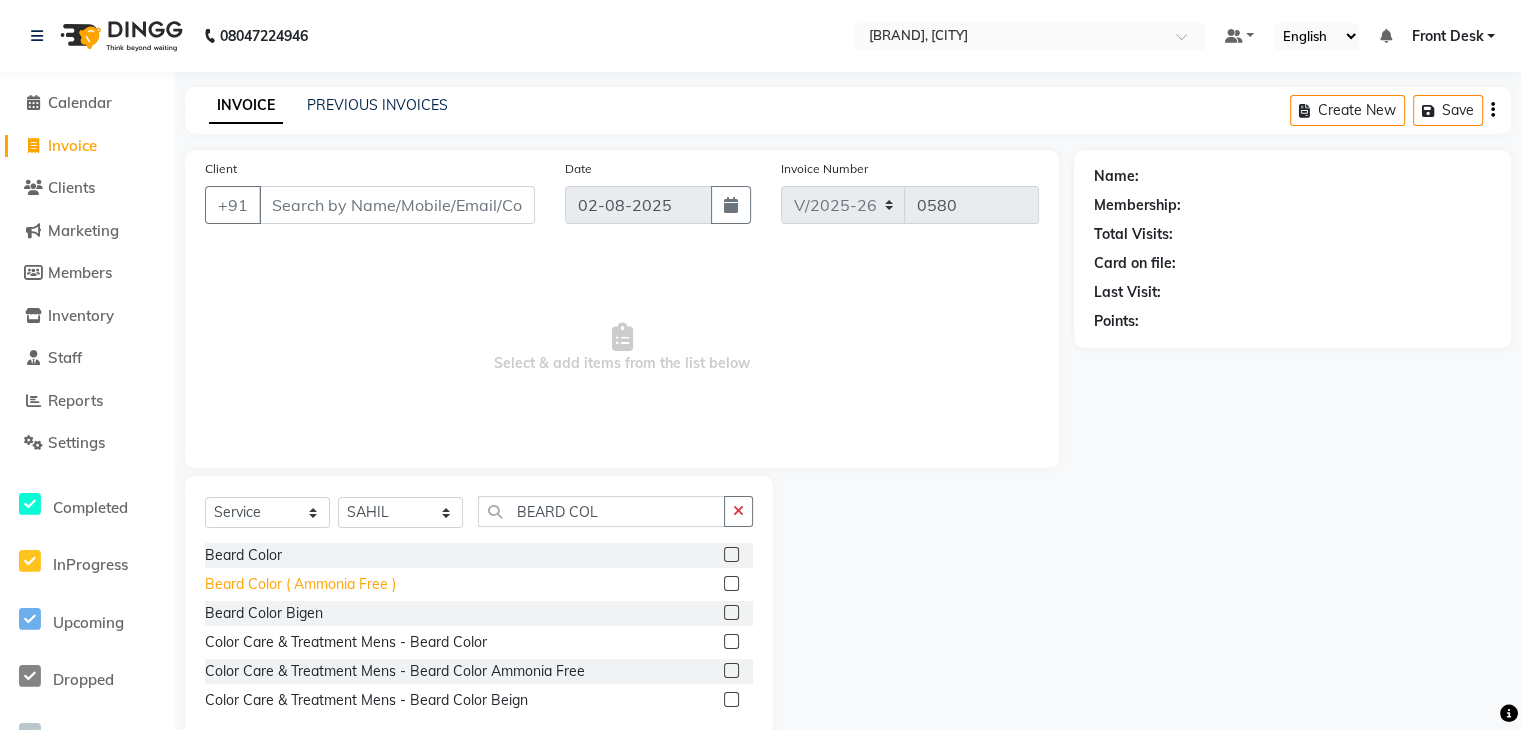 click on "Beard Color ( Ammonia Free )" 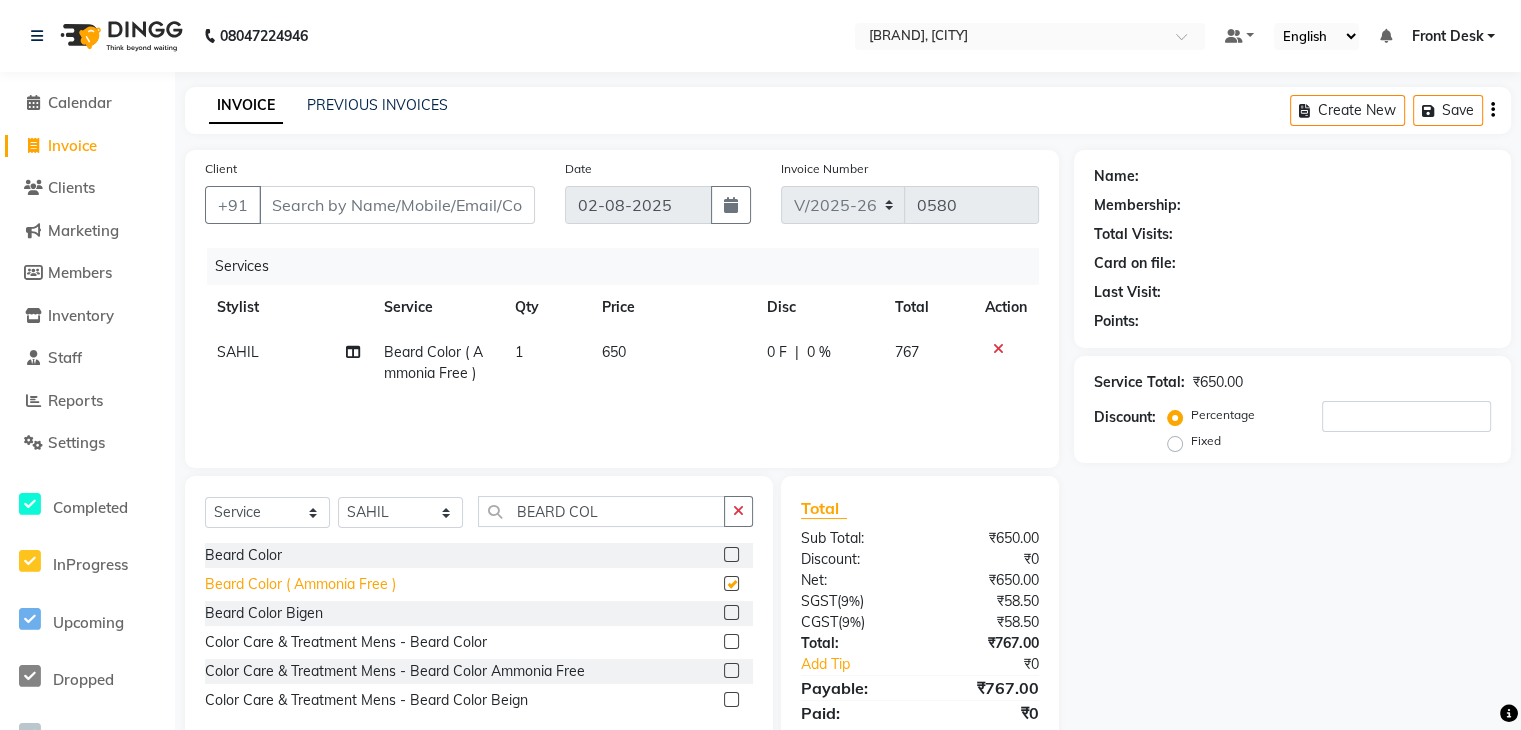 checkbox on "false" 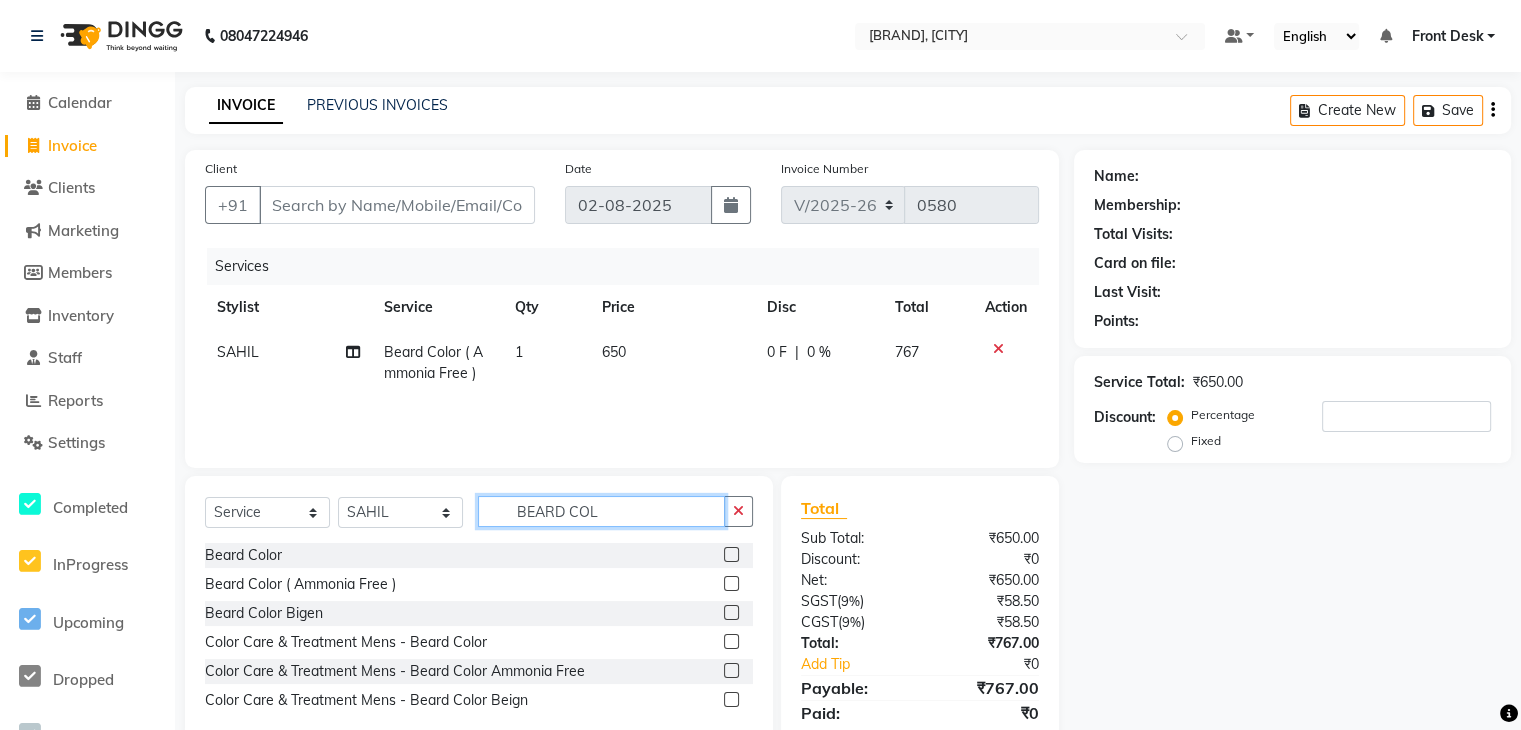 click on "BEARD COL" 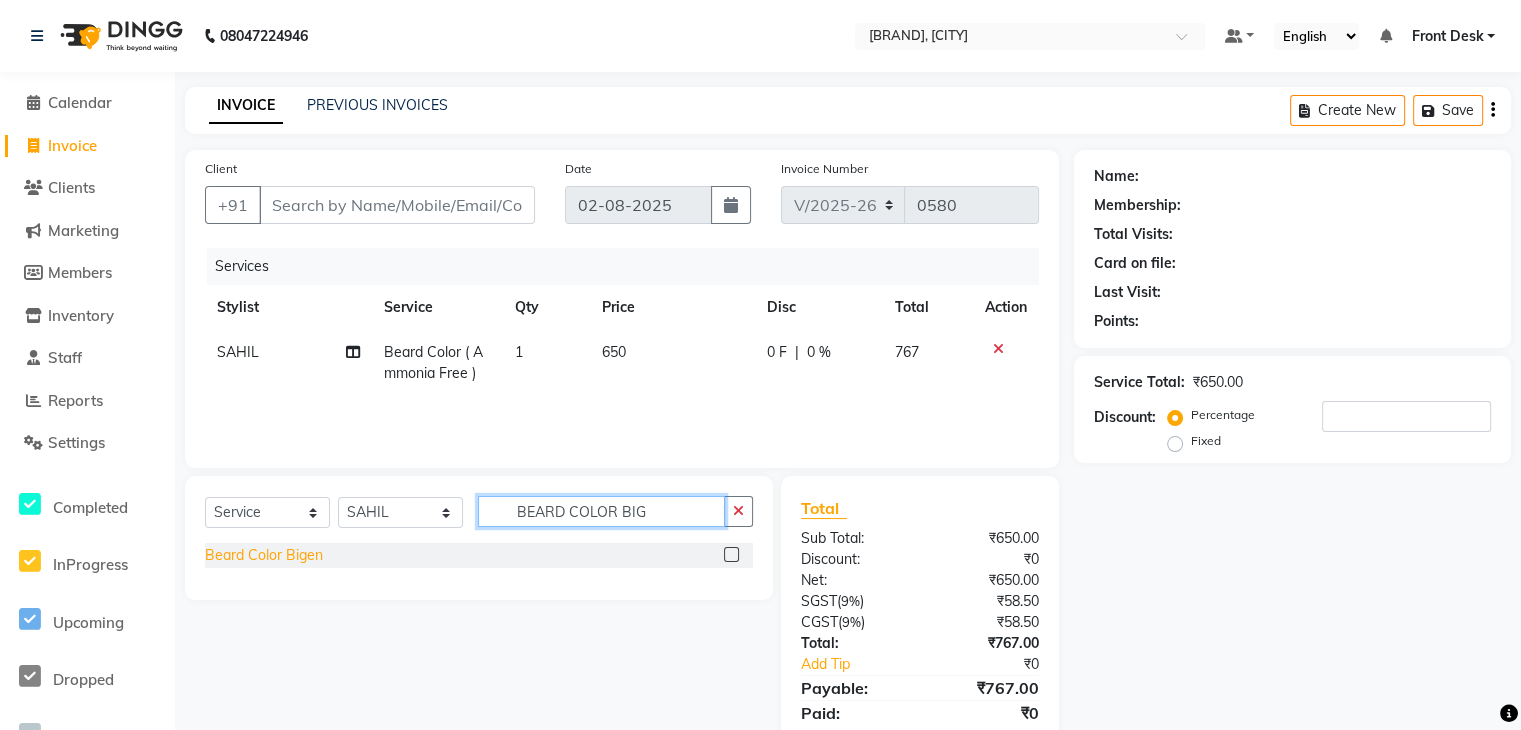 type on "BEARD COLOR BIG" 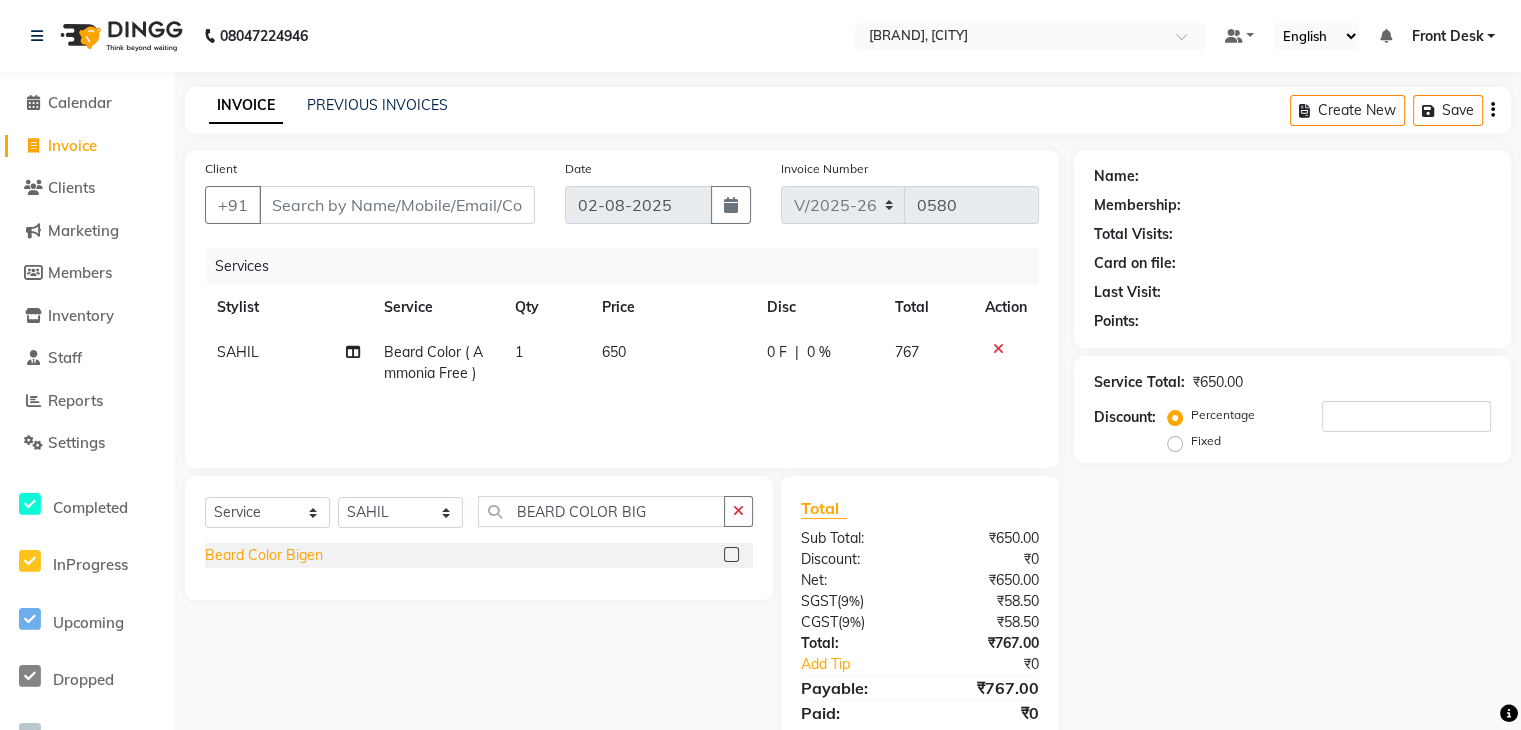 click on "Beard Color Bigen" 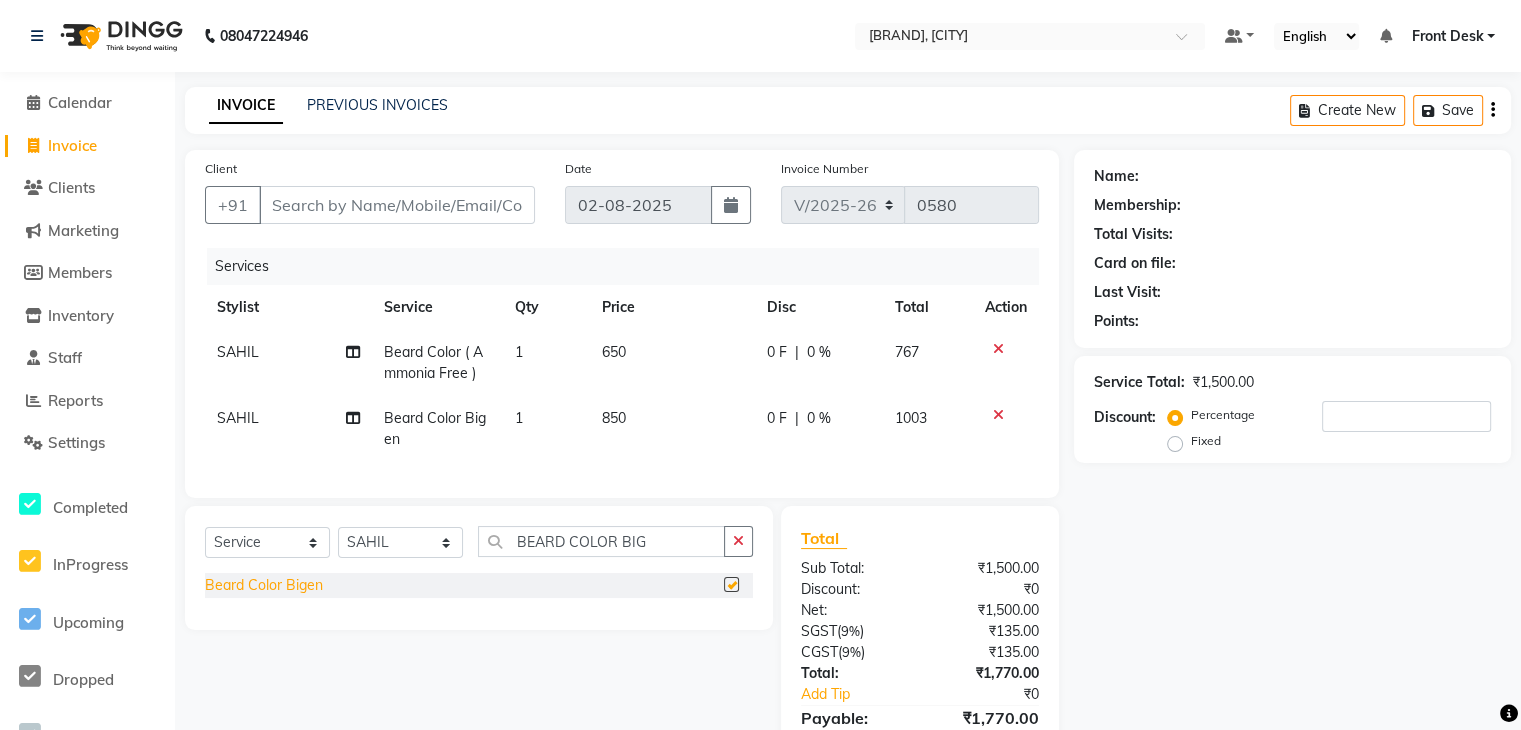 checkbox on "false" 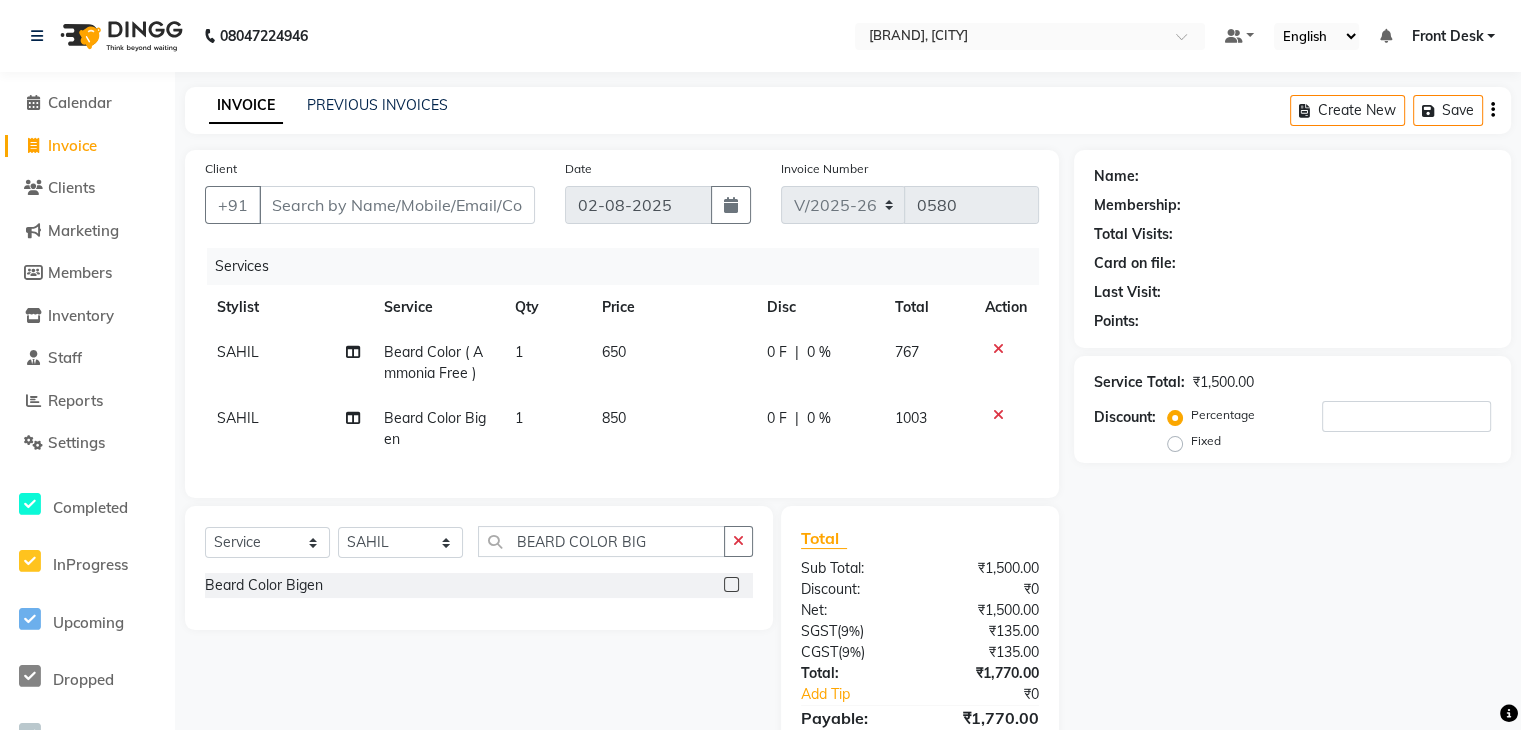 click 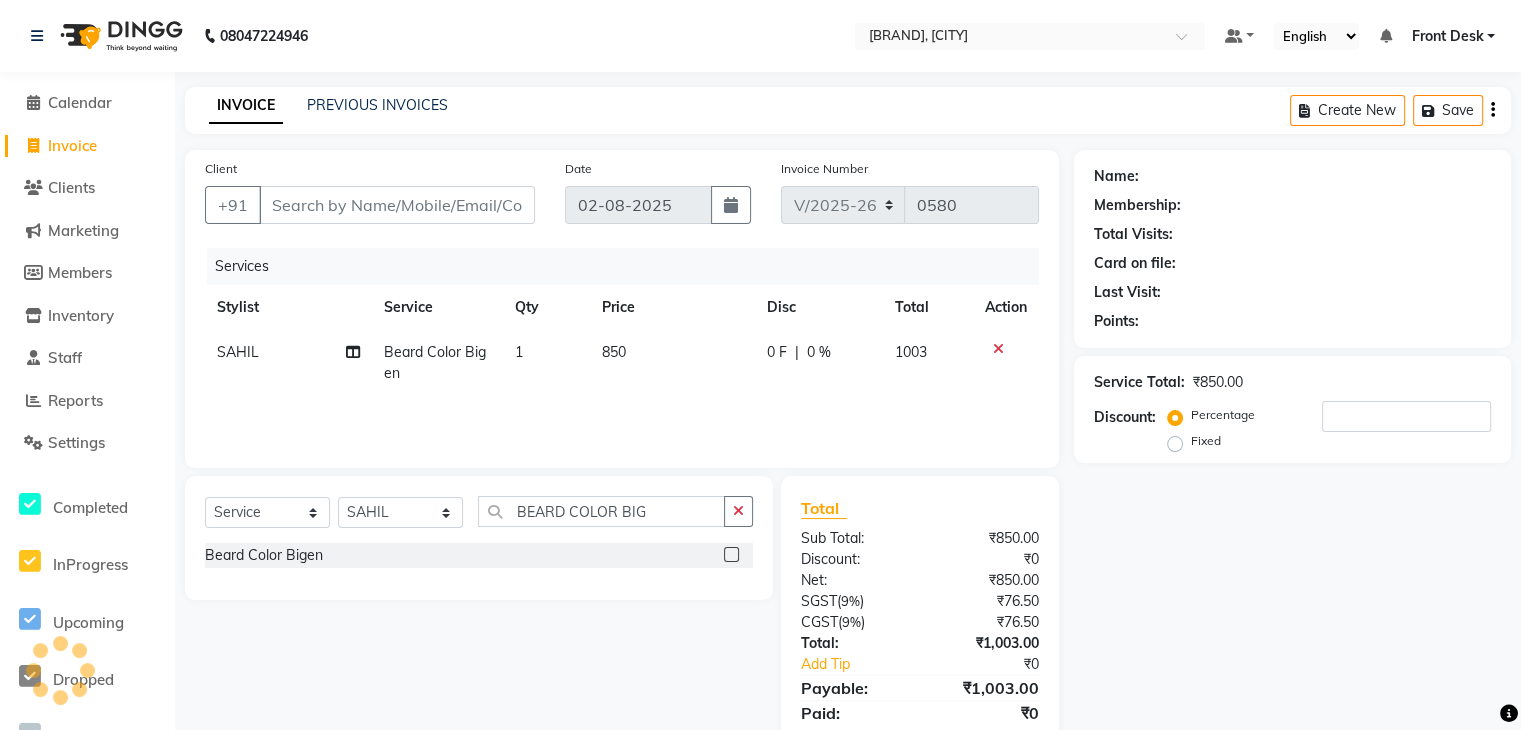 click 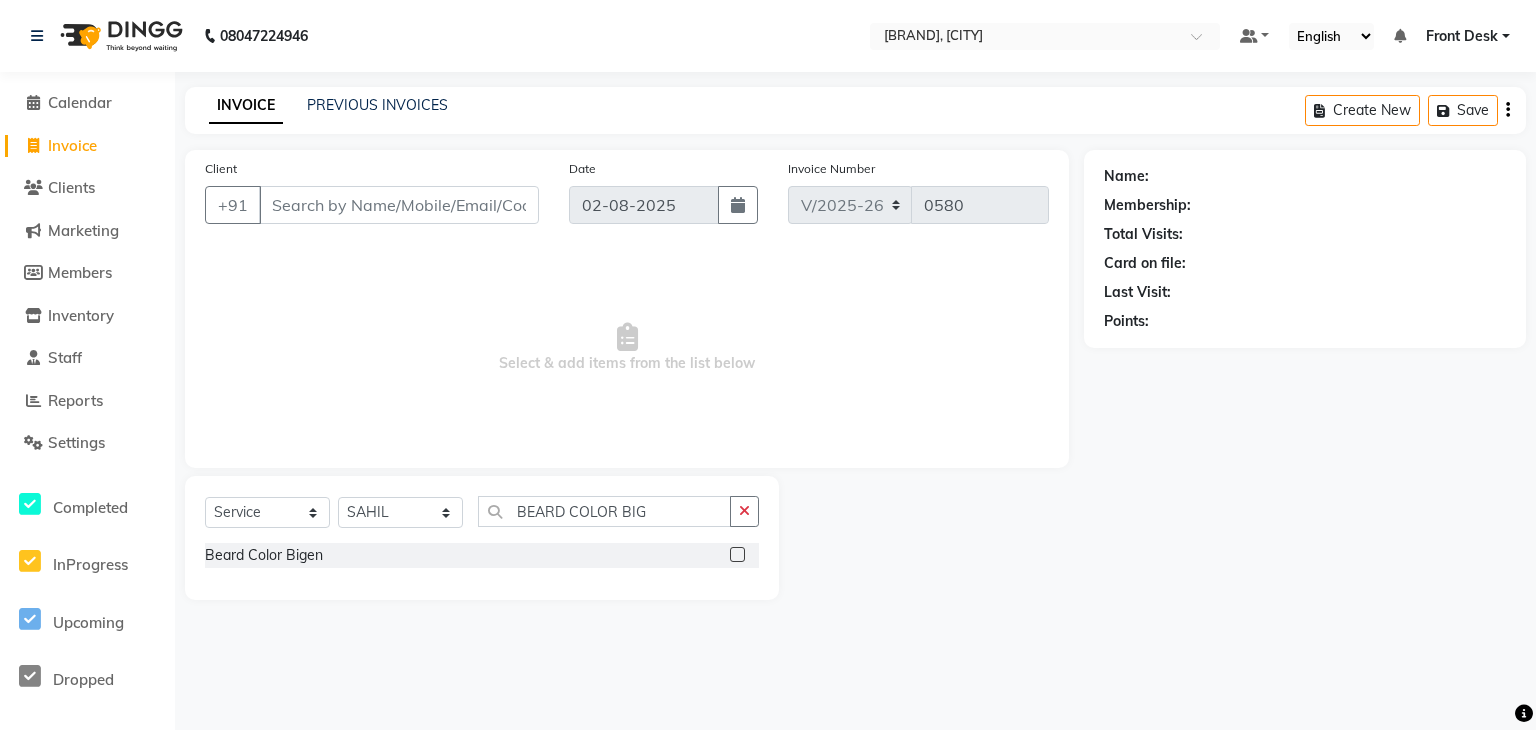 click on "Select & add items from the list below" at bounding box center (627, 348) 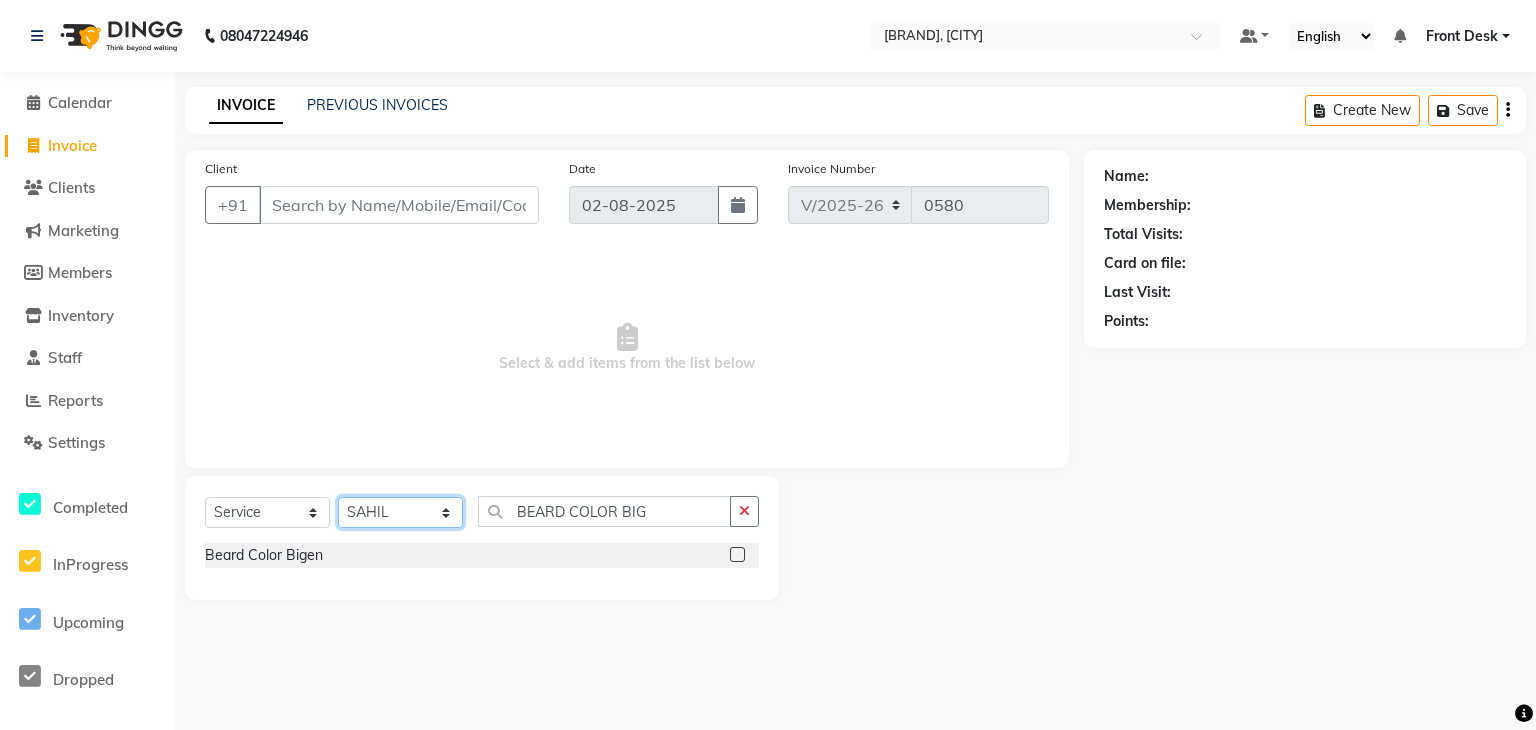 drag, startPoint x: 442, startPoint y: 521, endPoint x: 388, endPoint y: 326, distance: 202.33882 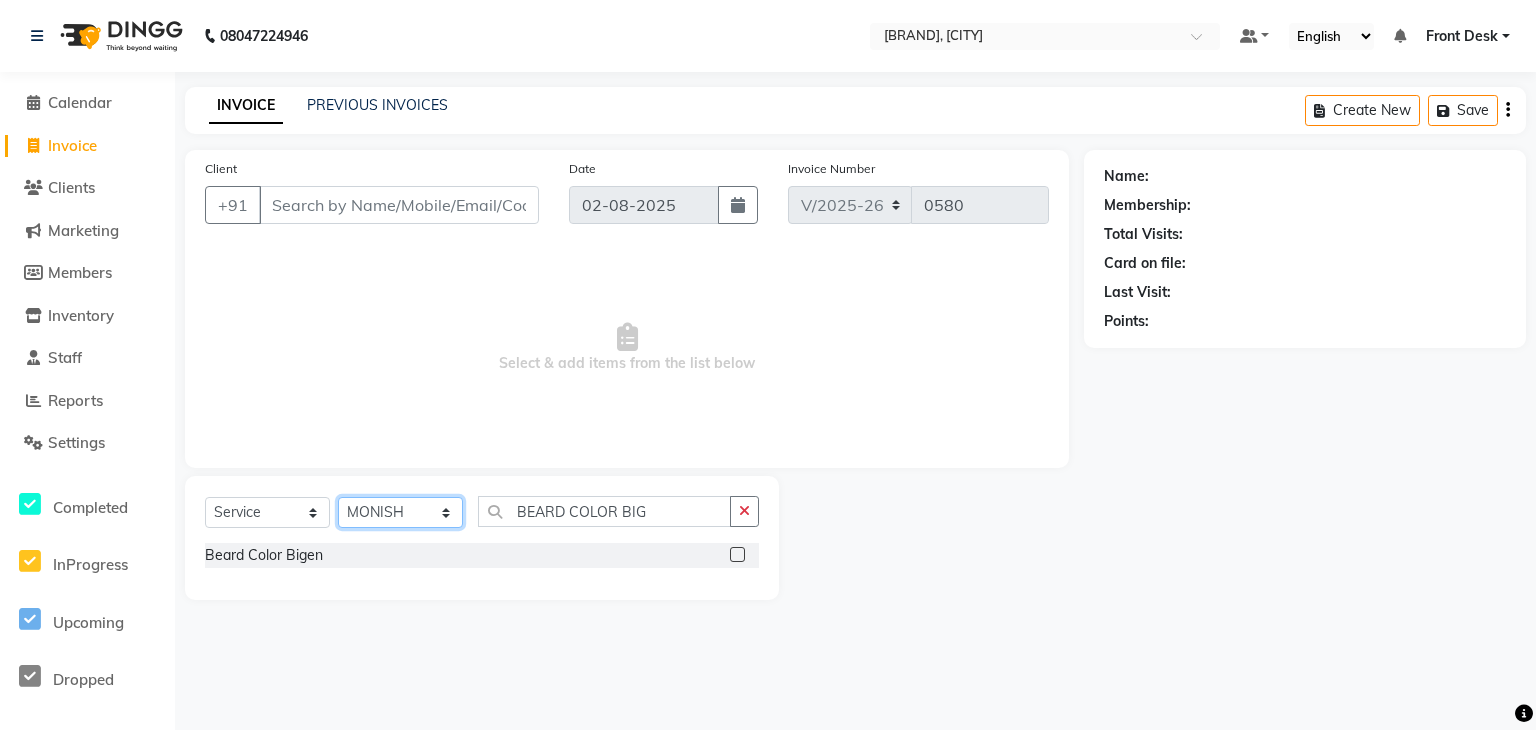 click on "Select Stylist [FIRST] Front Desk [FIRST] [FIRST] [FIRST] [FIRST] [FIRST] [FIRST] [FIRST] [FIRST] [FIRST] [FIRST]" 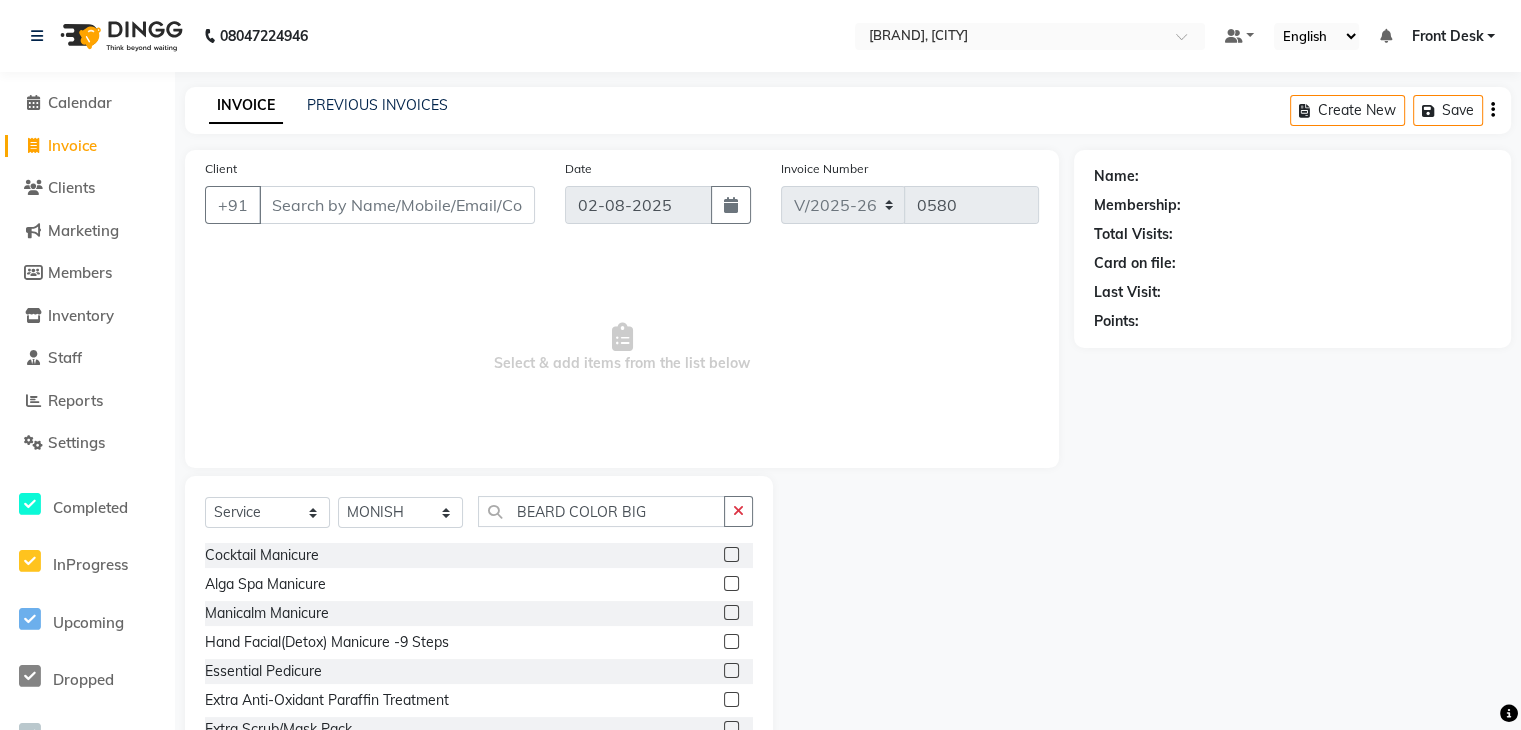 click on "Select & add items from the list below" at bounding box center (622, 348) 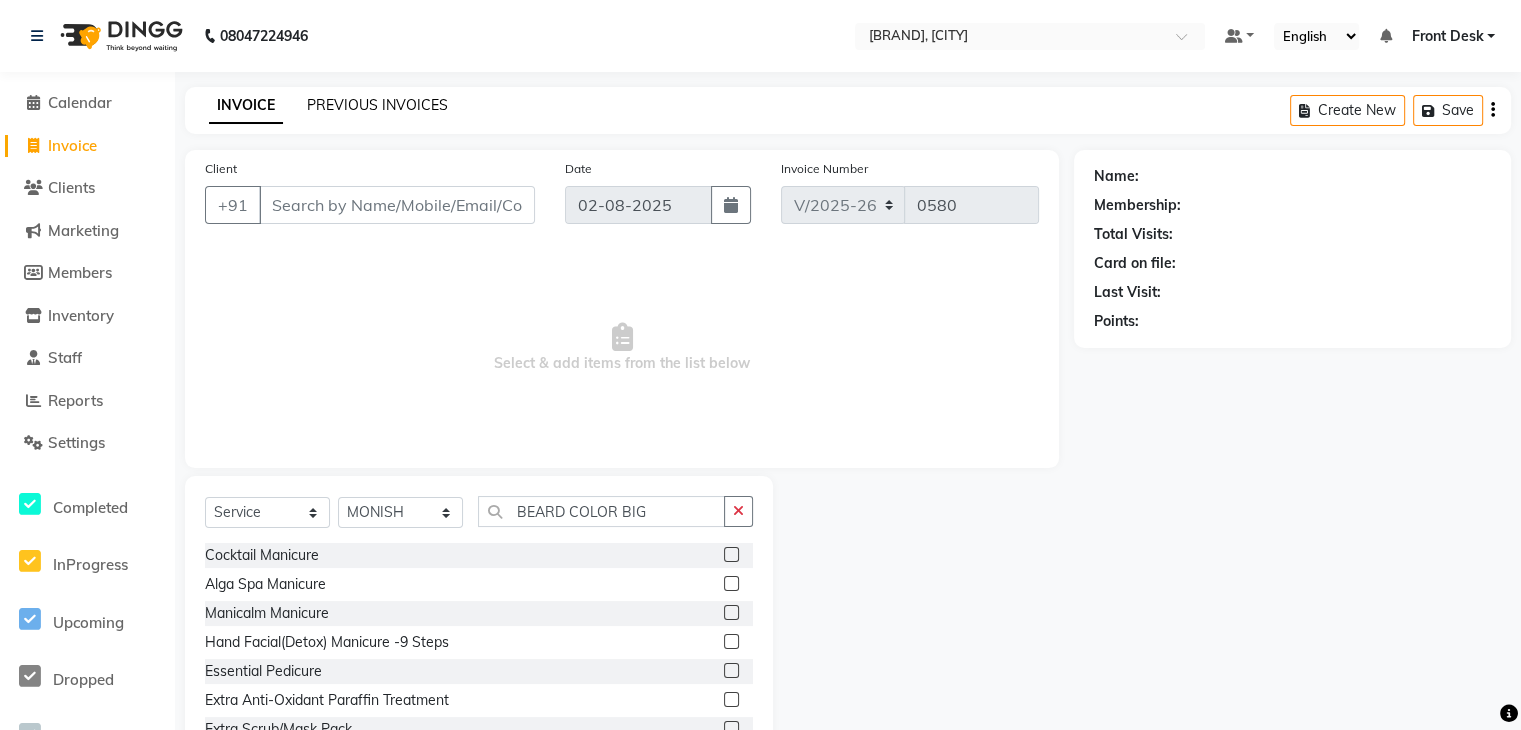 click on "PREVIOUS INVOICES" 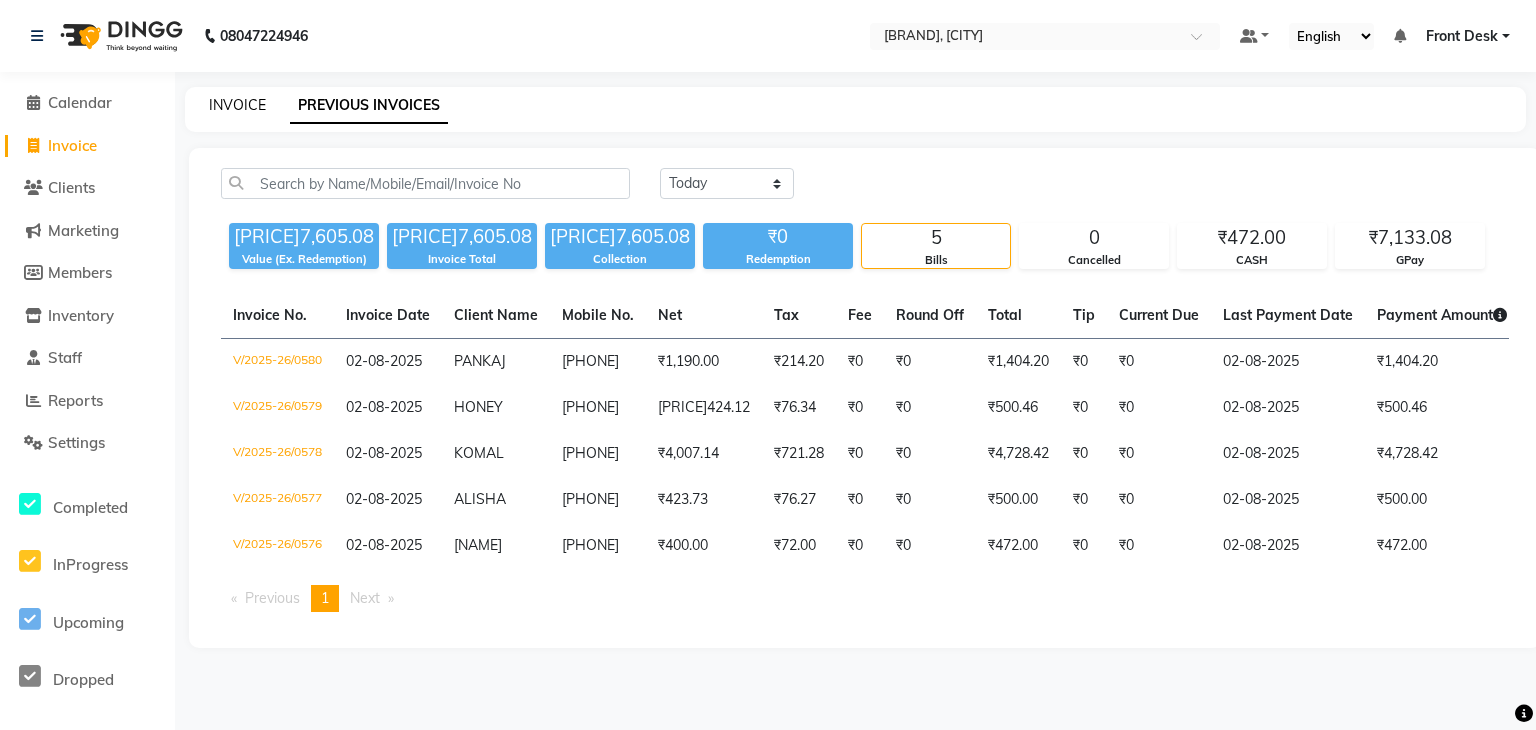 click on "INVOICE" 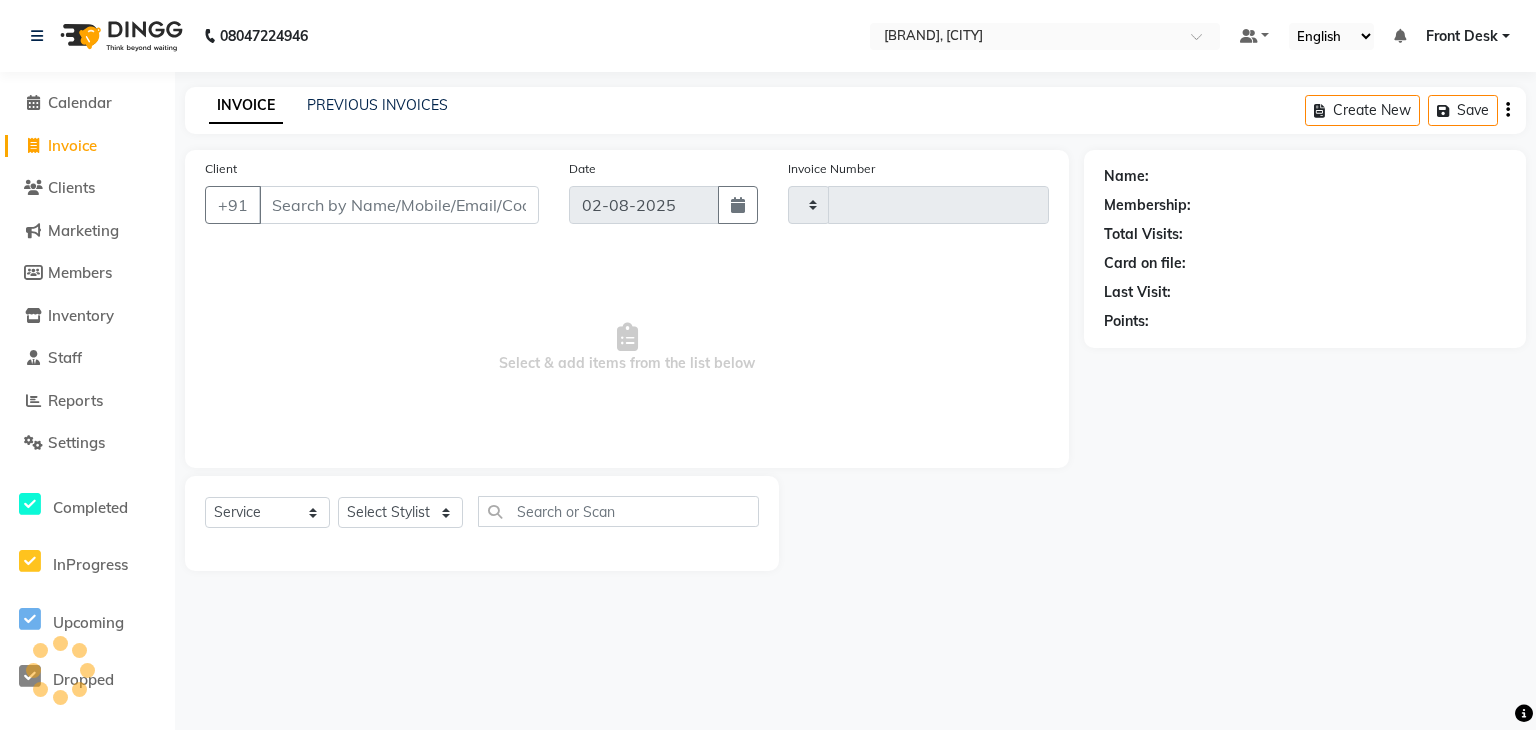 type on "0581" 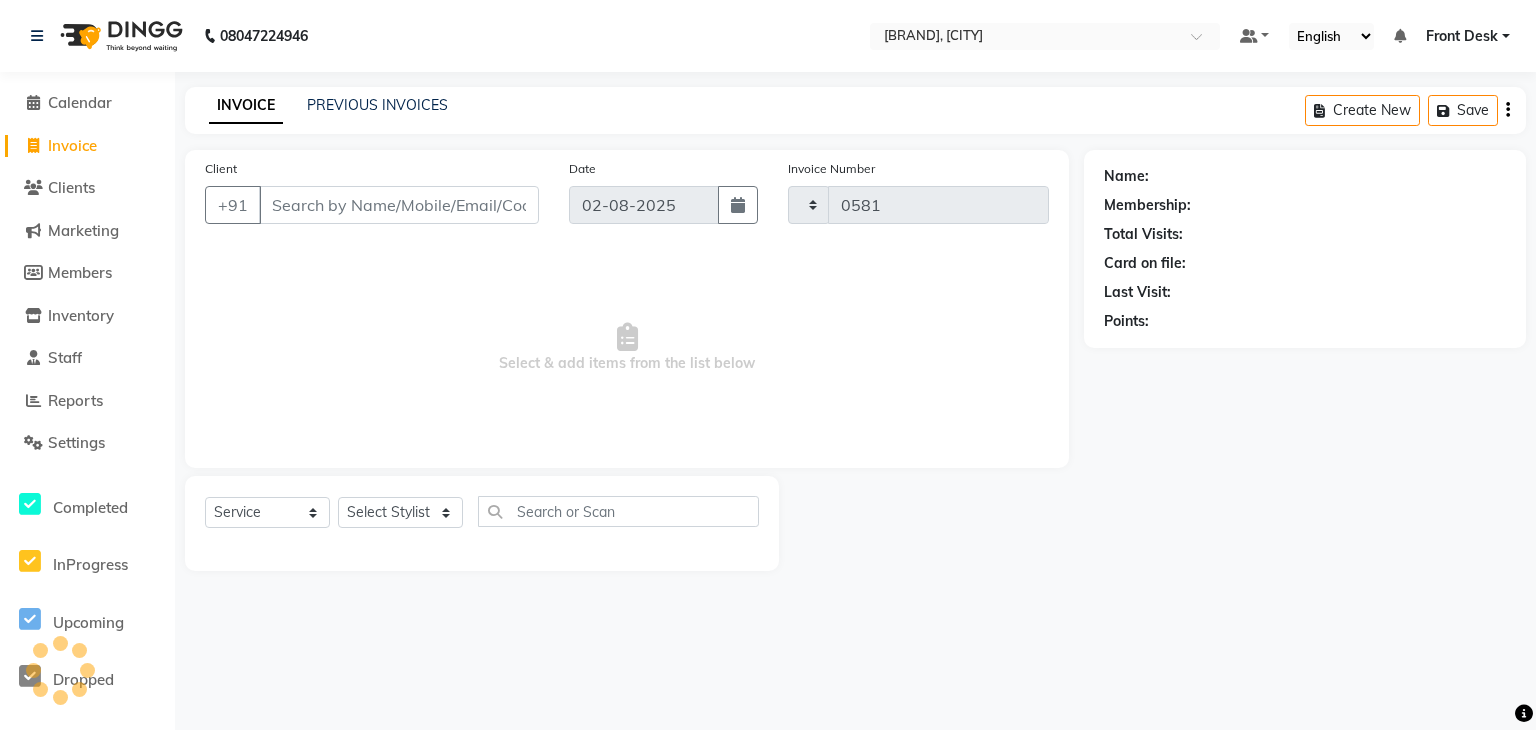 select on "5835" 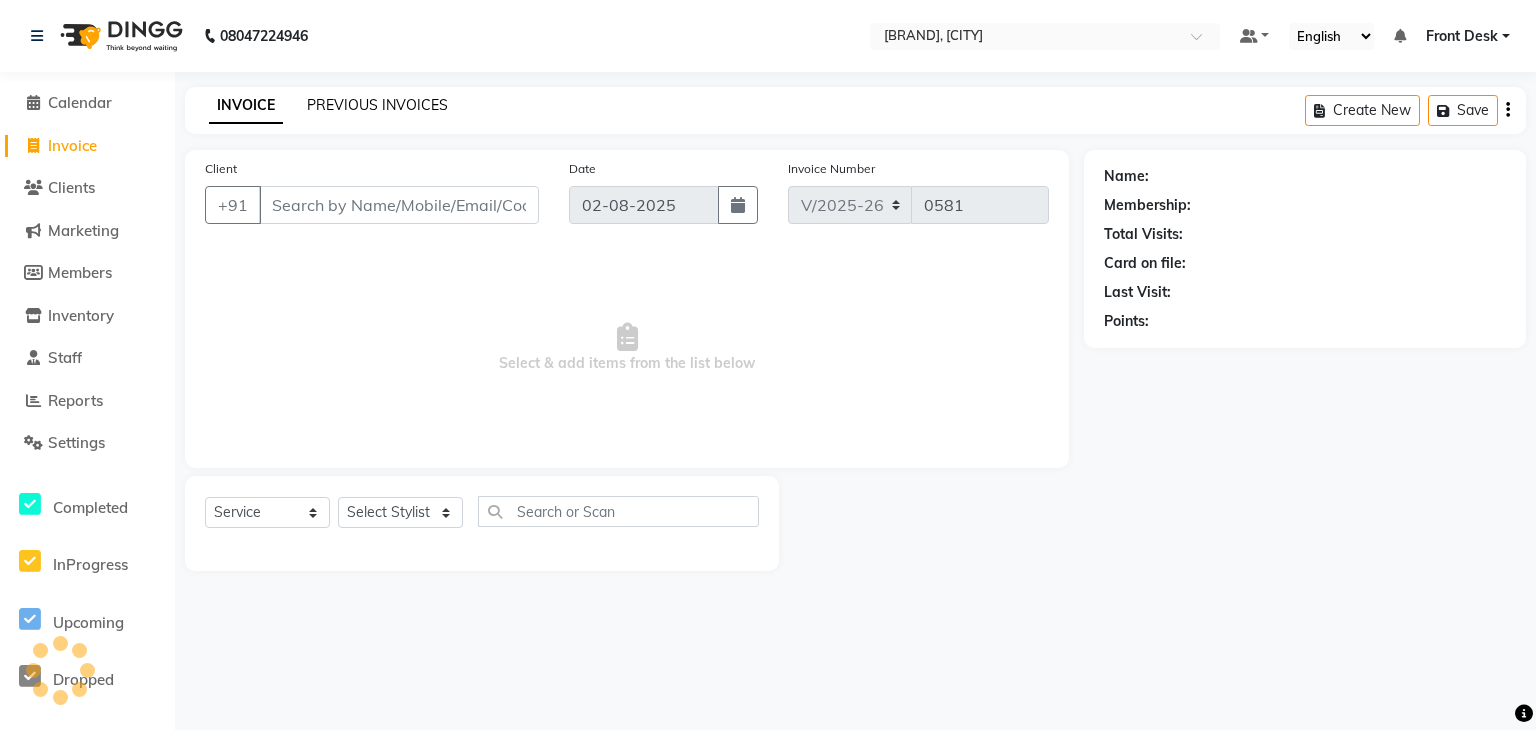 click on "PREVIOUS INVOICES" 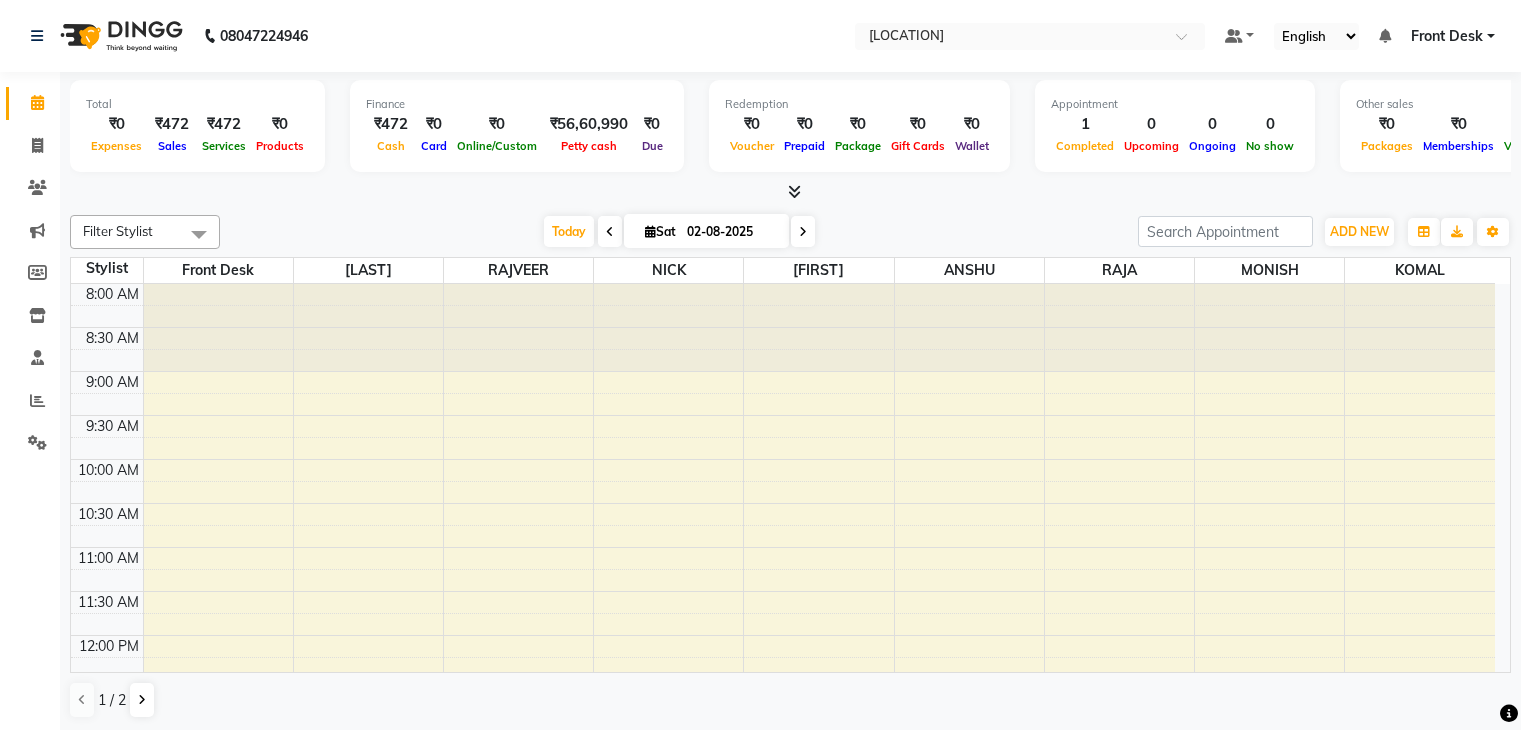 scroll, scrollTop: 0, scrollLeft: 0, axis: both 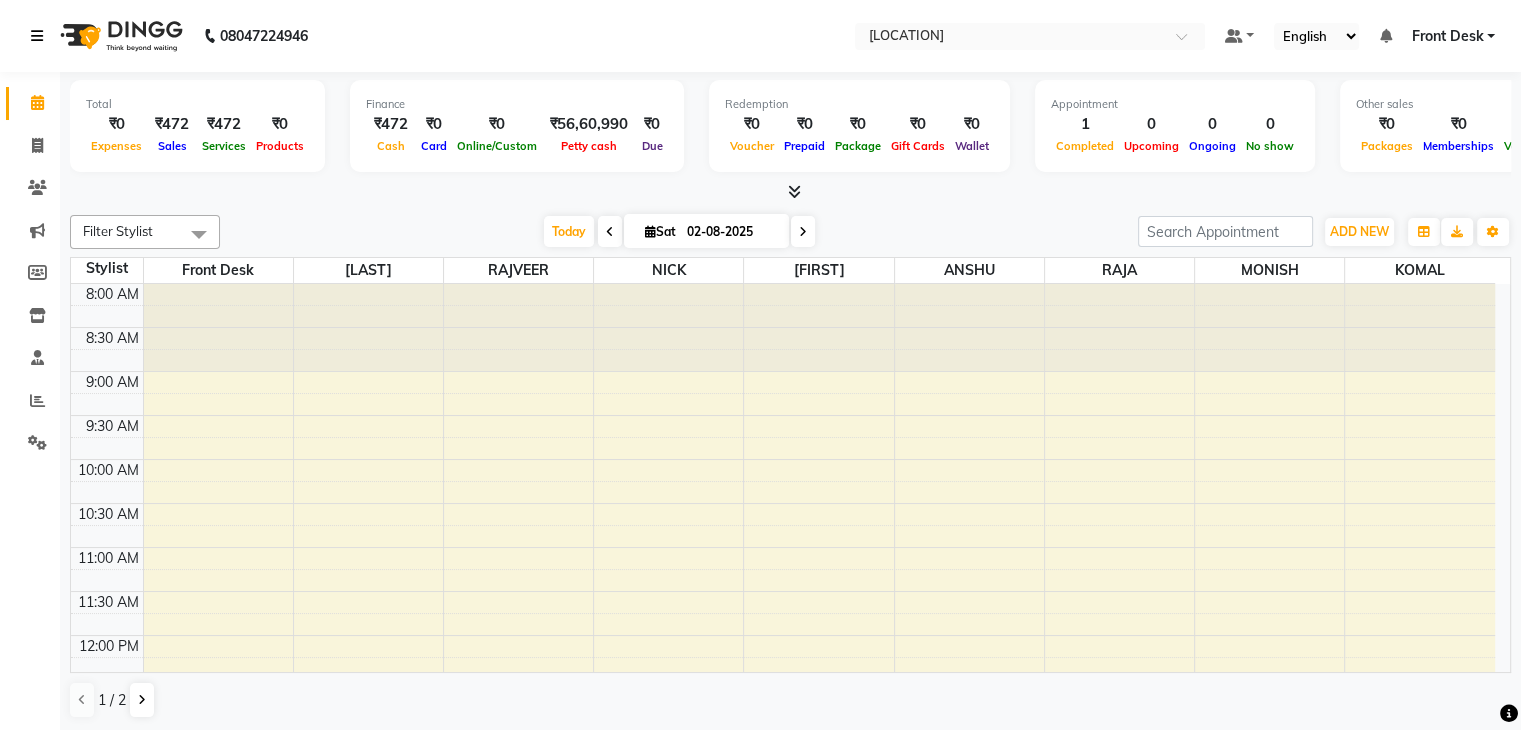 click at bounding box center (41, 36) 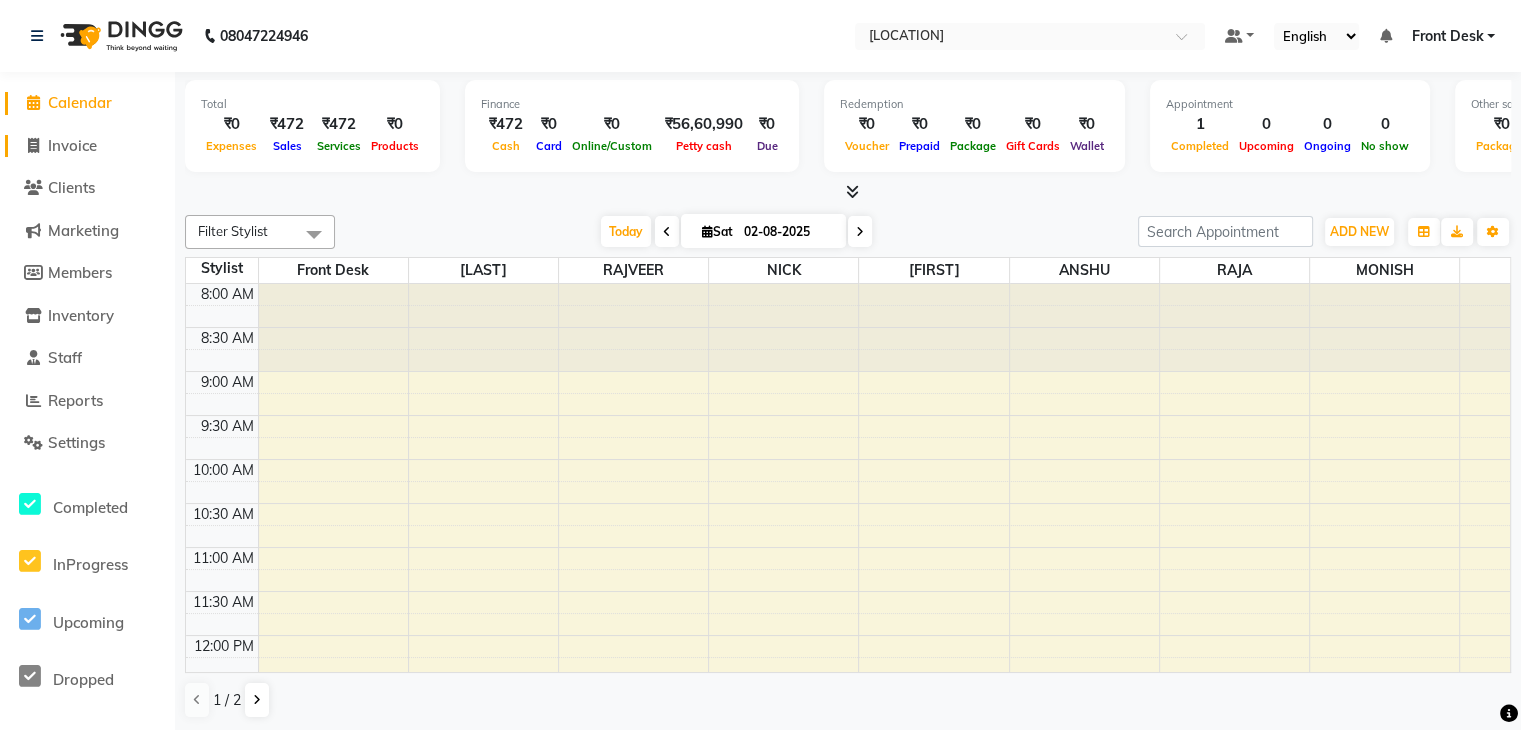 click on "Invoice" 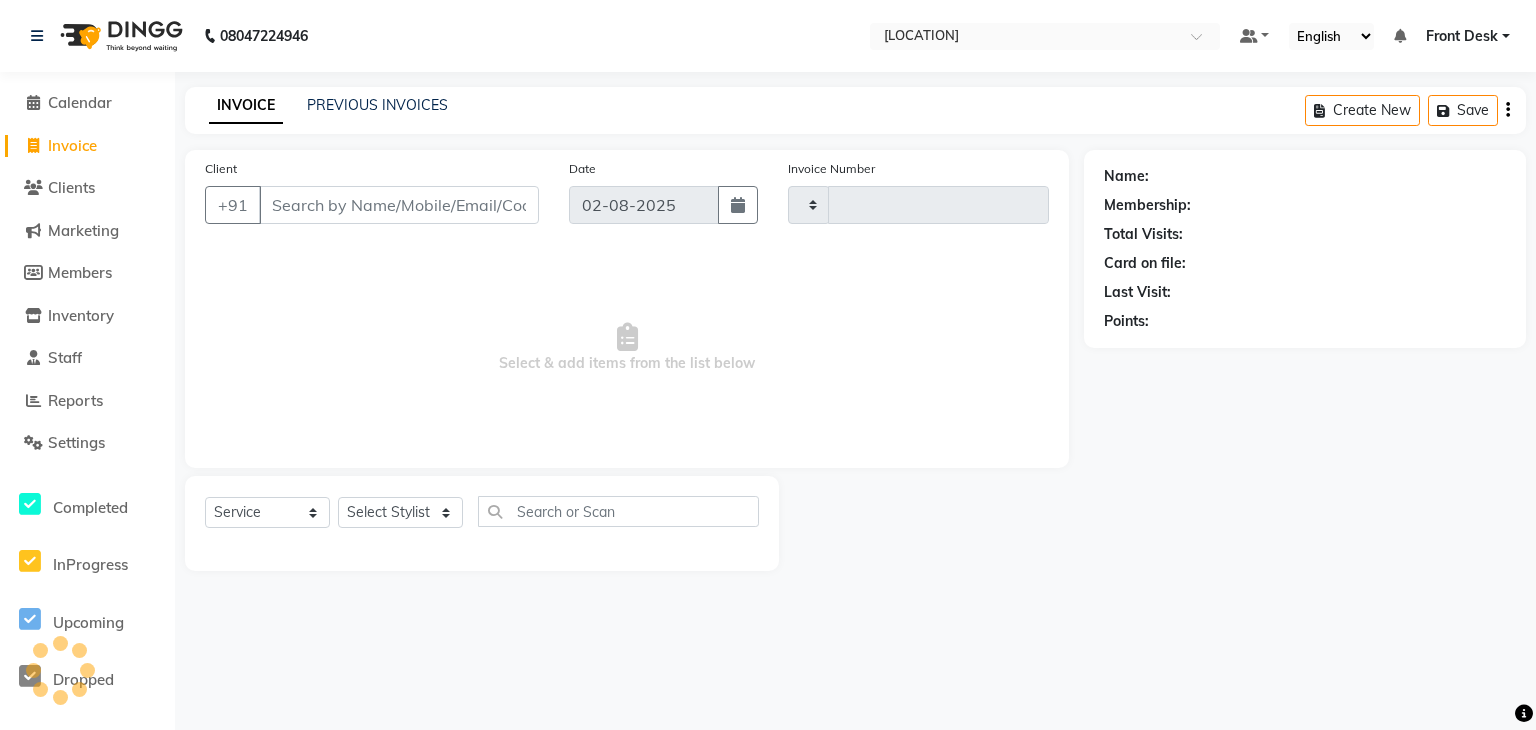 type on "0577" 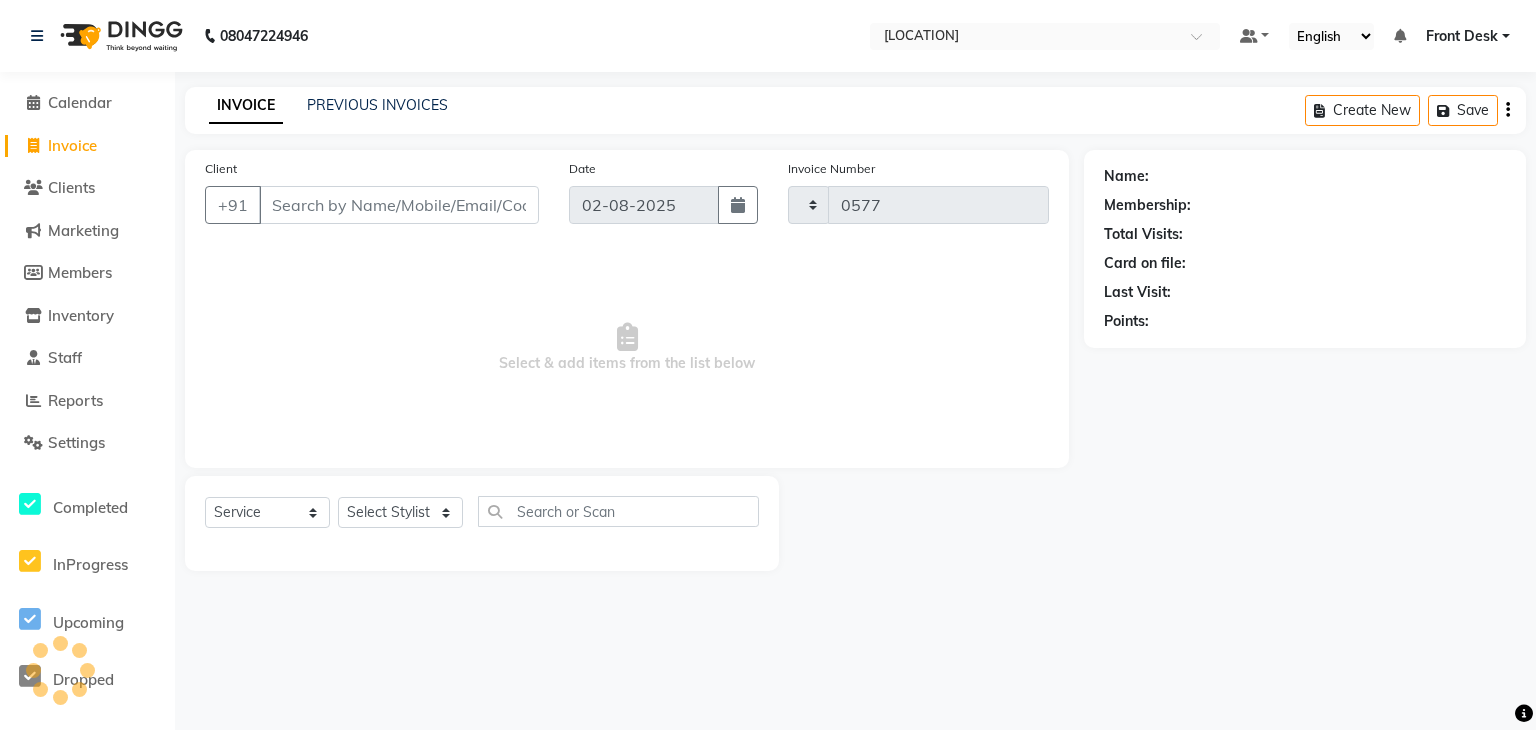 select on "5835" 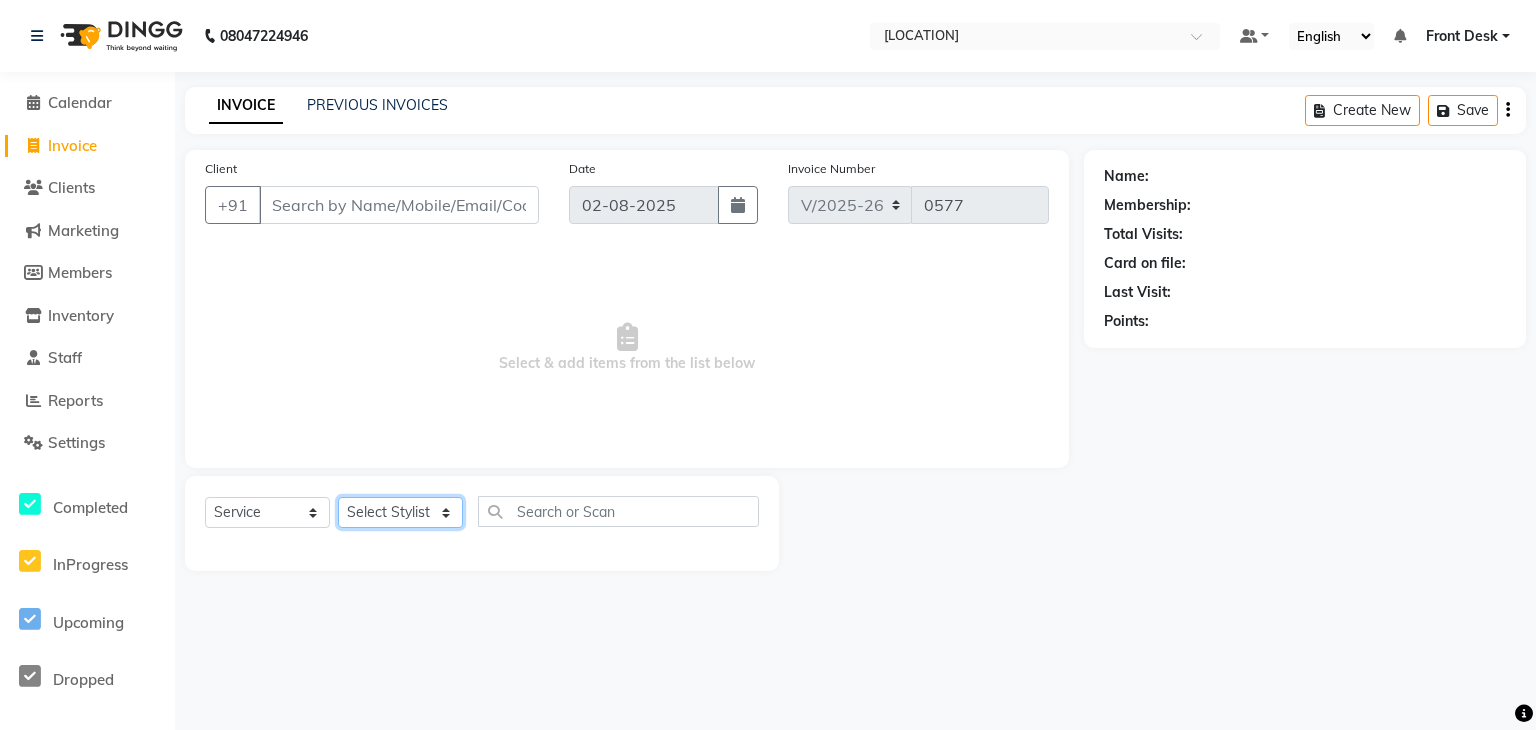 click on "Select Stylist [FIRST] Front Desk [FIRST] [FIRST] [FIRST] [FIRST] [FIRST] [FIRST] [FIRST] [FIRST] [FIRST] [FIRST]" 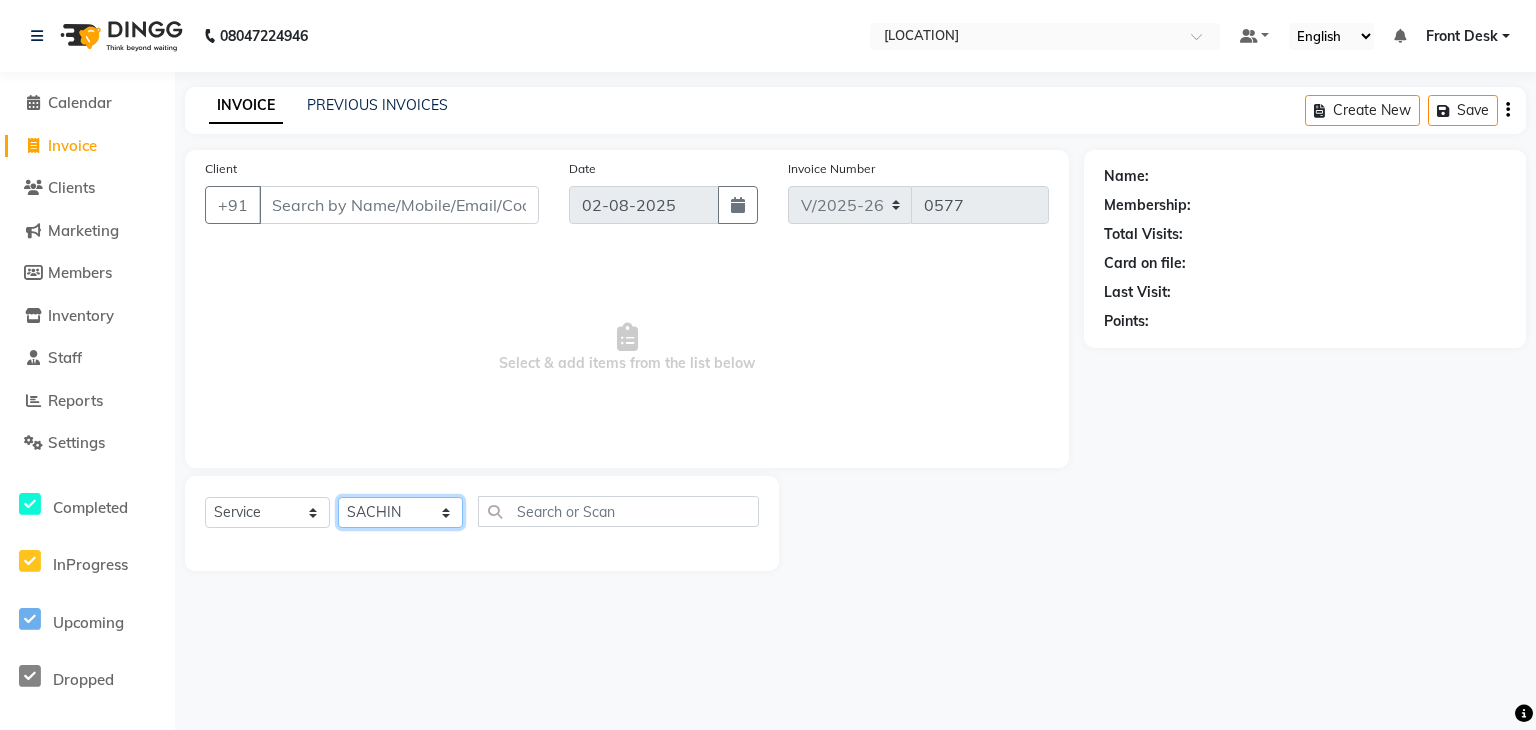 click on "Select Stylist [FIRST] Front Desk [FIRST] [FIRST] [FIRST] [FIRST] [FIRST] [FIRST] [FIRST] [FIRST] [FIRST] [FIRST]" 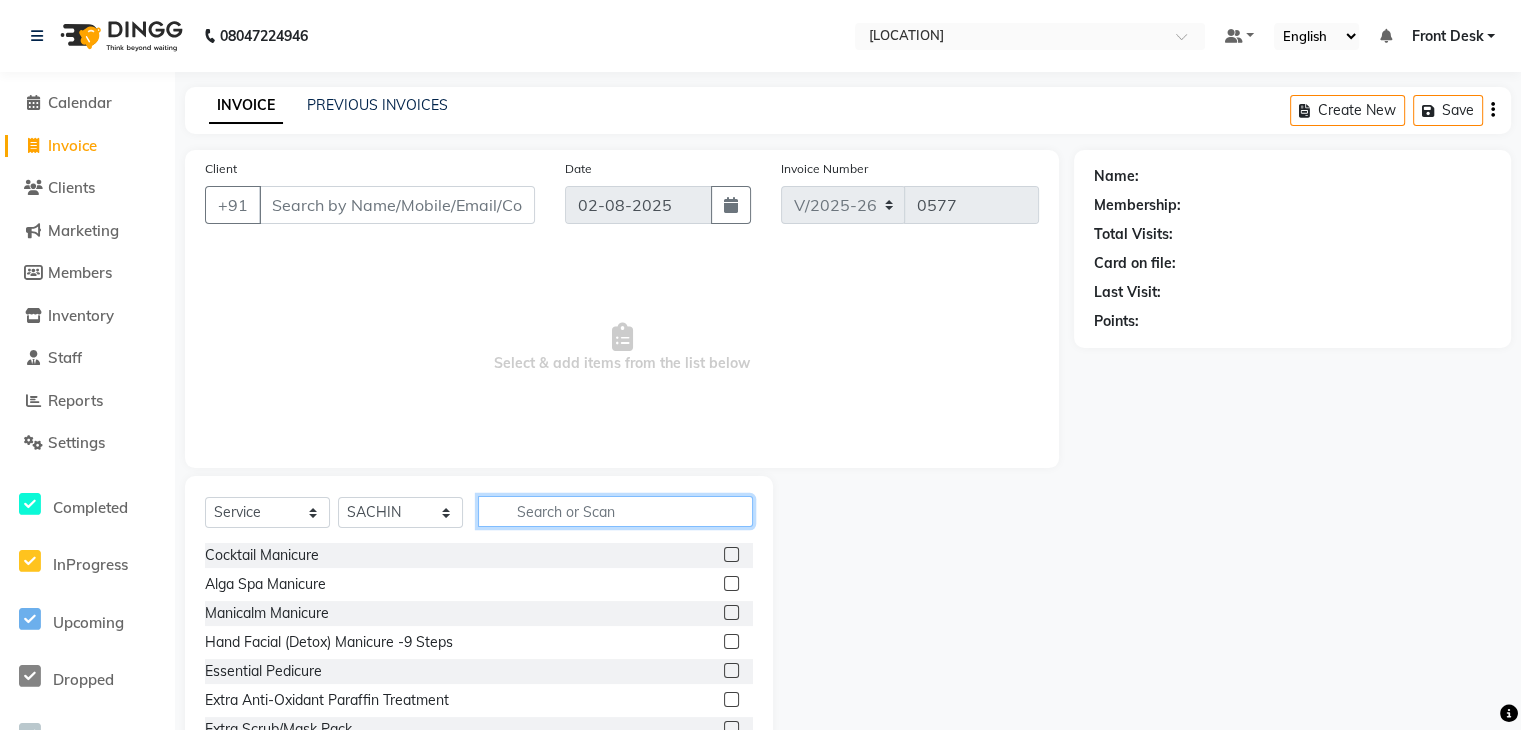 click 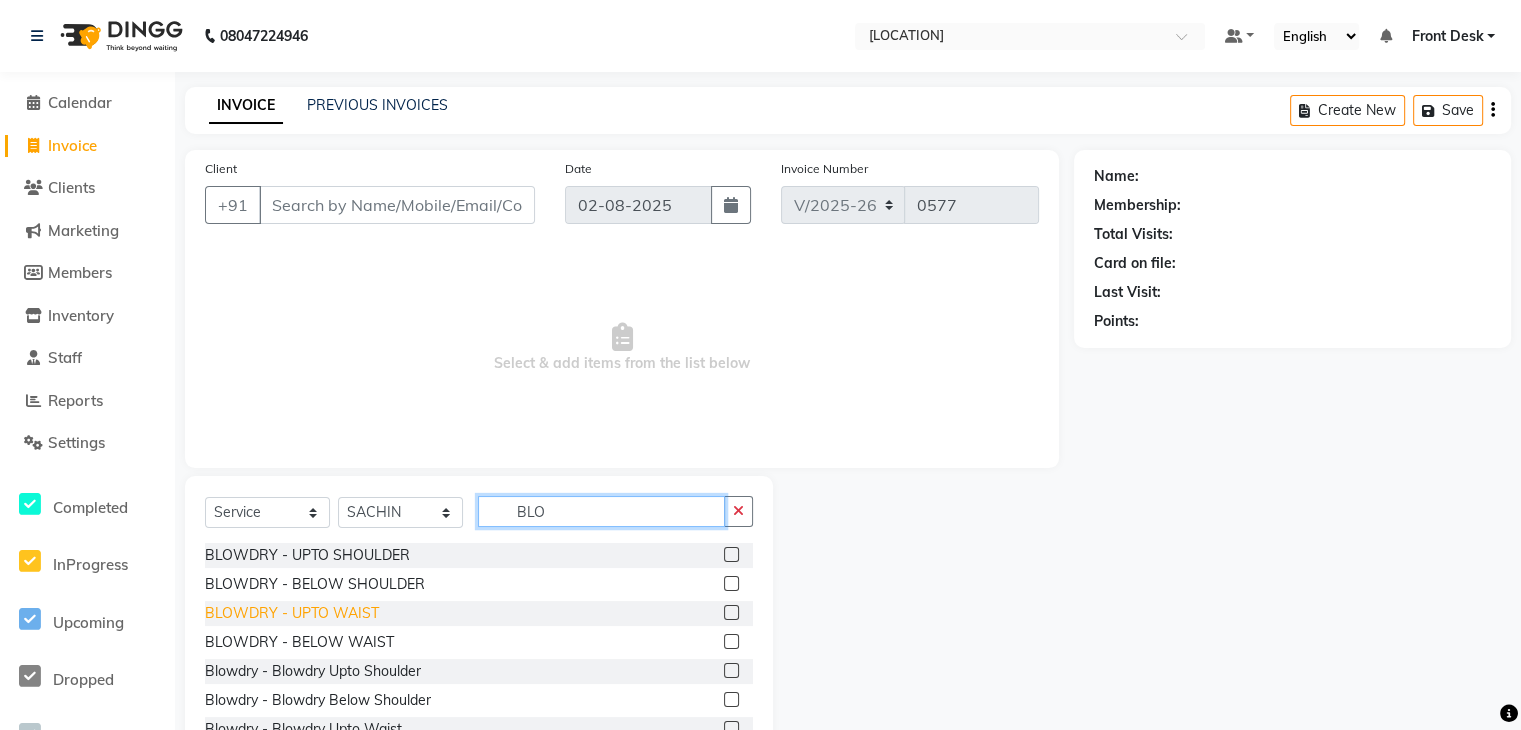 type on "BLO" 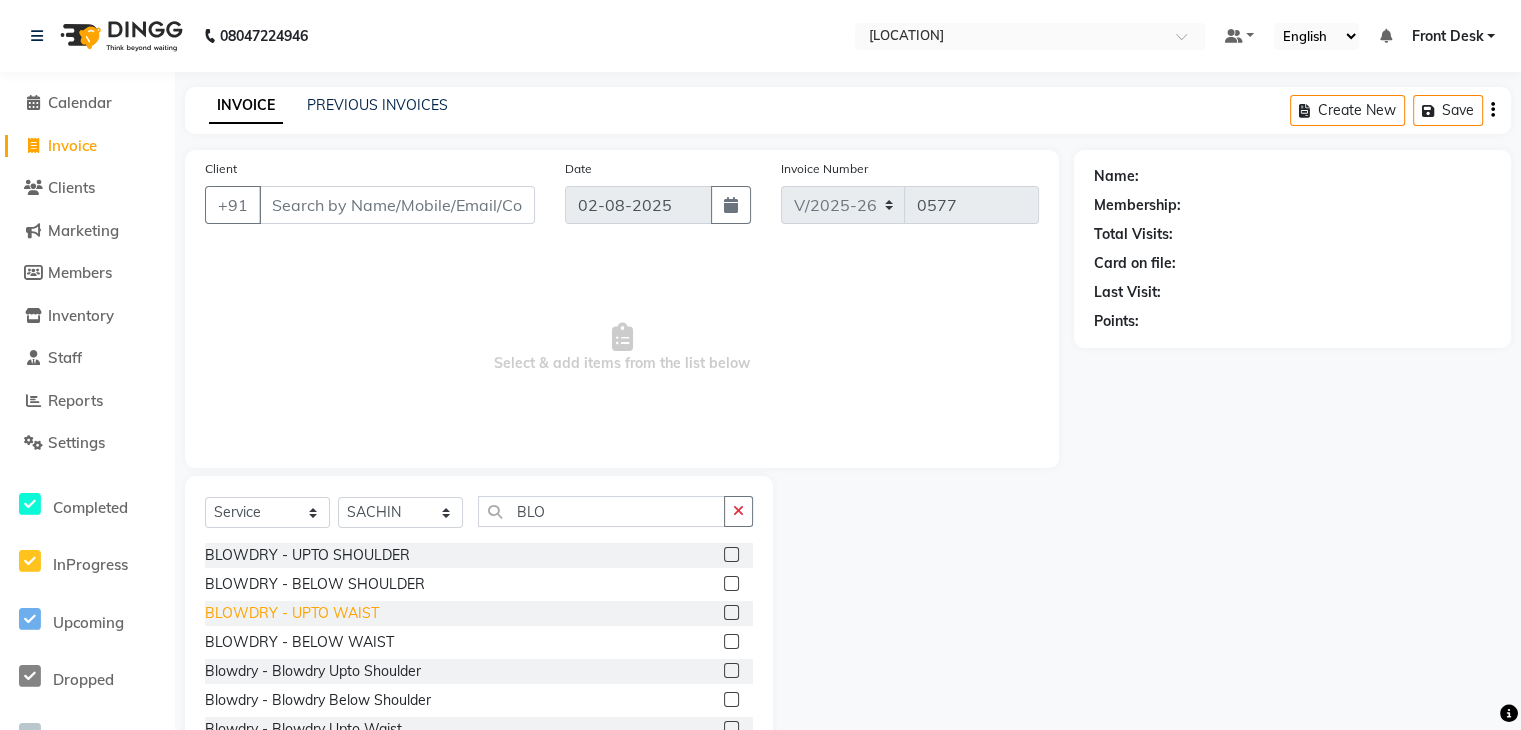 click on "BLOWDRY - UPTO WAIST" 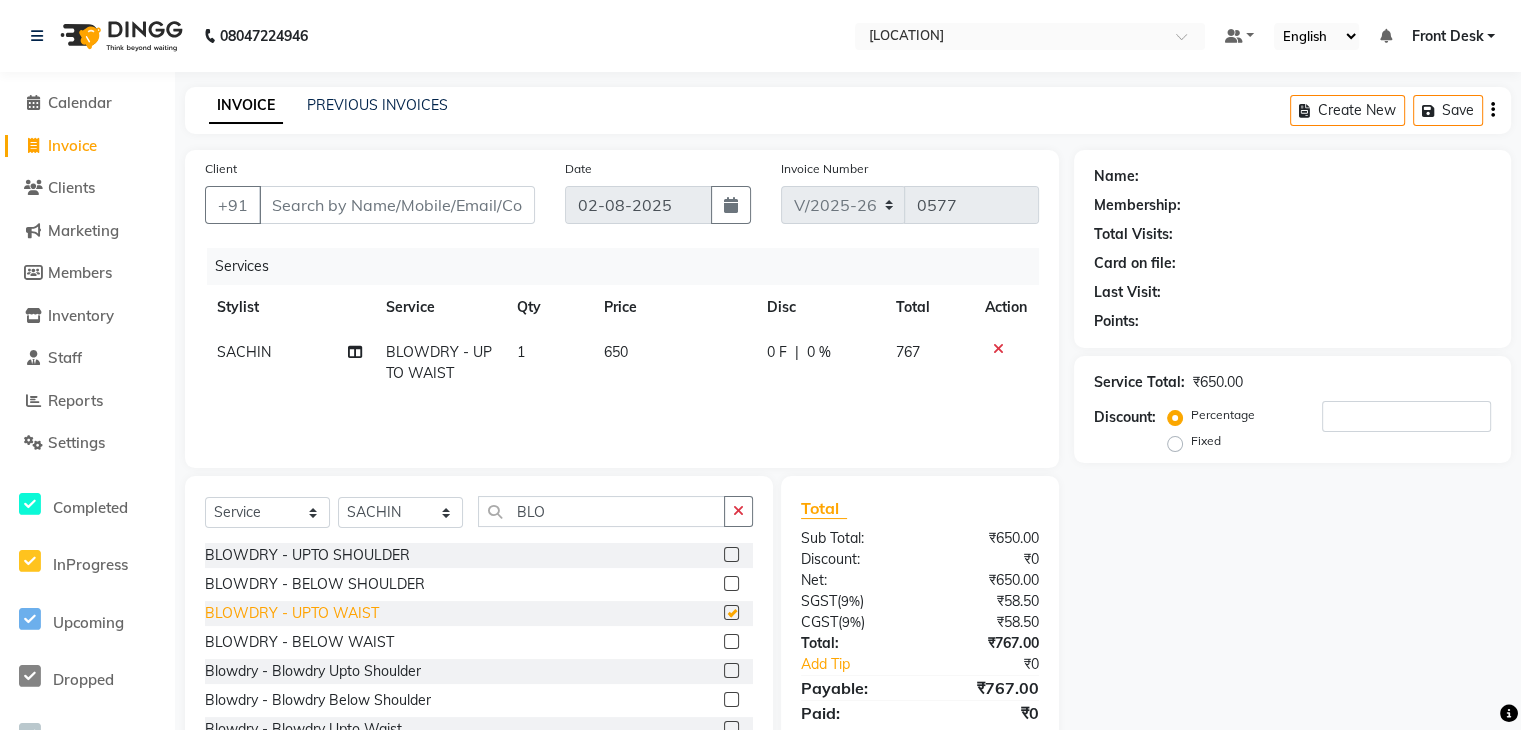 checkbox on "false" 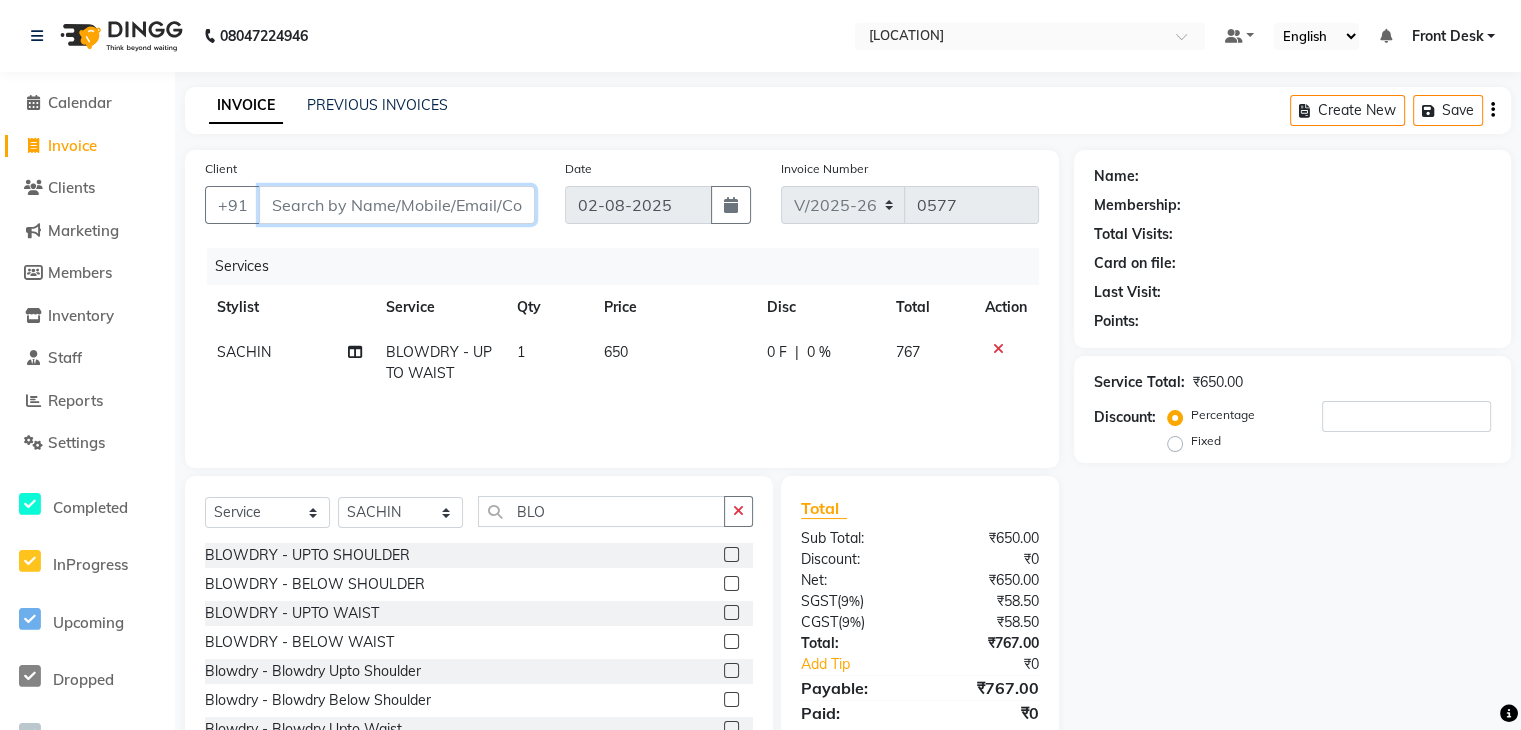 click on "Client" at bounding box center [397, 205] 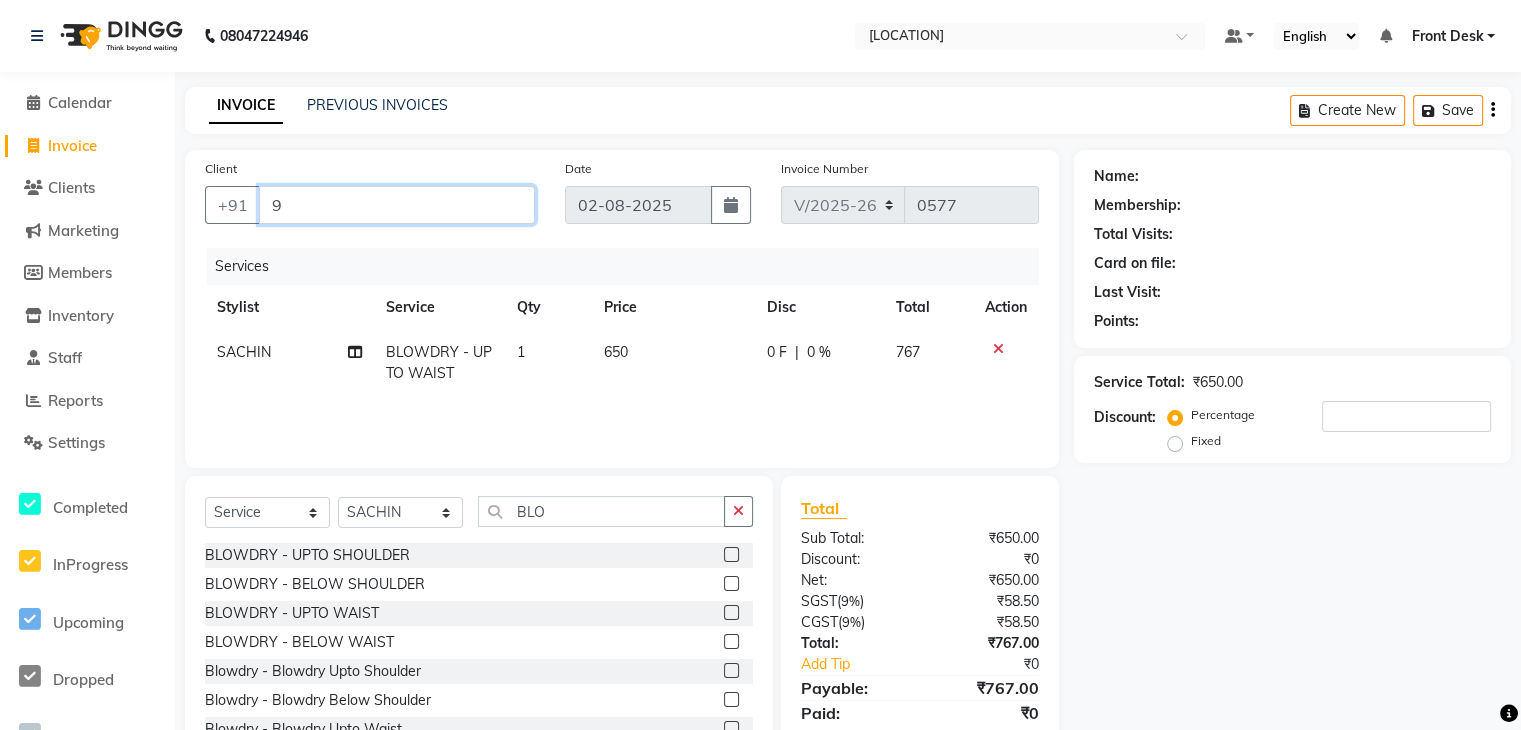type on "0" 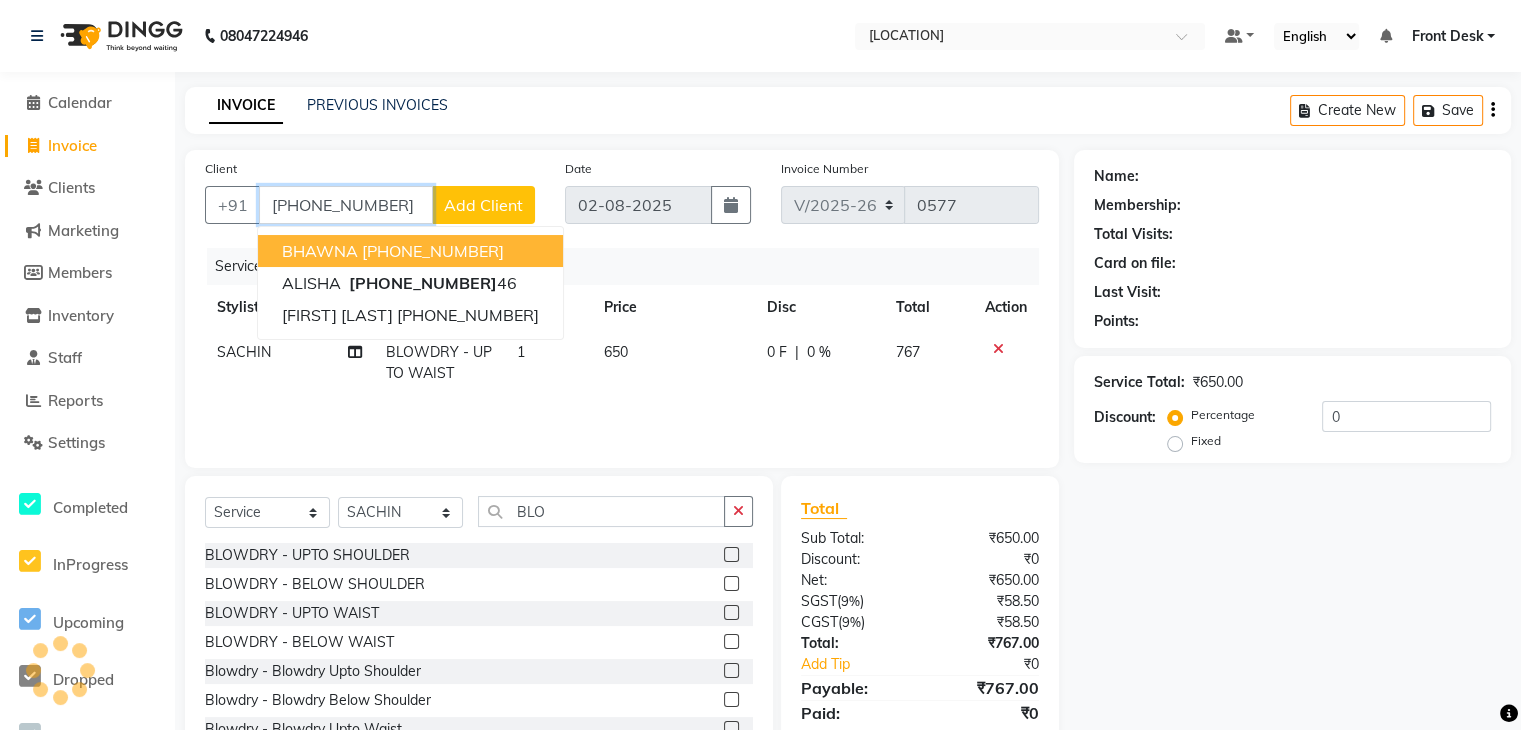 type on "[PHONE]" 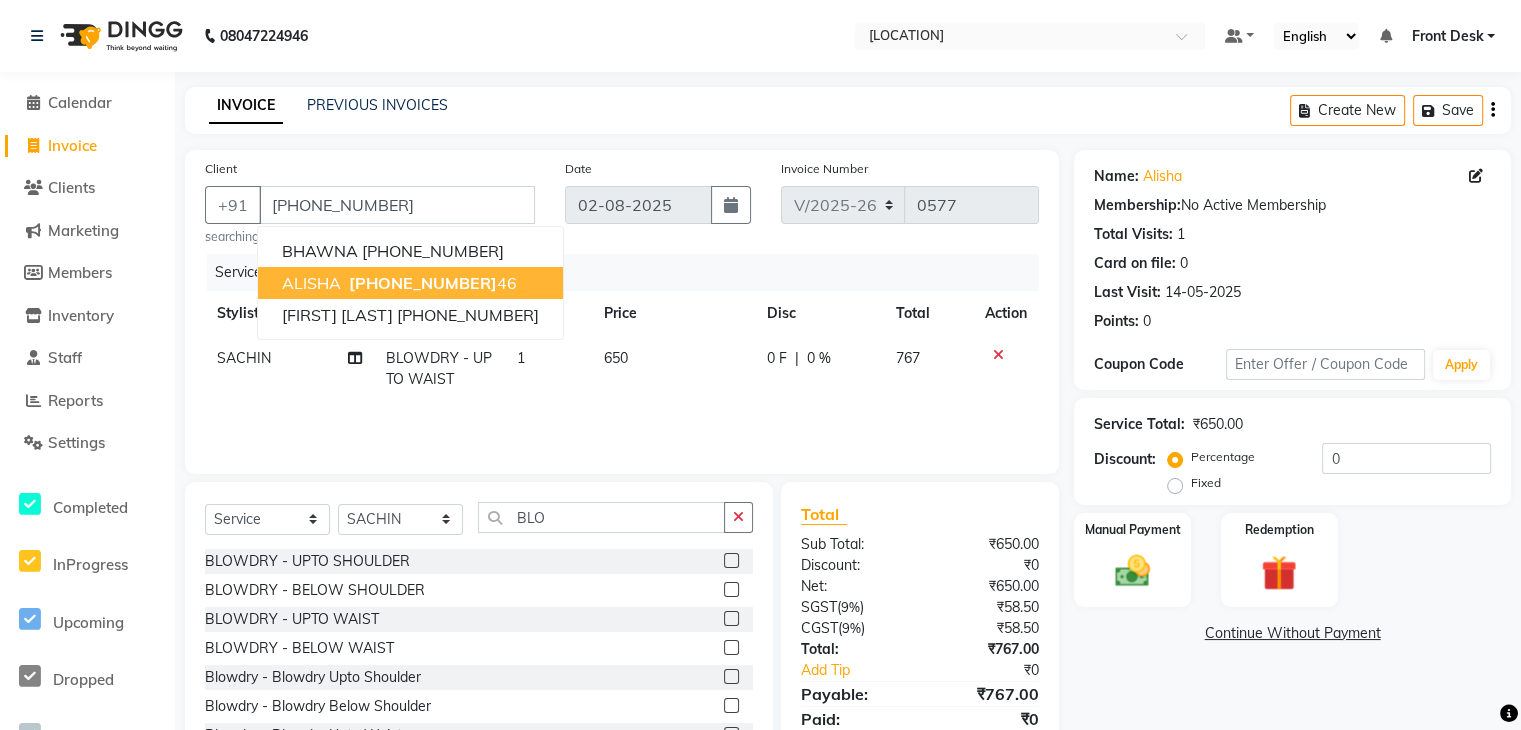 click on "97799772" at bounding box center [423, 283] 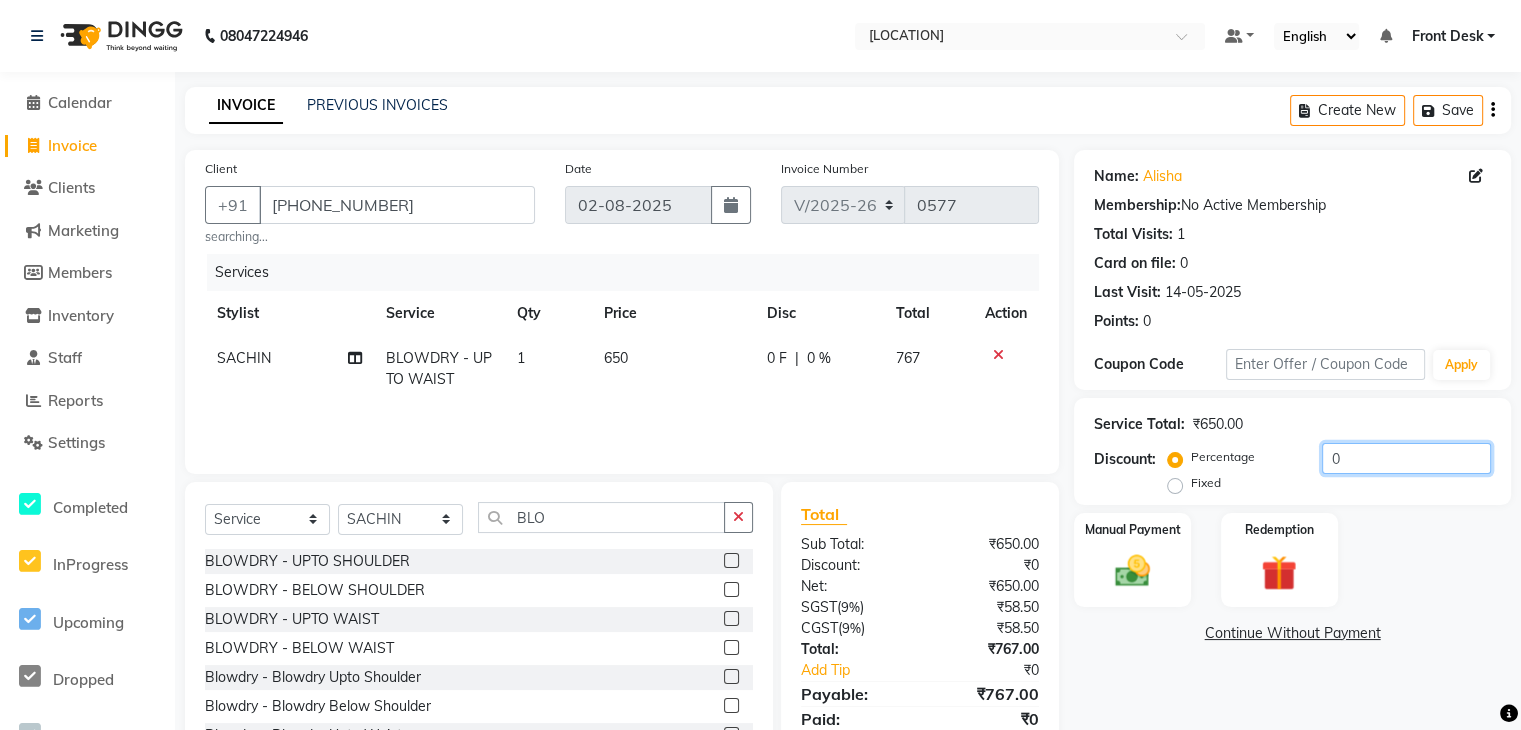 click on "0" 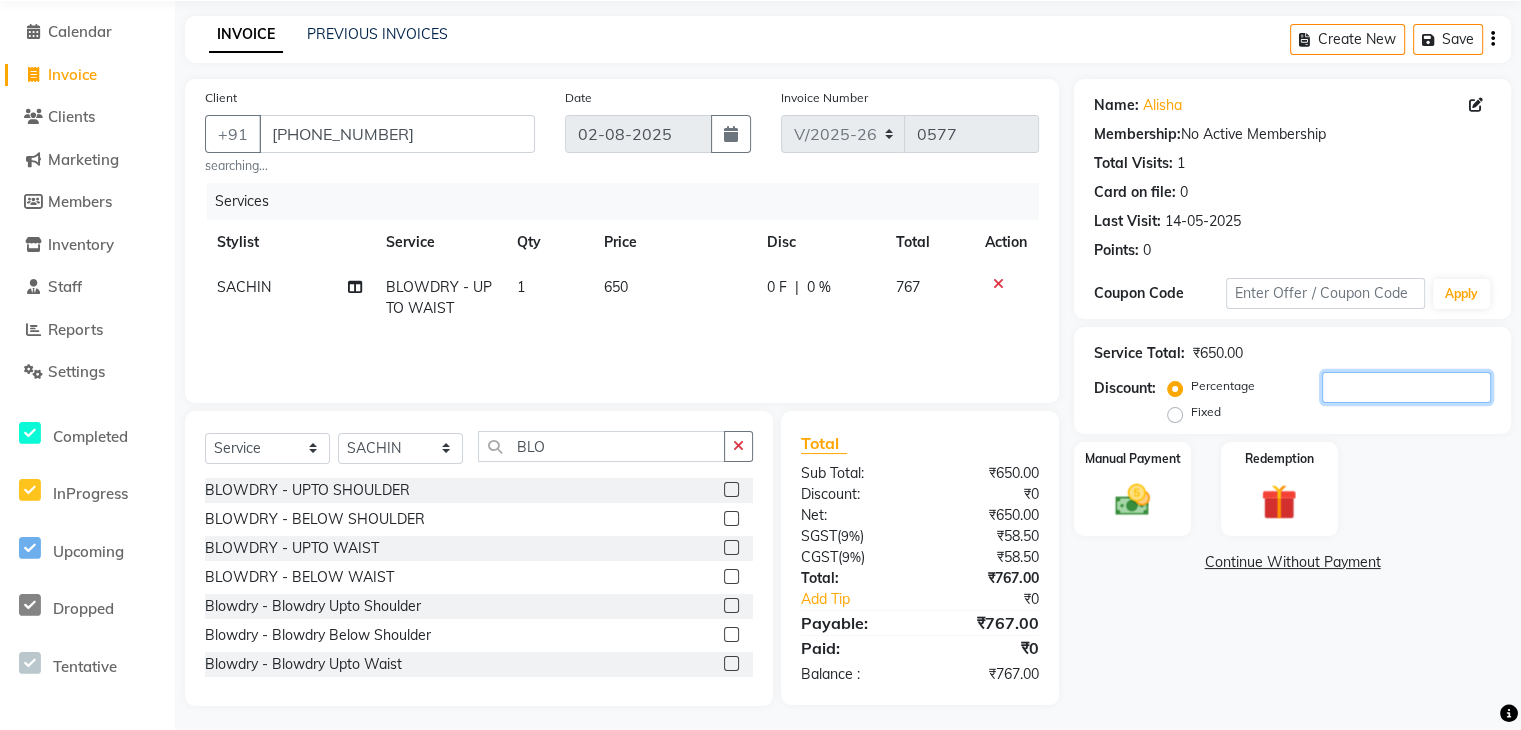 scroll, scrollTop: 78, scrollLeft: 0, axis: vertical 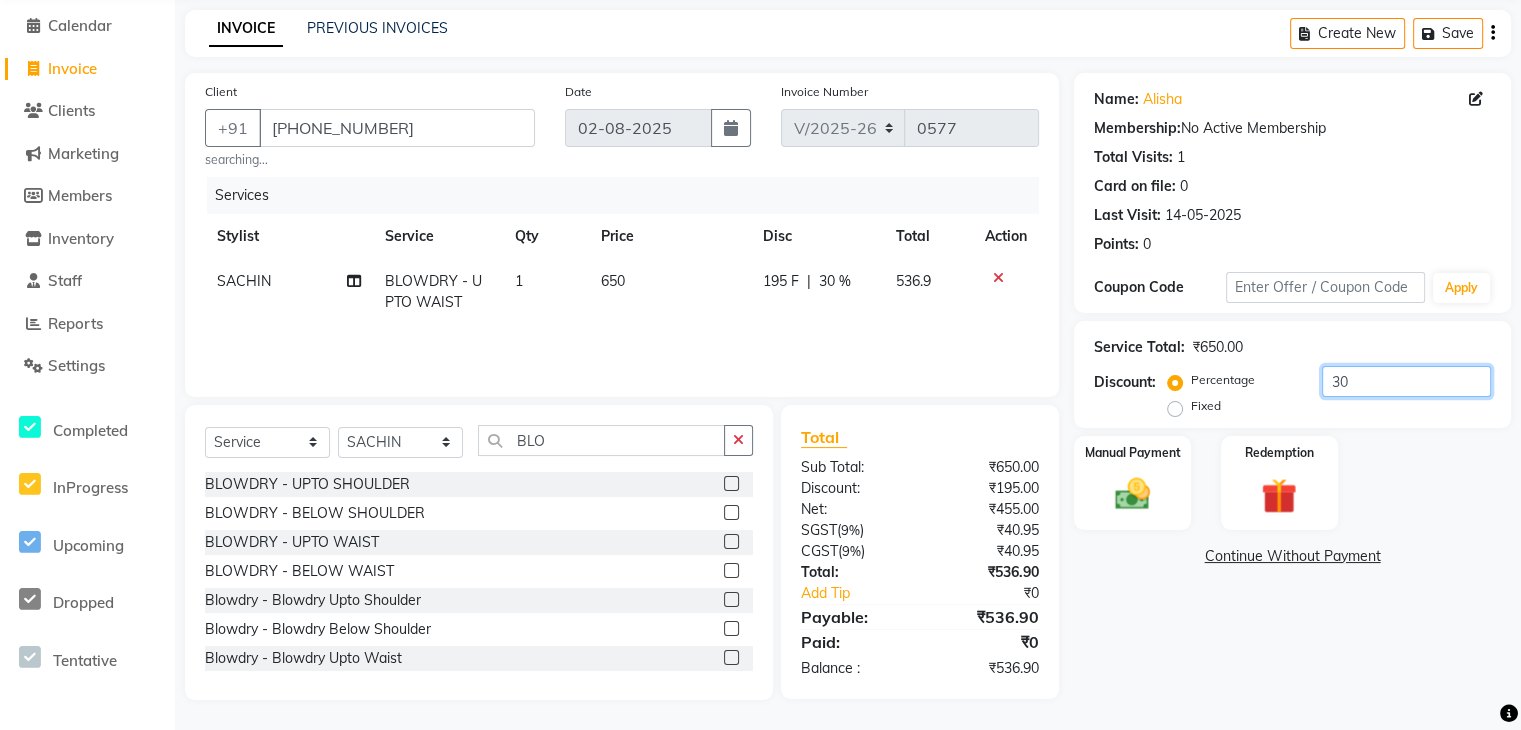 type on "30" 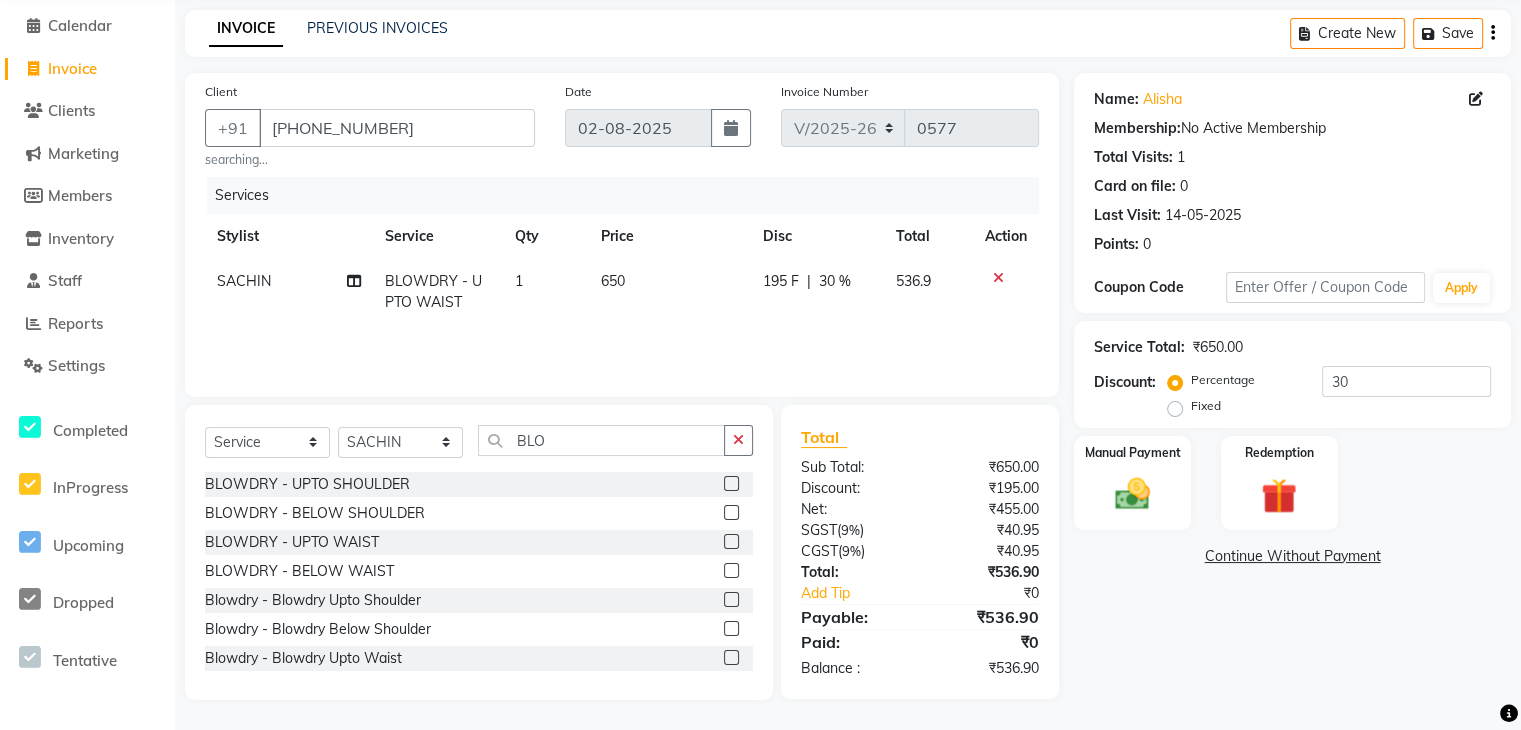 click on "650" 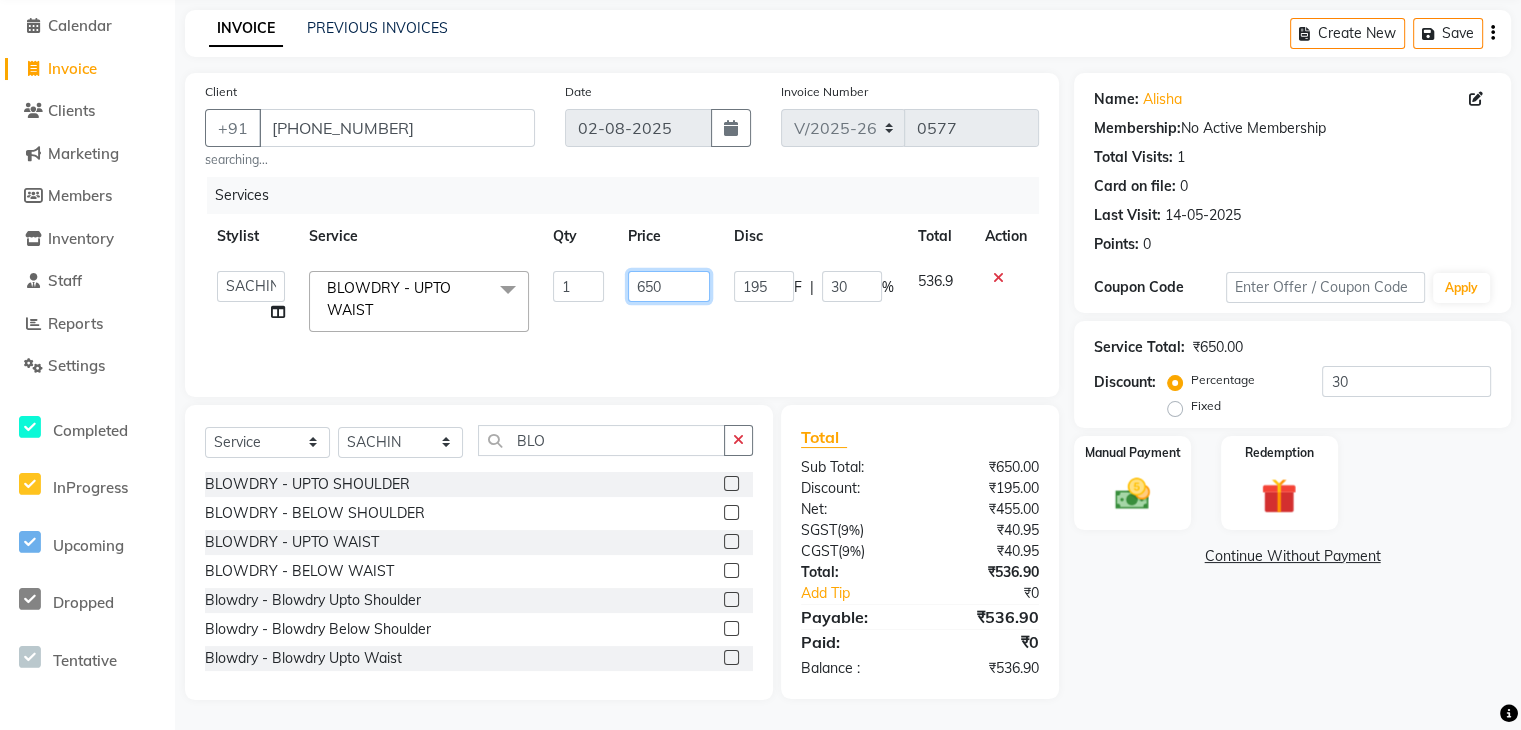 click on "650" 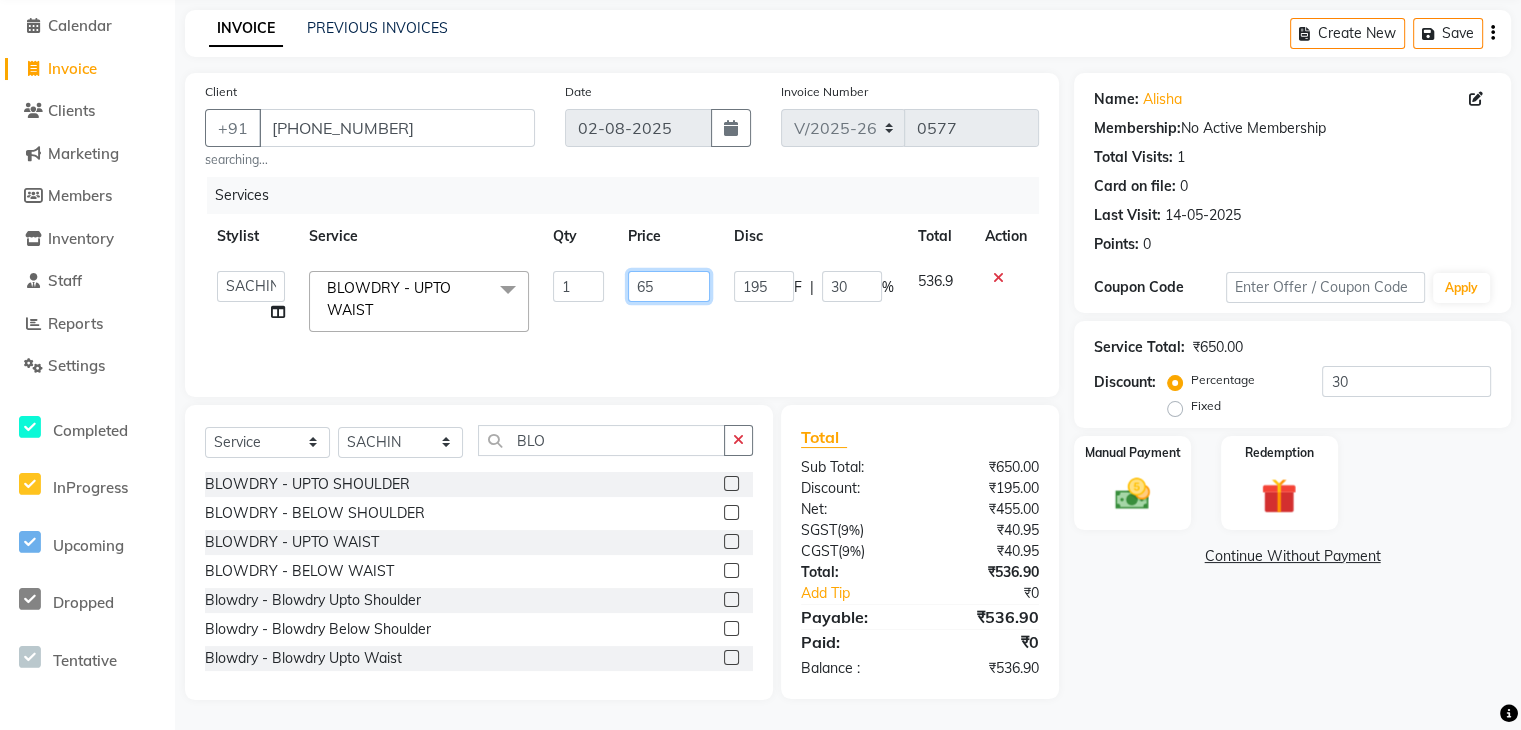 type on "6" 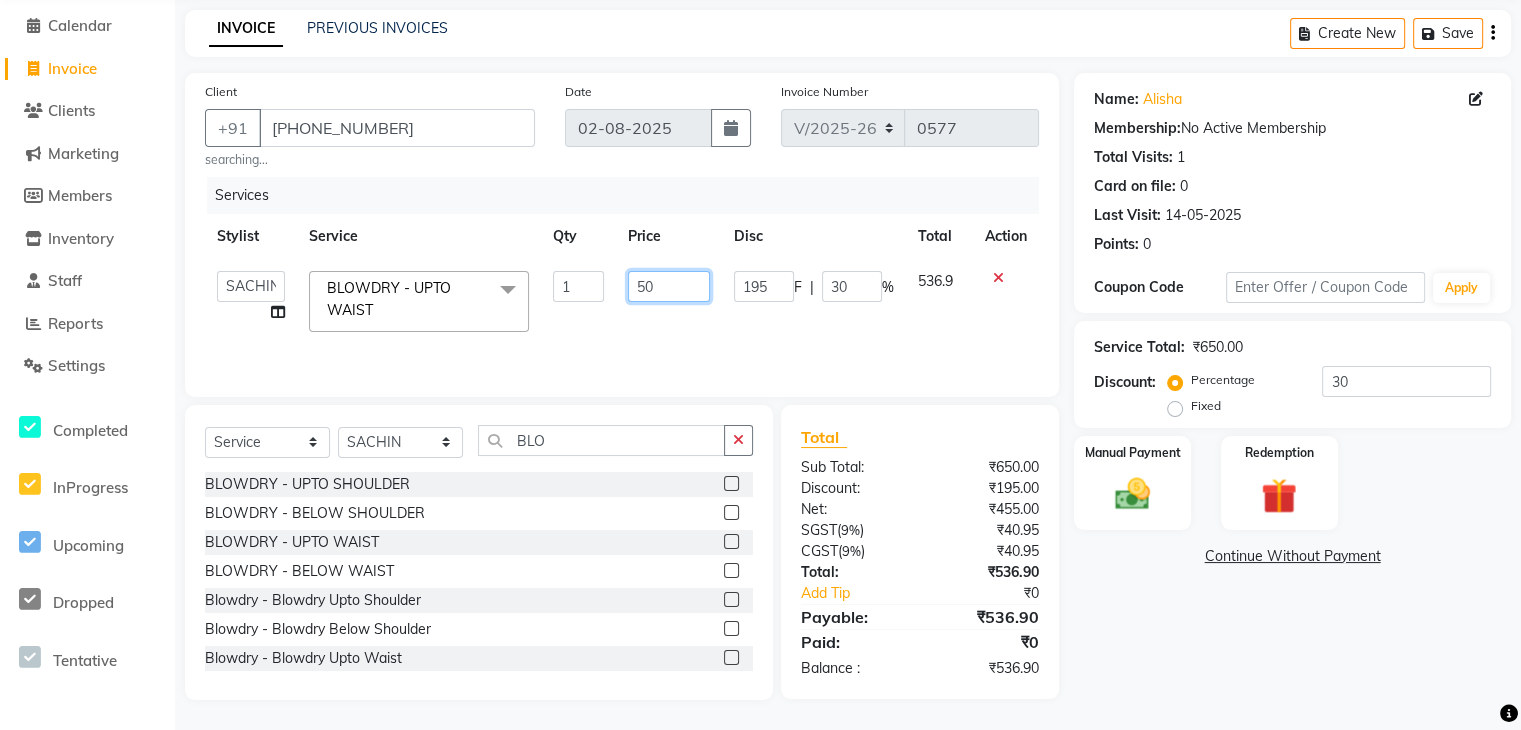 type on "500" 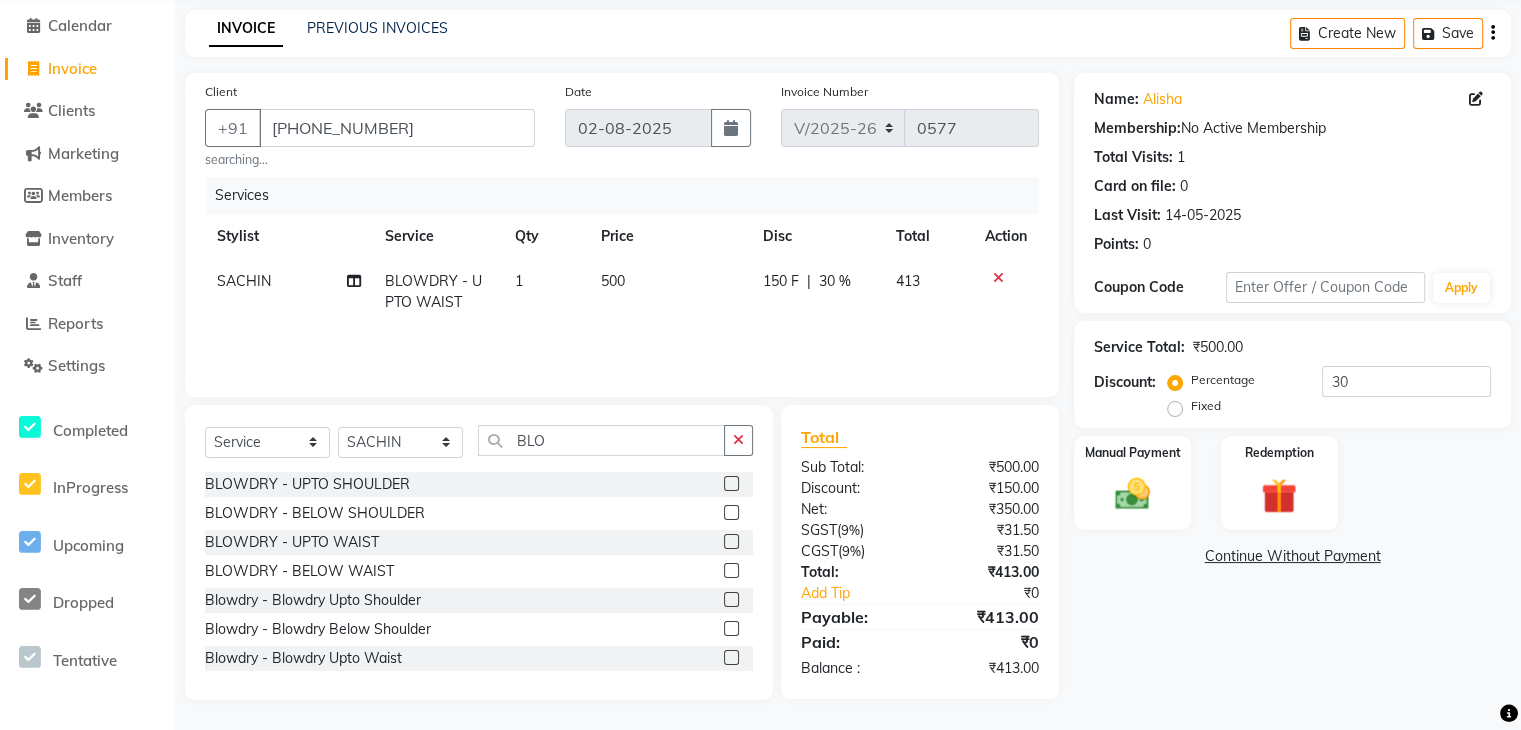 click on "Name: Alisha  Membership:  No Active Membership  Total Visits:  1 Card on file:  0 Last Visit:   14-05-2025 Points:   0  Coupon Code Apply Service Total:  ₹500.00  Discount:  Percentage   Fixed  30 Manual Payment Redemption  Continue Without Payment" 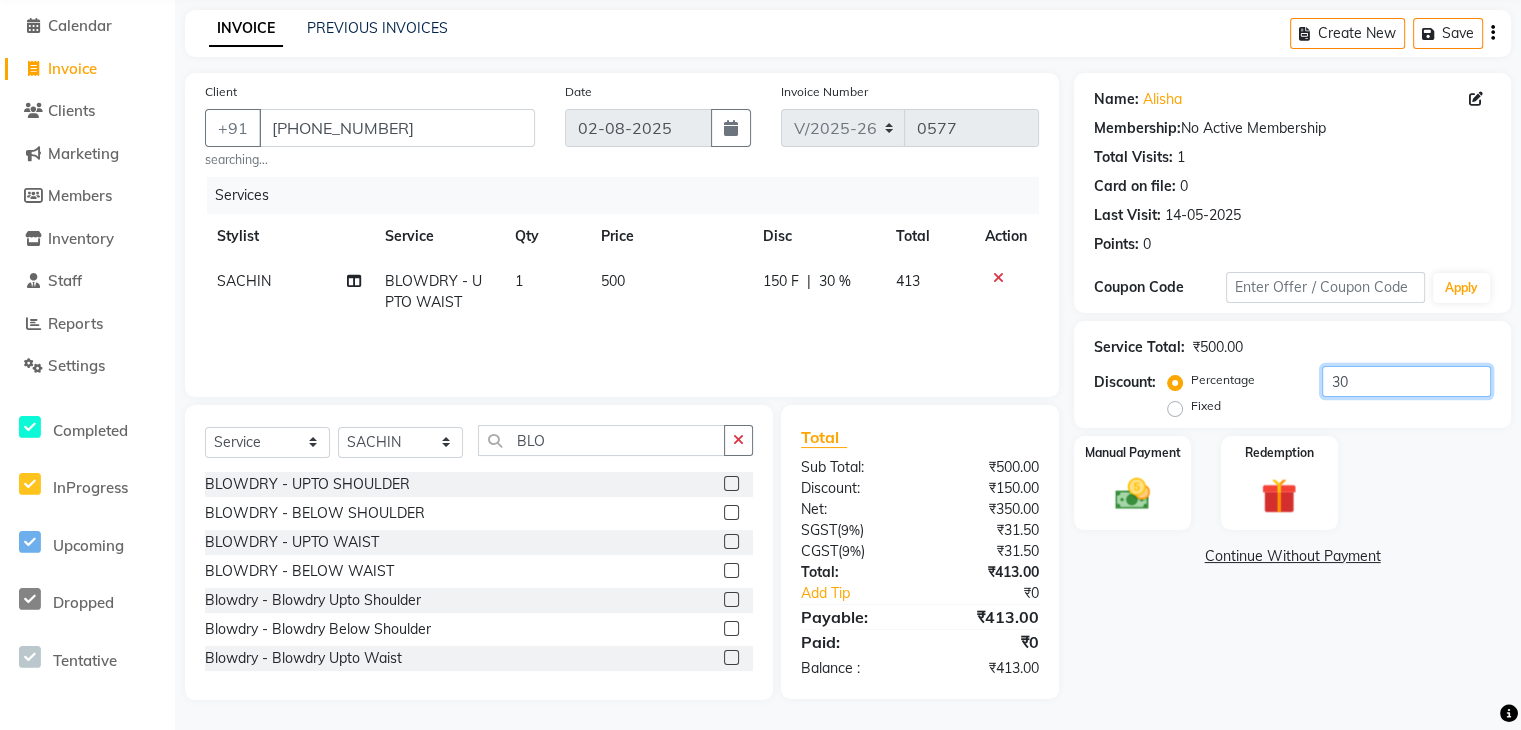 click on "30" 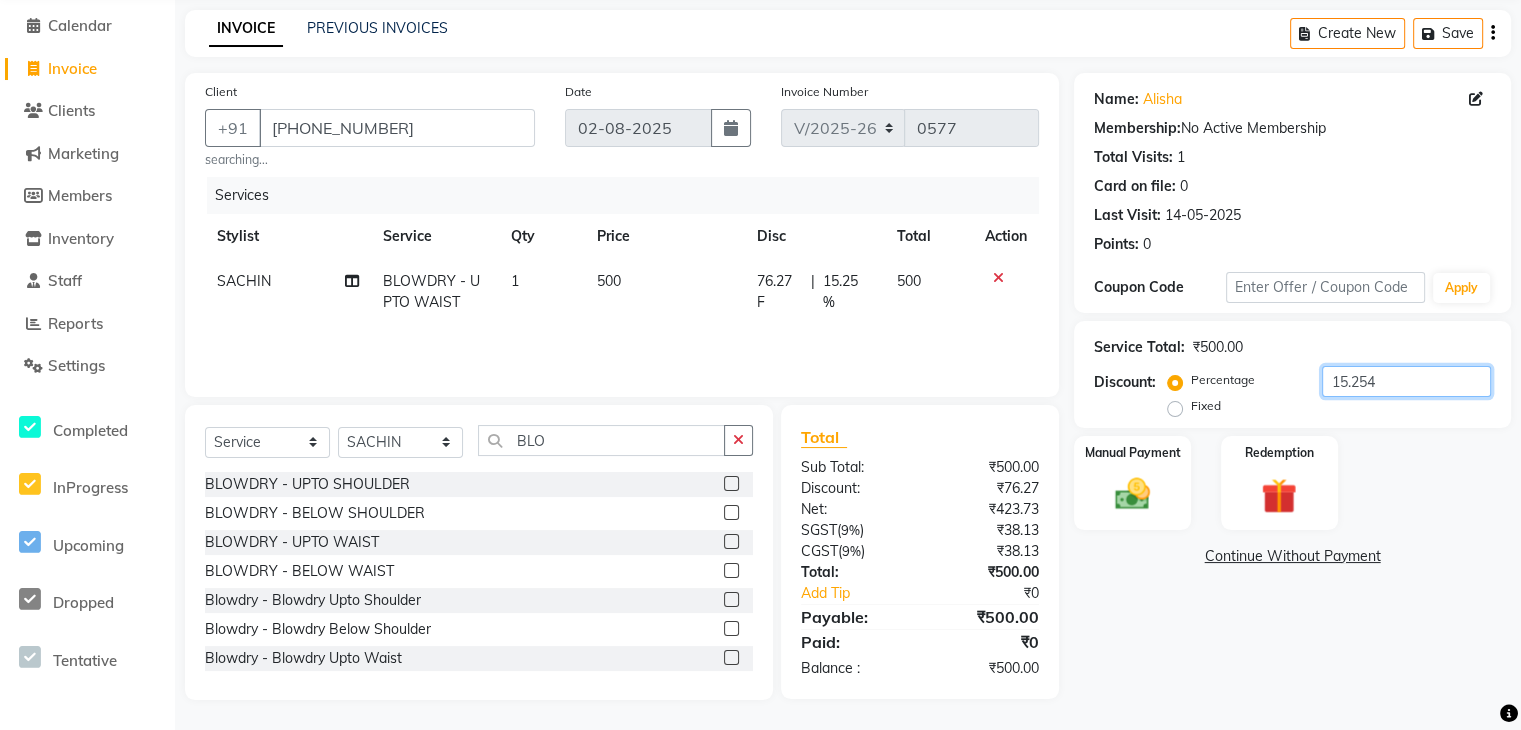 type on "15.254" 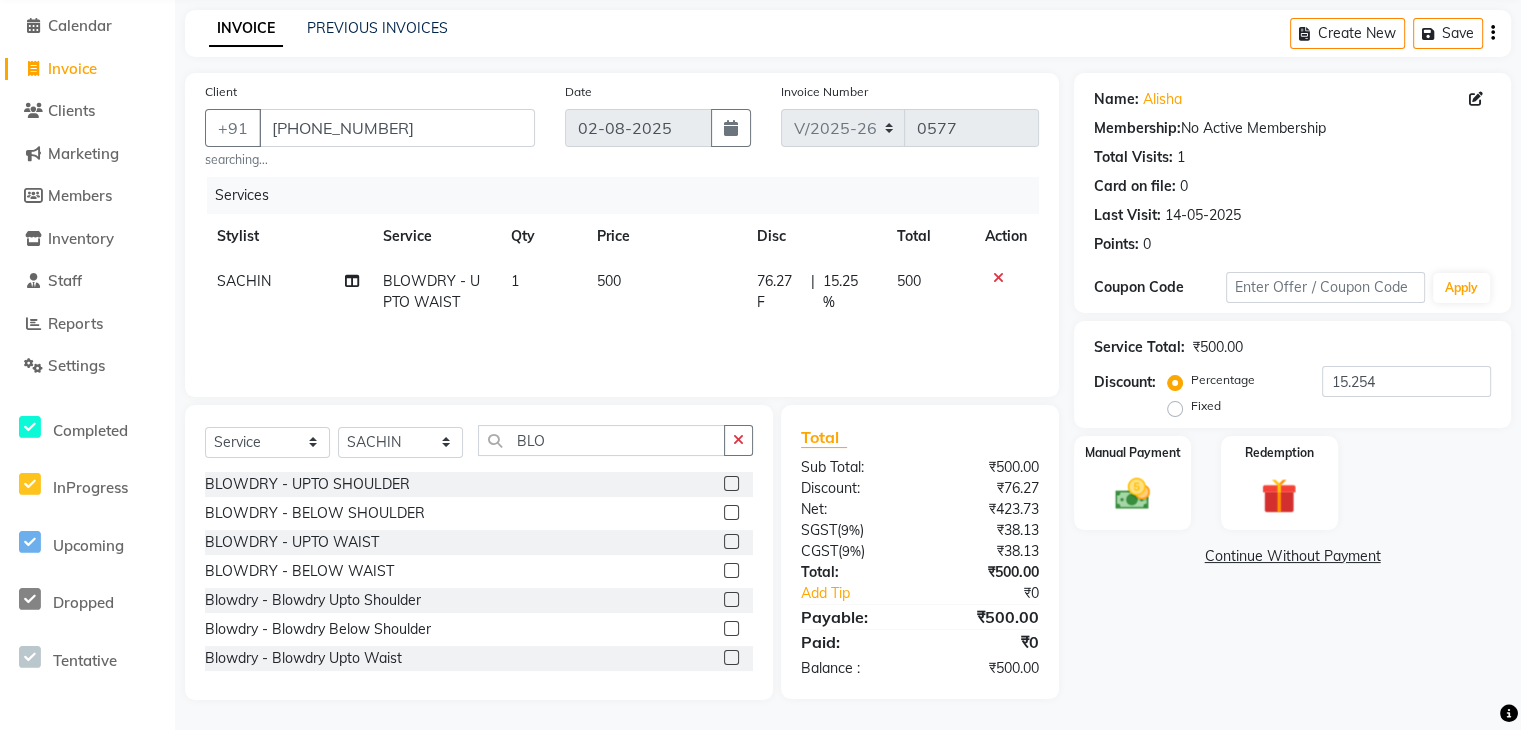 click on "Name: Alisha  Membership:  No Active Membership  Total Visits:  1 Card on file:  0 Last Visit:   14-05-2025 Points:   0  Coupon Code Apply Service Total:  ₹500.00  Discount:  Percentage   Fixed  15.254 Manual Payment Redemption  Continue Without Payment" 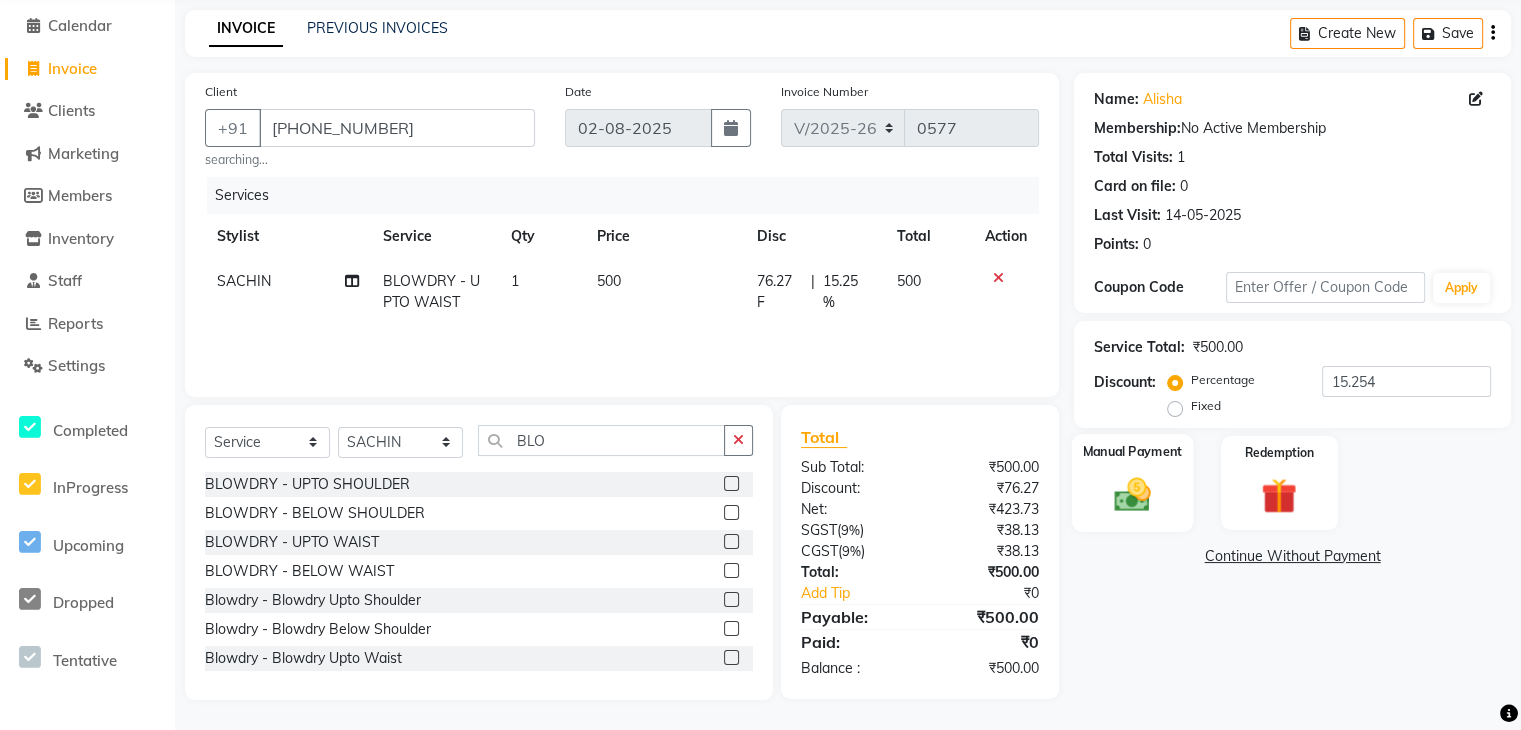 click 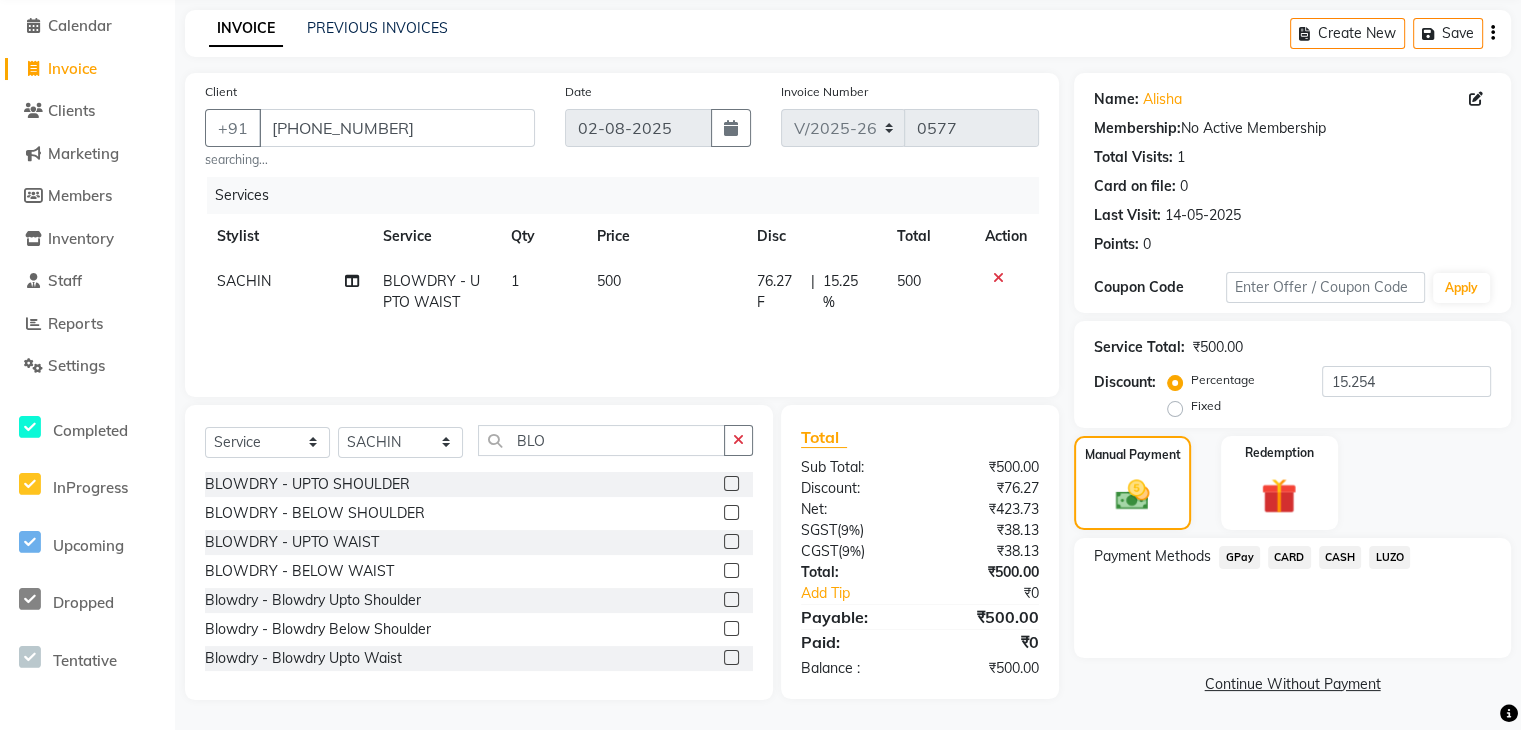 click on "GPay" 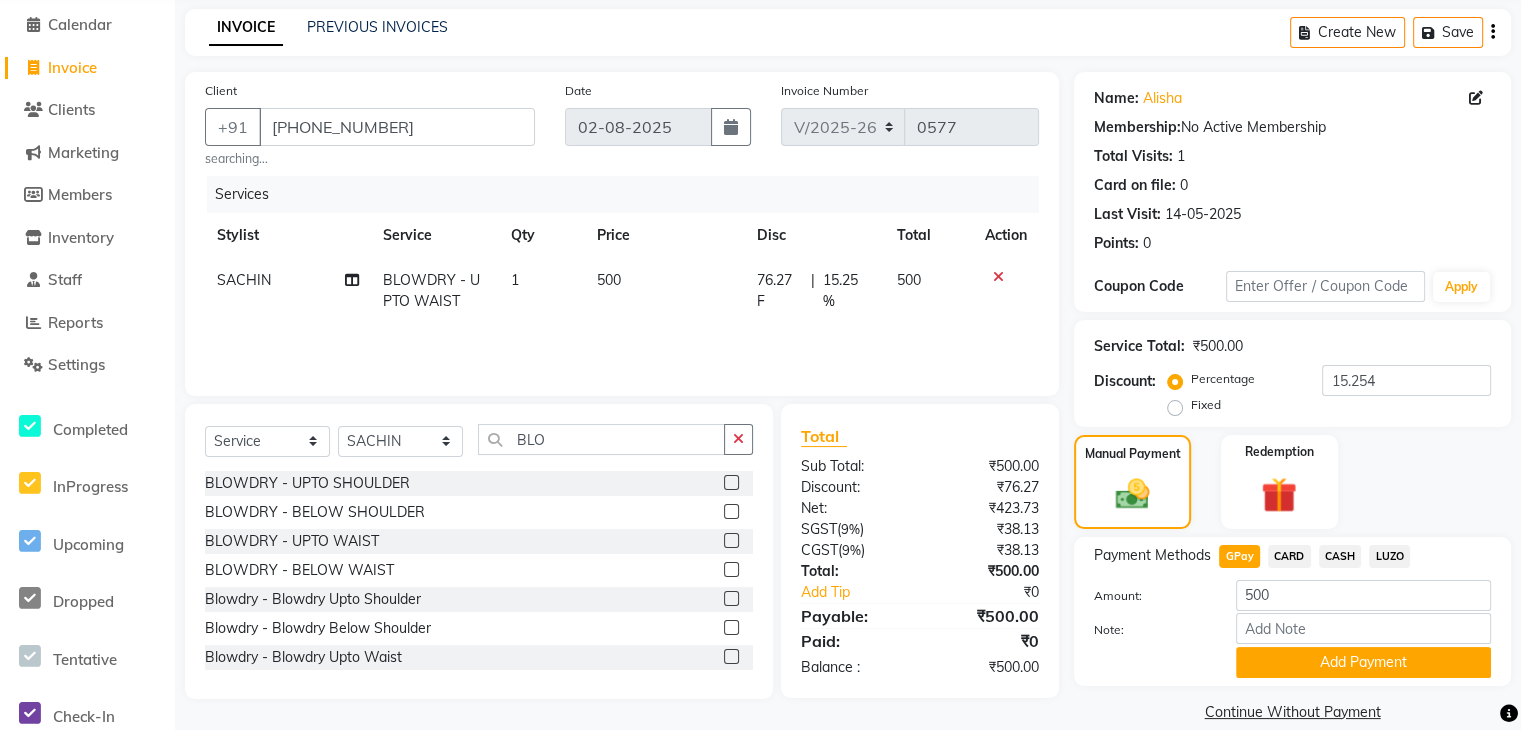 scroll, scrollTop: 107, scrollLeft: 0, axis: vertical 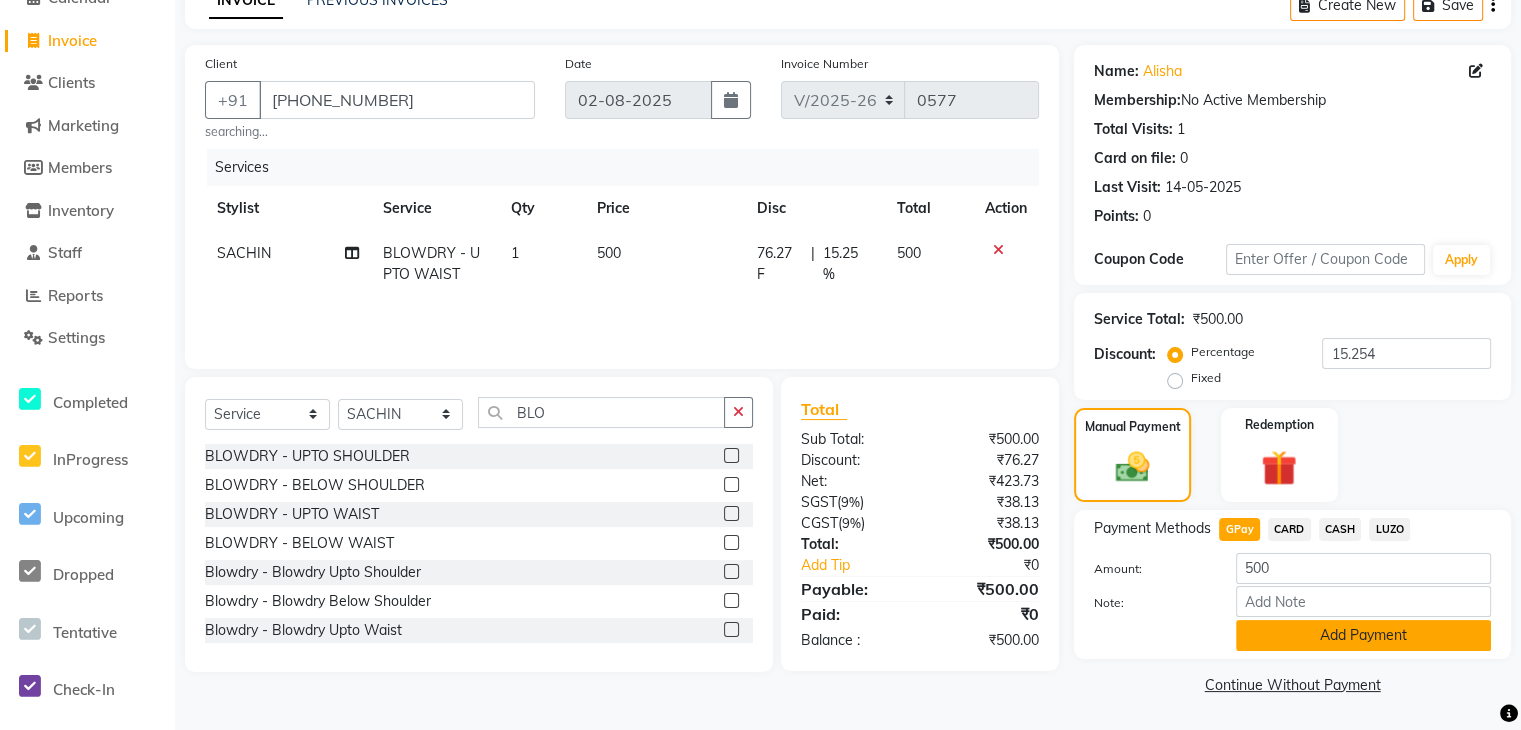 click on "Add Payment" 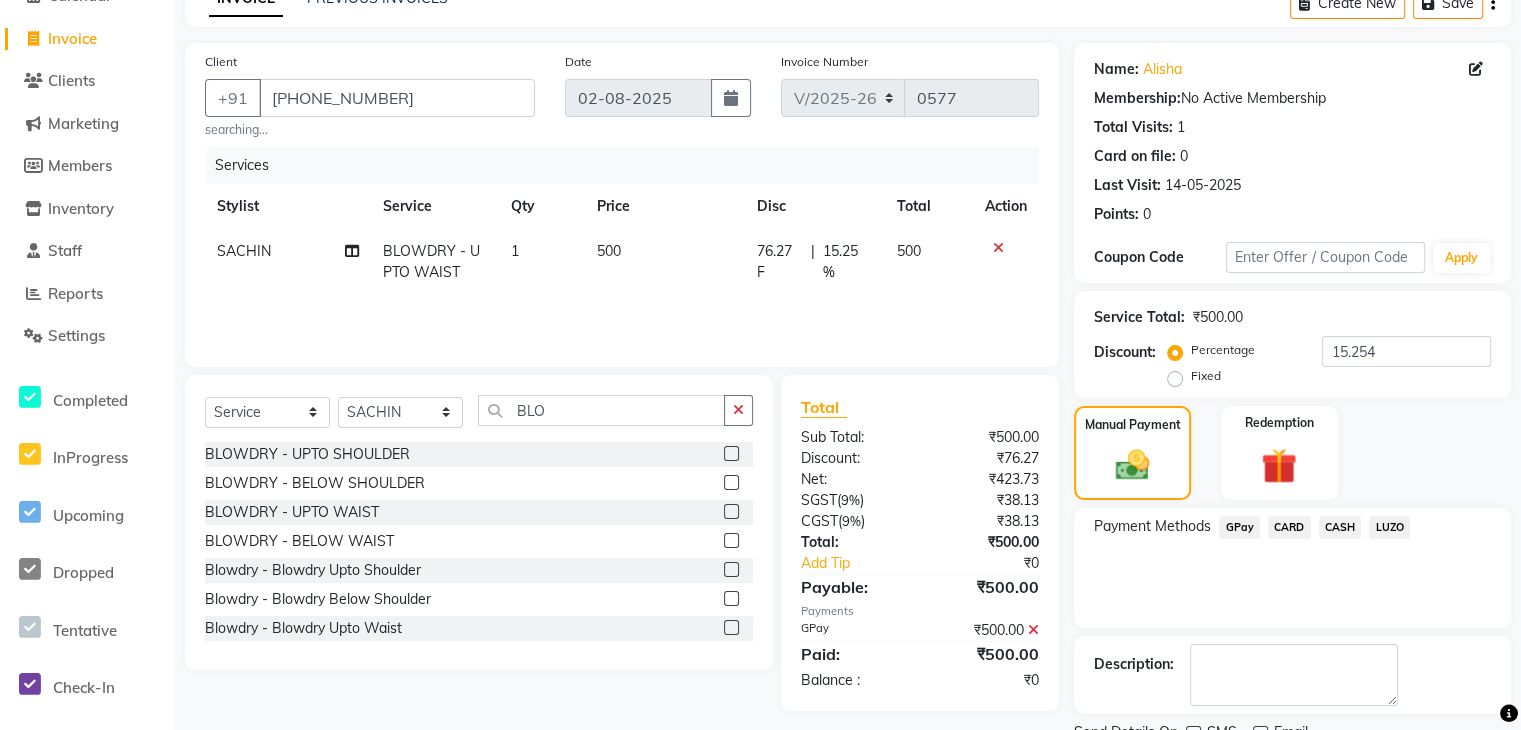 scroll, scrollTop: 188, scrollLeft: 0, axis: vertical 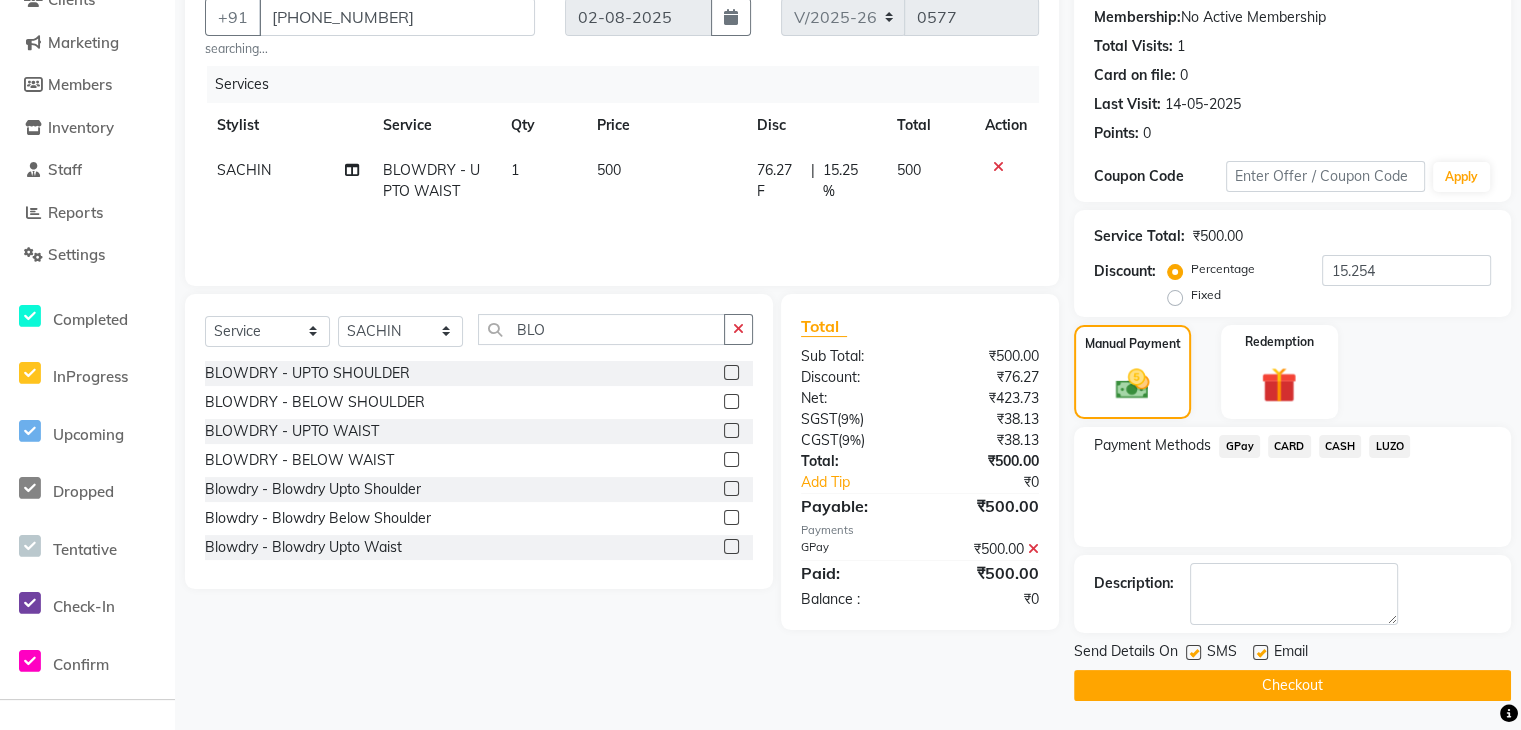 click on "Checkout" 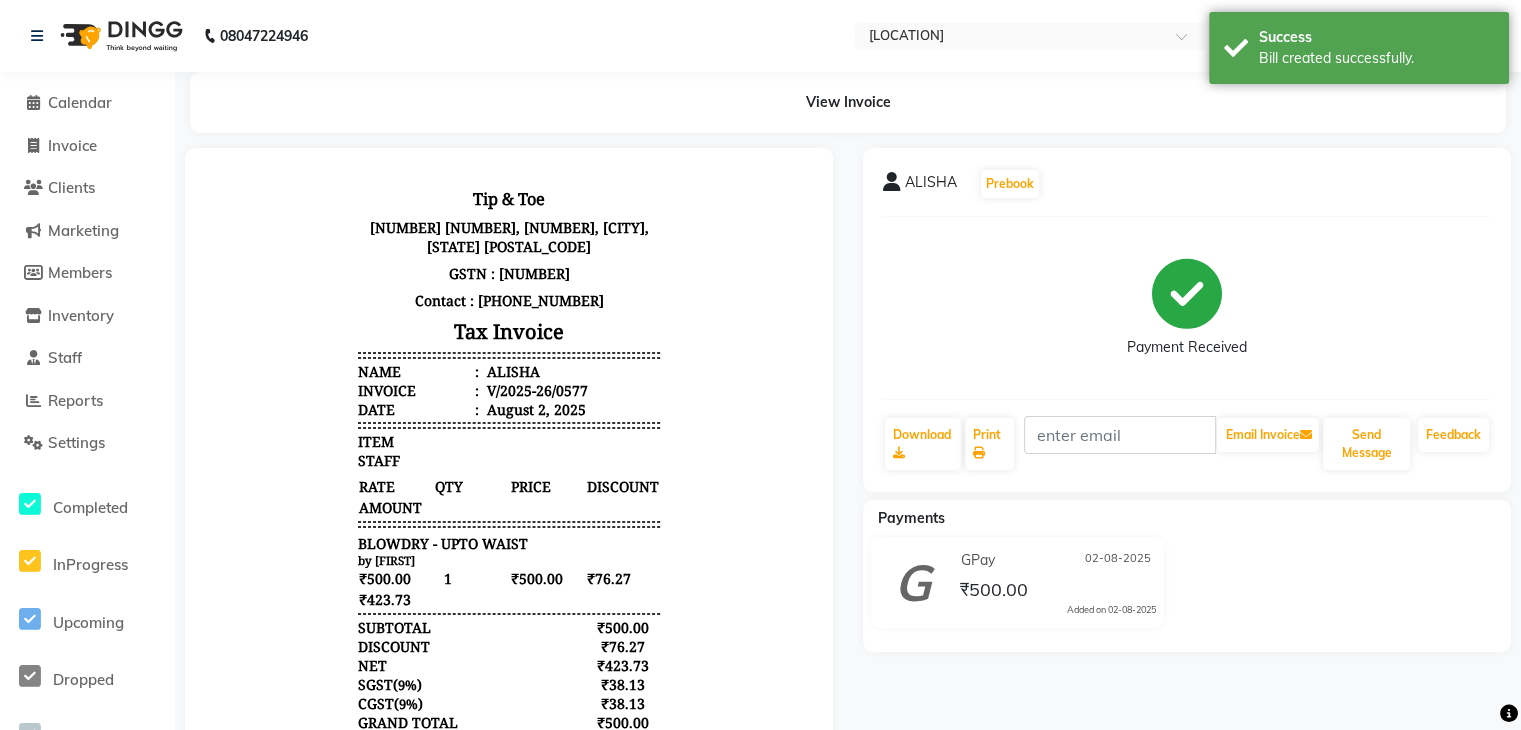 scroll, scrollTop: 0, scrollLeft: 0, axis: both 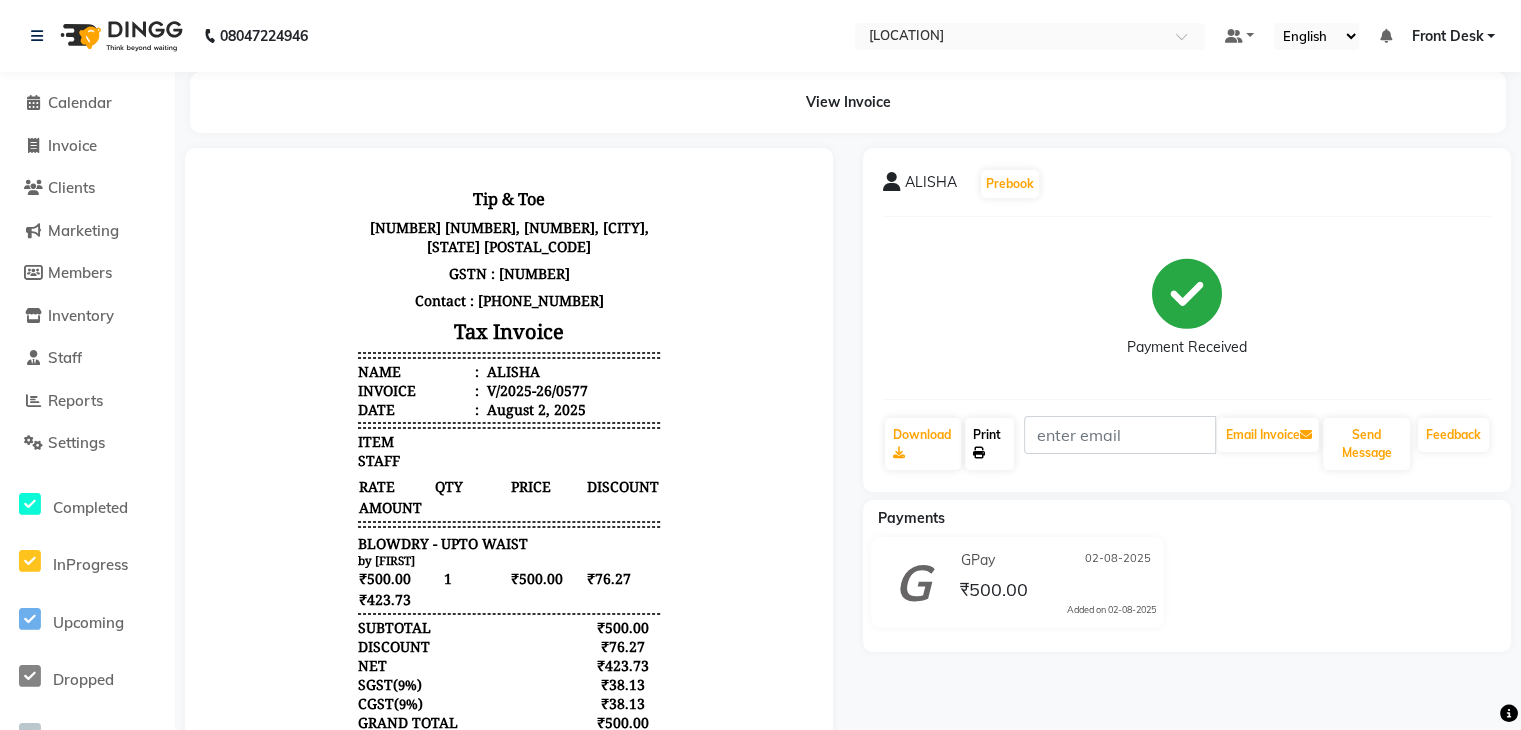 click on "Print" 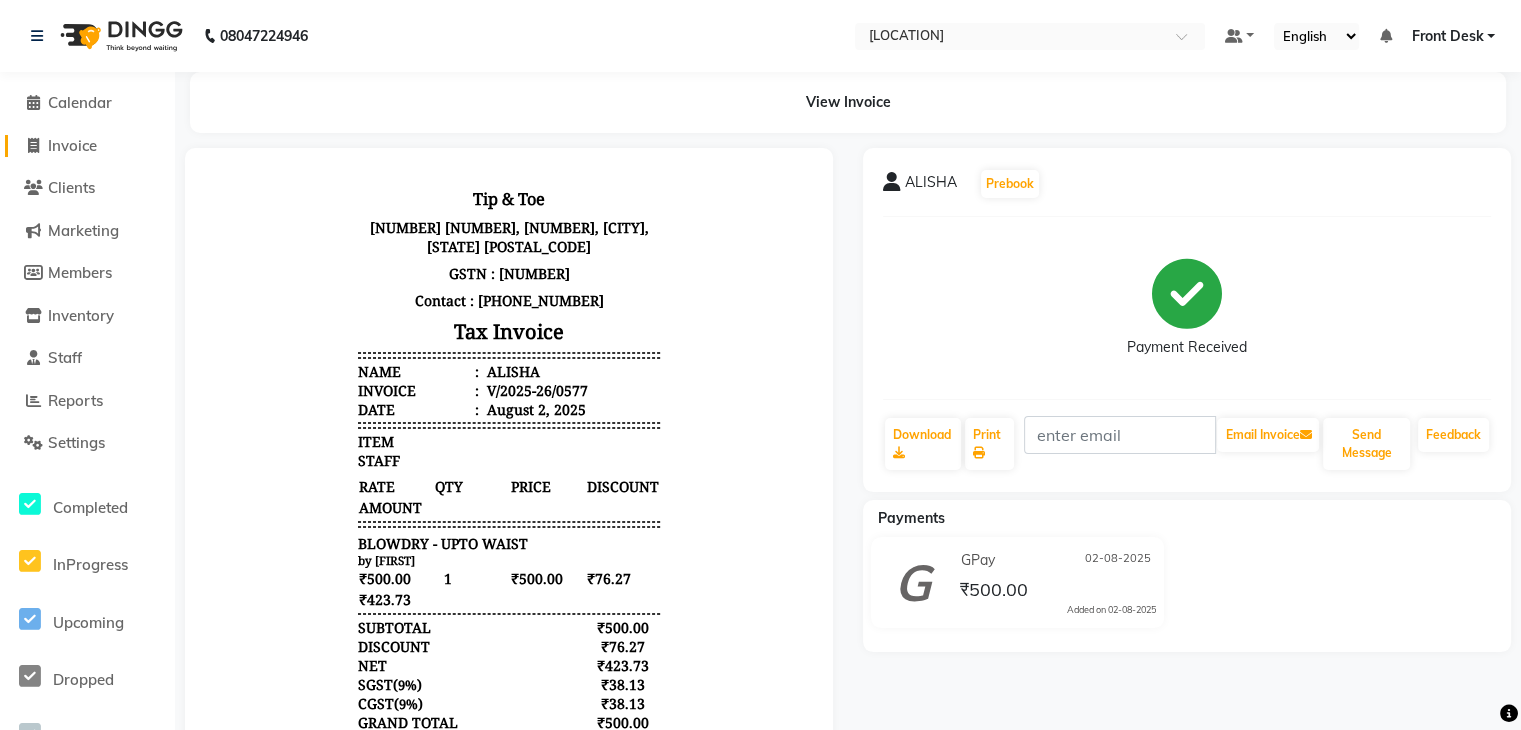 click on "Invoice" 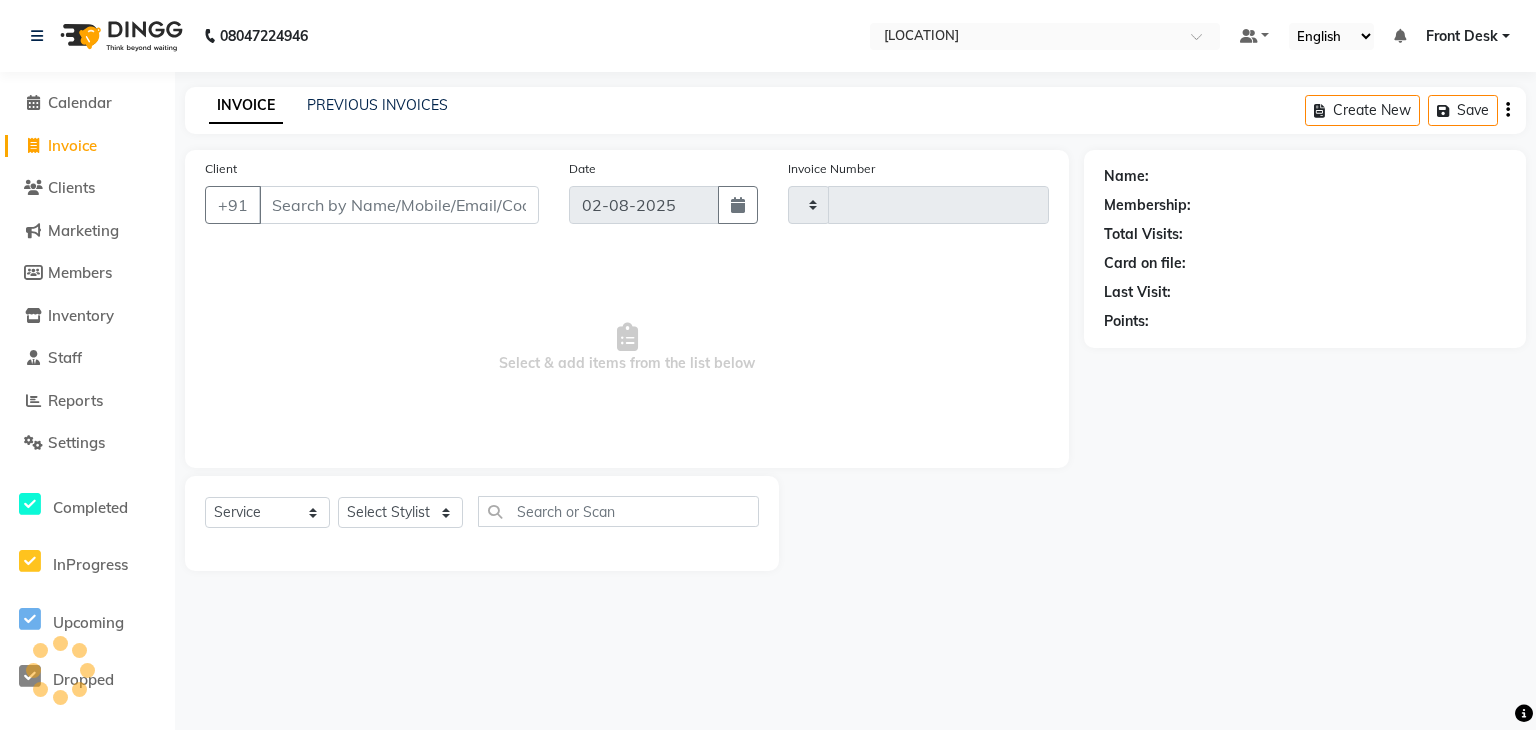 type on "0578" 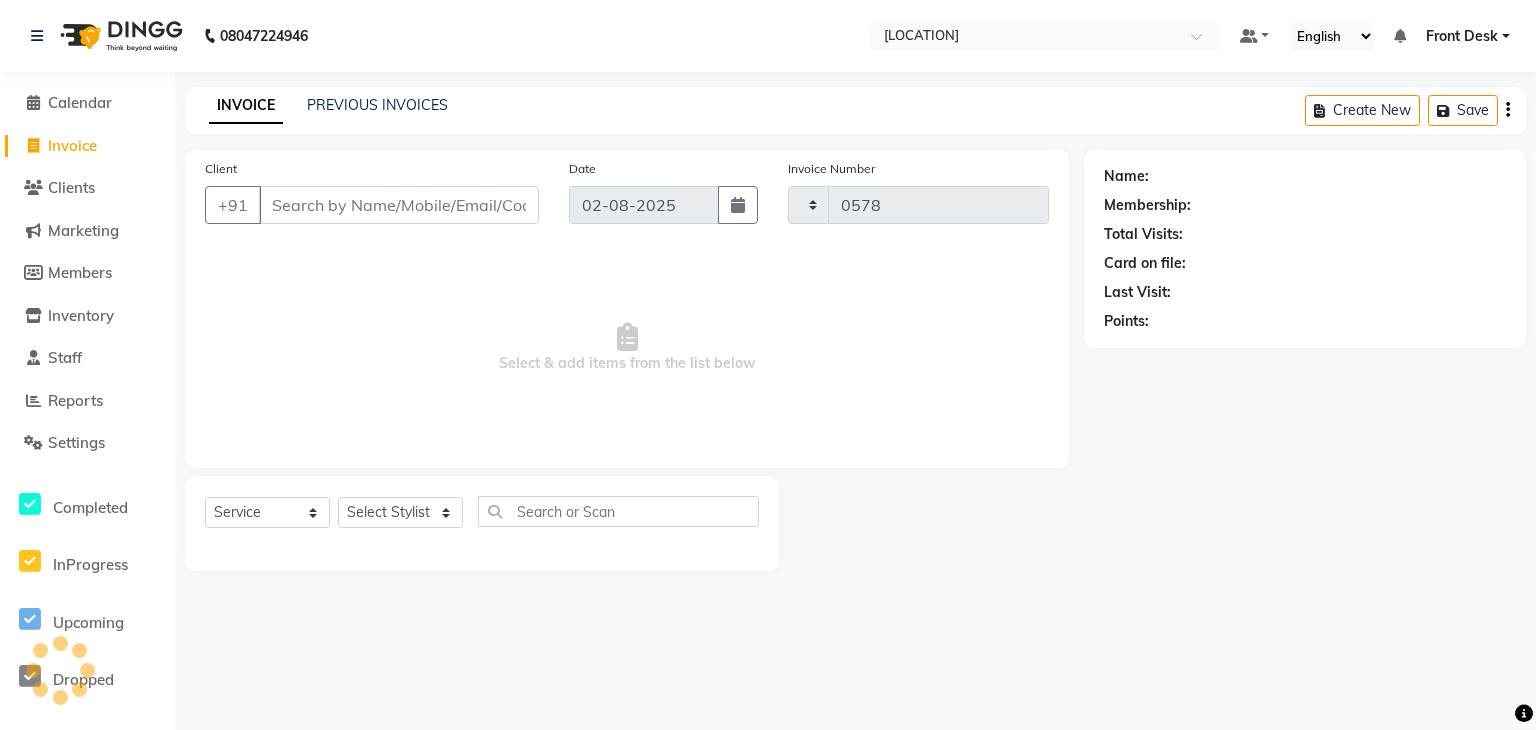 select on "5835" 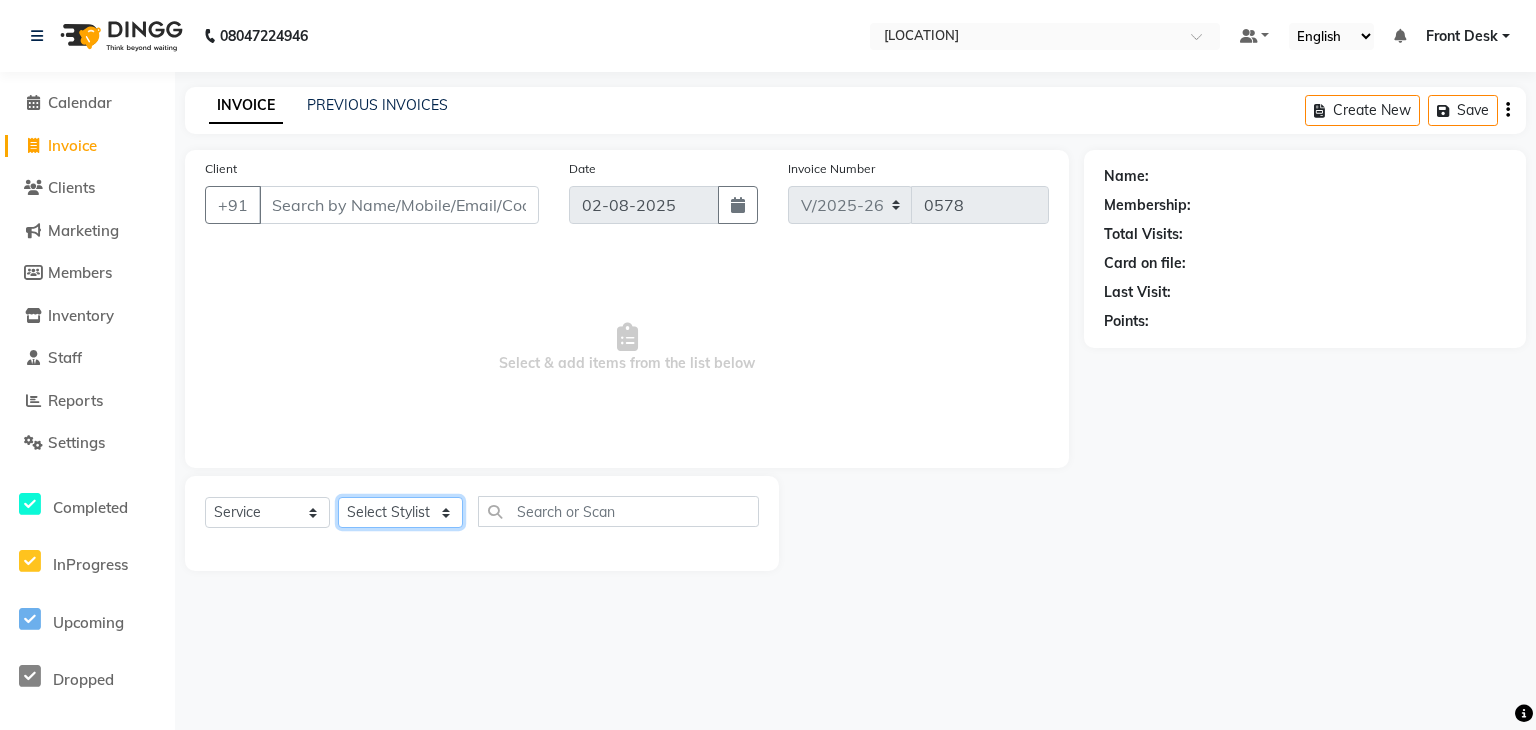 click on "Select Stylist [FIRST] Front Desk [FIRST] [FIRST] [FIRST] [FIRST] [FIRST] [FIRST] [FIRST] [FIRST] [FIRST] [FIRST]" 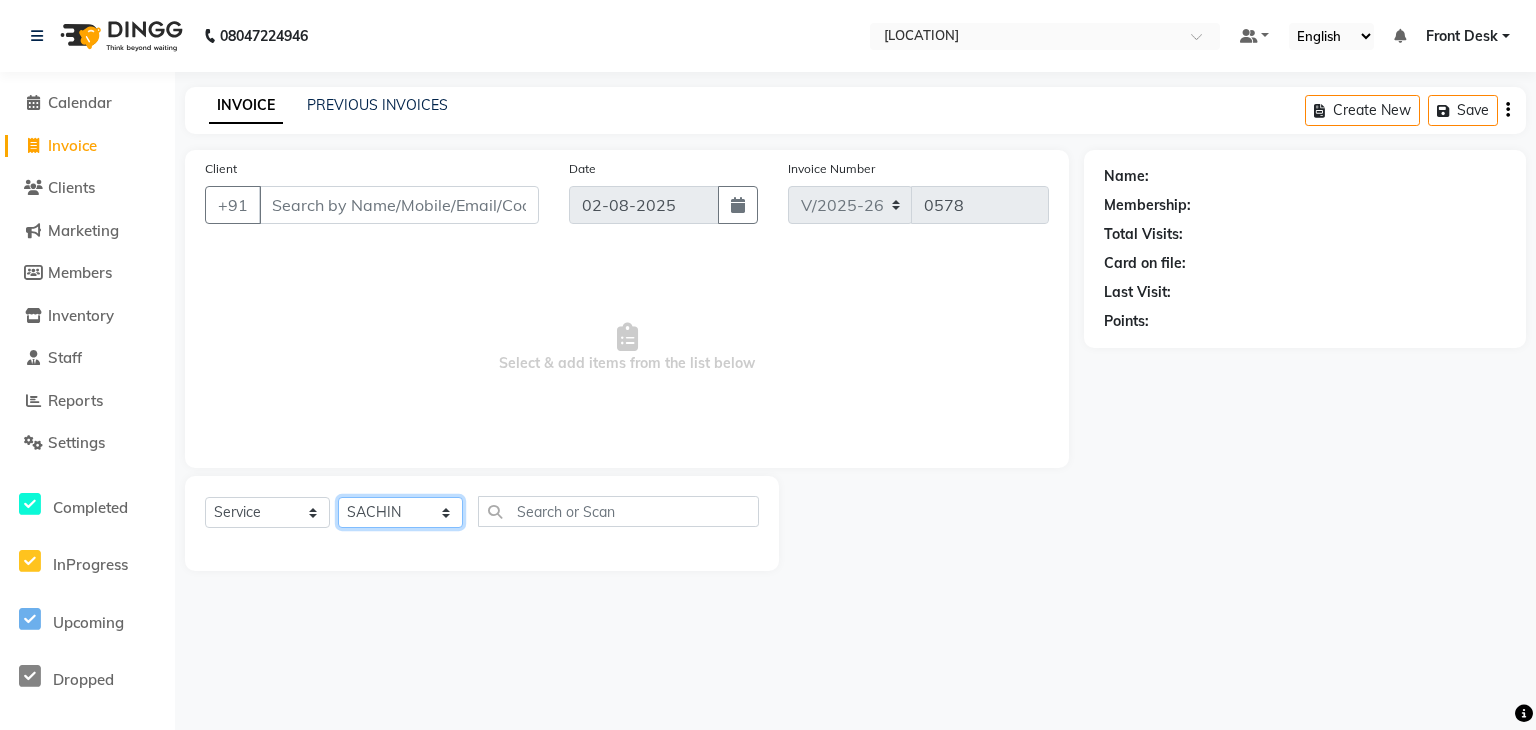click on "Select Stylist [FIRST] Front Desk [FIRST] [FIRST] [FIRST] [FIRST] [FIRST] [FIRST] [FIRST] [FIRST] [FIRST] [FIRST]" 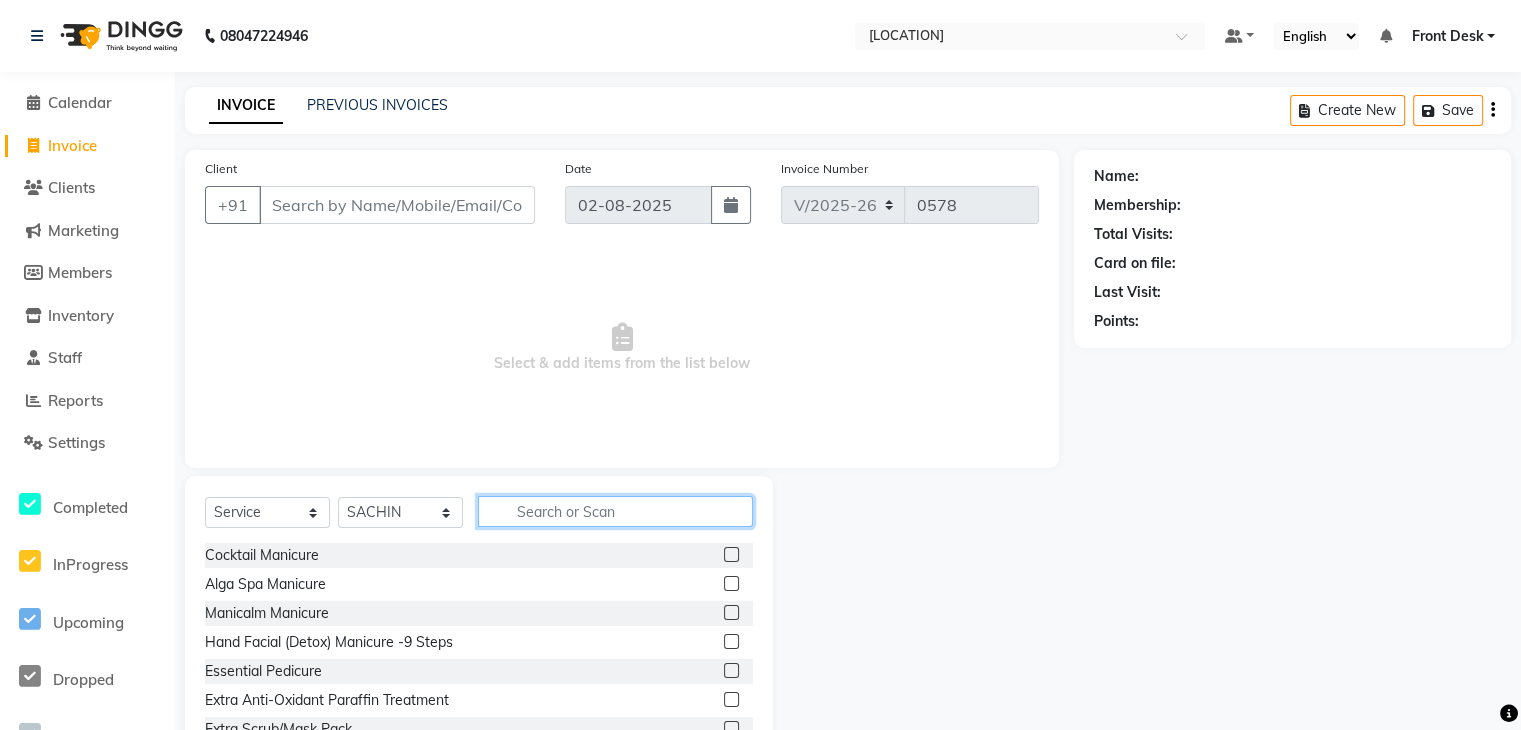 click 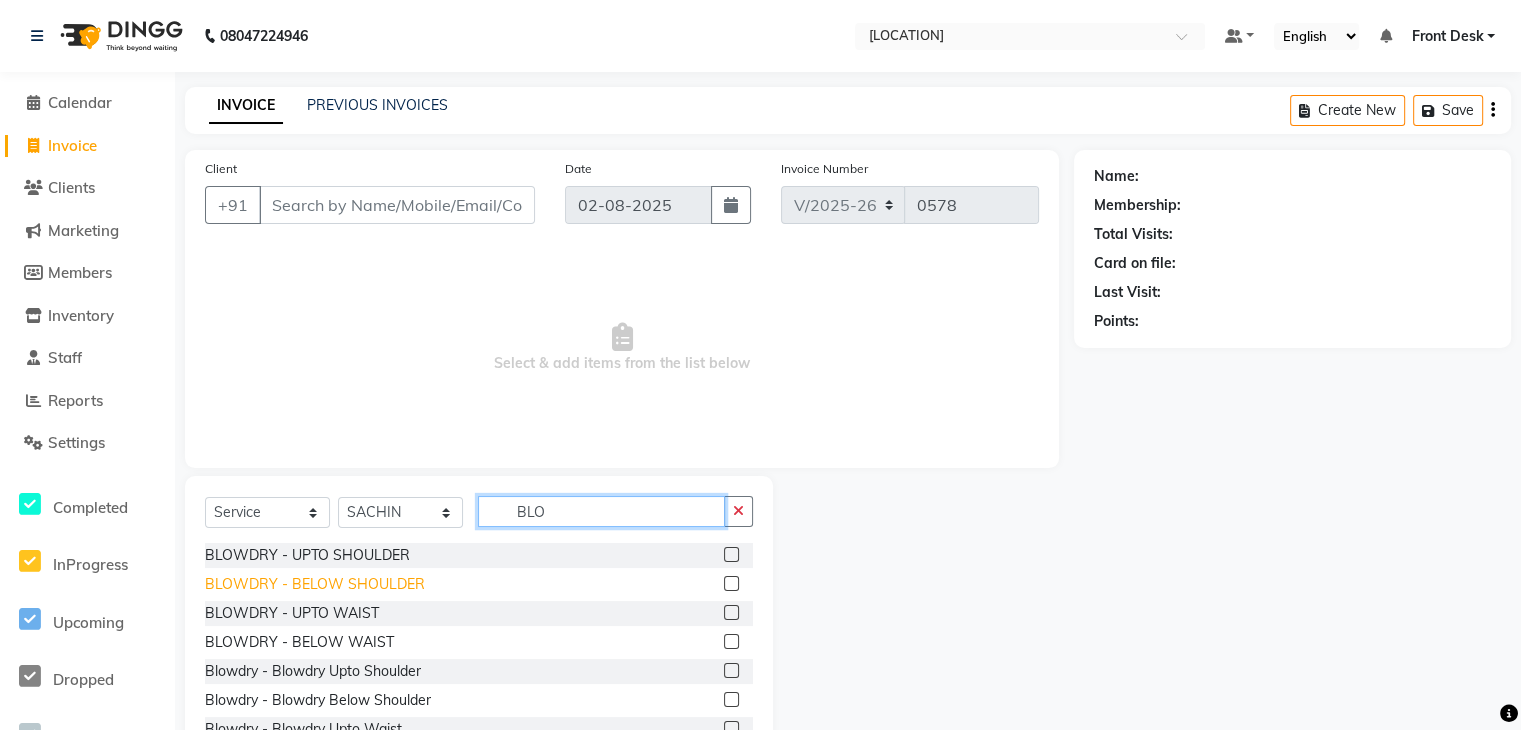 type on "BLO" 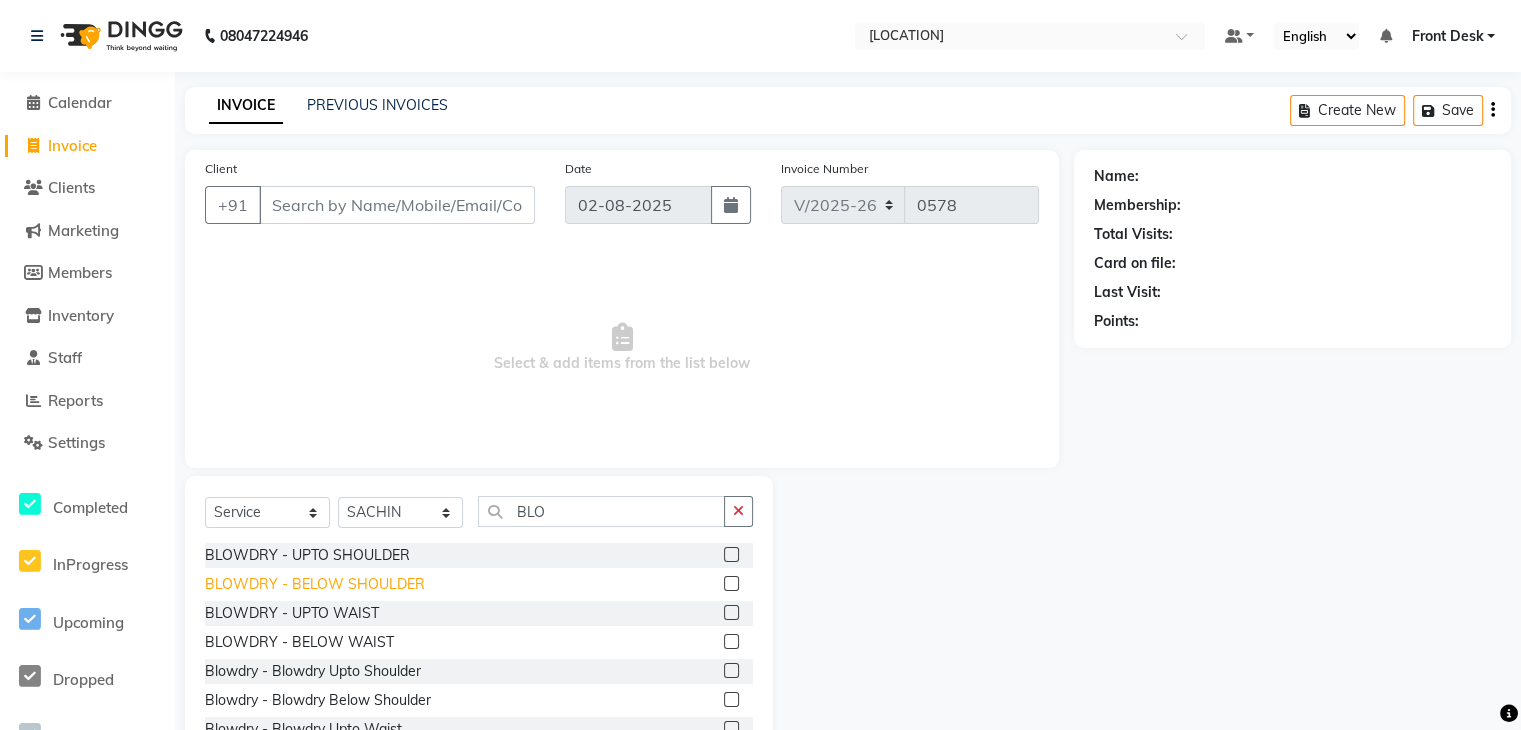 click on "BLOWDRY - BELOW SHOULDER" 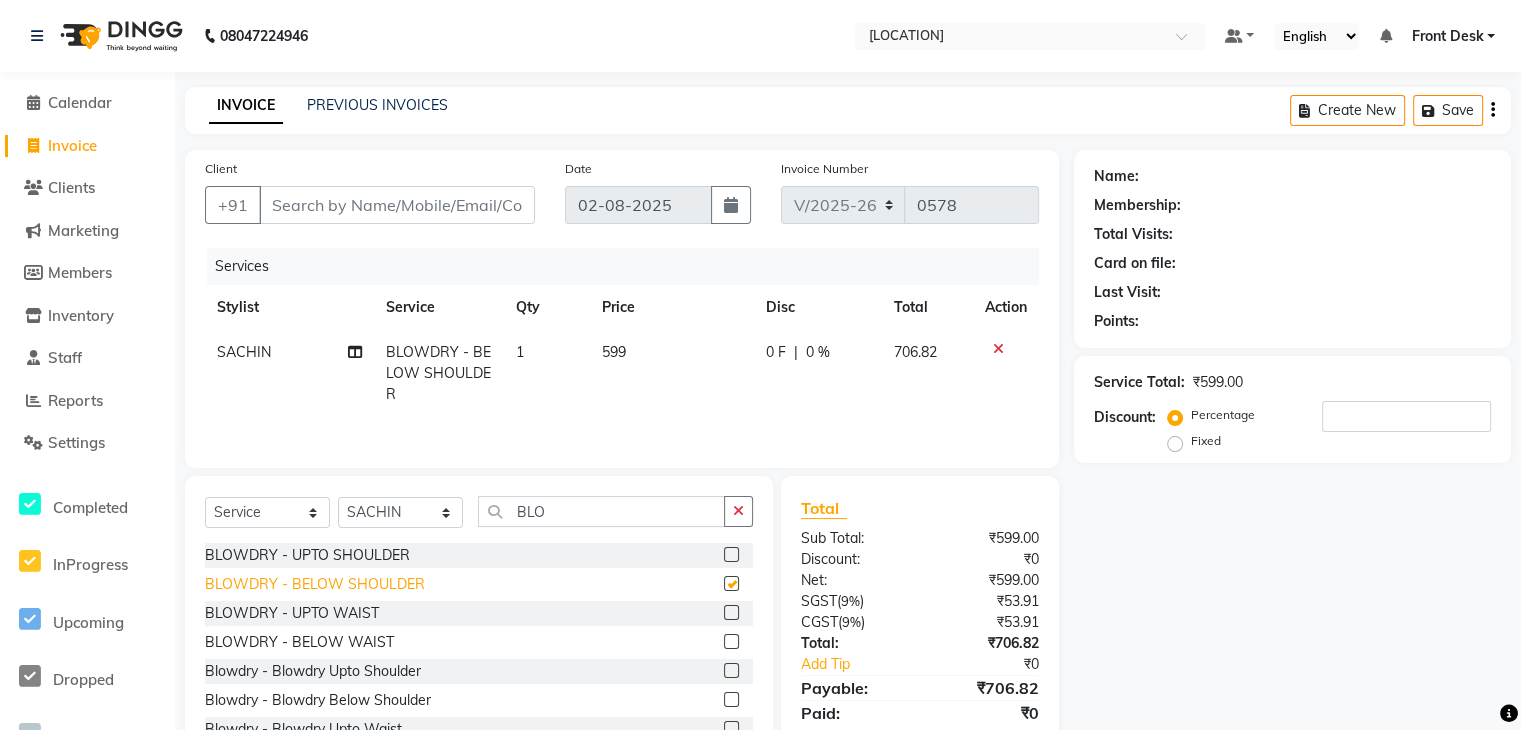 checkbox on "false" 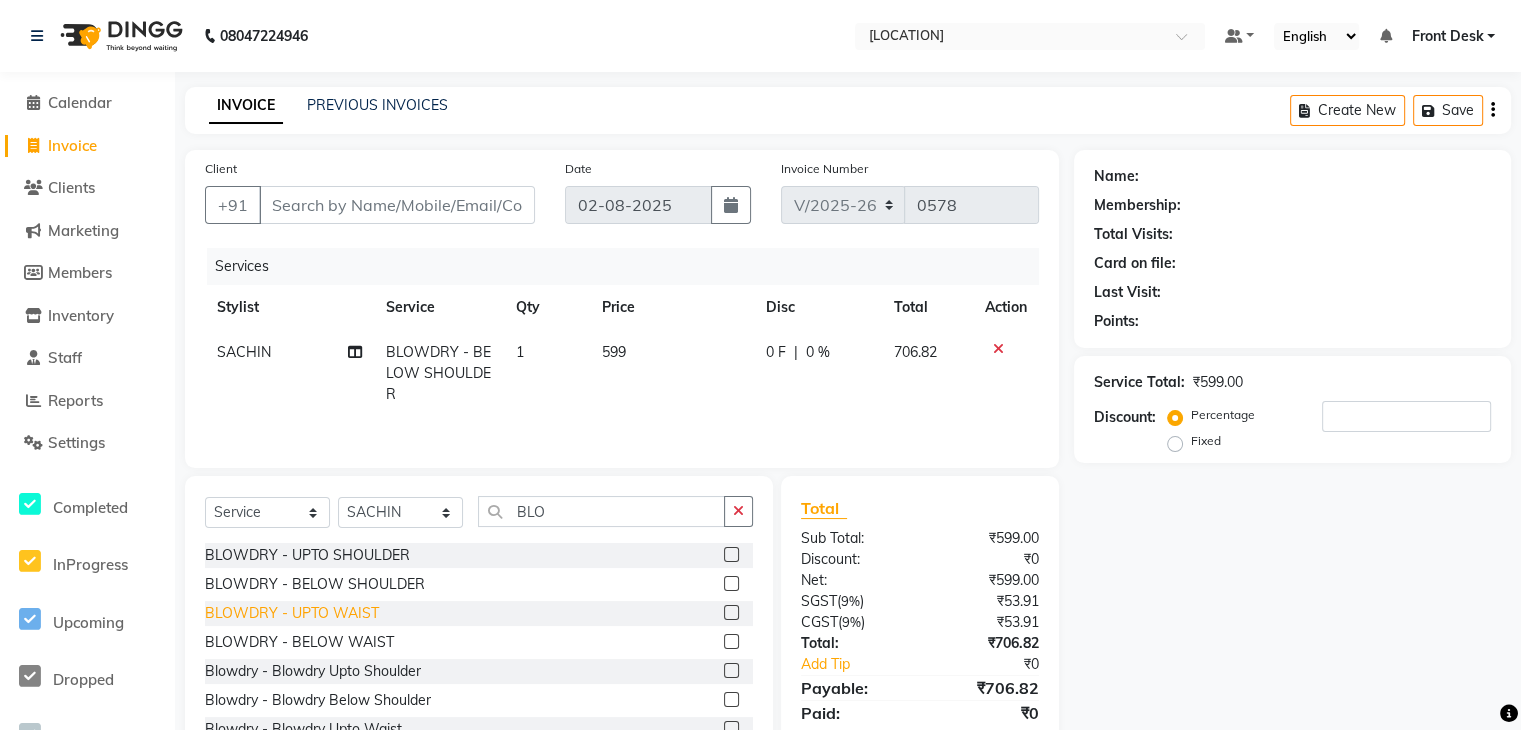 click on "BLOWDRY - UPTO WAIST" 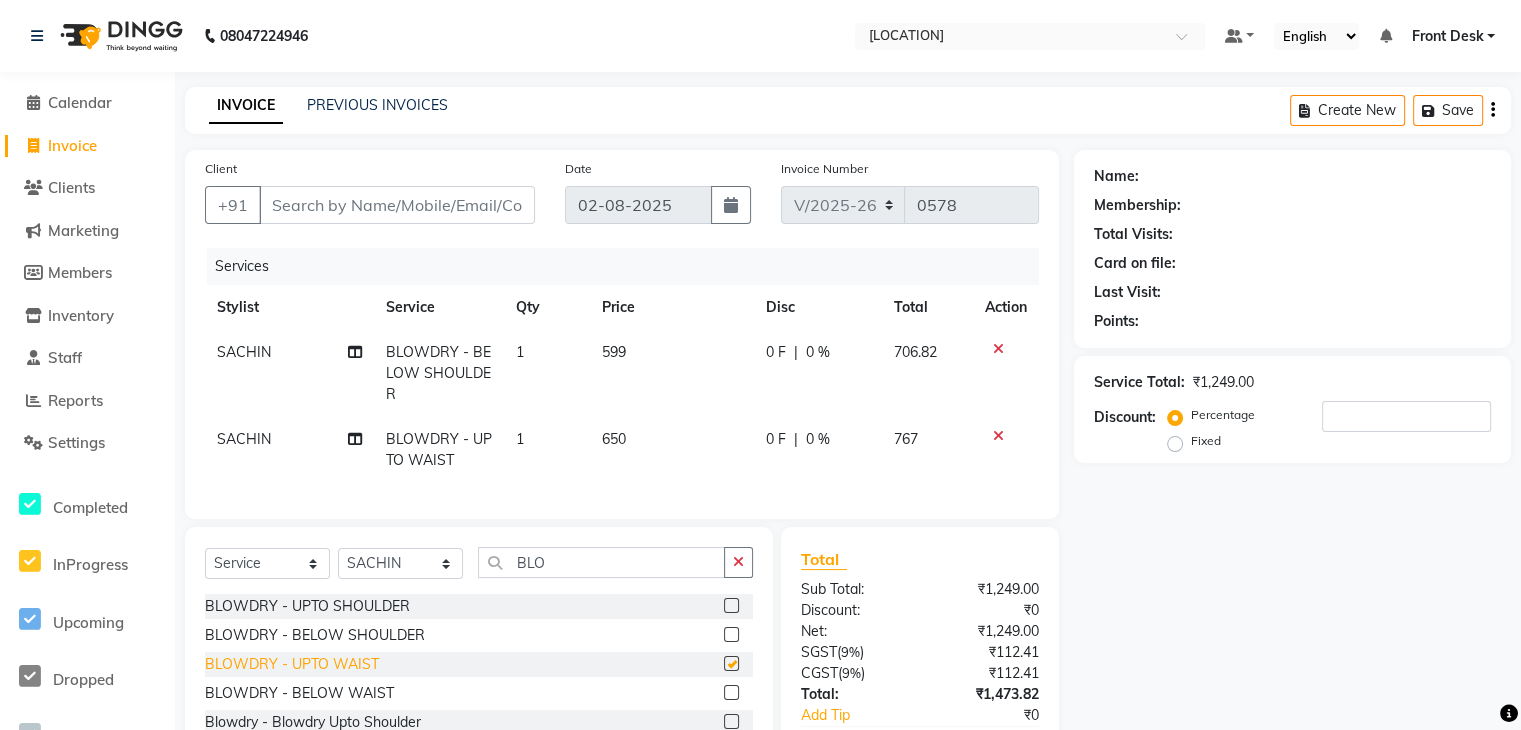 checkbox on "false" 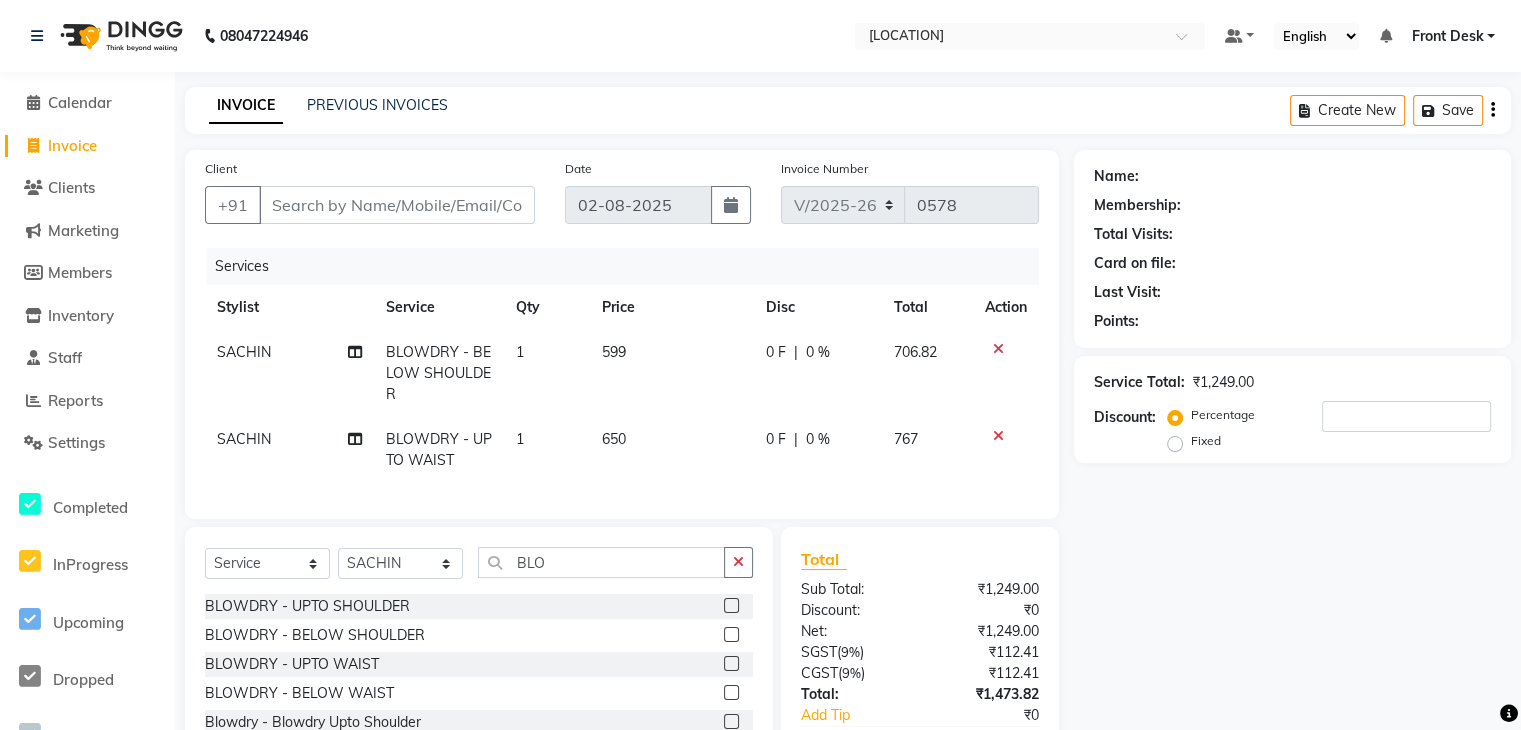 click 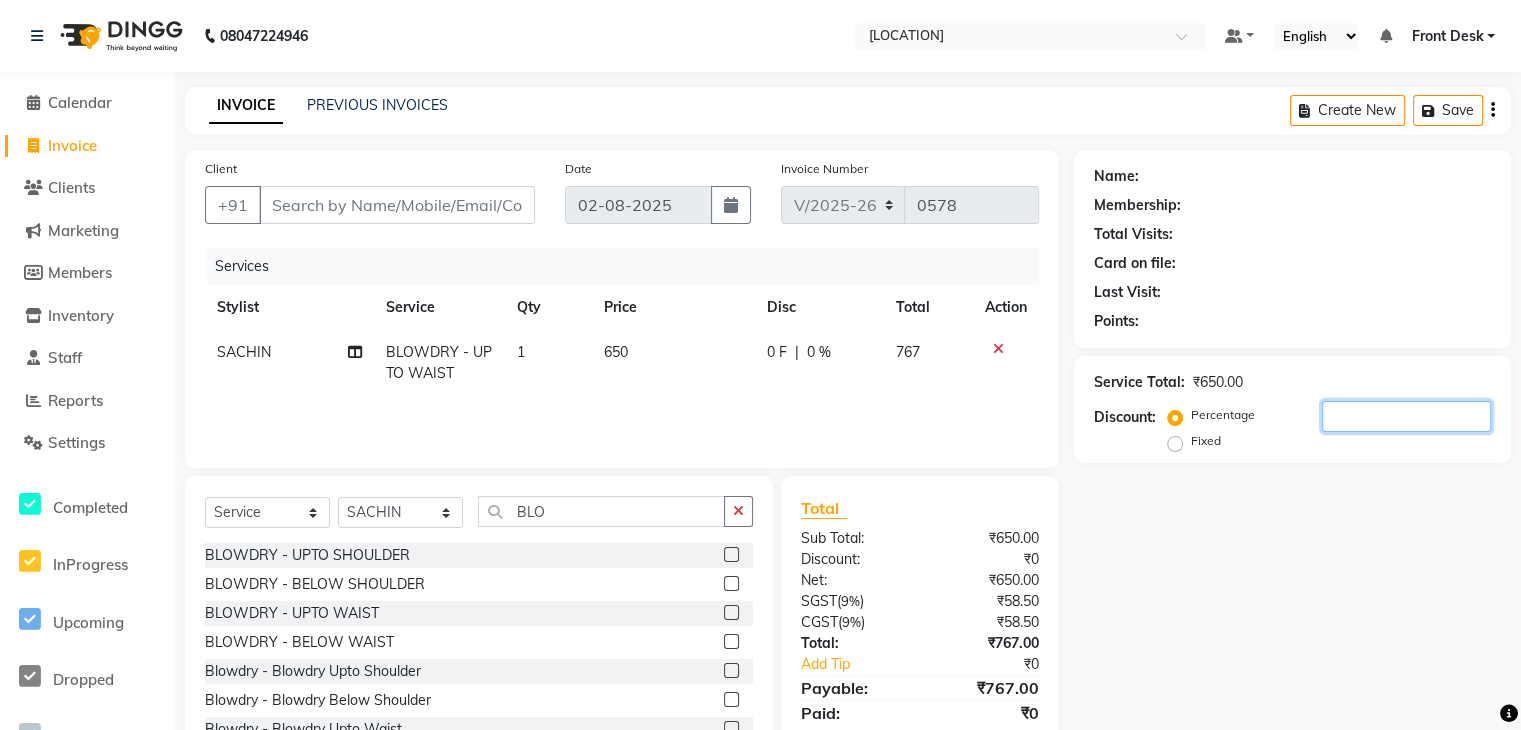 click 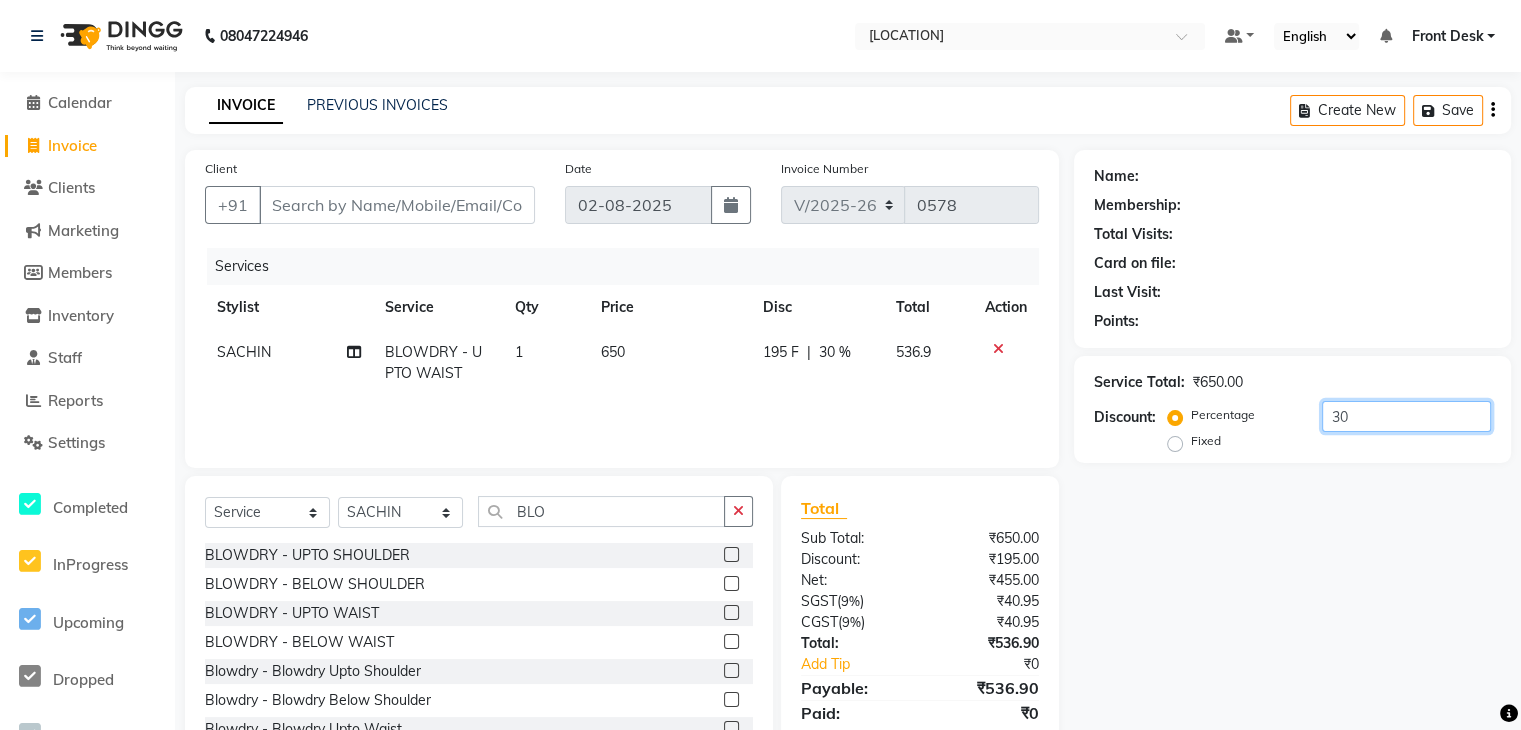 scroll, scrollTop: 72, scrollLeft: 0, axis: vertical 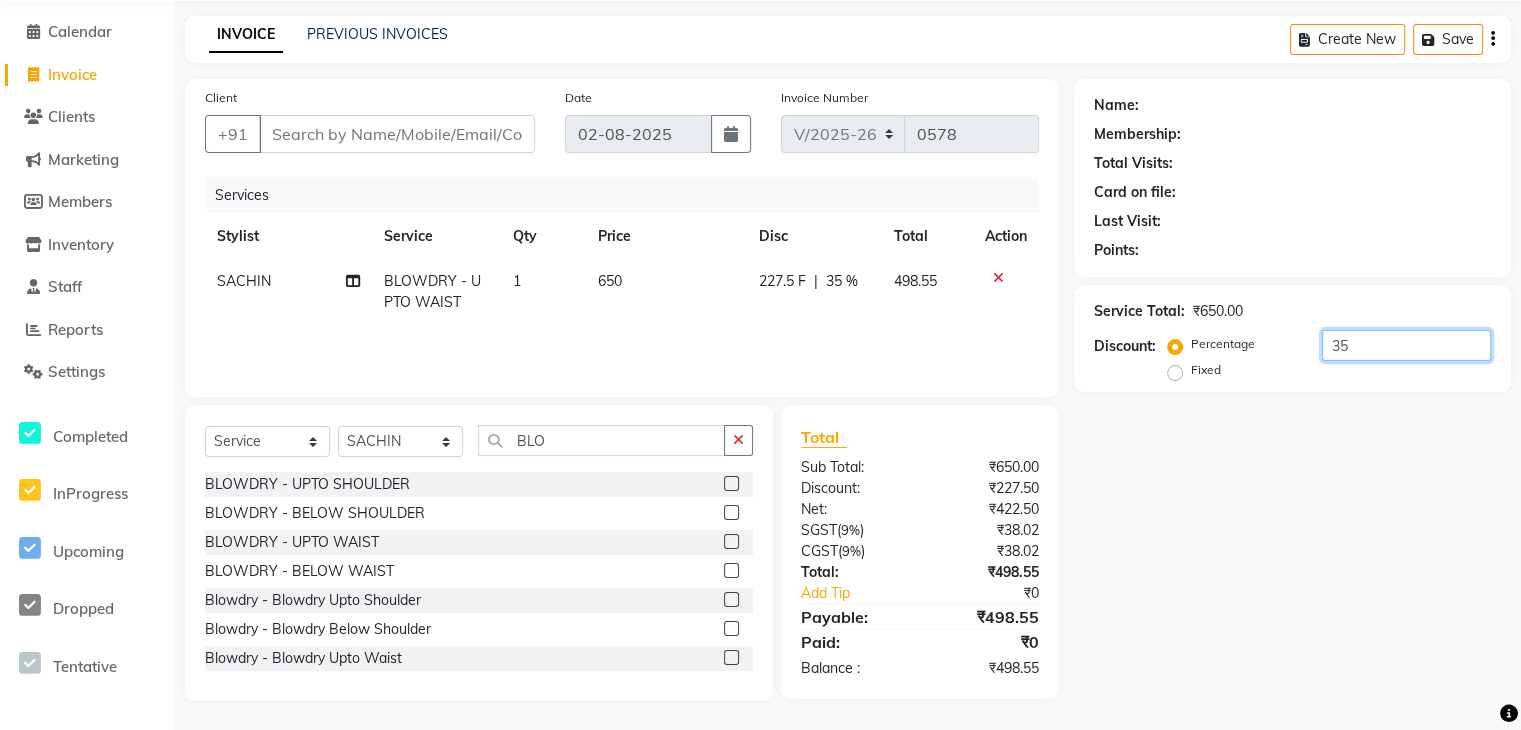 type on "3" 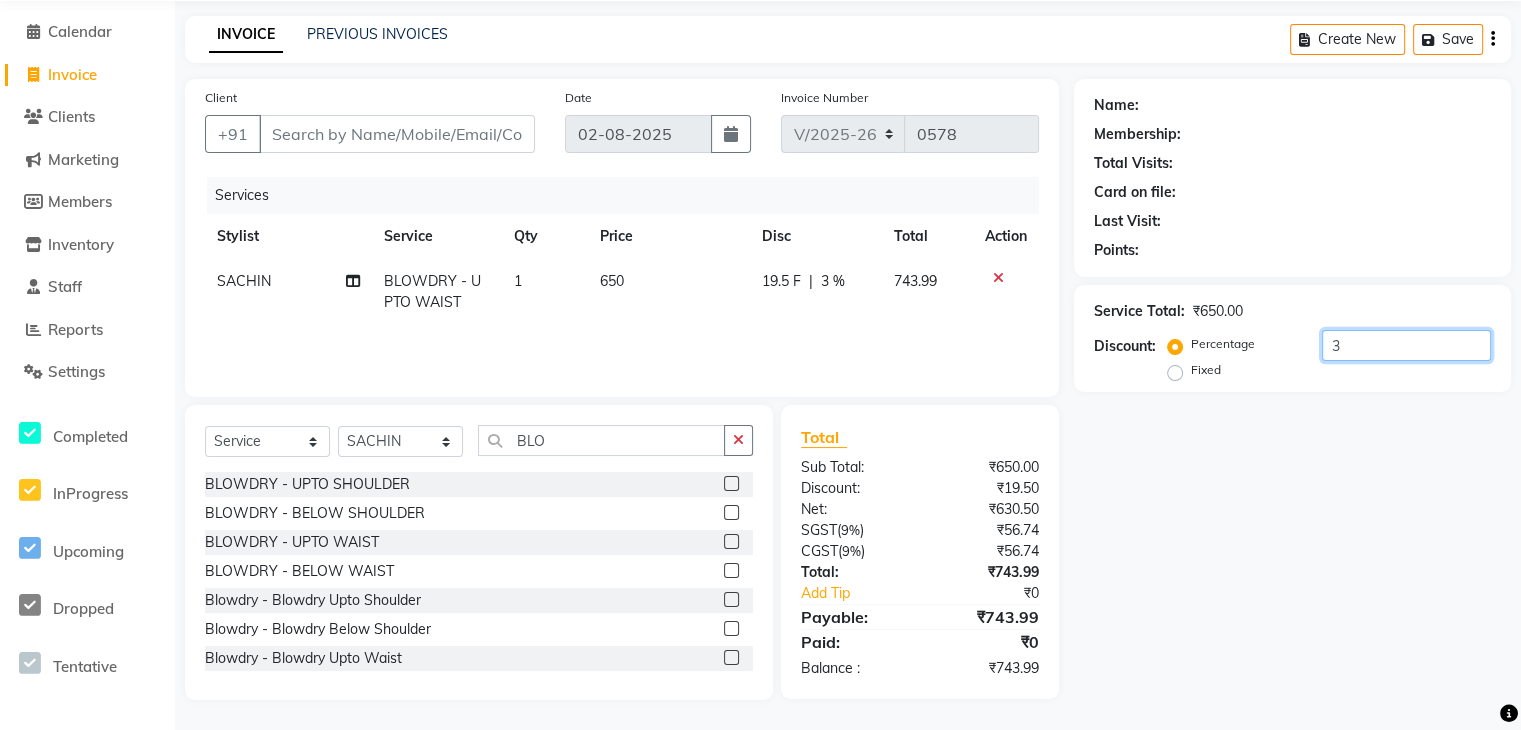 type 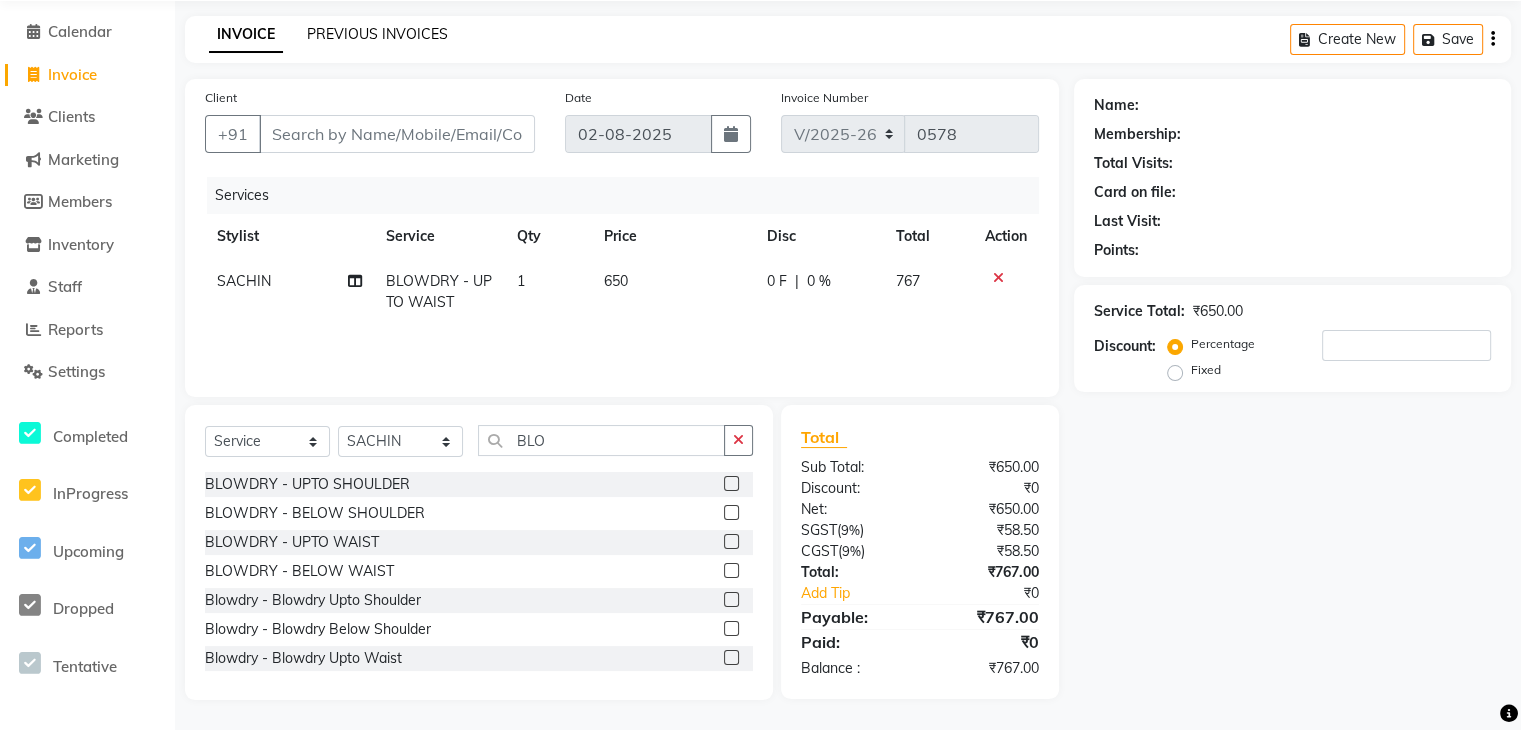 click on "PREVIOUS INVOICES" 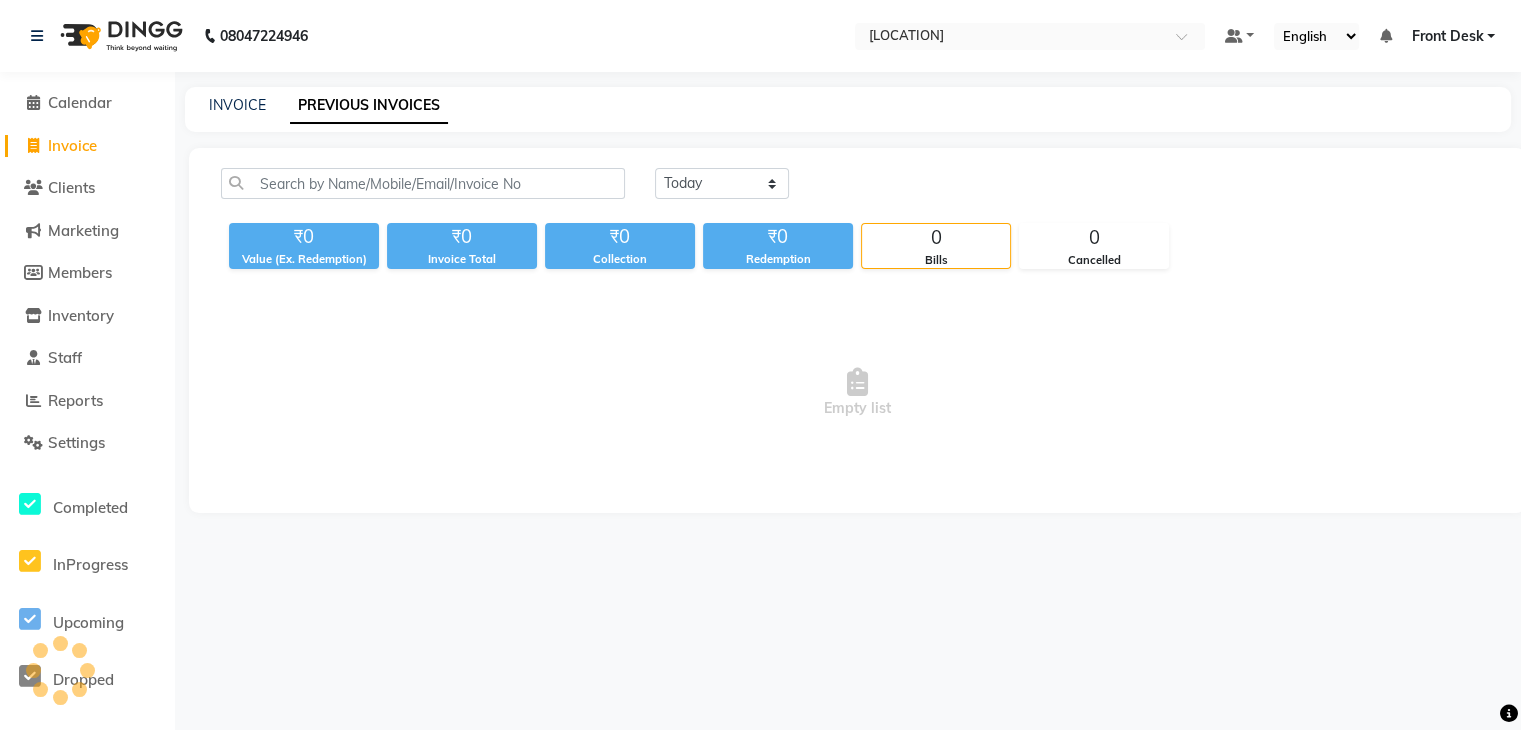 scroll, scrollTop: 0, scrollLeft: 0, axis: both 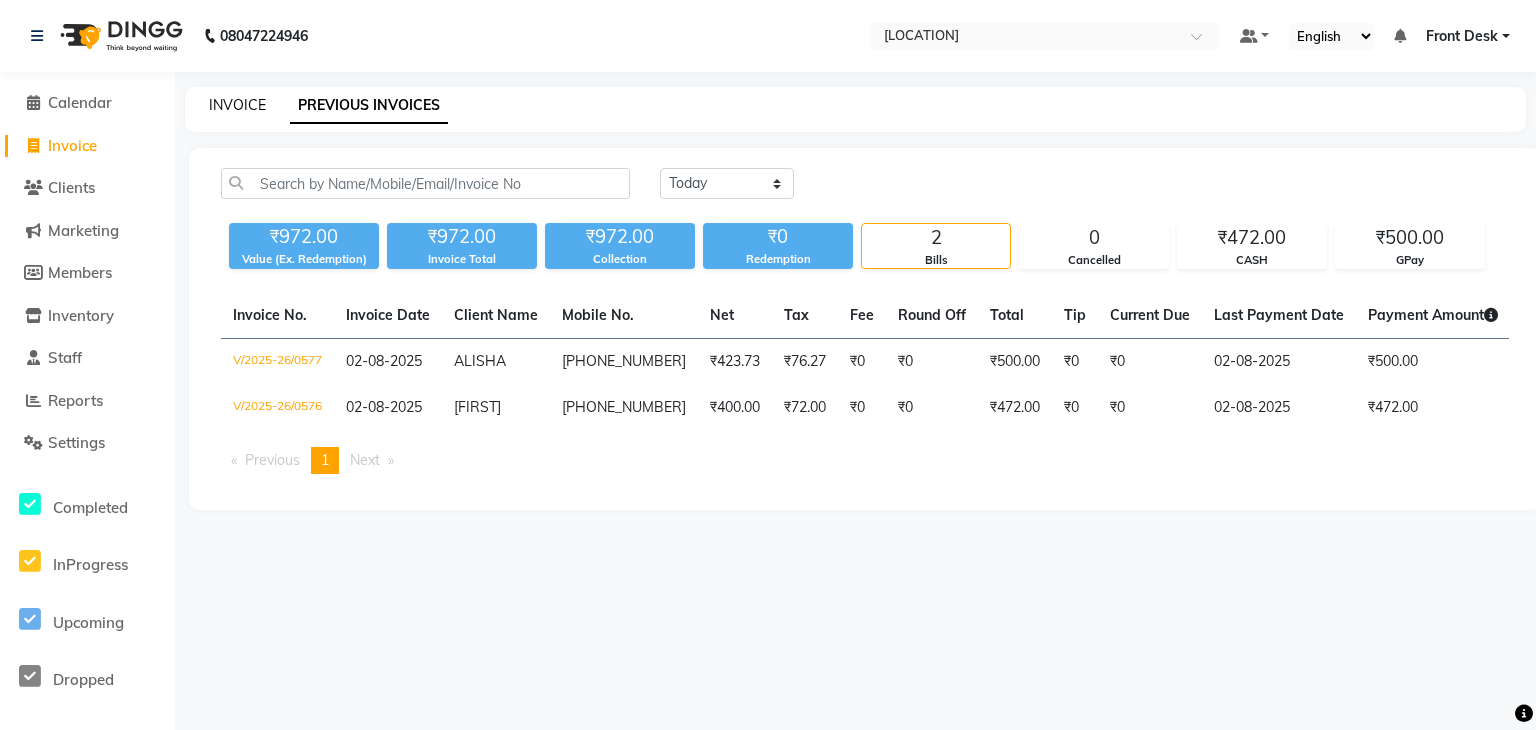 click on "INVOICE" 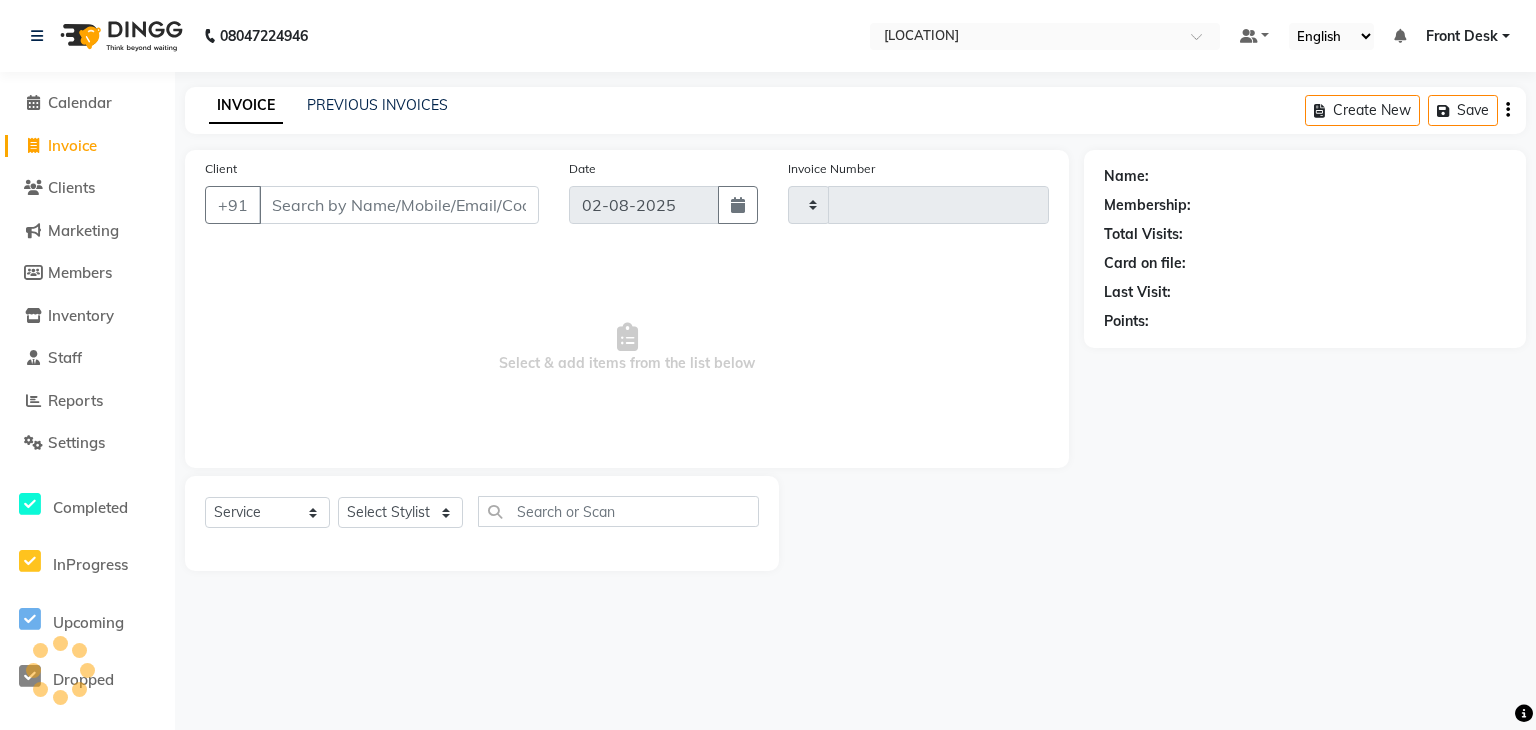 type on "0578" 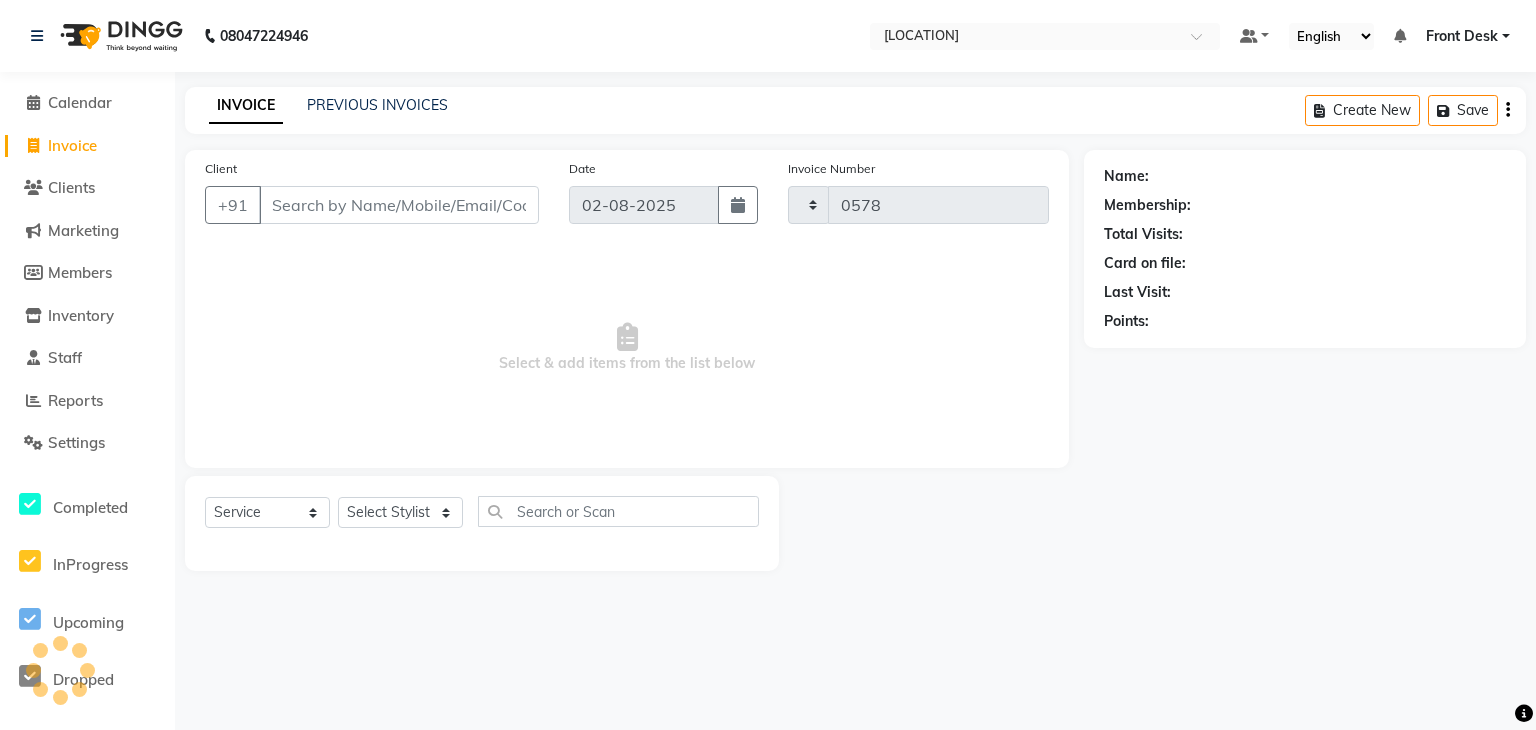 select on "5835" 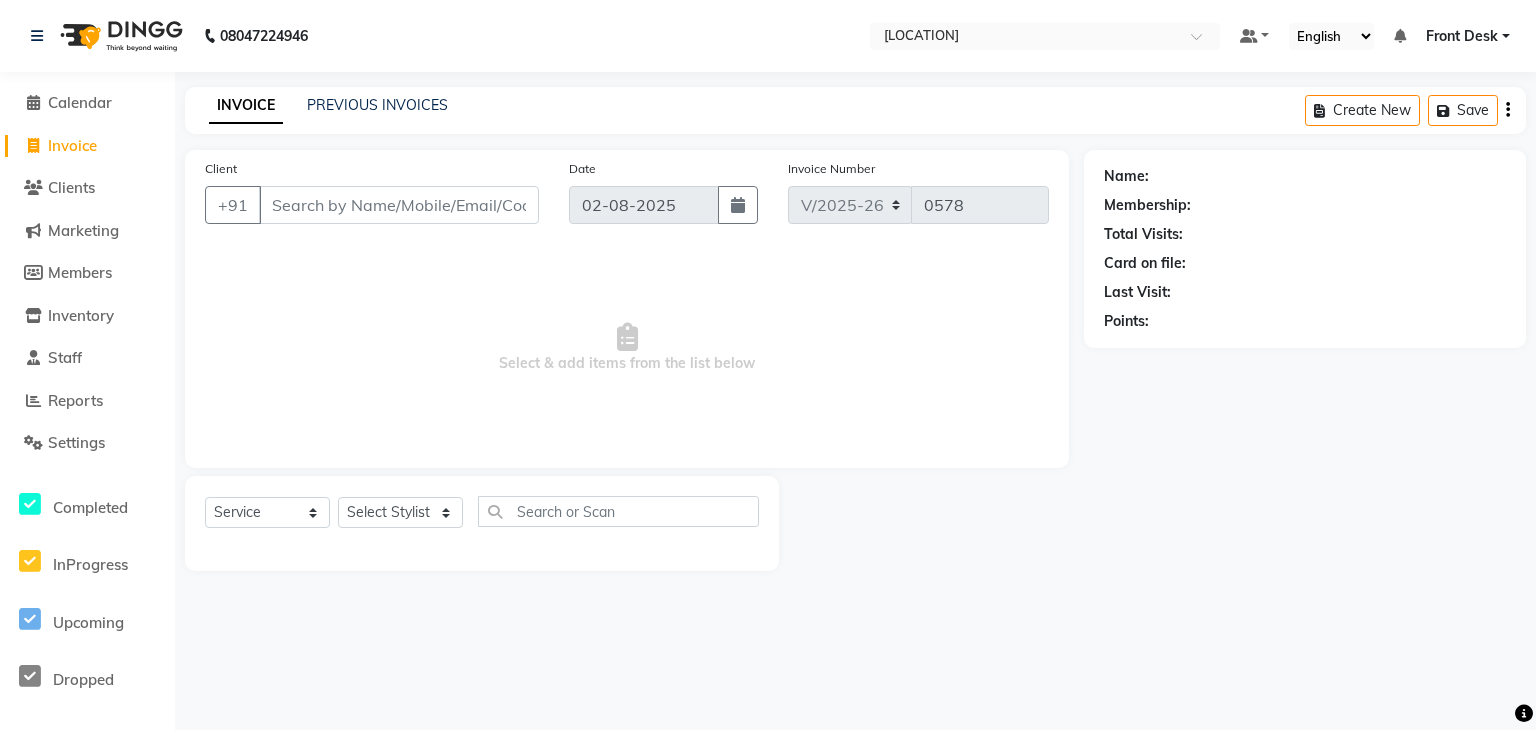 click on "PREVIOUS INVOICES" 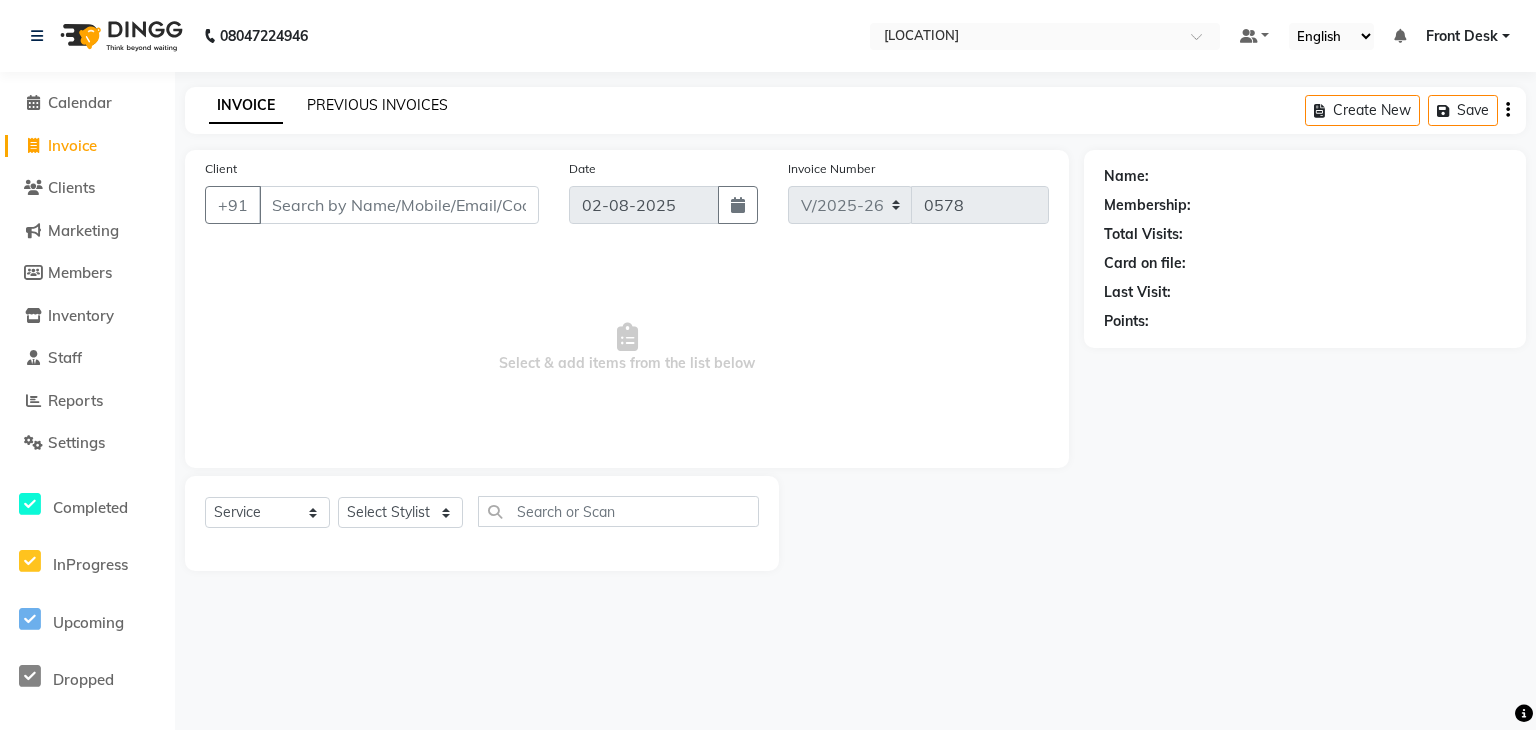 click on "PREVIOUS INVOICES" 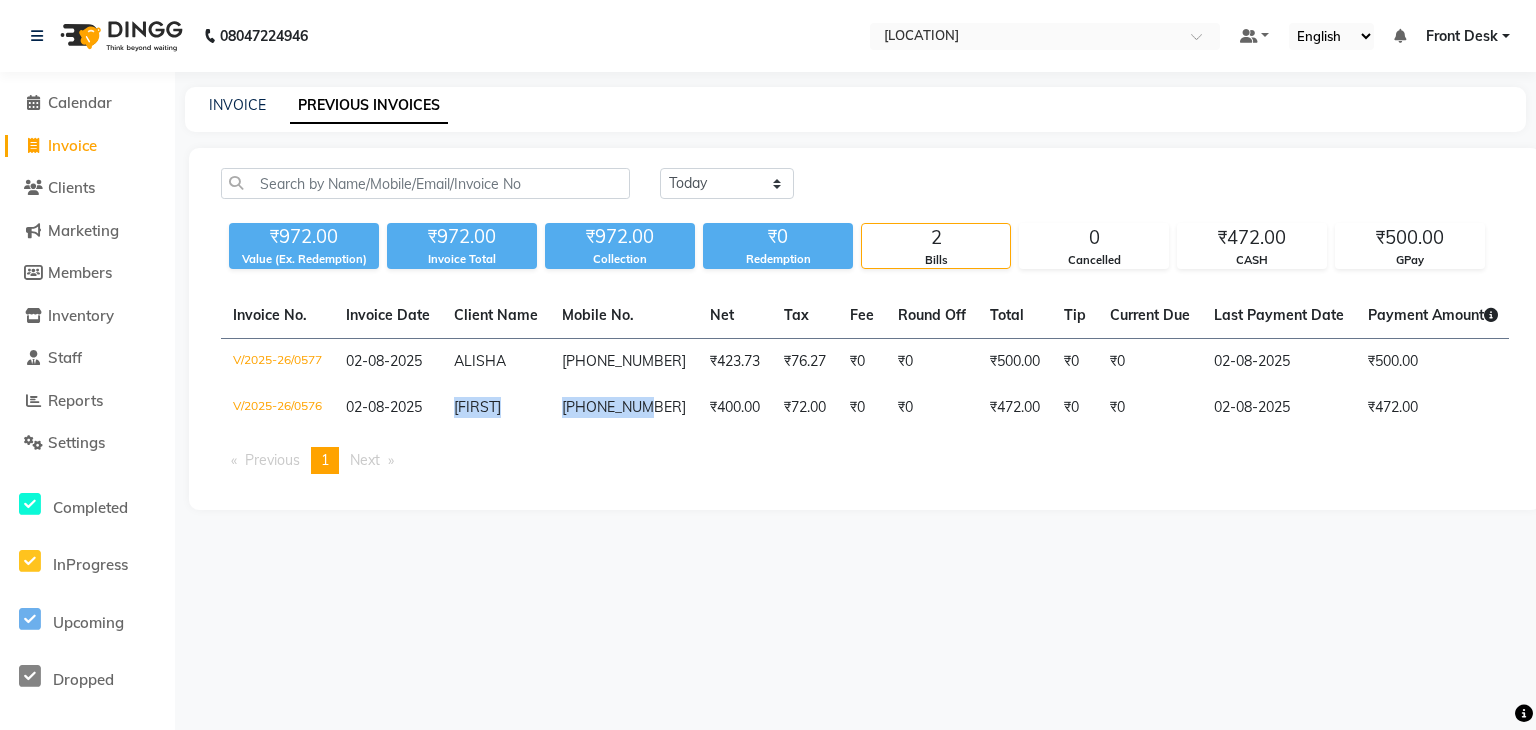 drag, startPoint x: 454, startPoint y: 408, endPoint x: 666, endPoint y: 431, distance: 213.24399 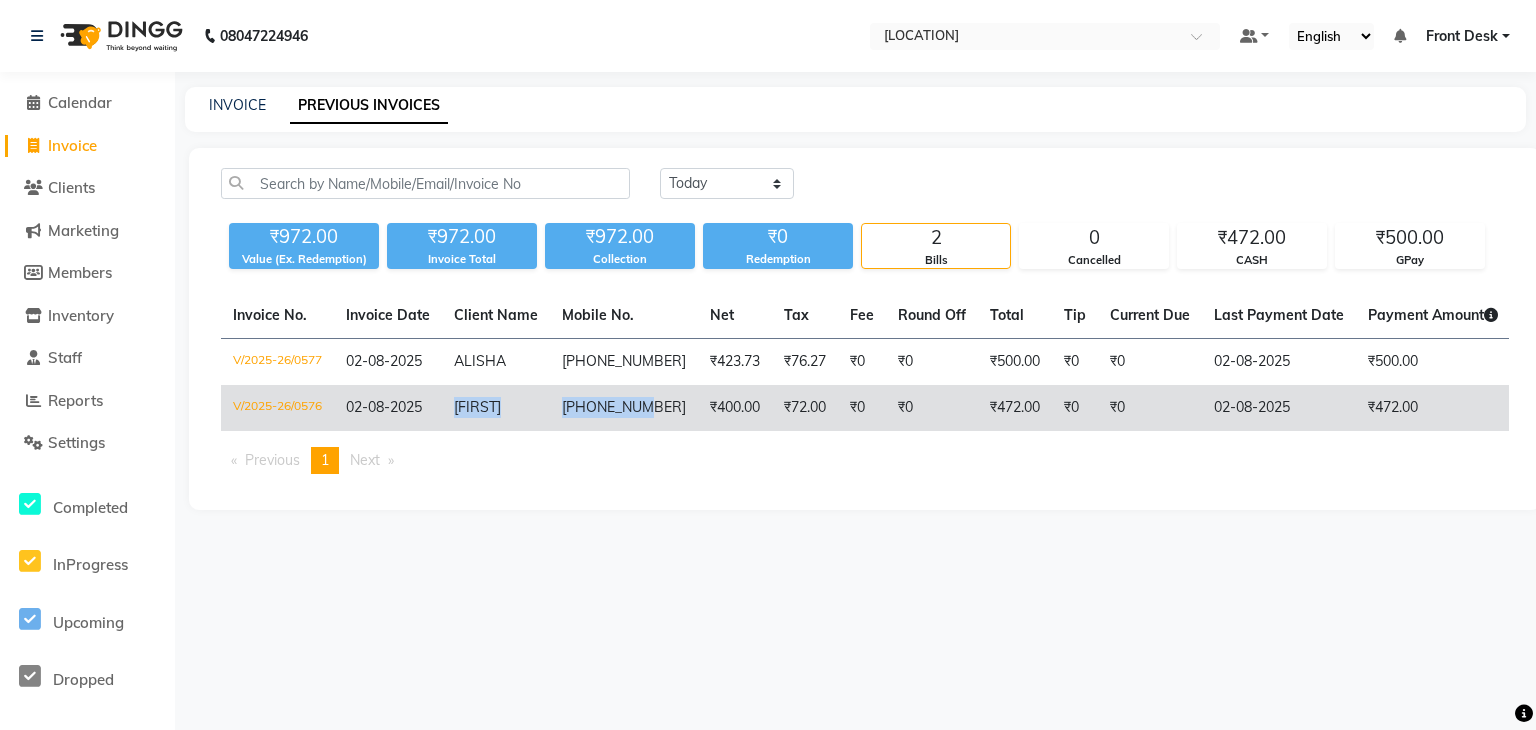 copy on "HIRAKEATGIRI   8638076592" 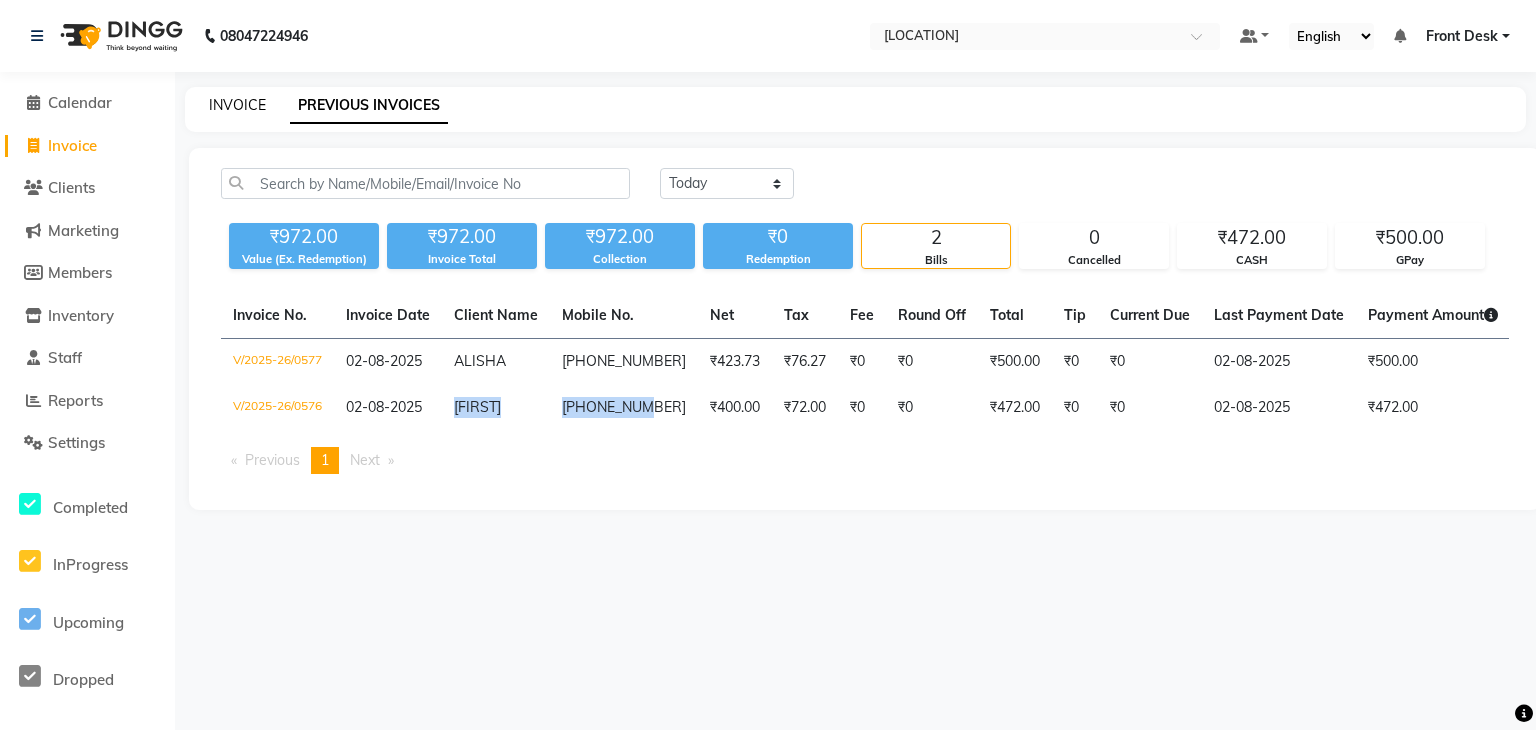 click on "INVOICE" 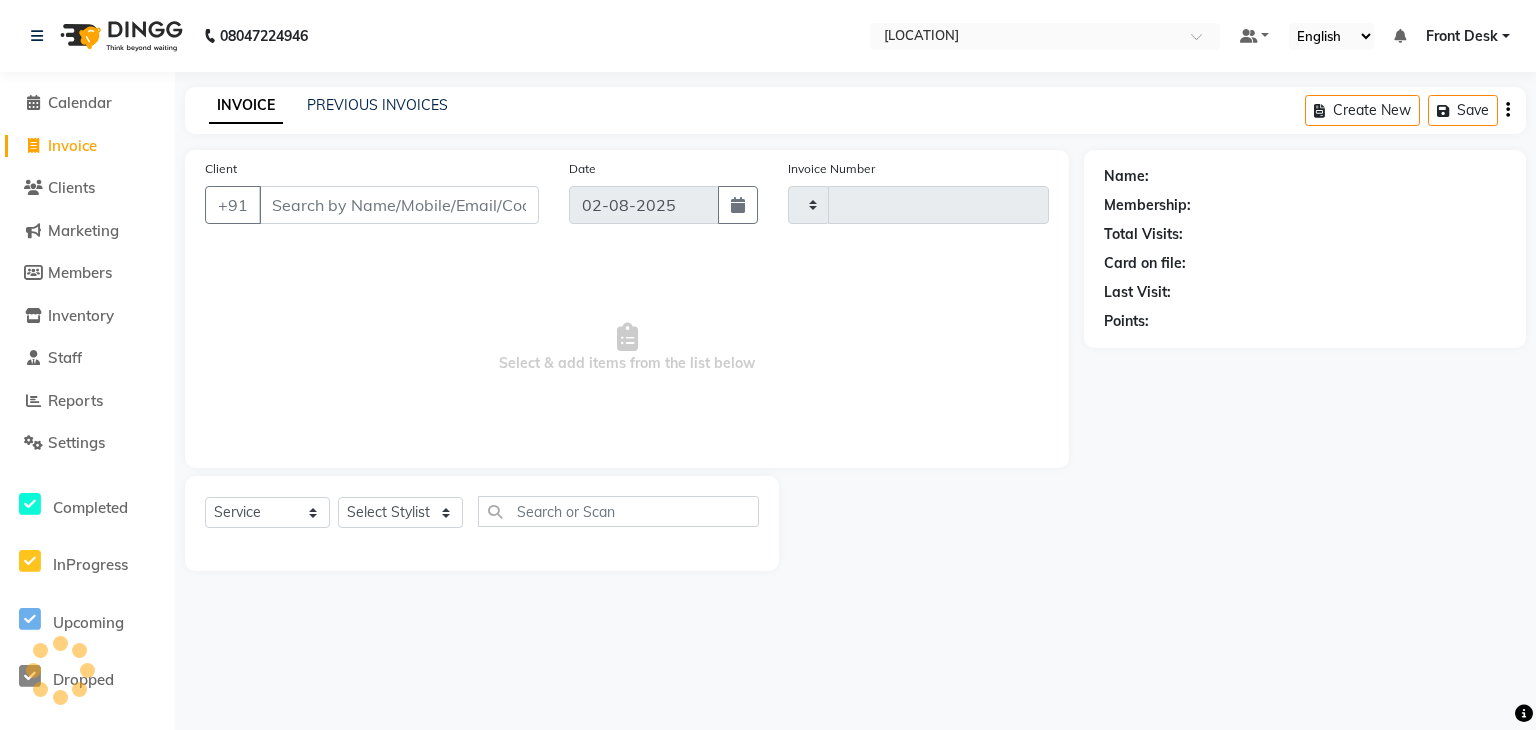 type on "0578" 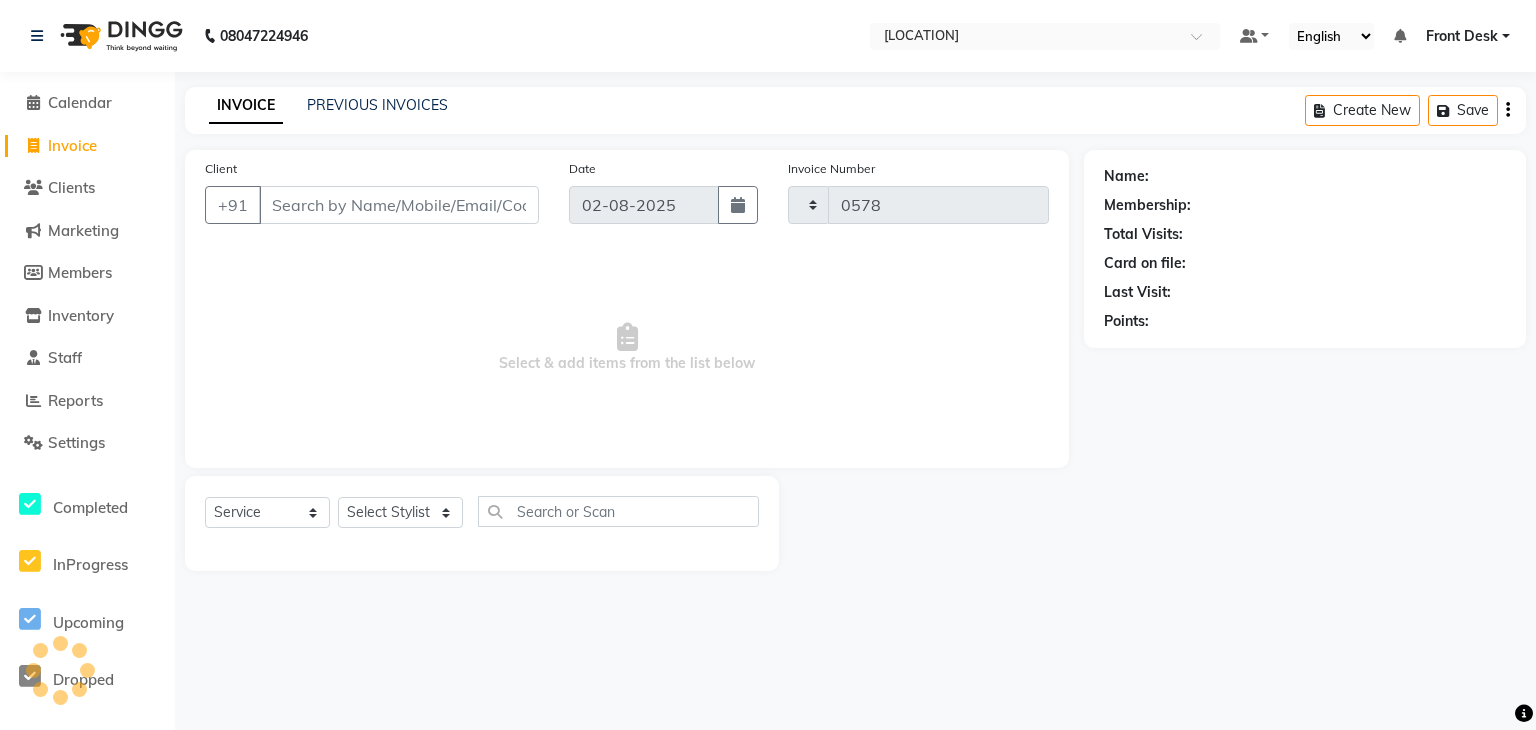 select on "5835" 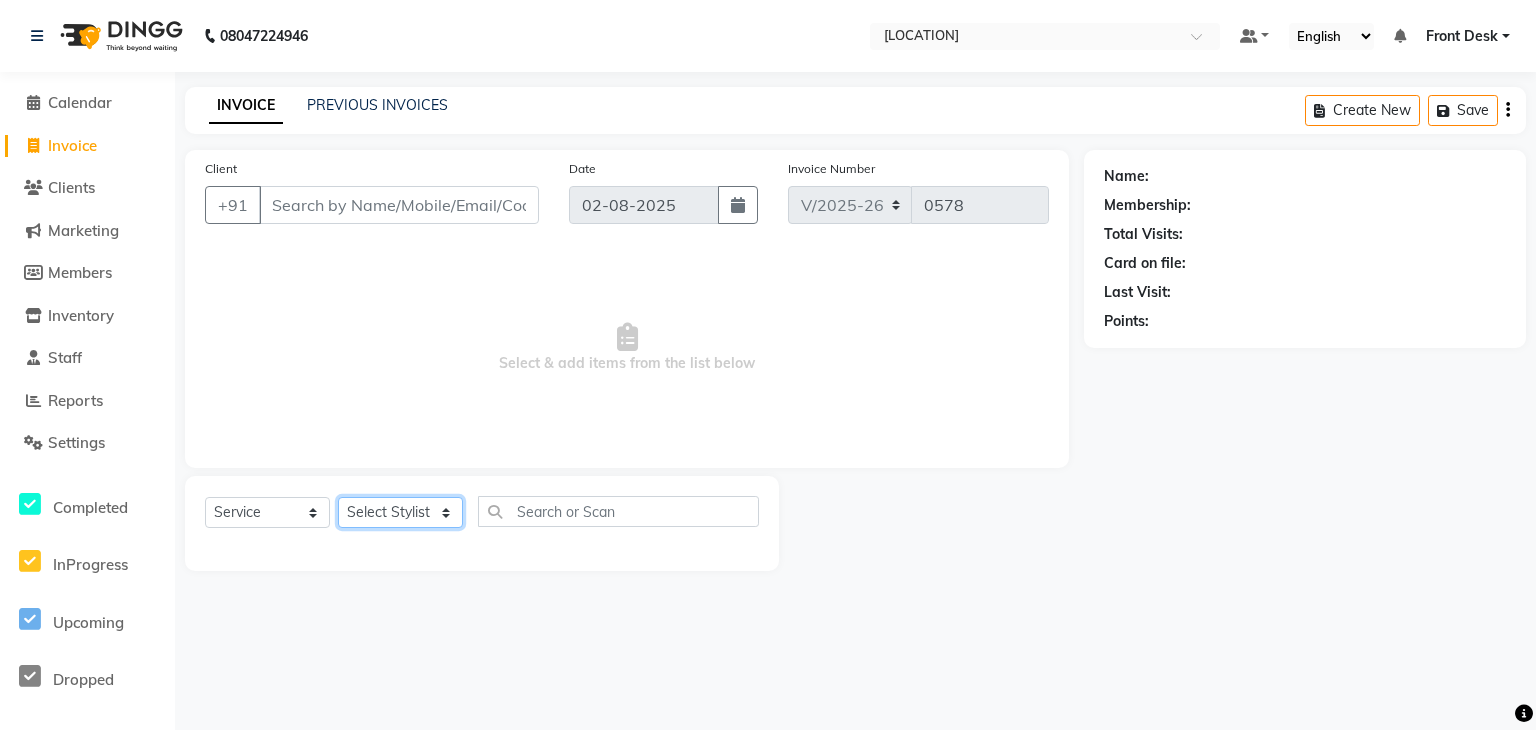 click on "Select Stylist [FIRST] Front Desk [FIRST] [FIRST] [FIRST] [FIRST] [FIRST] [FIRST] [FIRST] [FIRST] [FIRST] [FIRST]" 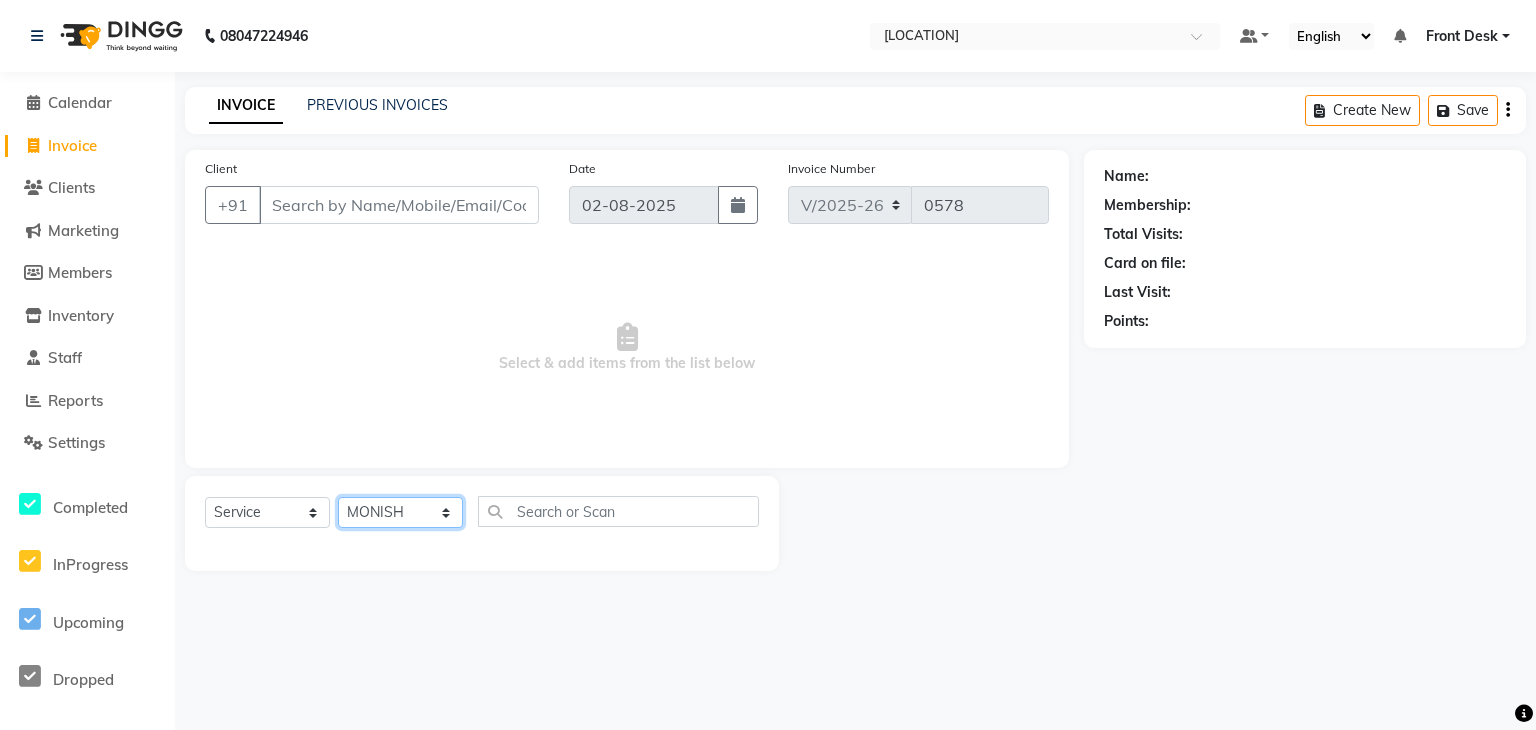 click on "Select Stylist [FIRST] Front Desk [FIRST] [FIRST] [FIRST] [FIRST] [FIRST] [FIRST] [FIRST] [FIRST] [FIRST] [FIRST]" 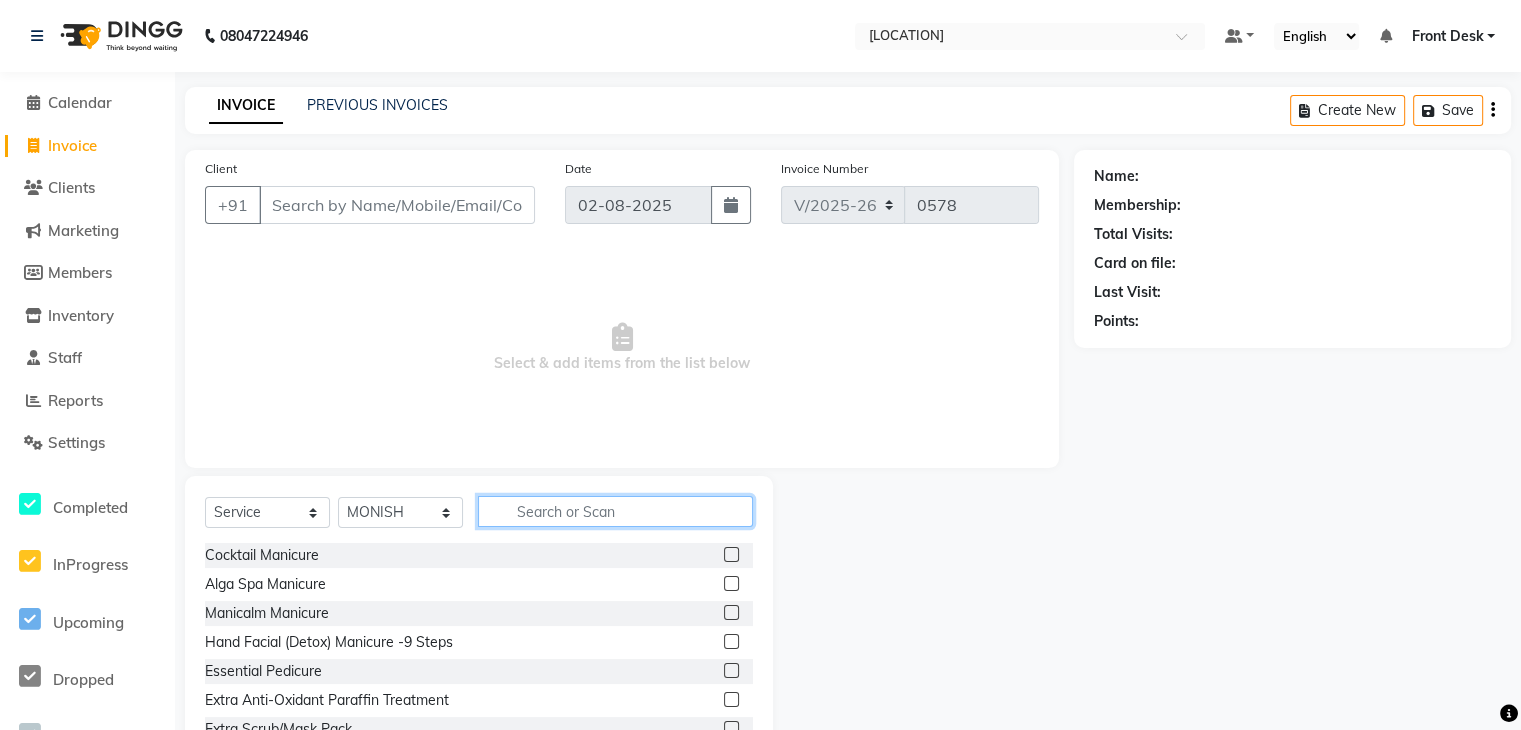 click 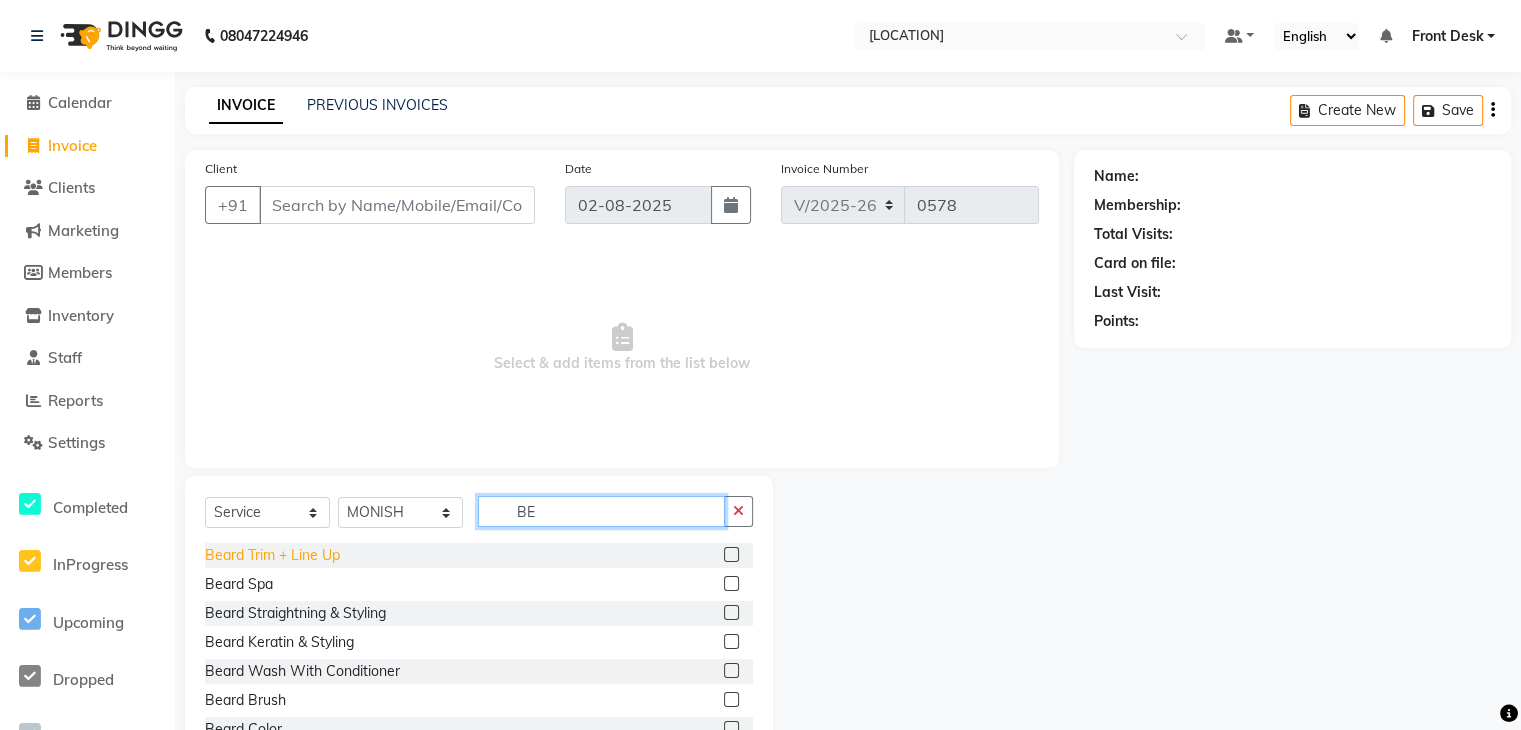 type on "B" 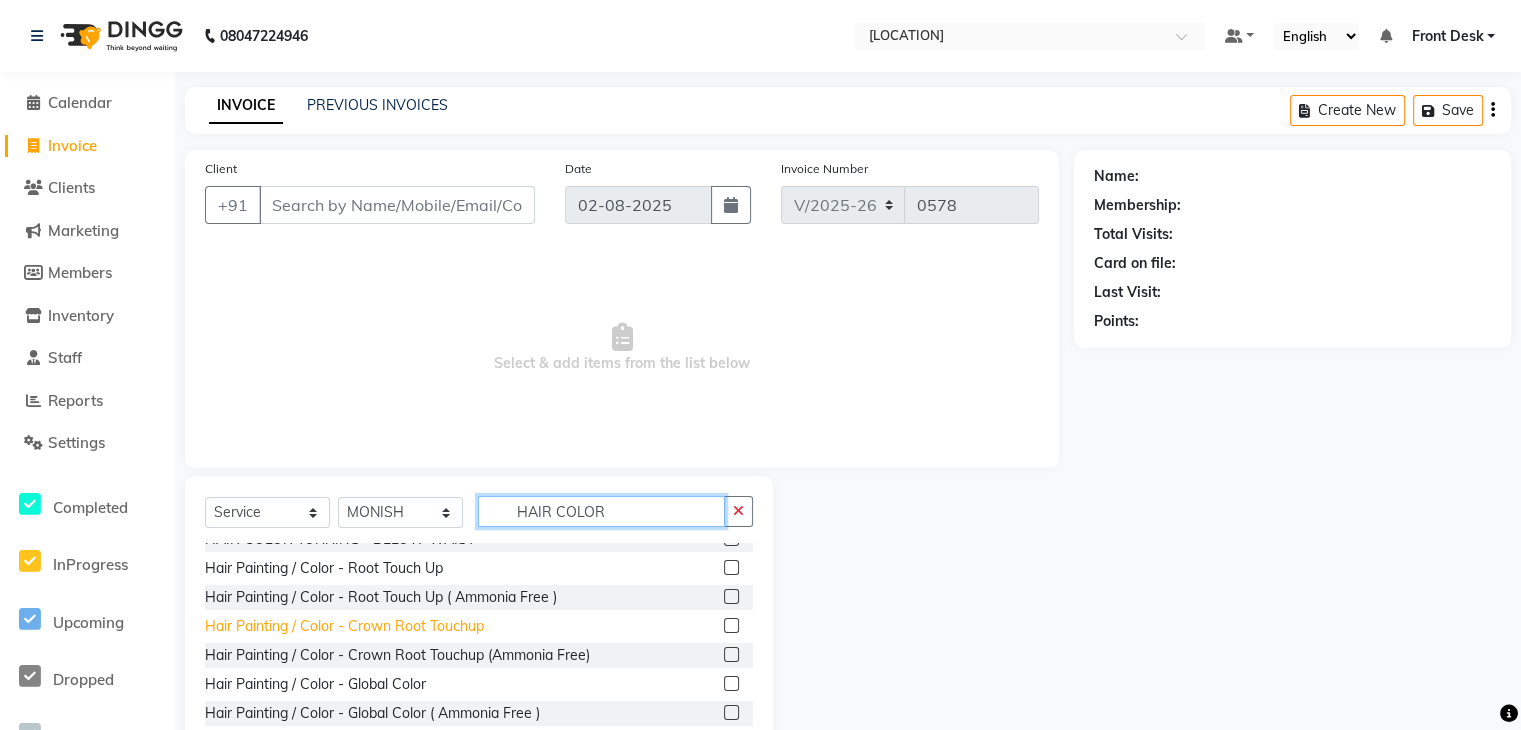 scroll, scrollTop: 127, scrollLeft: 0, axis: vertical 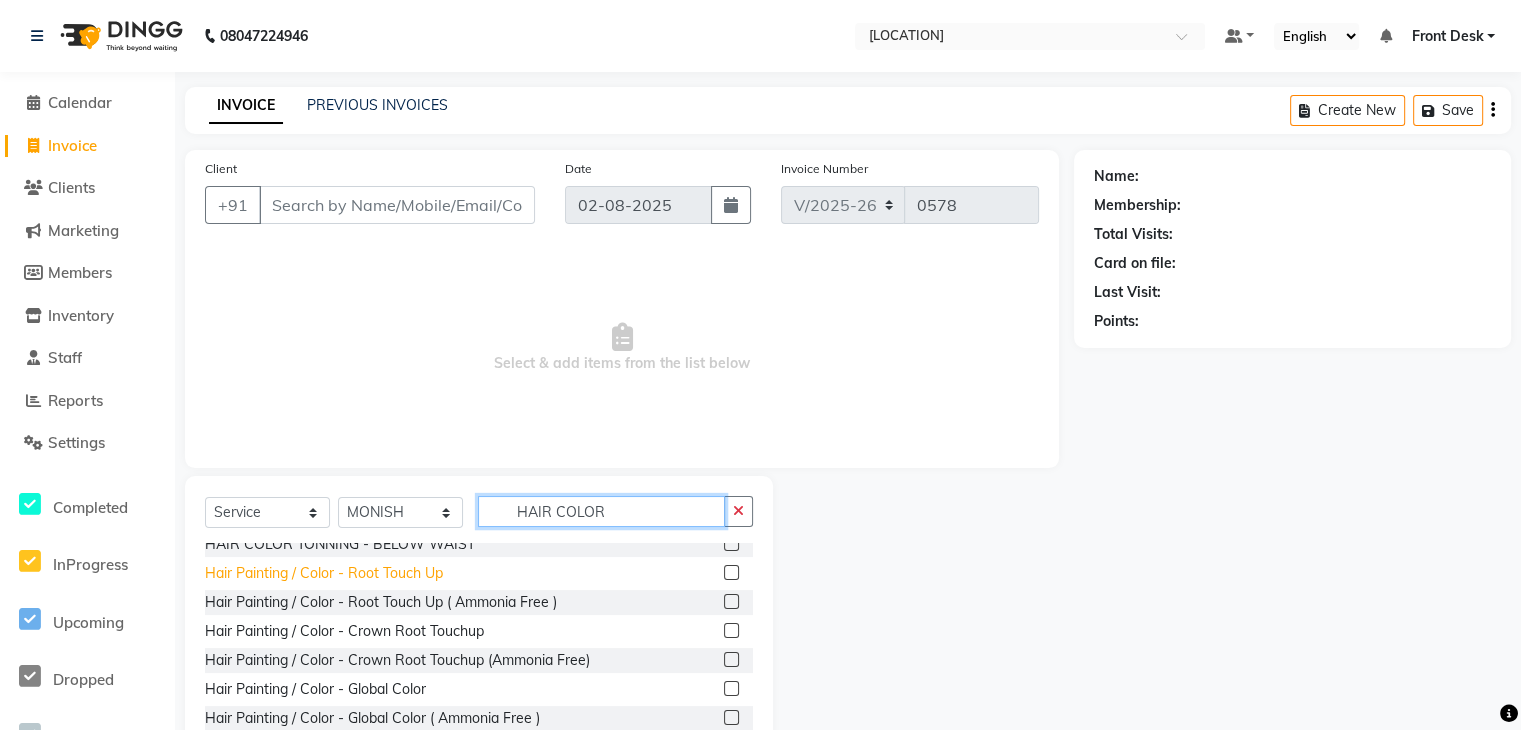 type on "HAIR COLOR" 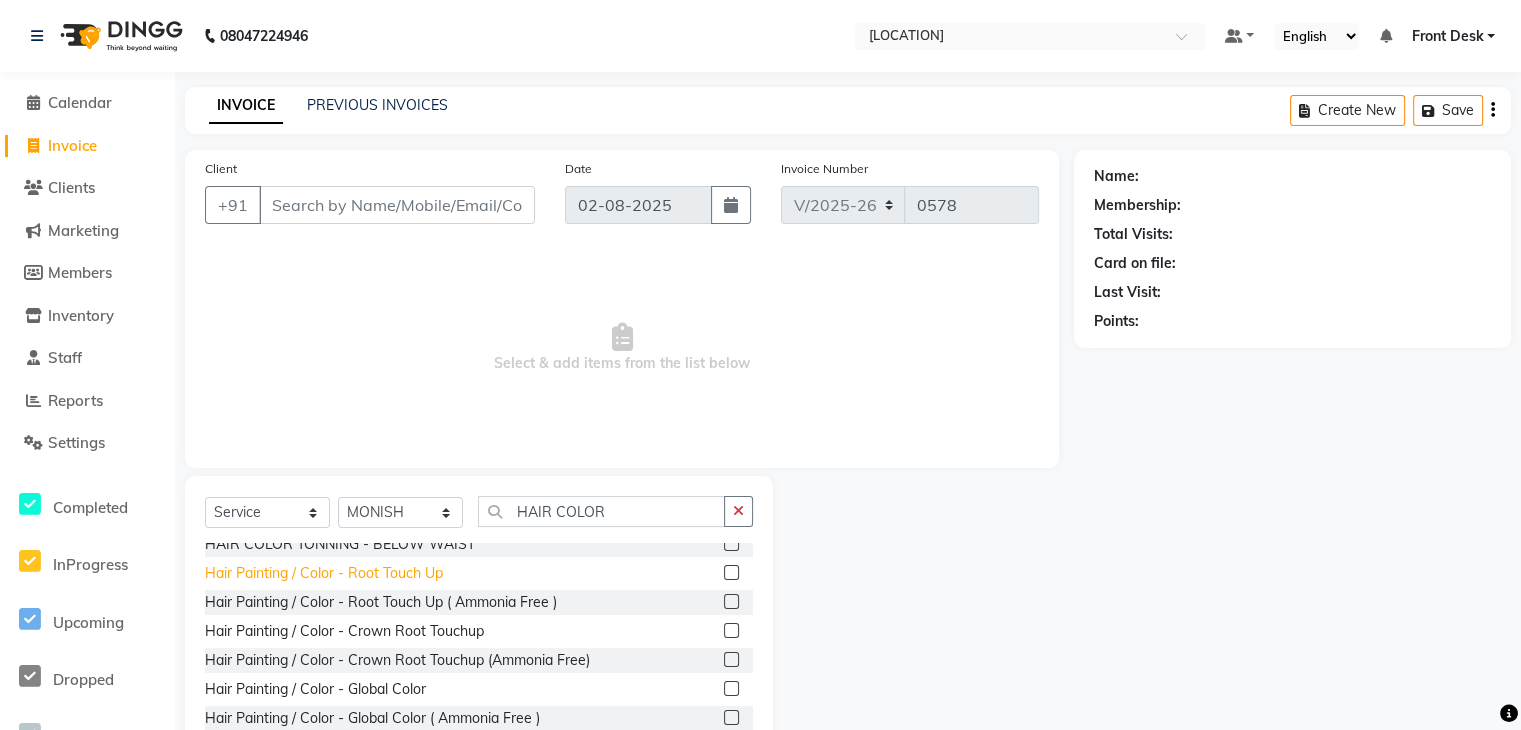 click on "Hair Painting / Color - Root Touch Up" 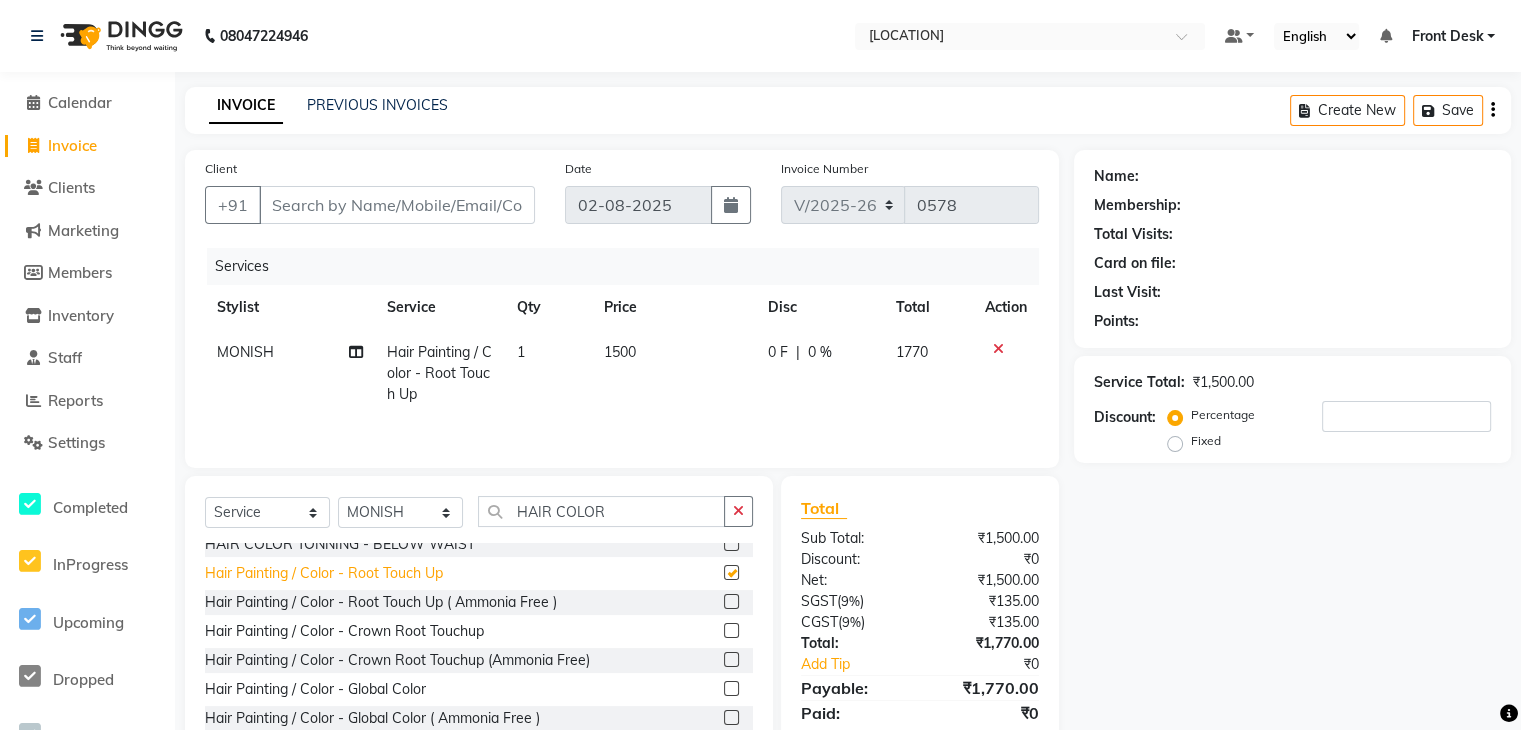checkbox on "false" 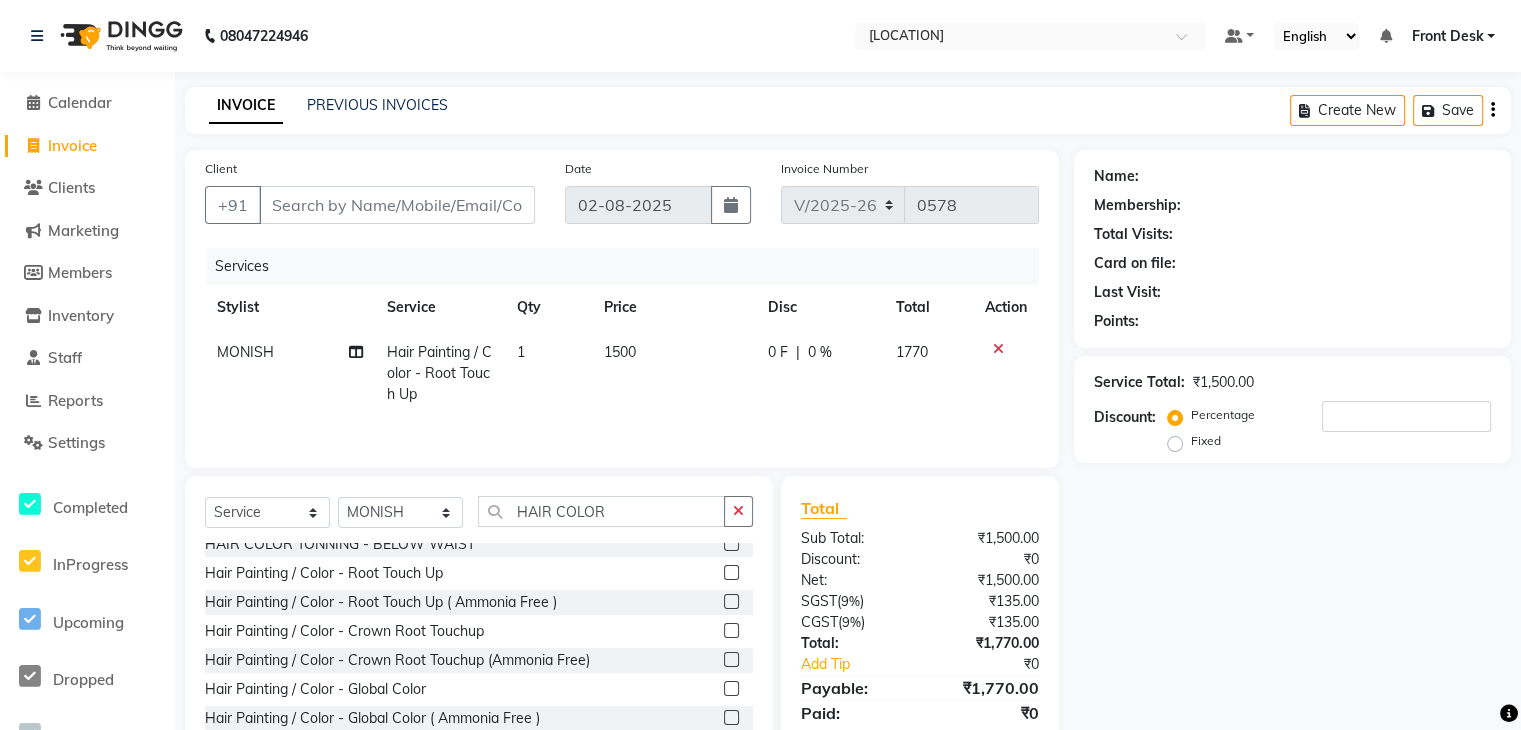 click on "1500" 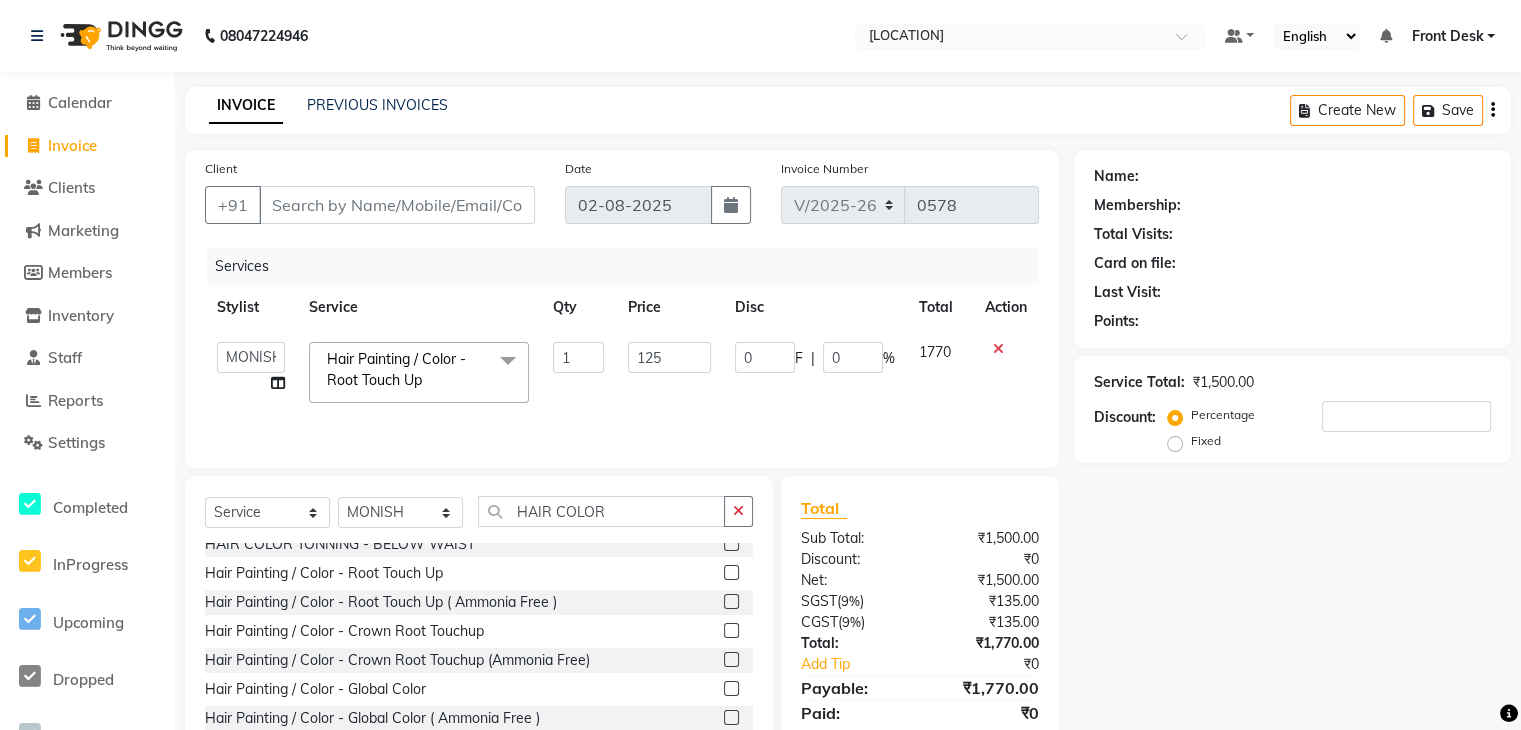 type on "1250" 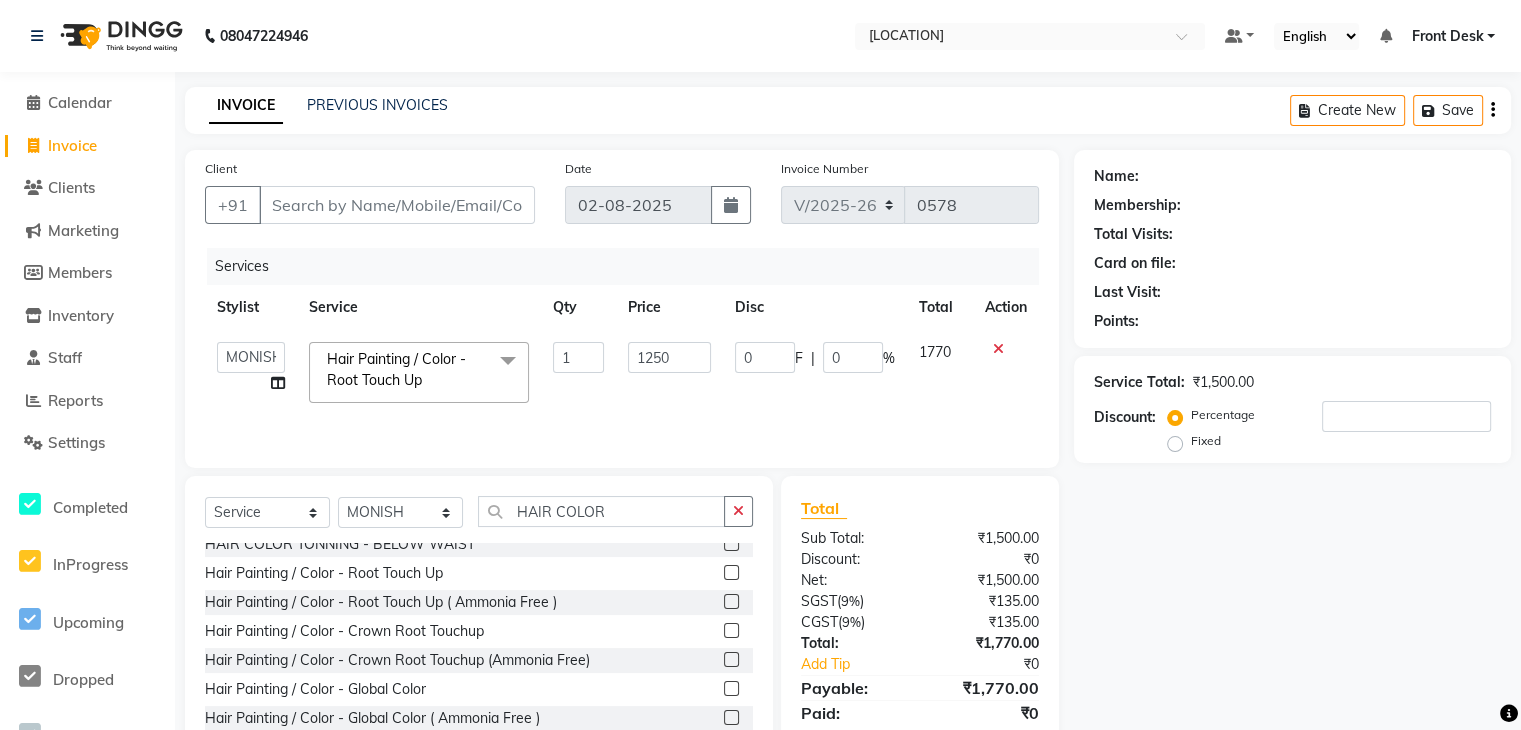 click on "Name: Membership: Total Visits: Card on file: Last Visit:  Points:  Service Total:  ₹1,500.00  Discount:  Percentage   Fixed" 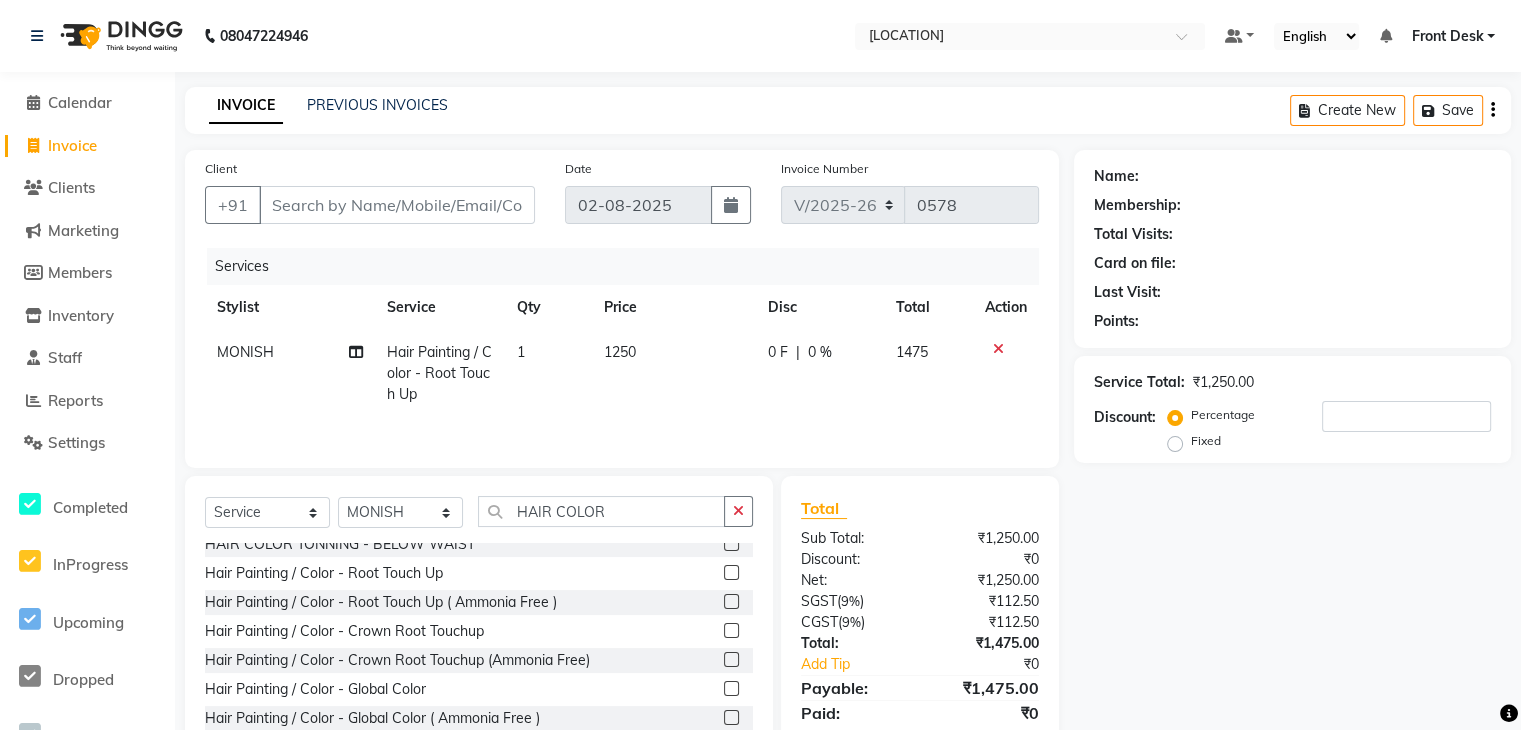 scroll, scrollTop: 72, scrollLeft: 0, axis: vertical 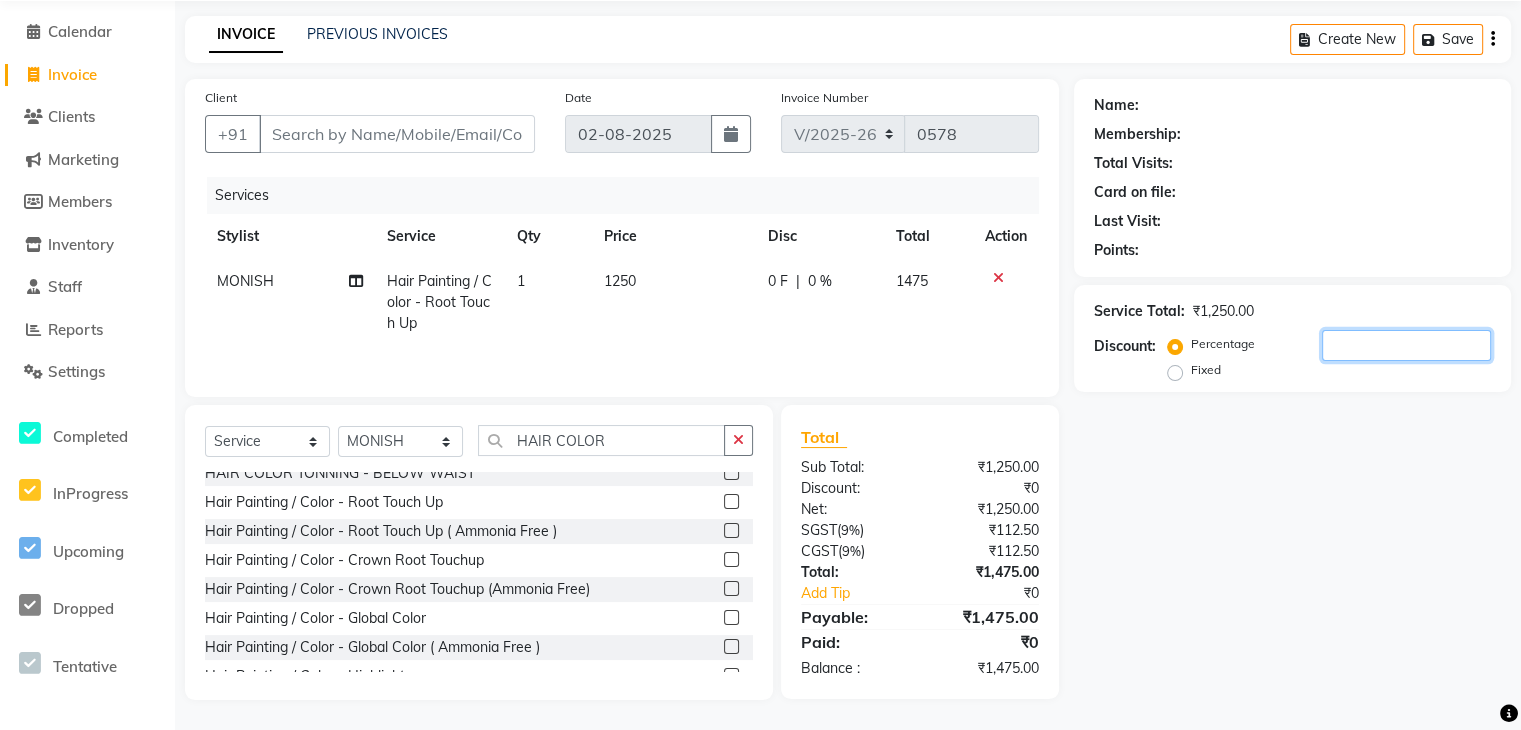 click 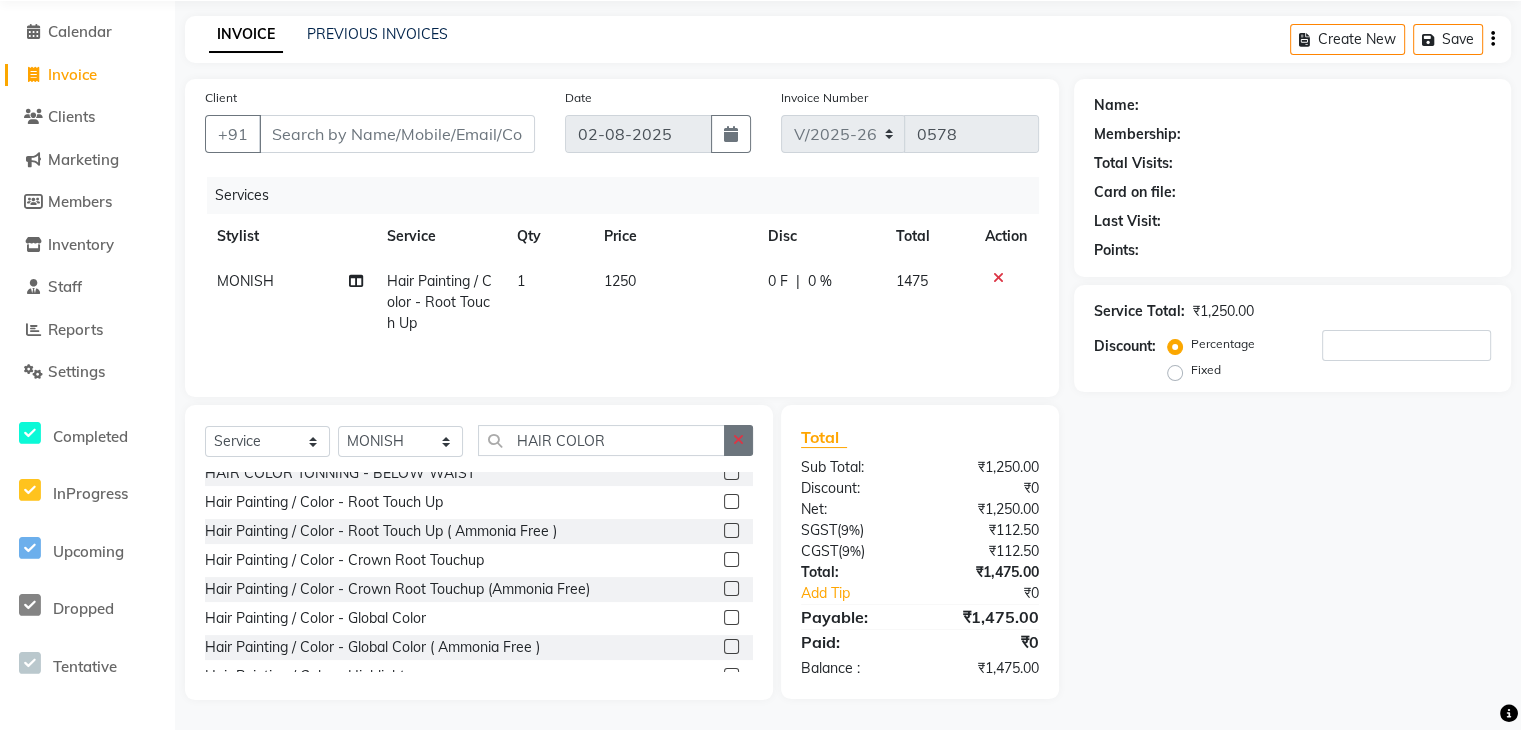 click 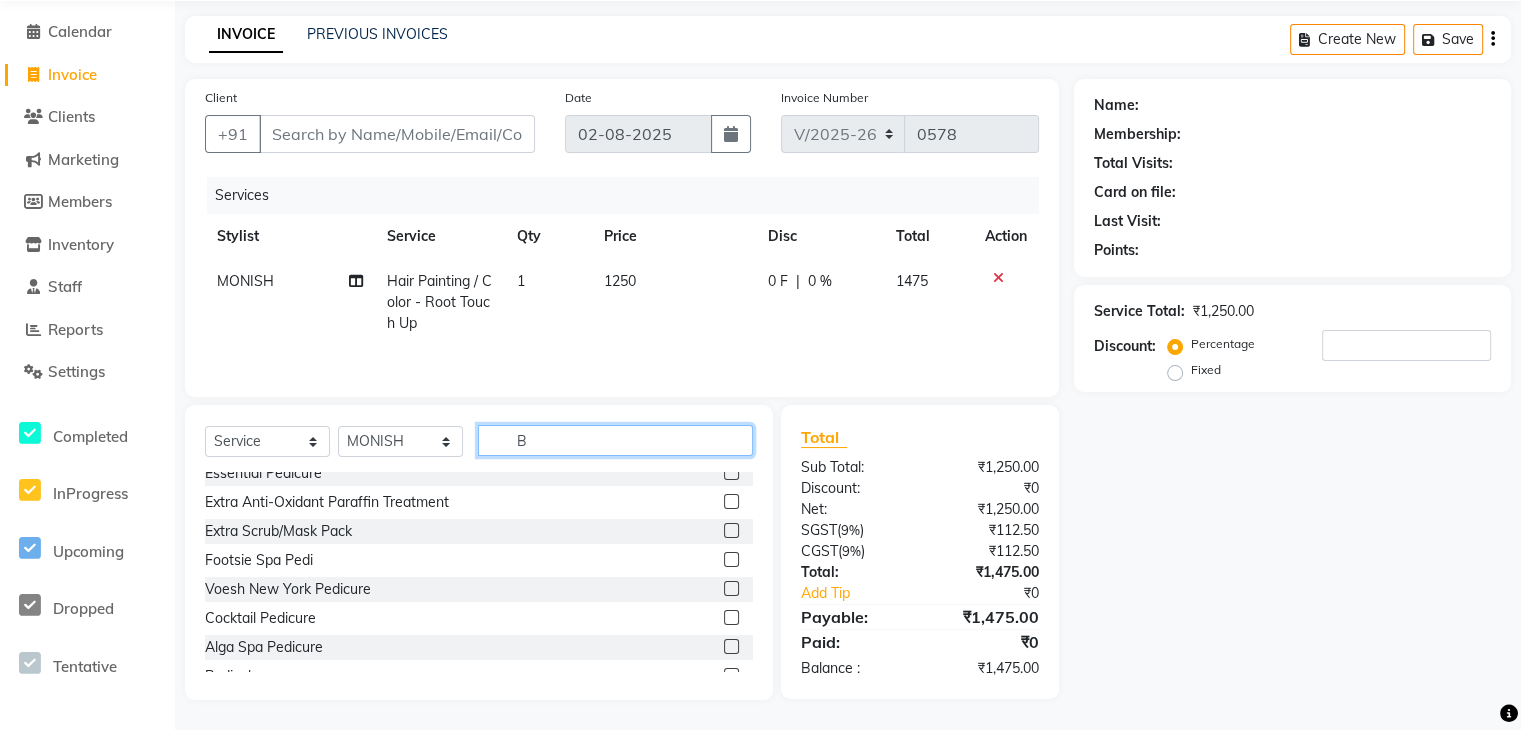 scroll, scrollTop: 0, scrollLeft: 0, axis: both 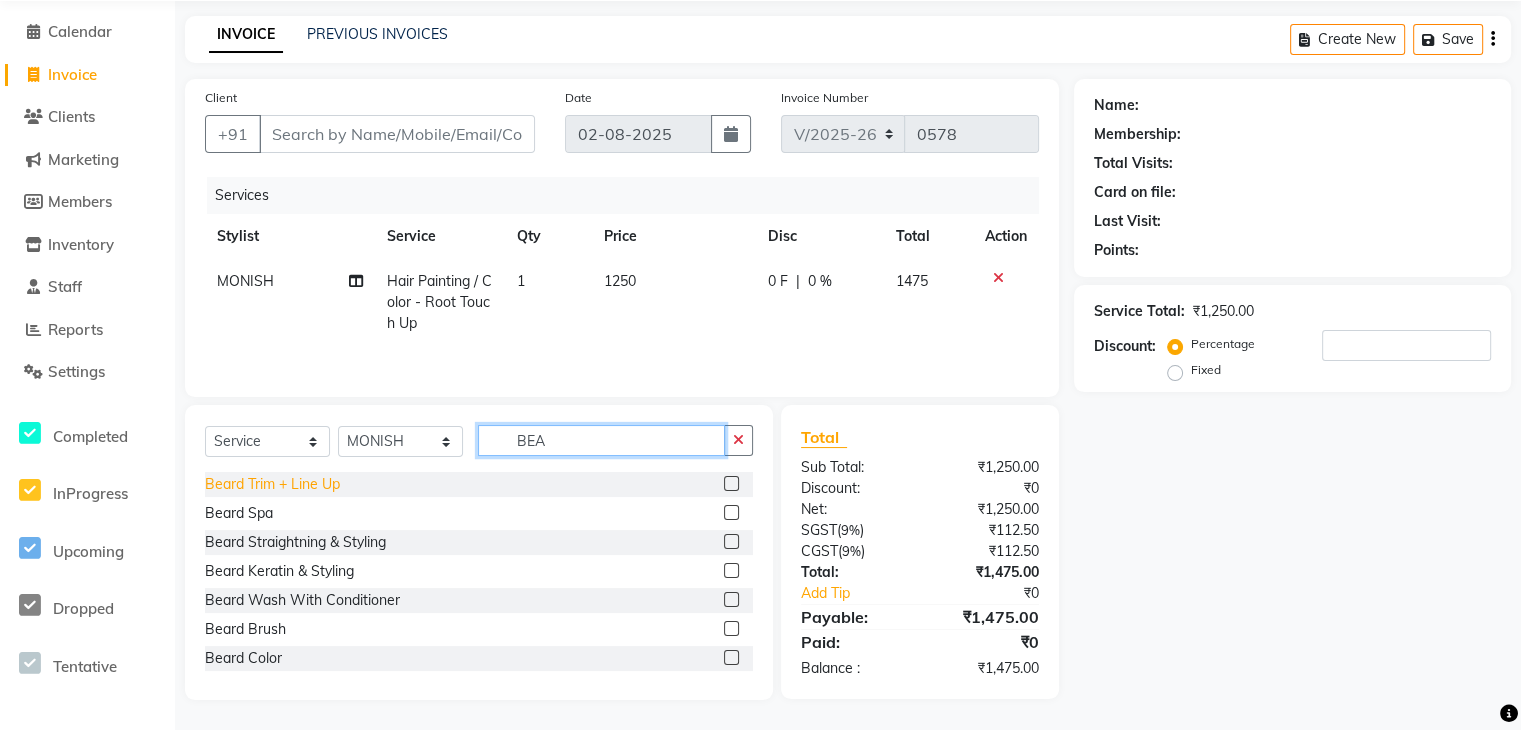 type on "BEA" 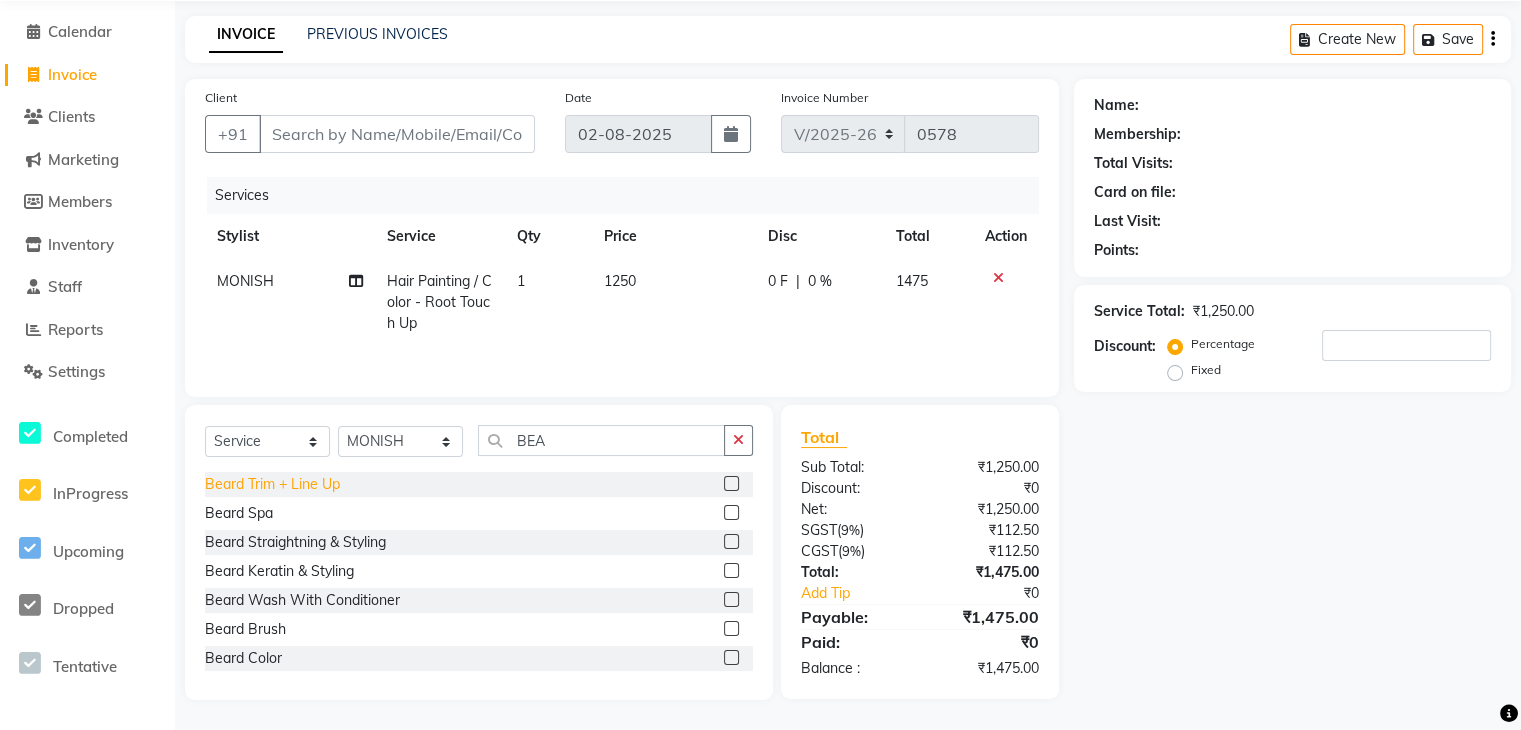 click on "Beard Trim + Line Up" 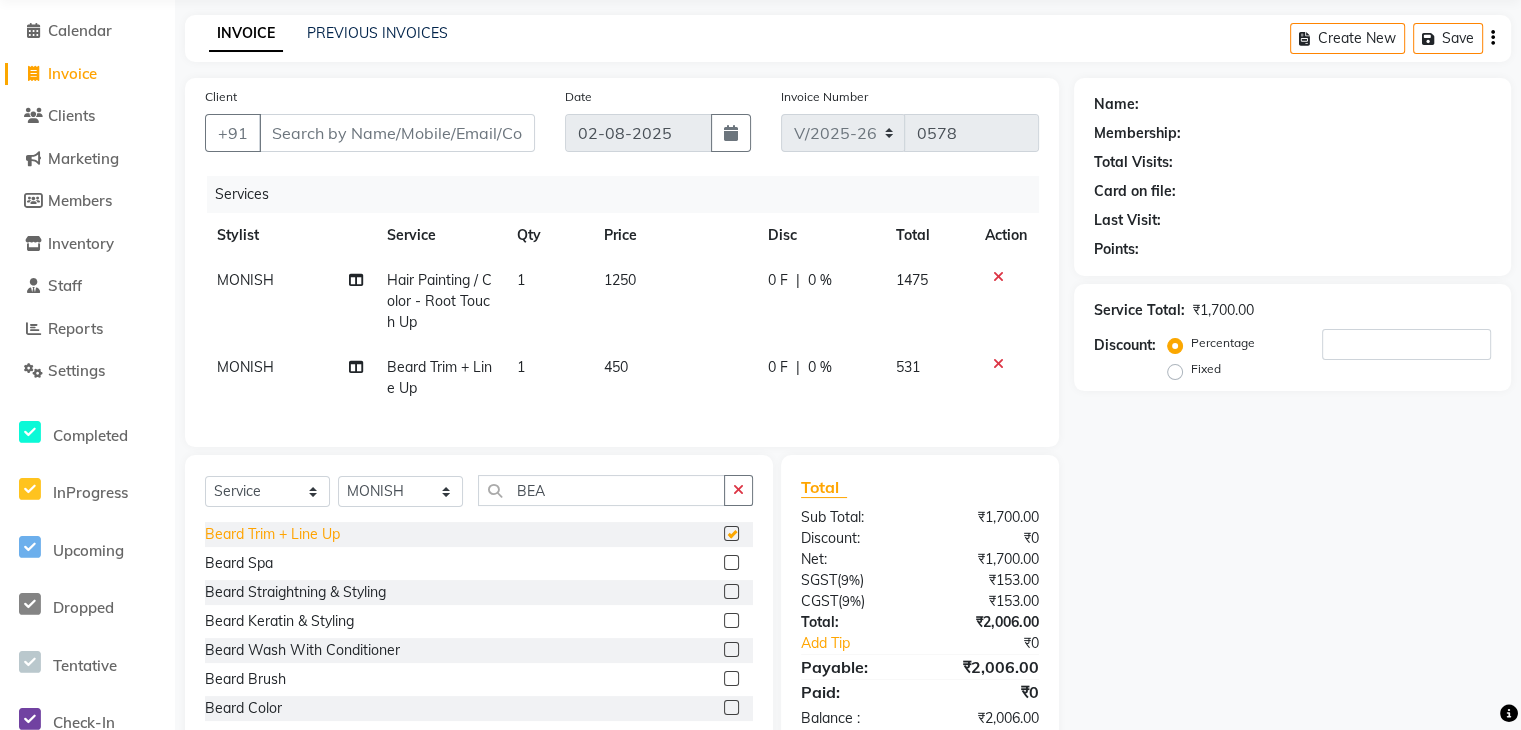 checkbox on "false" 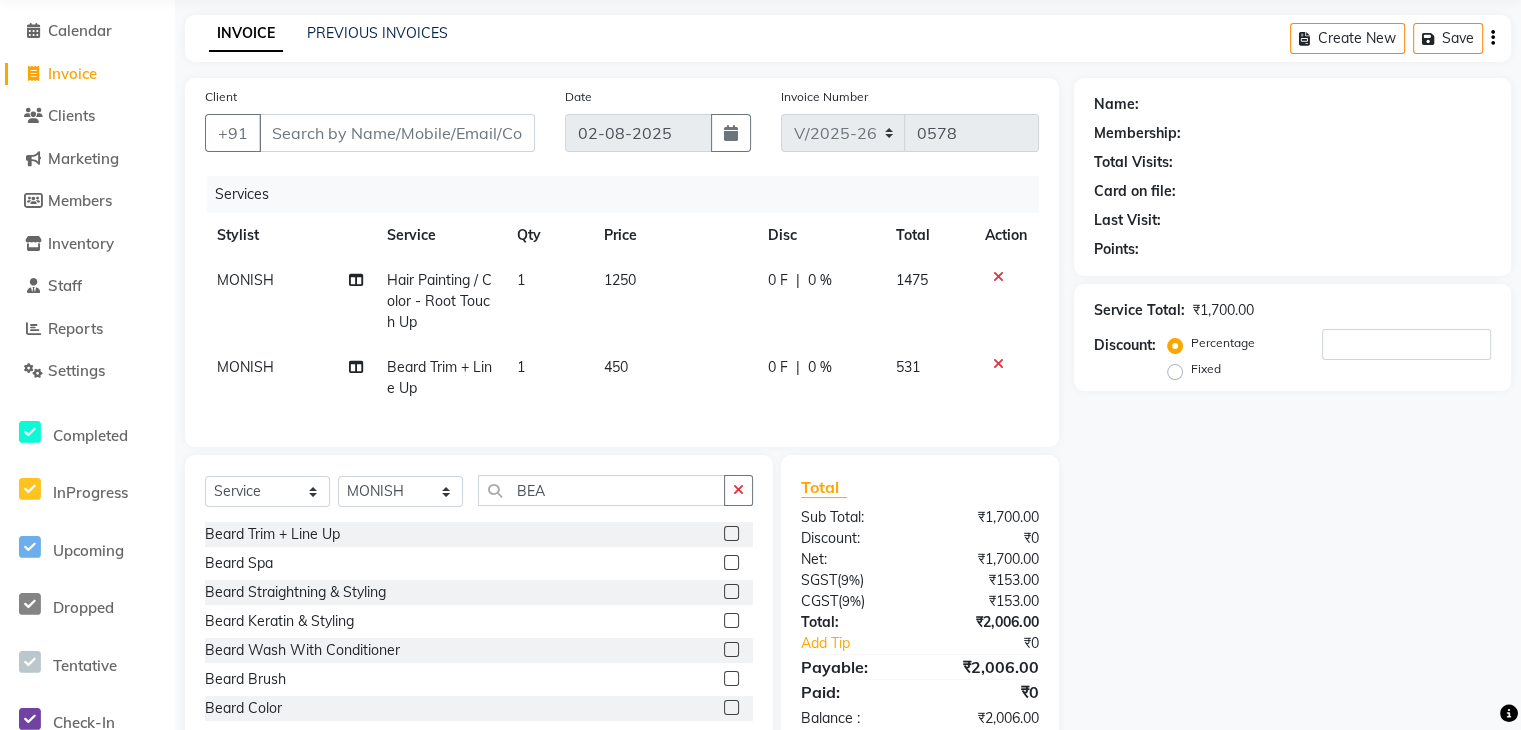 click on "Service Total:  ₹1,700.00  Discount:  Percentage   Fixed" 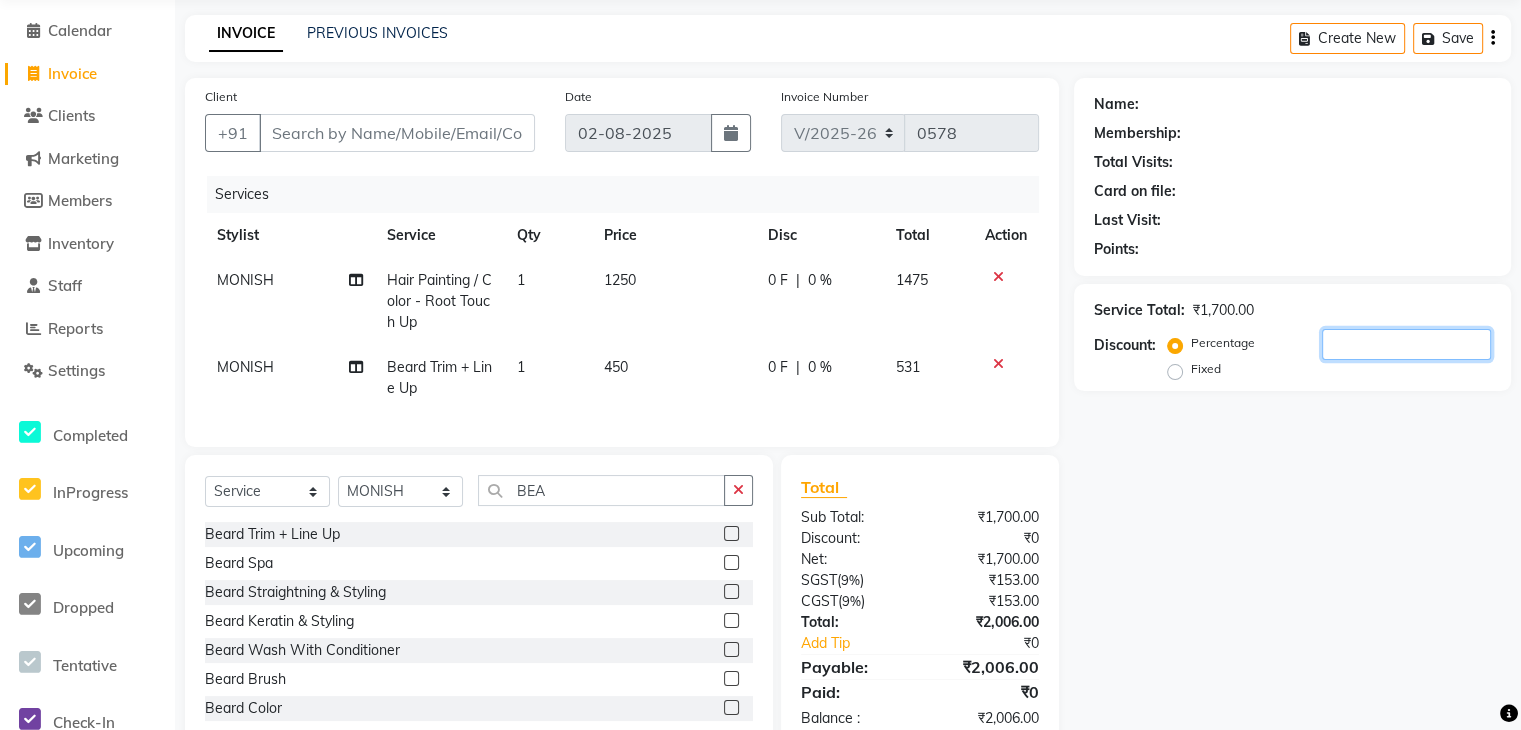 click 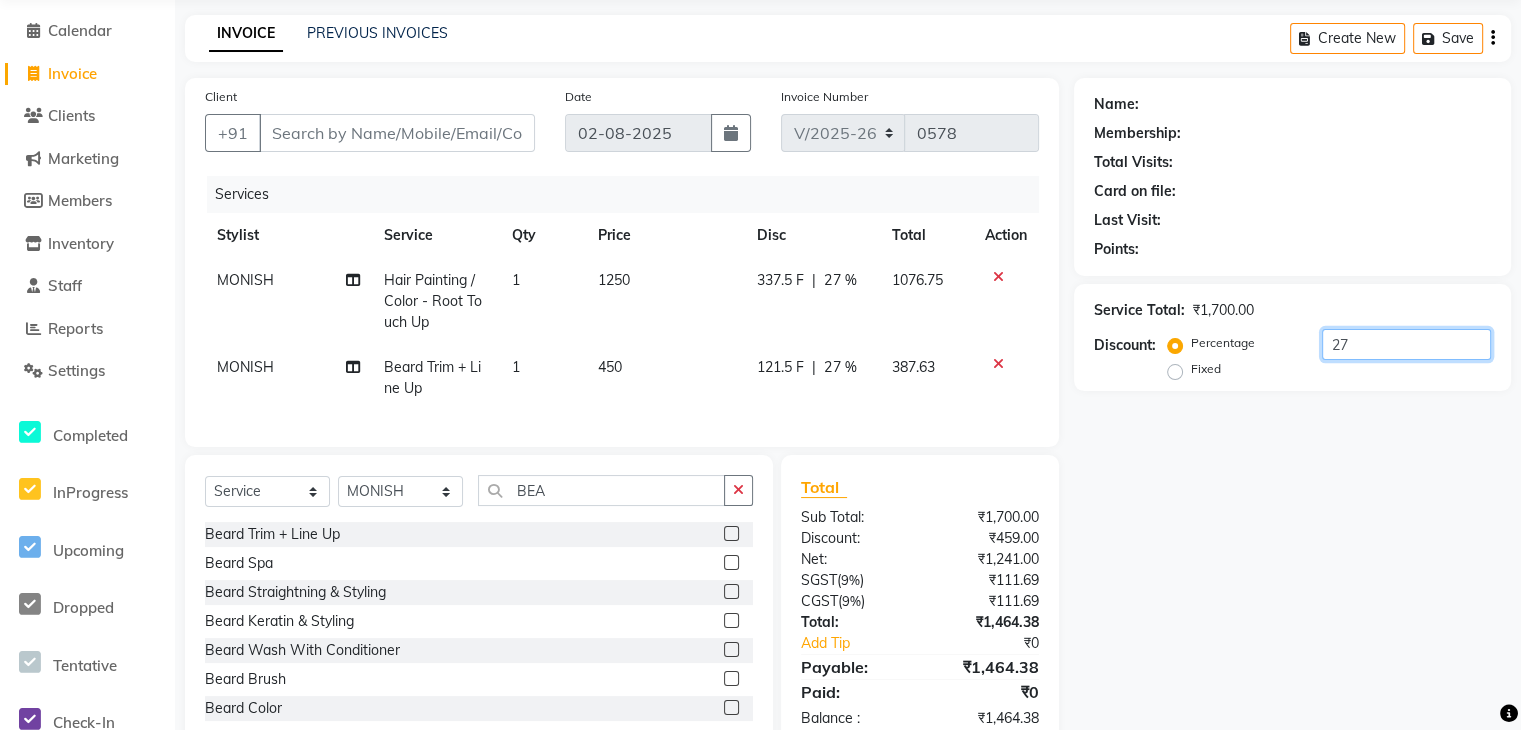 scroll, scrollTop: 138, scrollLeft: 0, axis: vertical 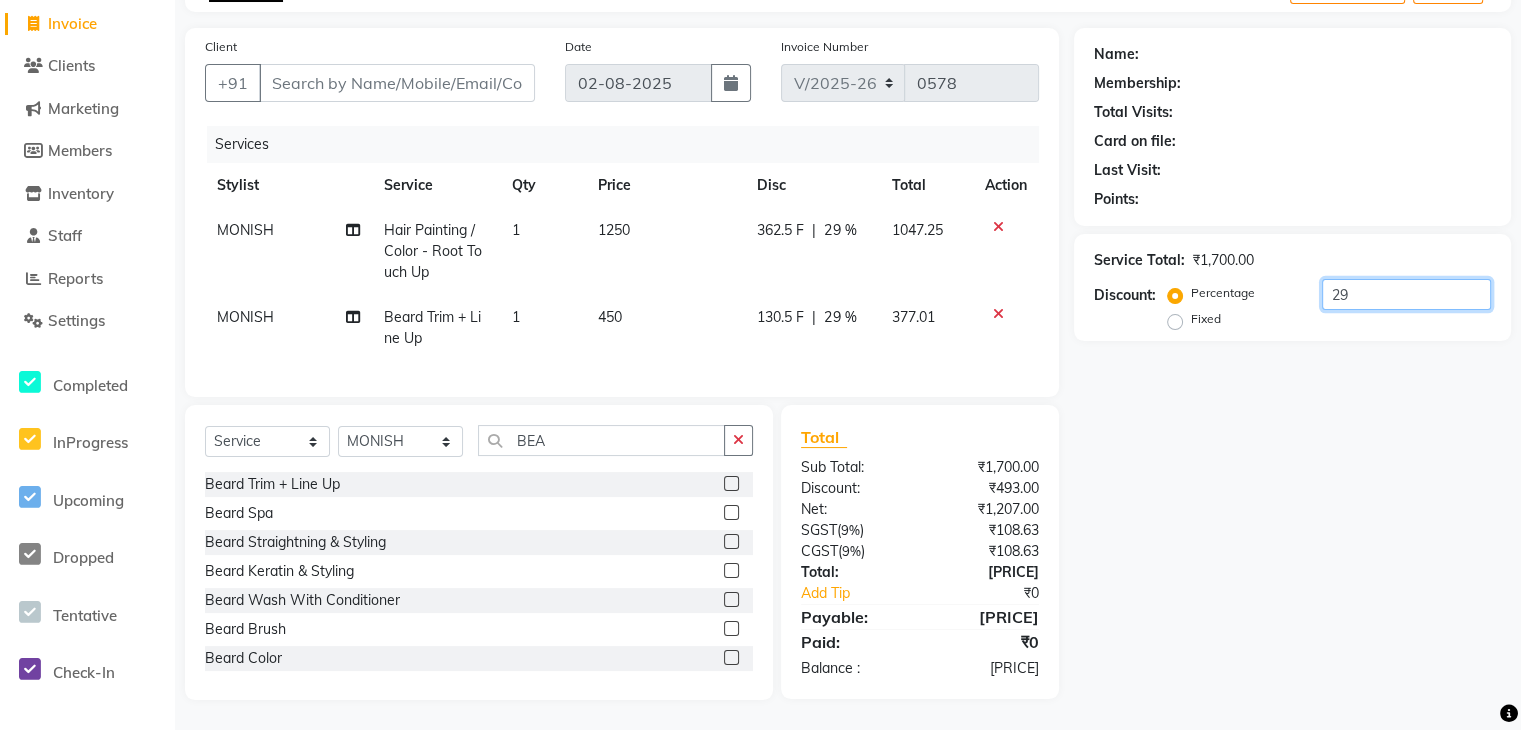 type on "2" 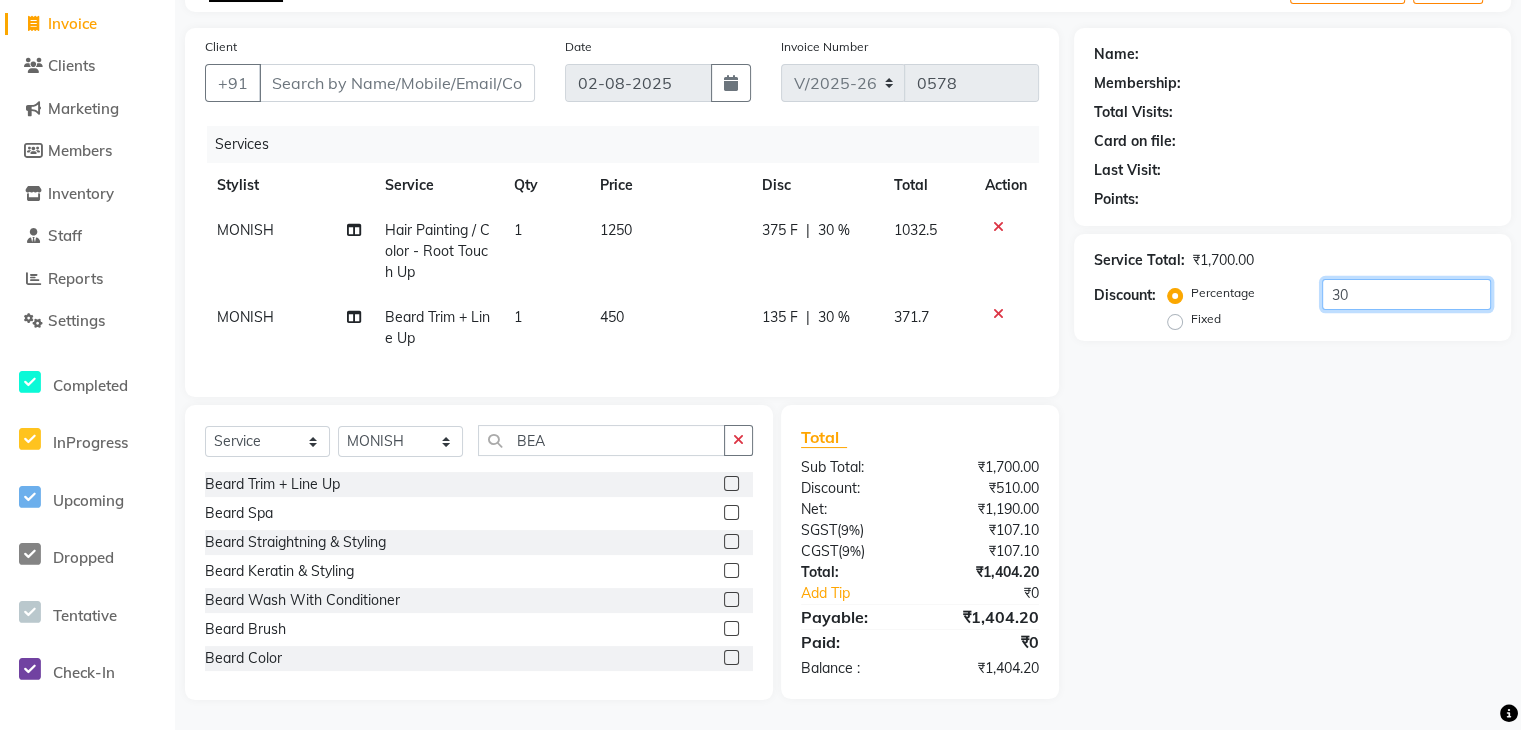 type on "30" 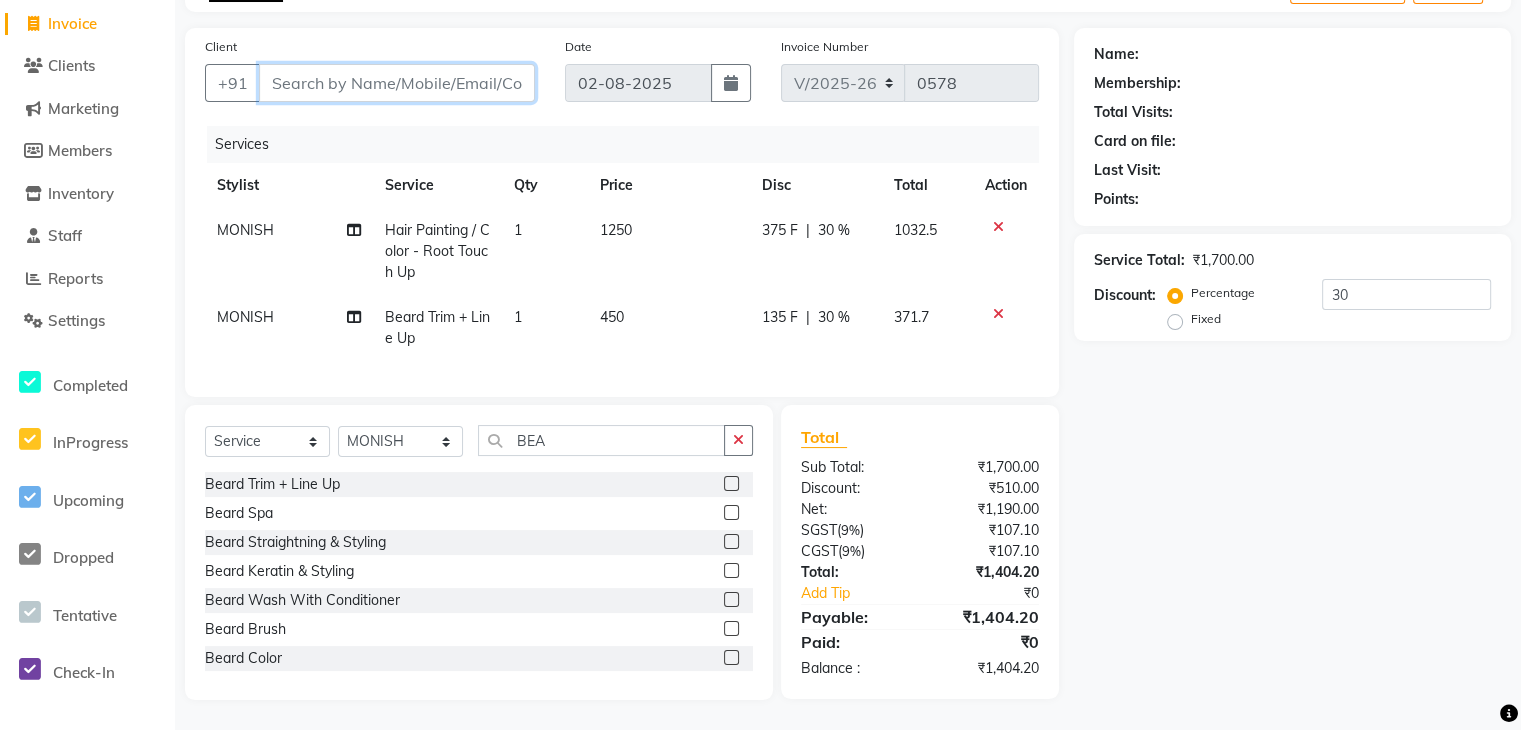 click on "Client" at bounding box center (397, 83) 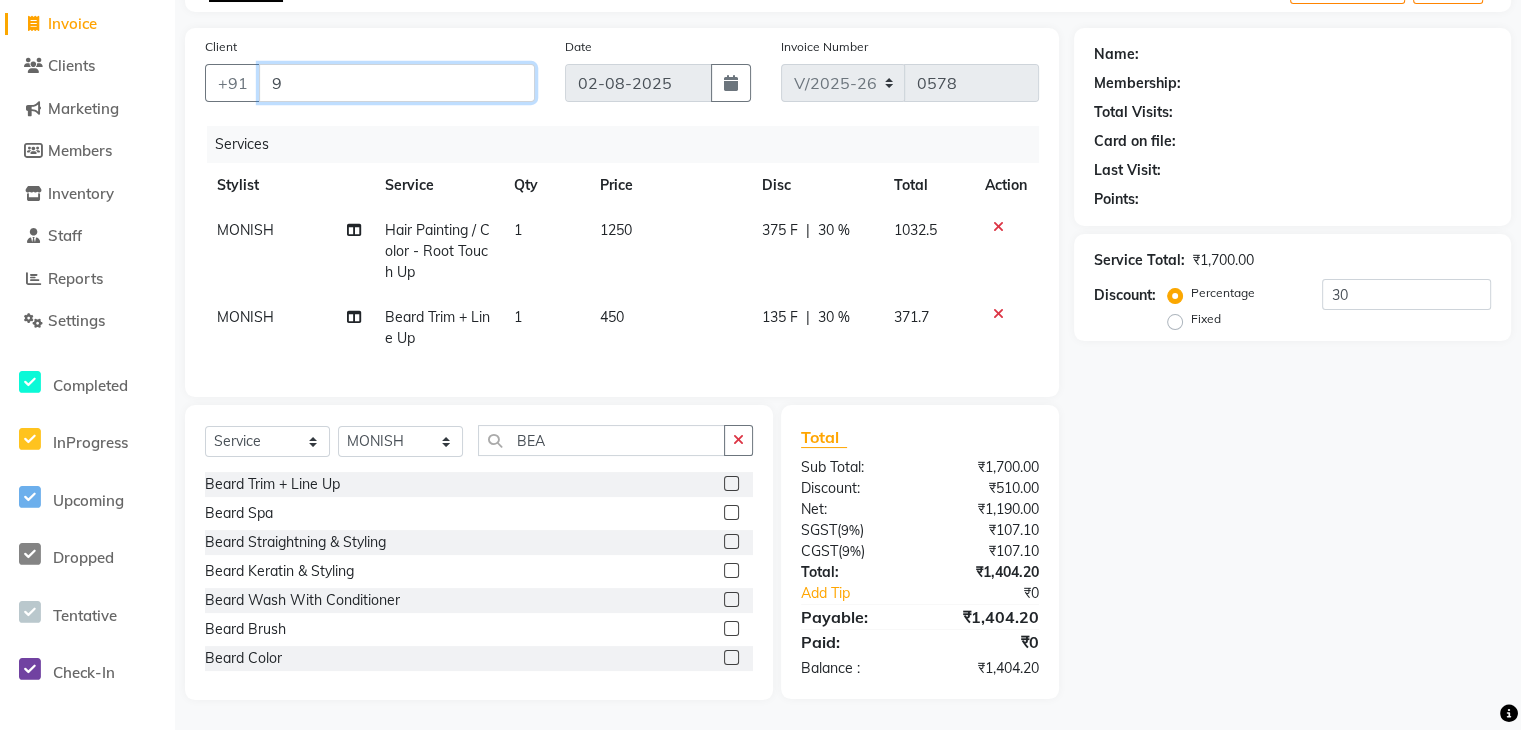 type on "0" 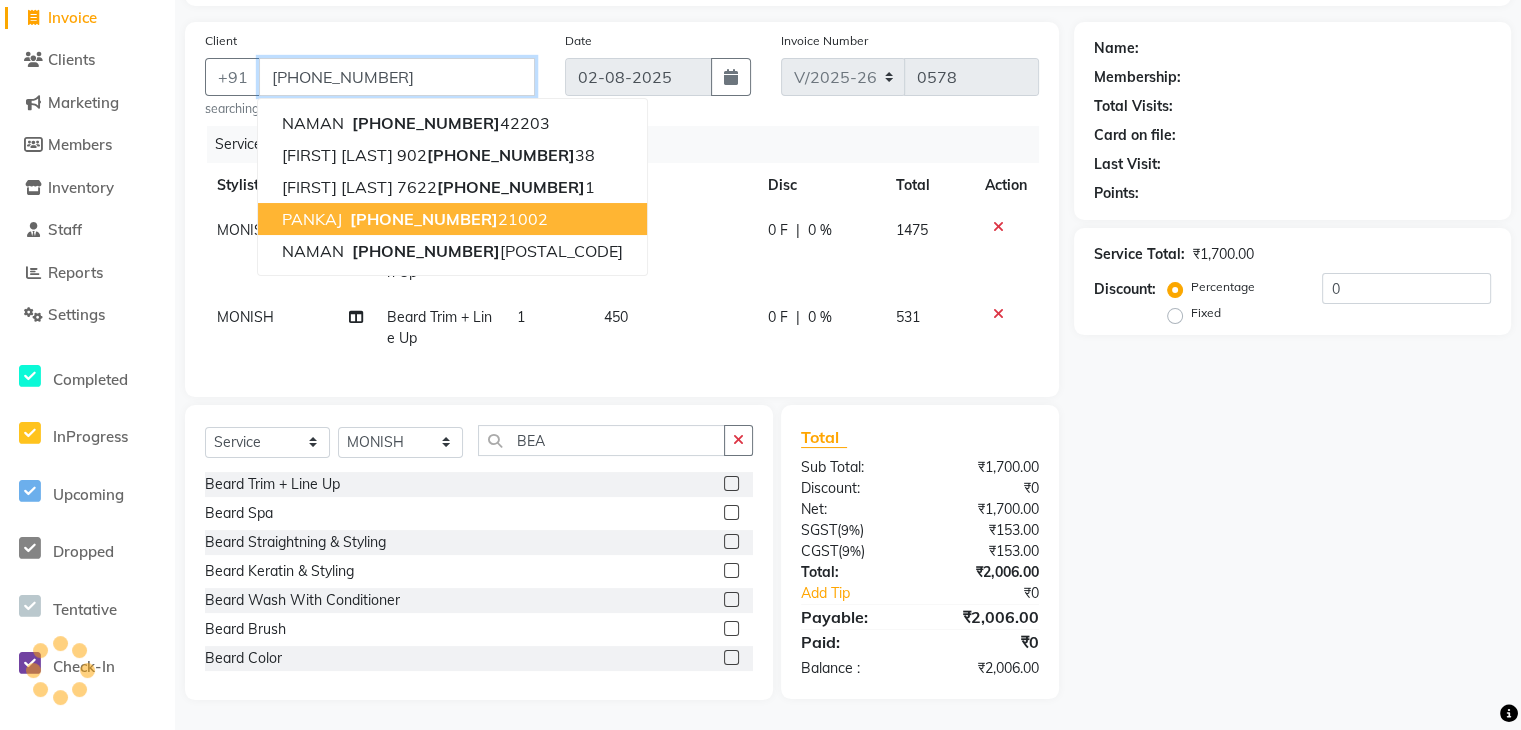 click on "98968 21002" at bounding box center [447, 219] 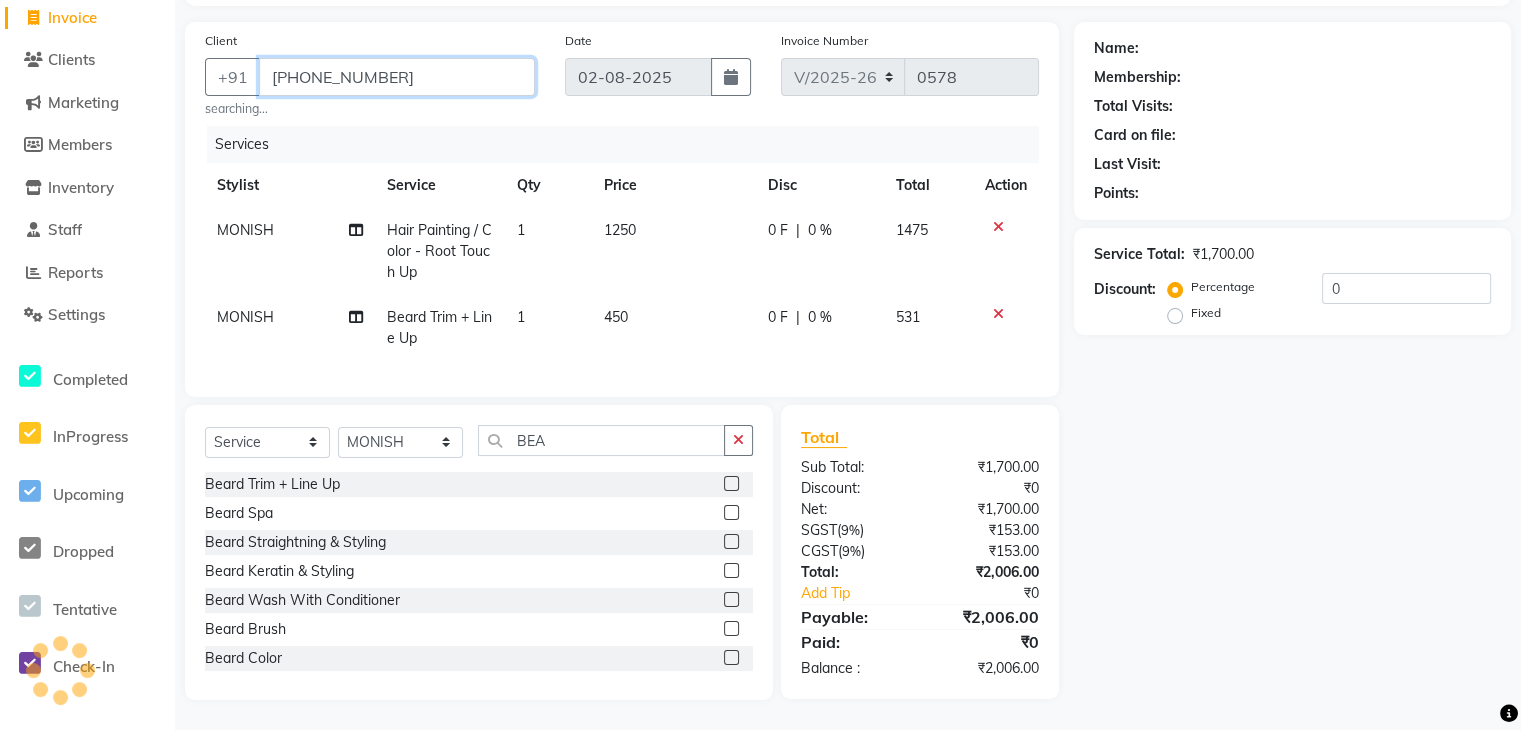 type on "[PHONE]" 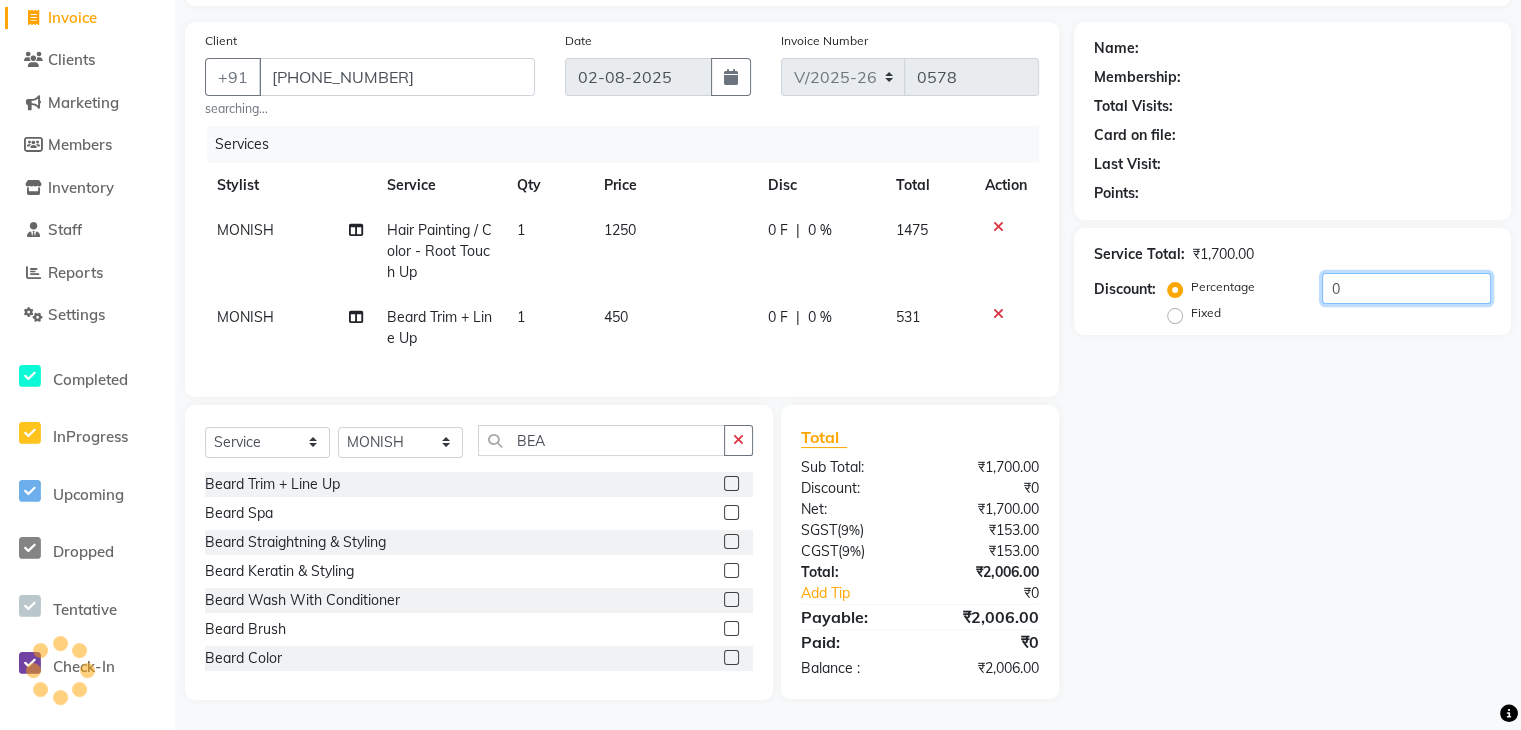 click on "0" 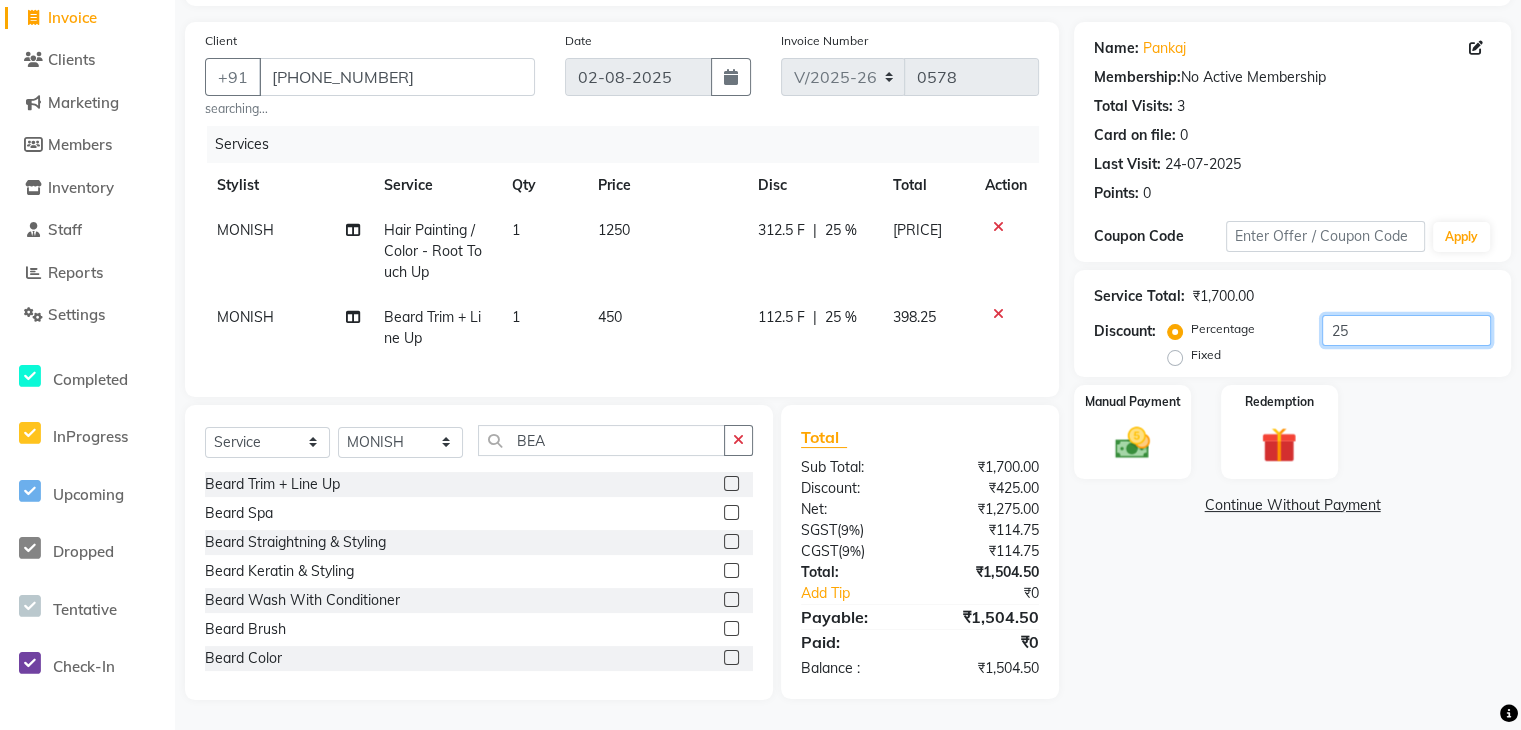 type on "2" 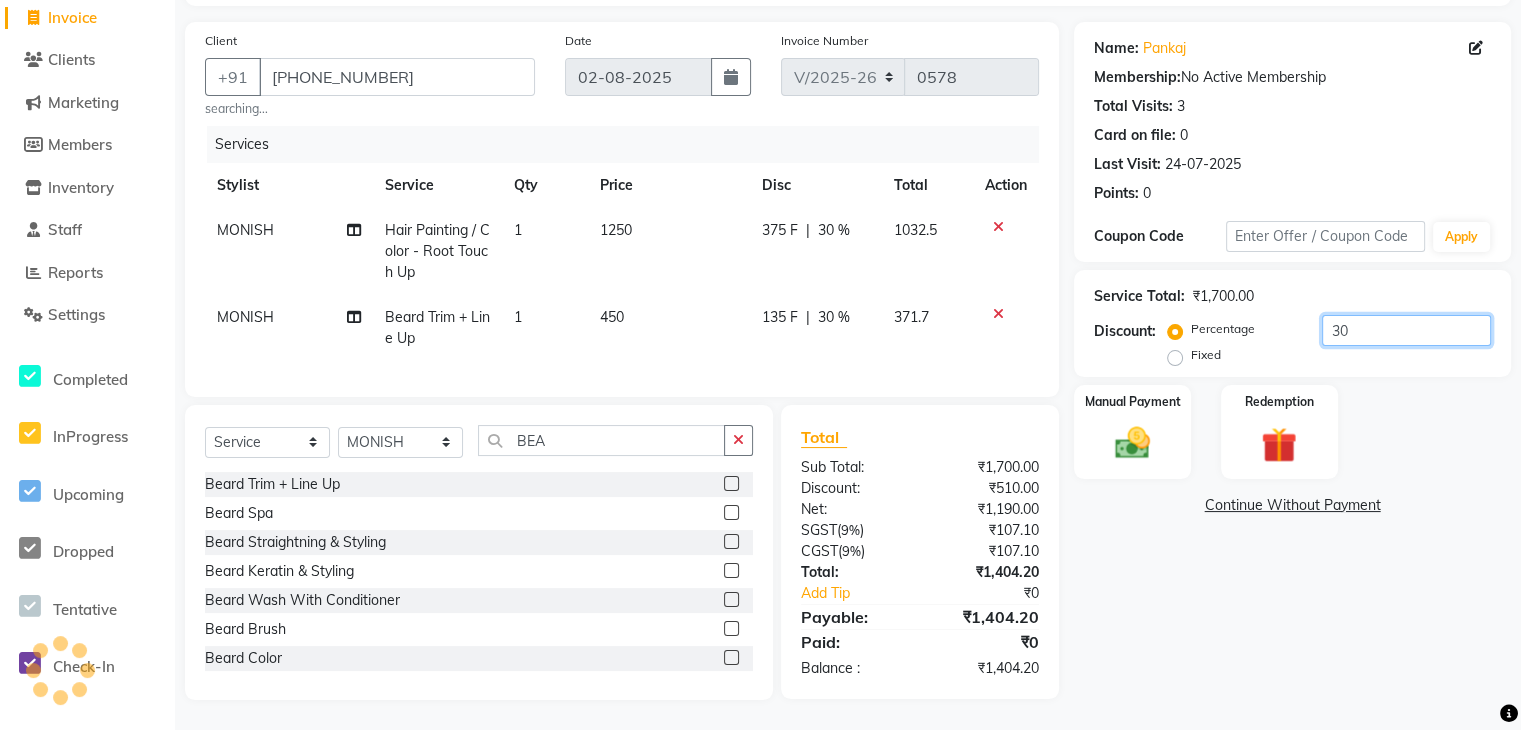type on "3" 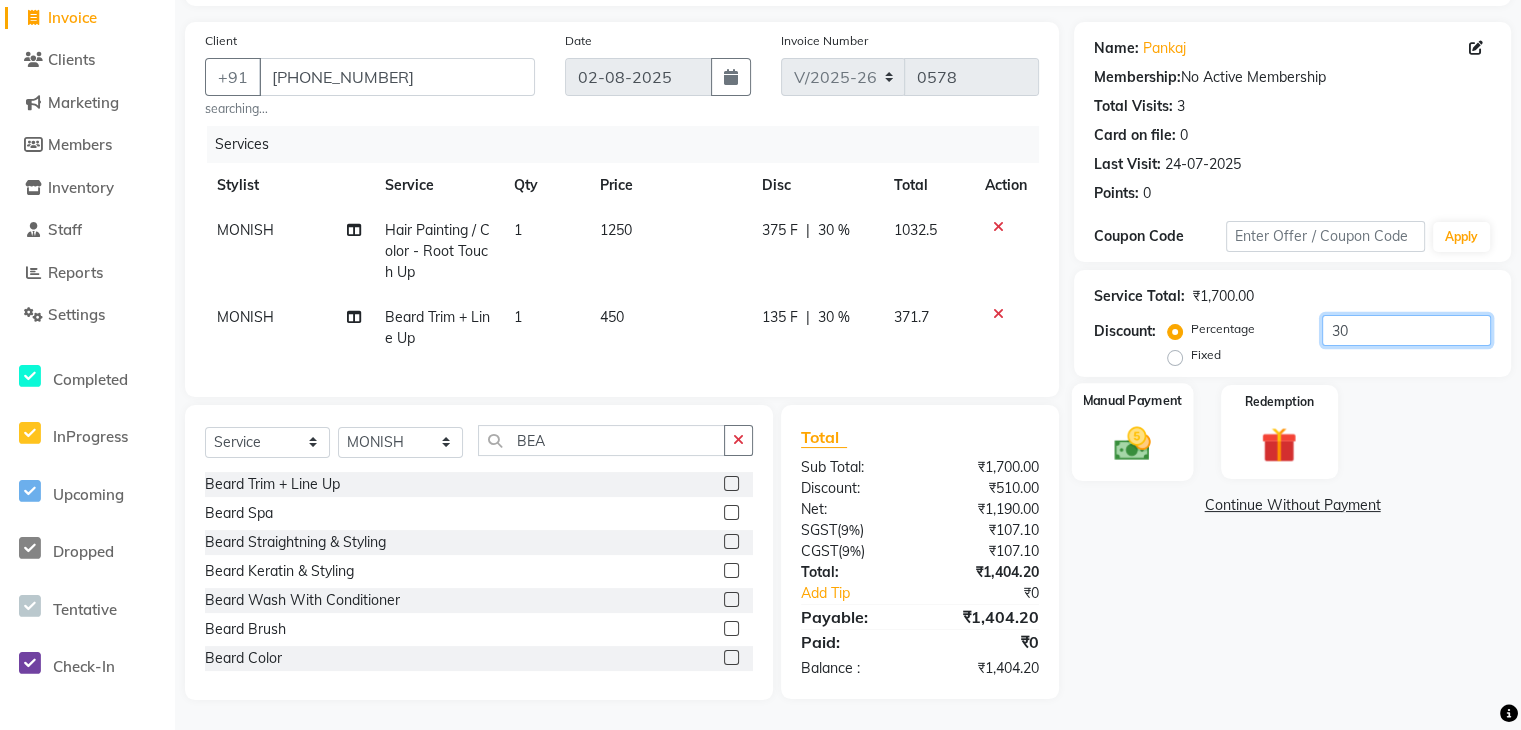 type on "30" 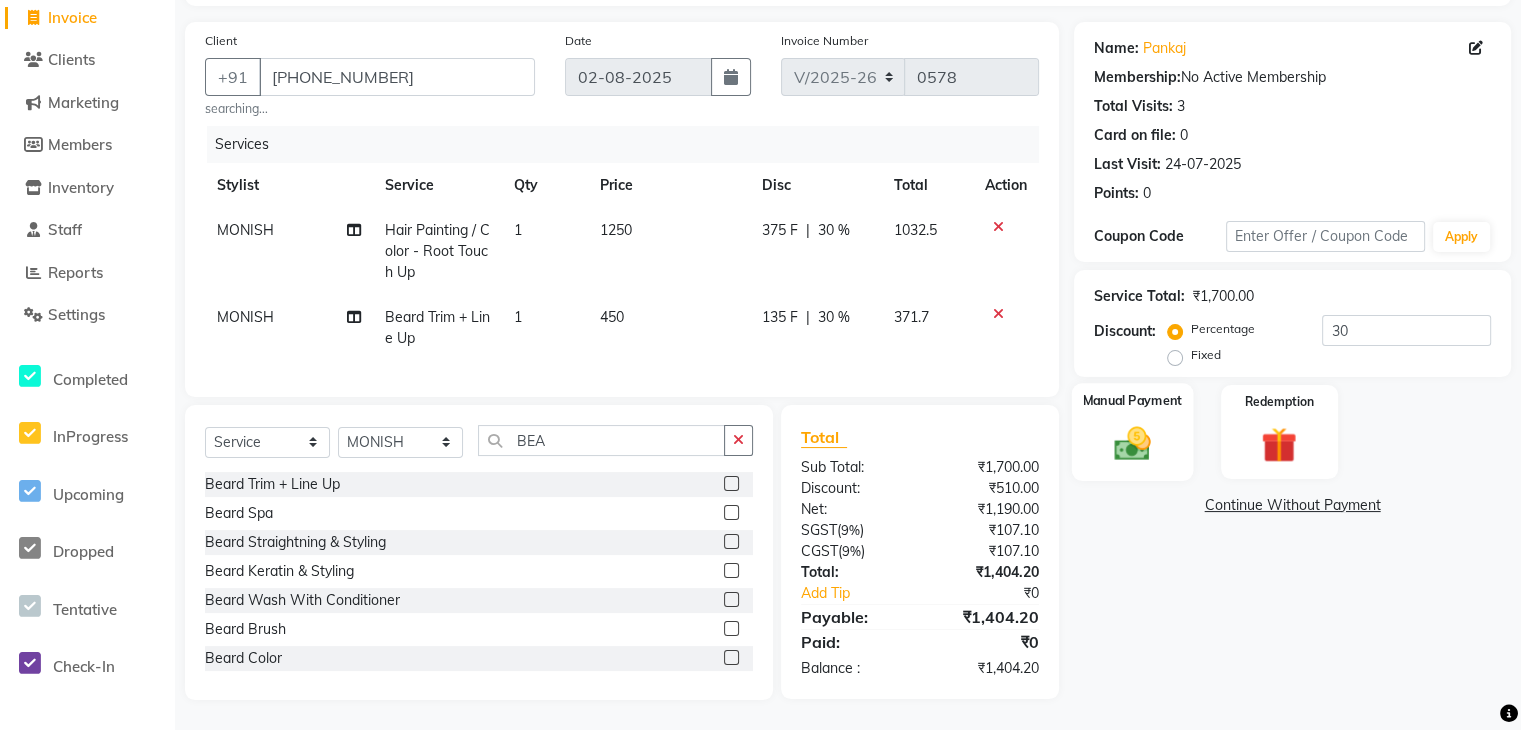 click on "Manual Payment" 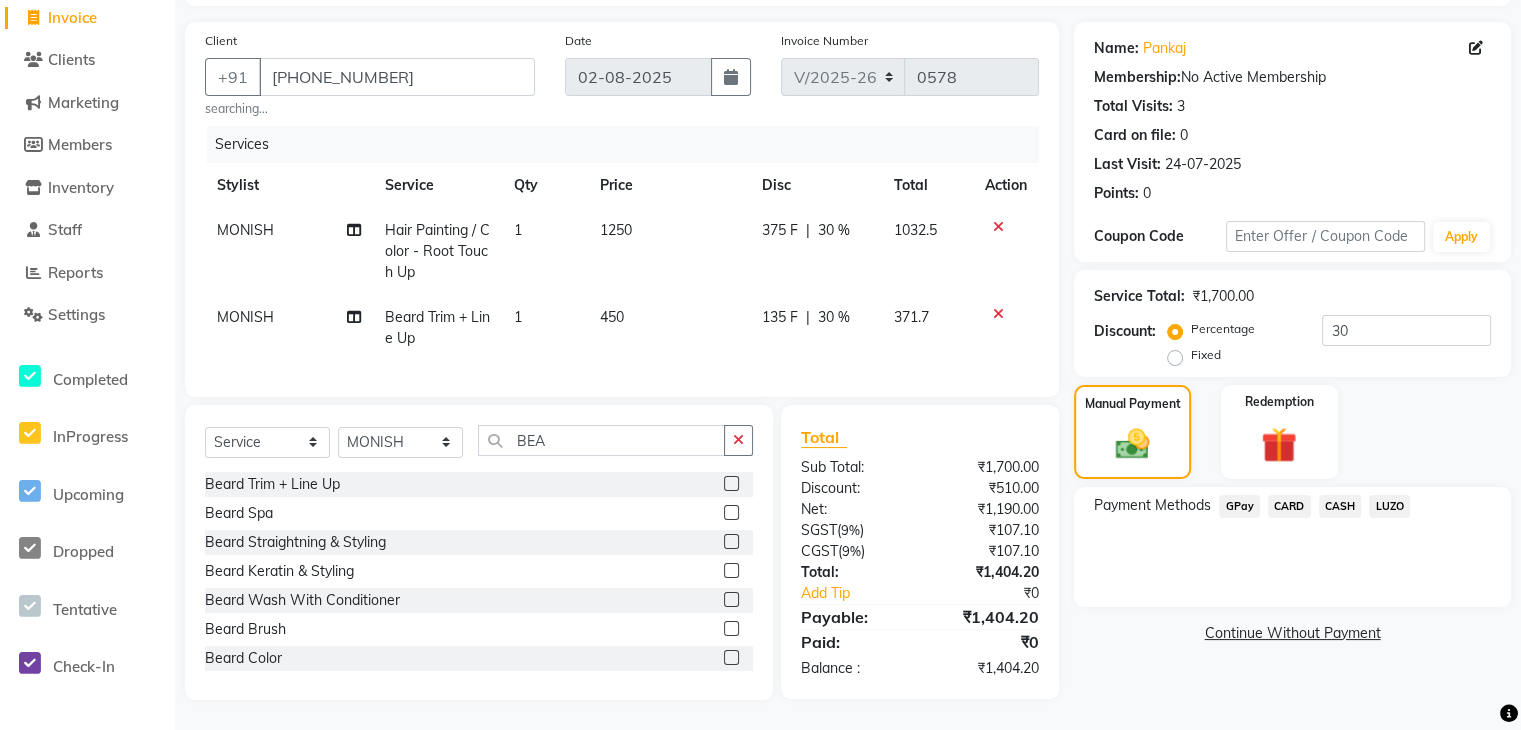 click on "GPay" 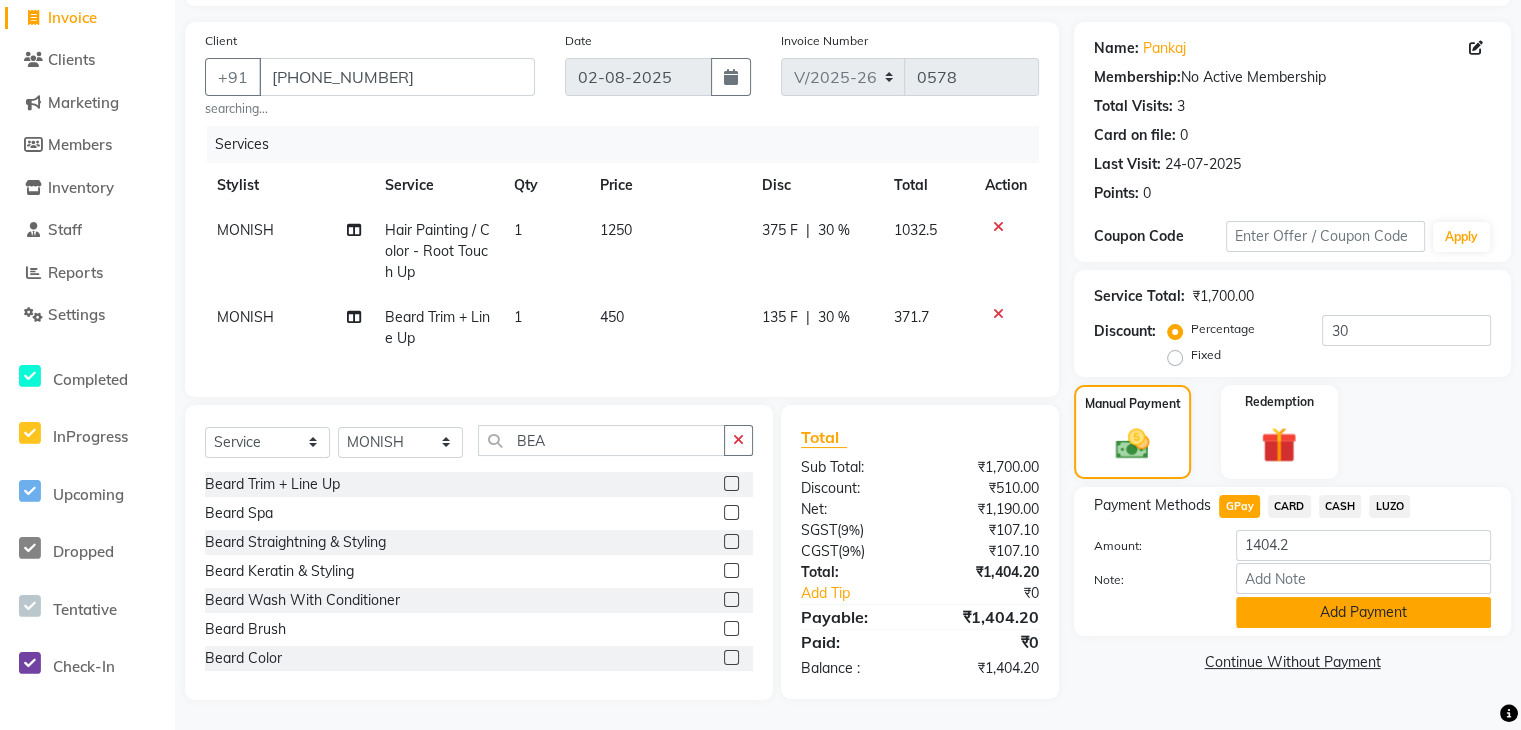 click on "Add Payment" 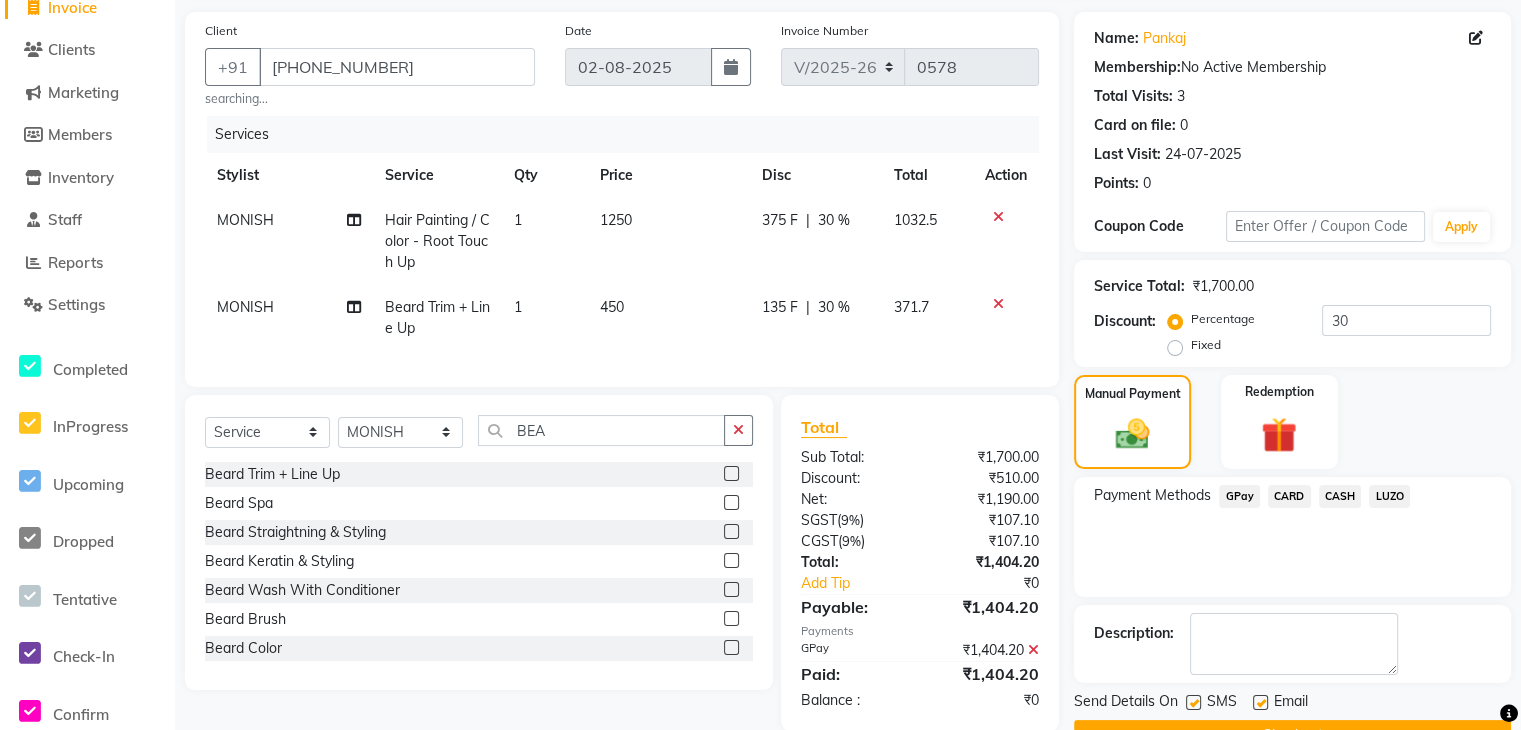 scroll, scrollTop: 188, scrollLeft: 0, axis: vertical 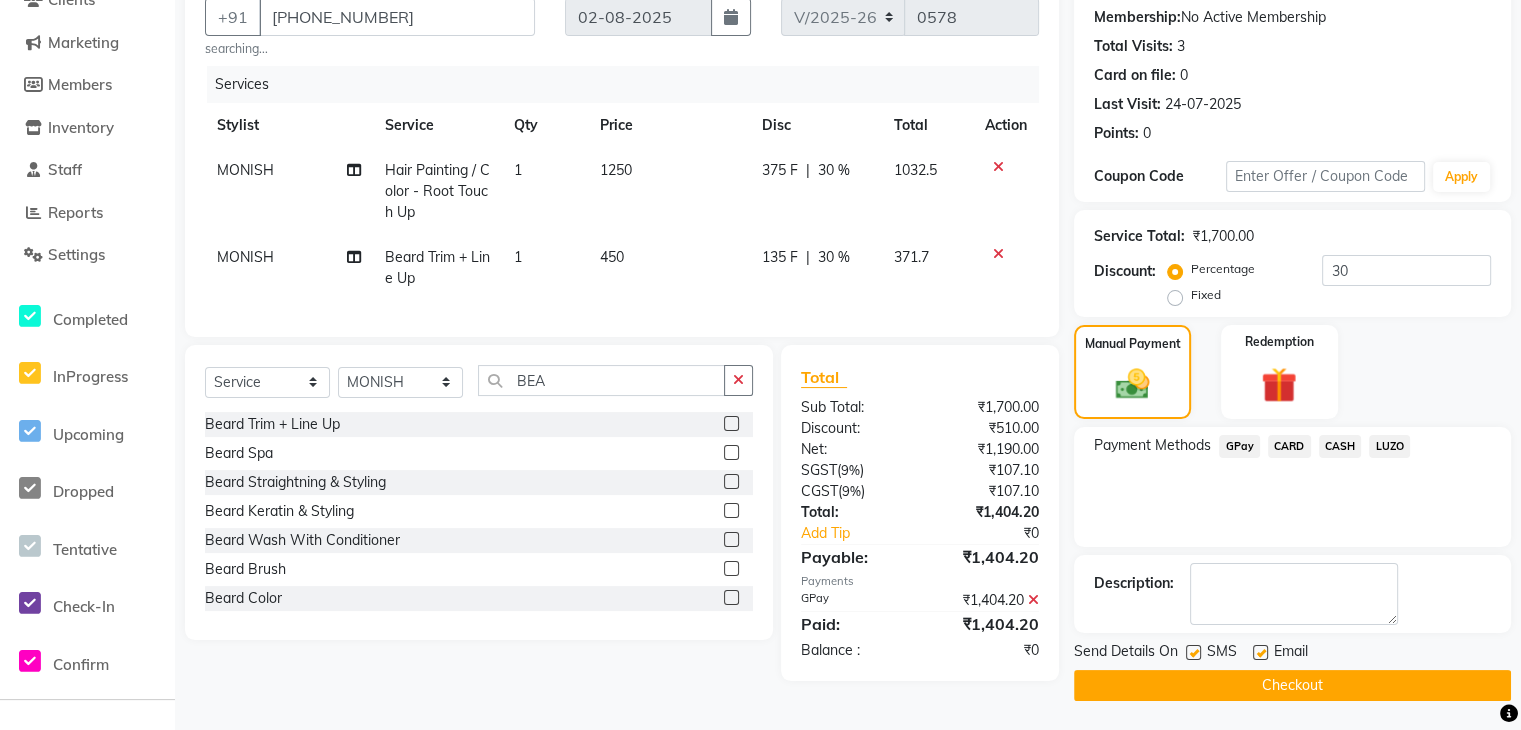click on "Checkout" 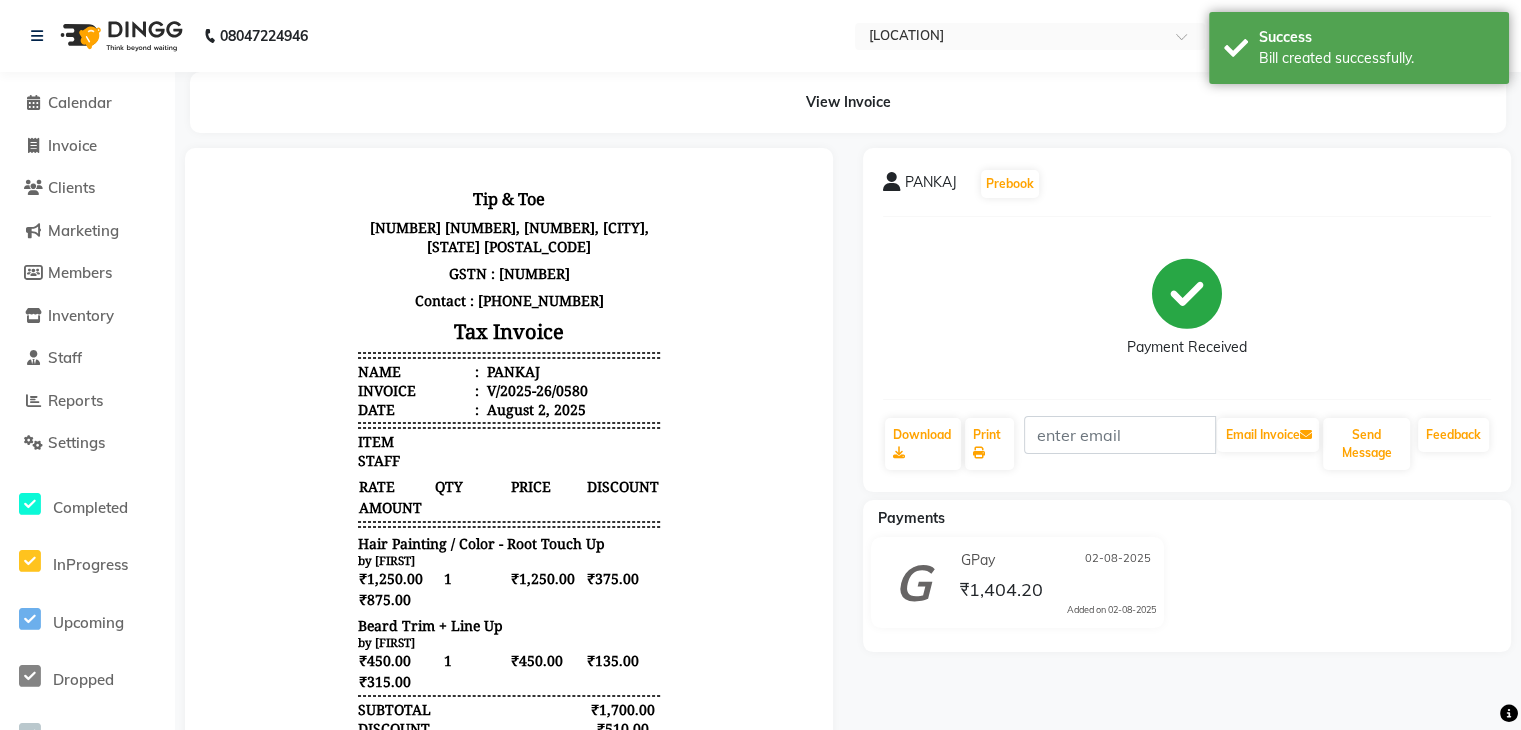 scroll, scrollTop: 0, scrollLeft: 0, axis: both 